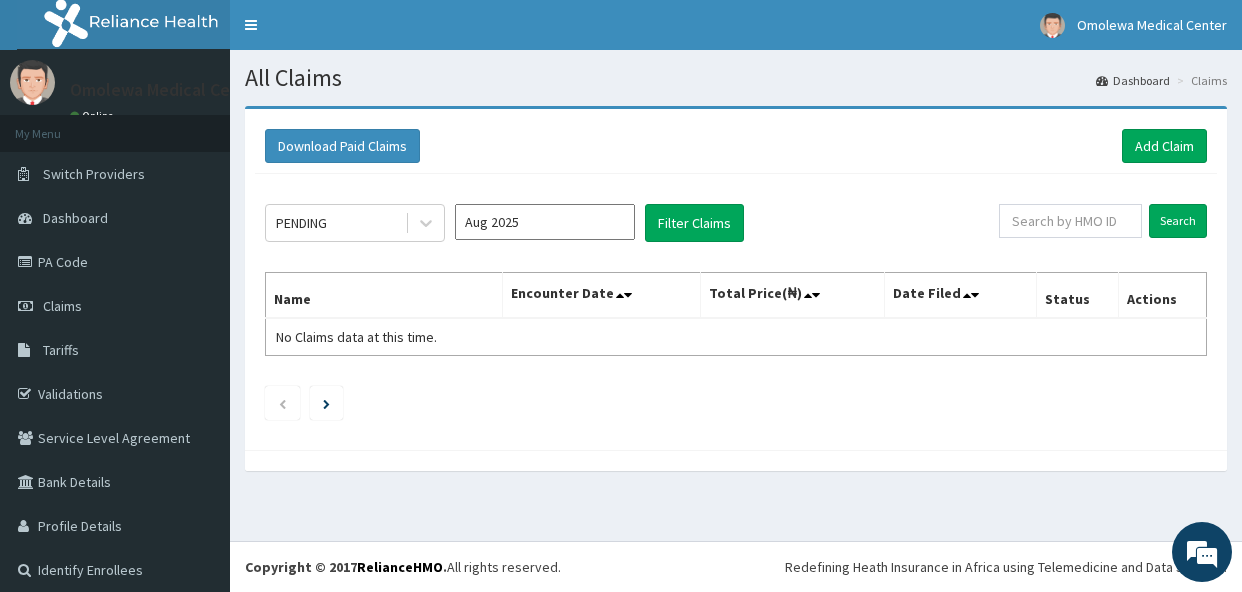 scroll, scrollTop: 0, scrollLeft: 0, axis: both 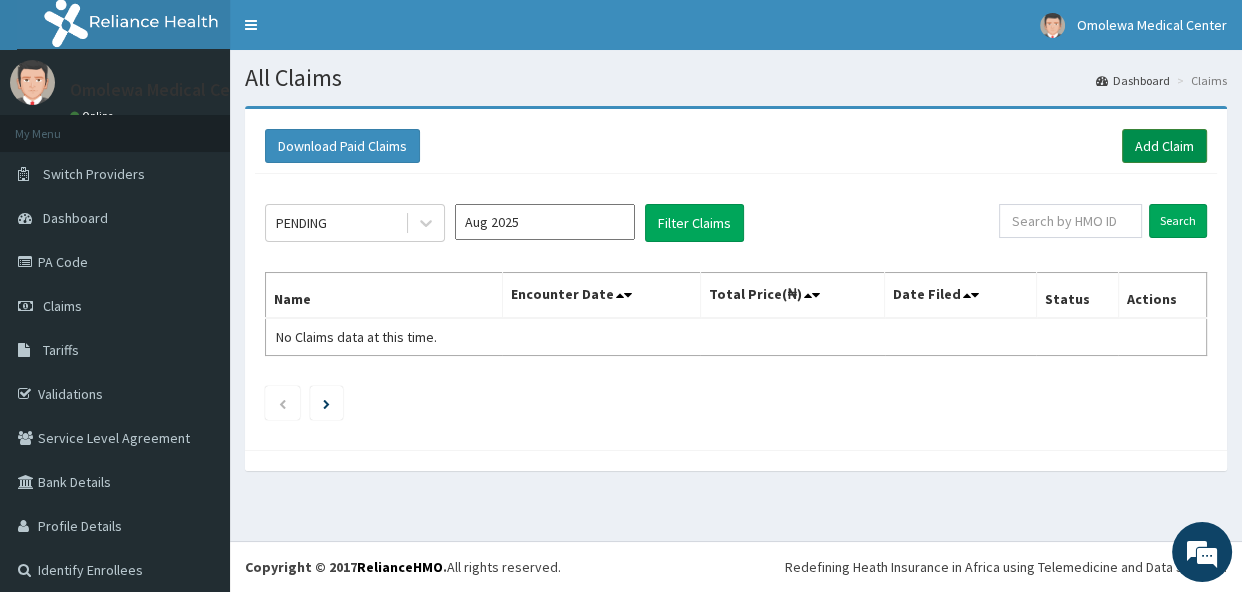 click on "Add Claim" at bounding box center (1164, 146) 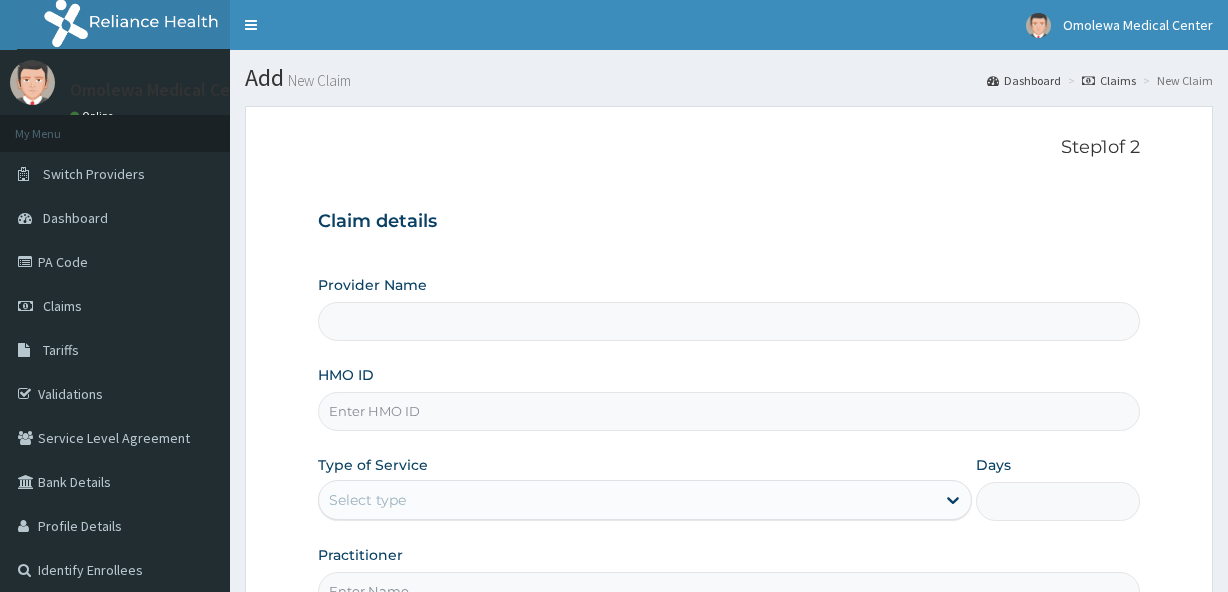 scroll, scrollTop: 0, scrollLeft: 0, axis: both 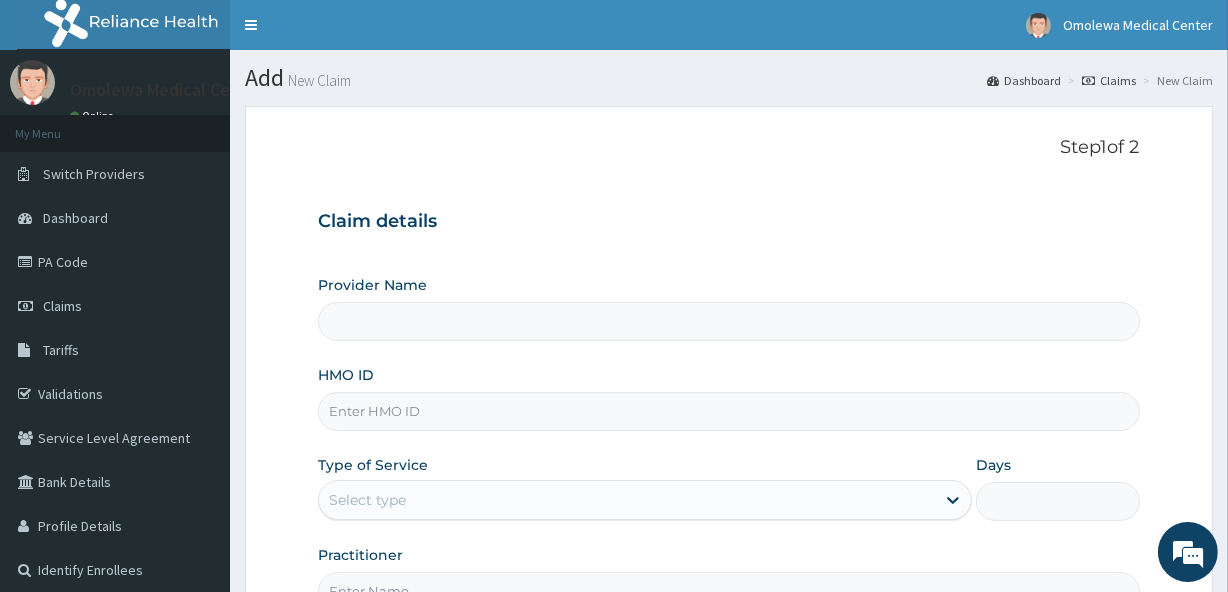 click on "HMO ID" at bounding box center (728, 411) 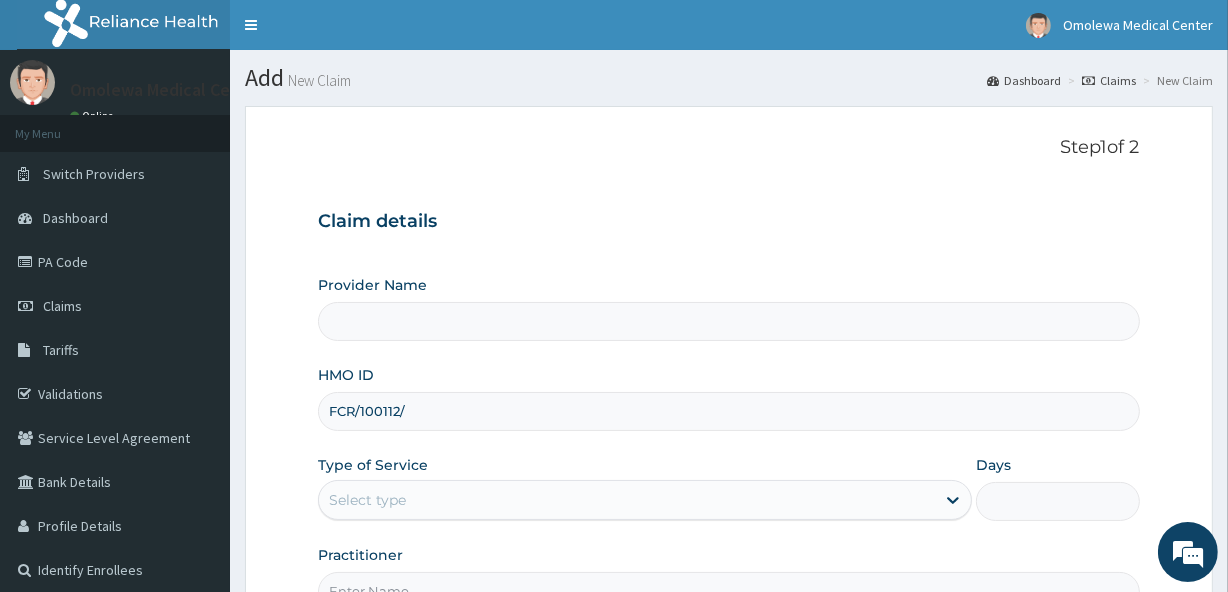 scroll, scrollTop: 0, scrollLeft: 0, axis: both 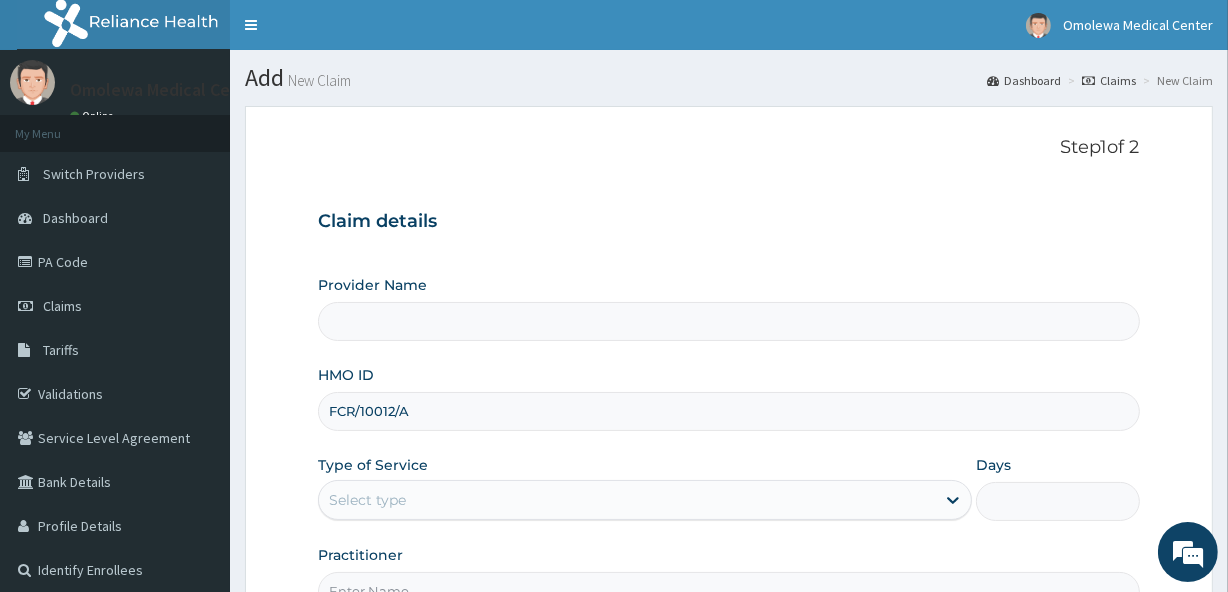 type on "FCR/10012/A" 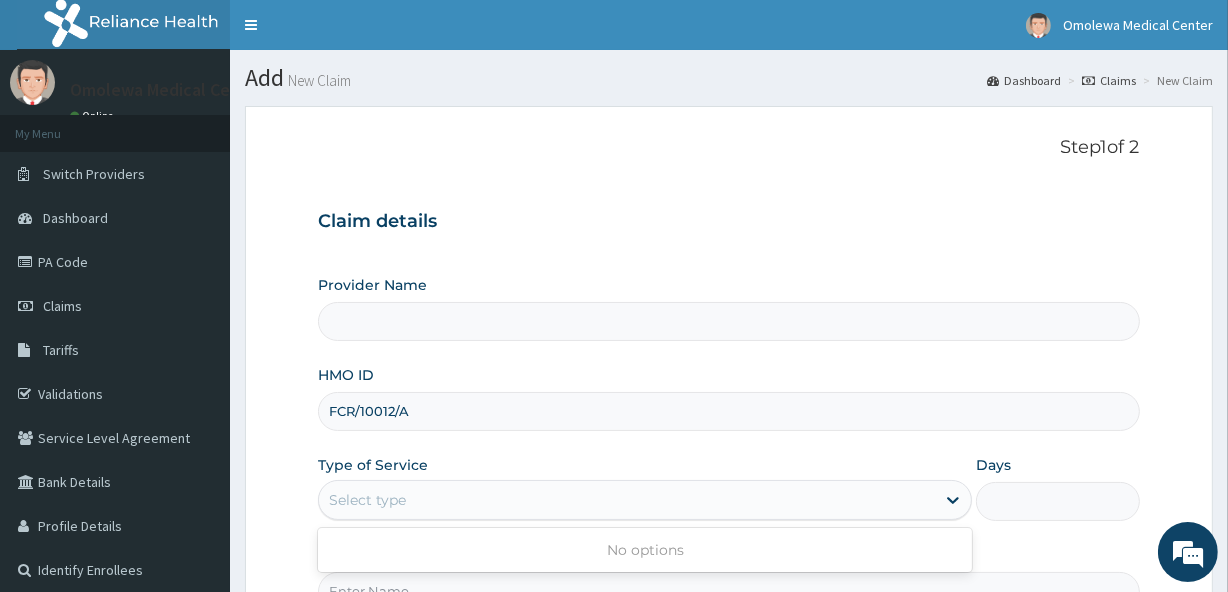 click on "Select type" at bounding box center [367, 500] 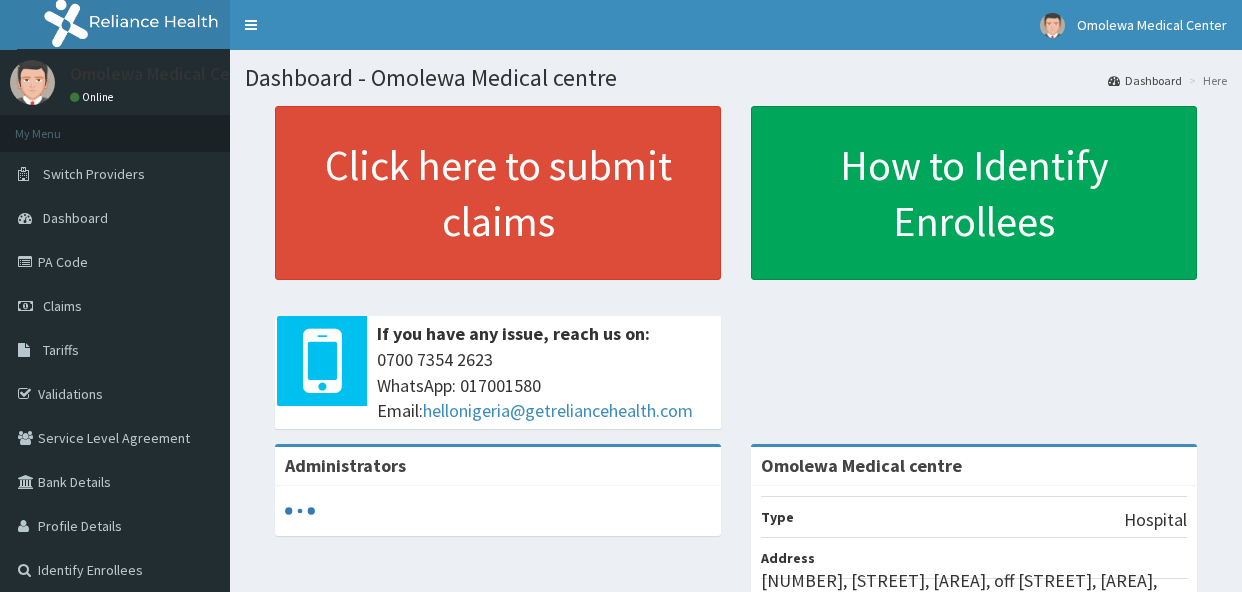 scroll, scrollTop: 0, scrollLeft: 0, axis: both 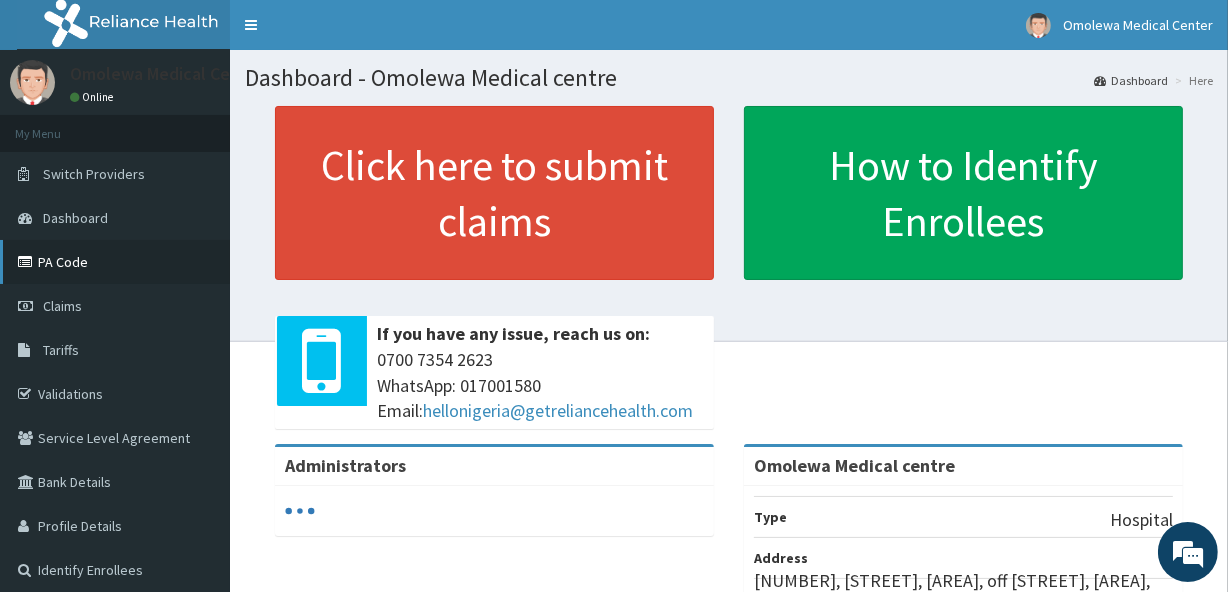 click on "PA Code" at bounding box center (115, 262) 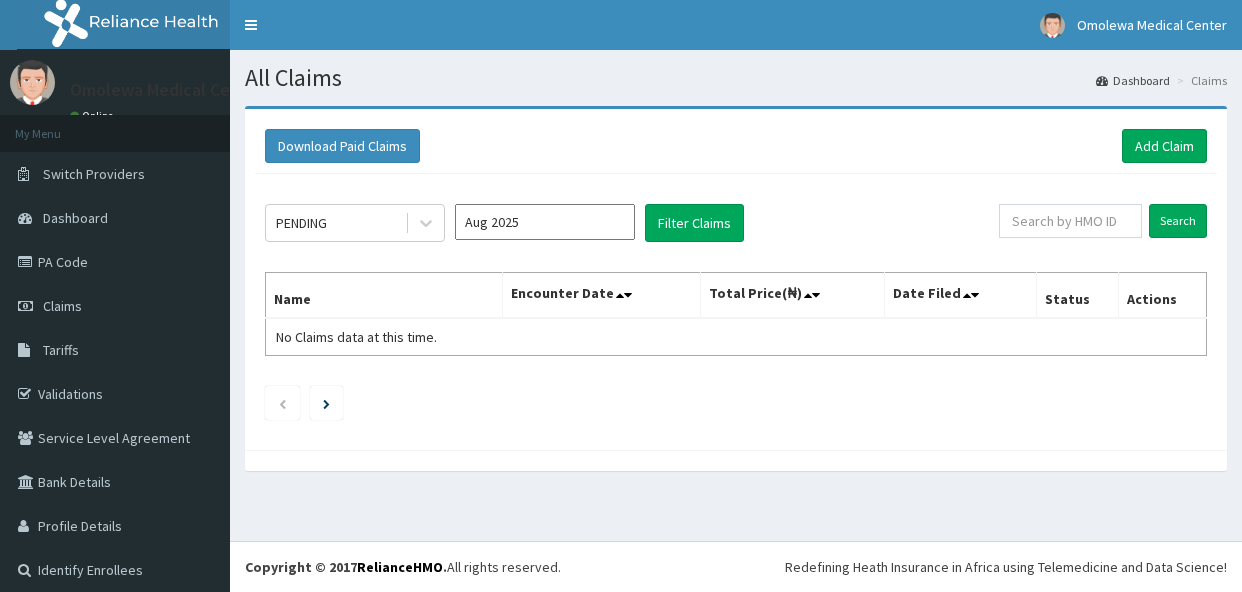 scroll, scrollTop: 0, scrollLeft: 0, axis: both 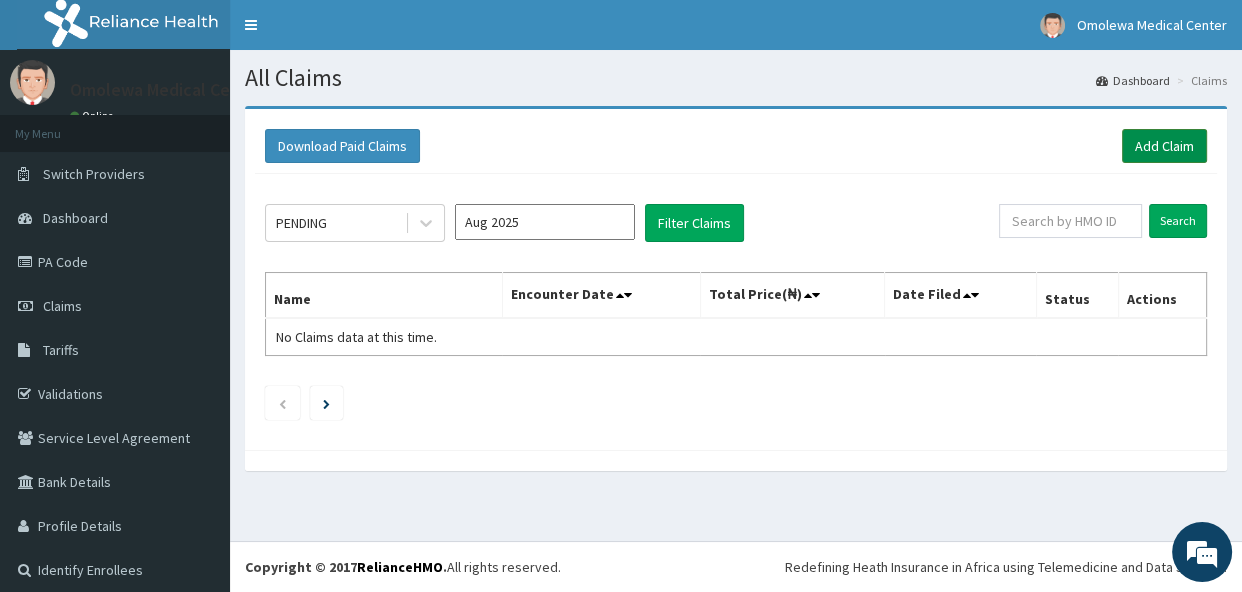 click on "Add Claim" at bounding box center [1164, 146] 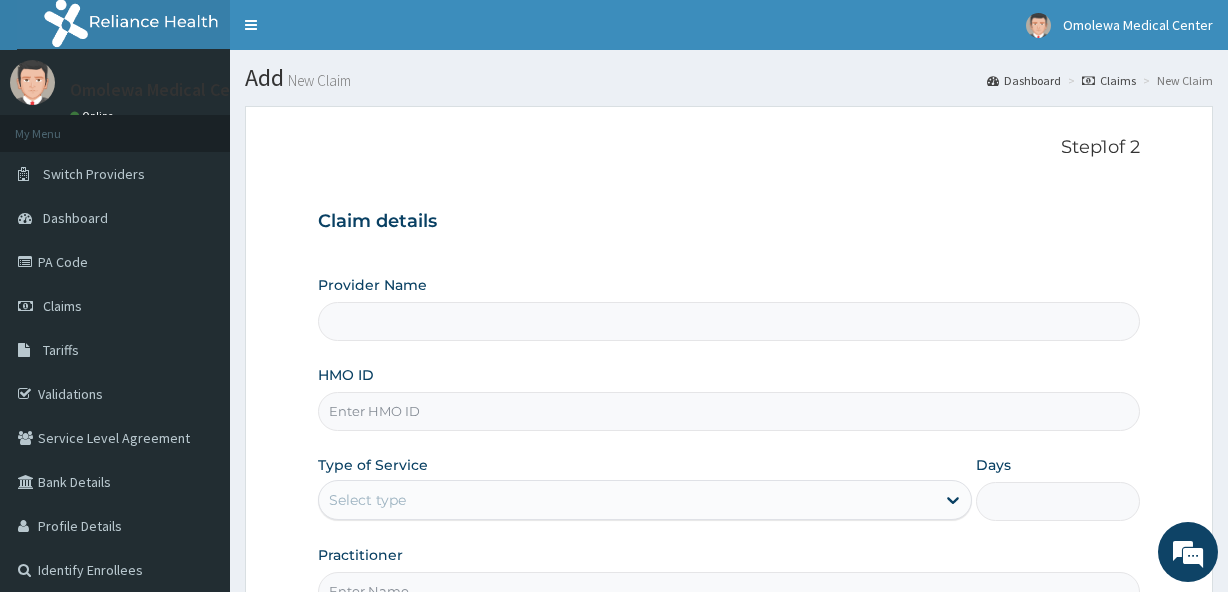scroll, scrollTop: 0, scrollLeft: 0, axis: both 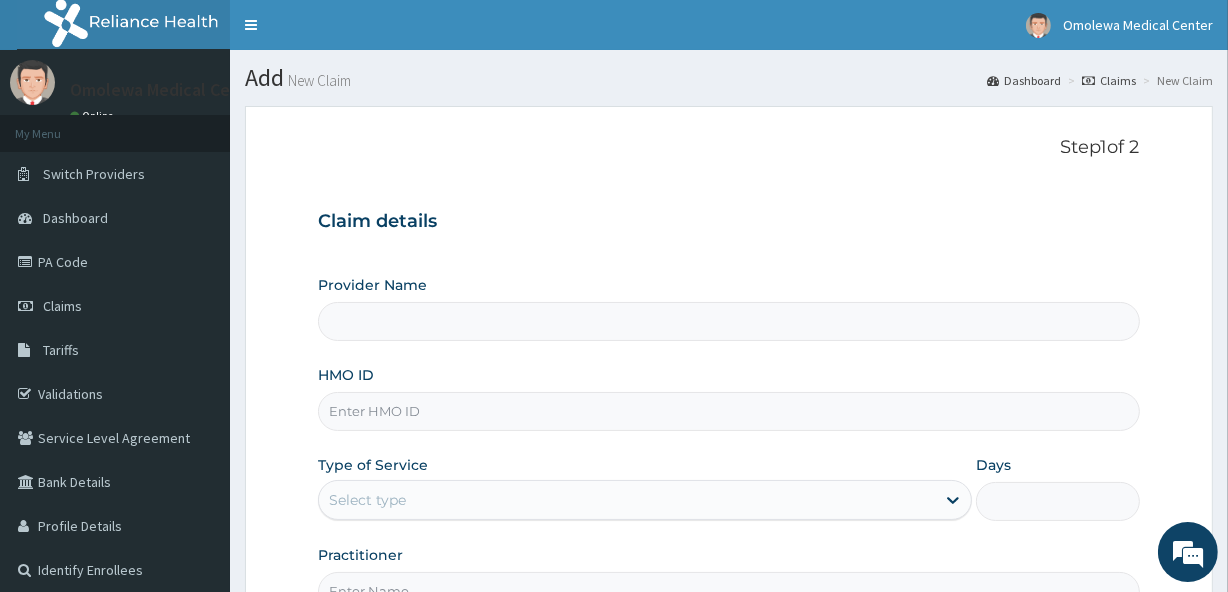 click on "HMO ID" at bounding box center [728, 411] 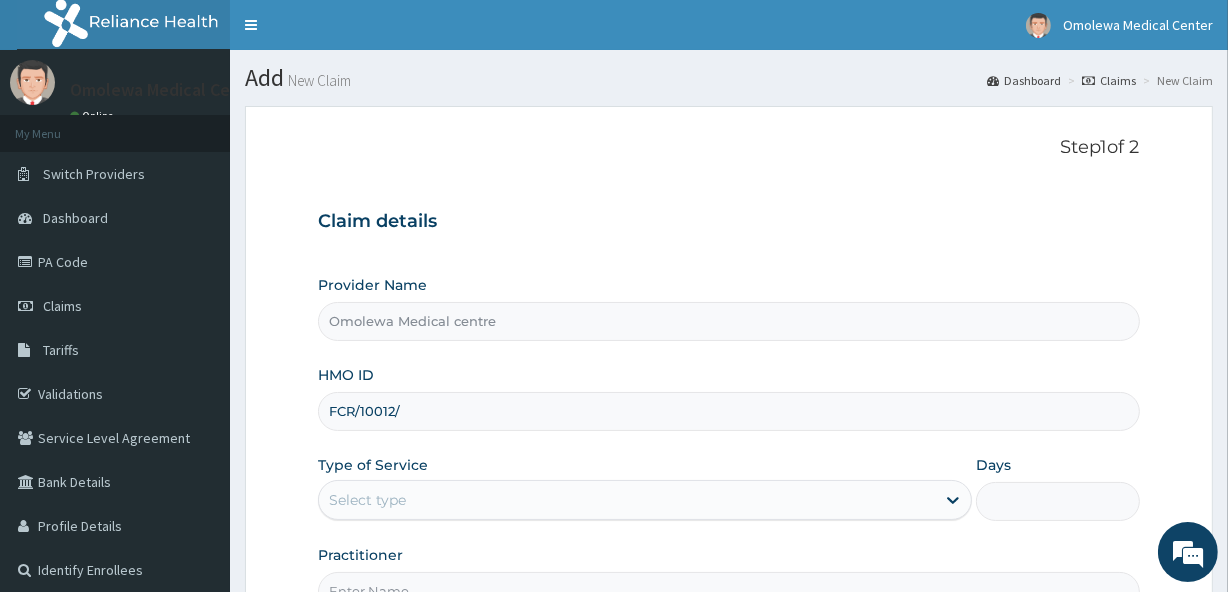 scroll, scrollTop: 0, scrollLeft: 0, axis: both 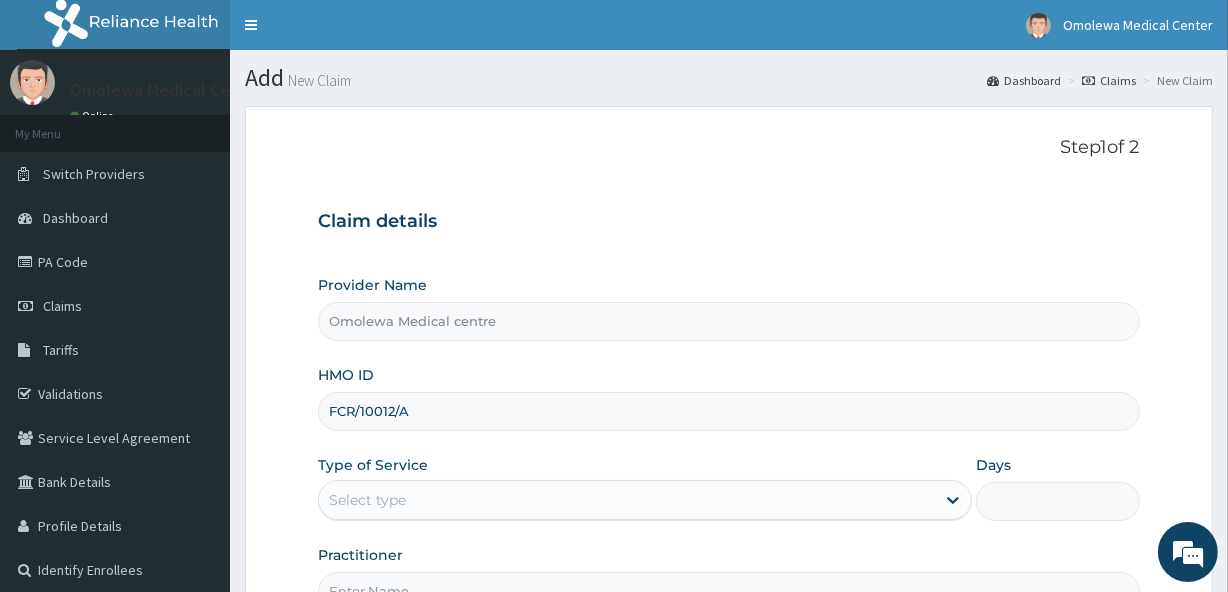 type on "FCR/10012/A" 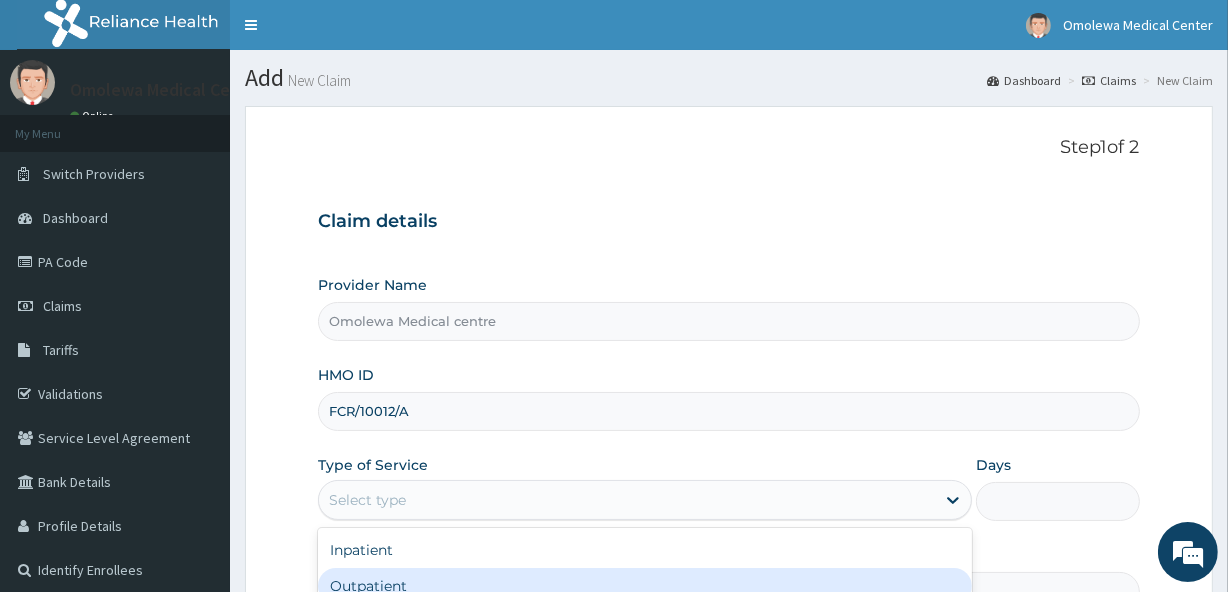 click on "Outpatient" at bounding box center [645, 586] 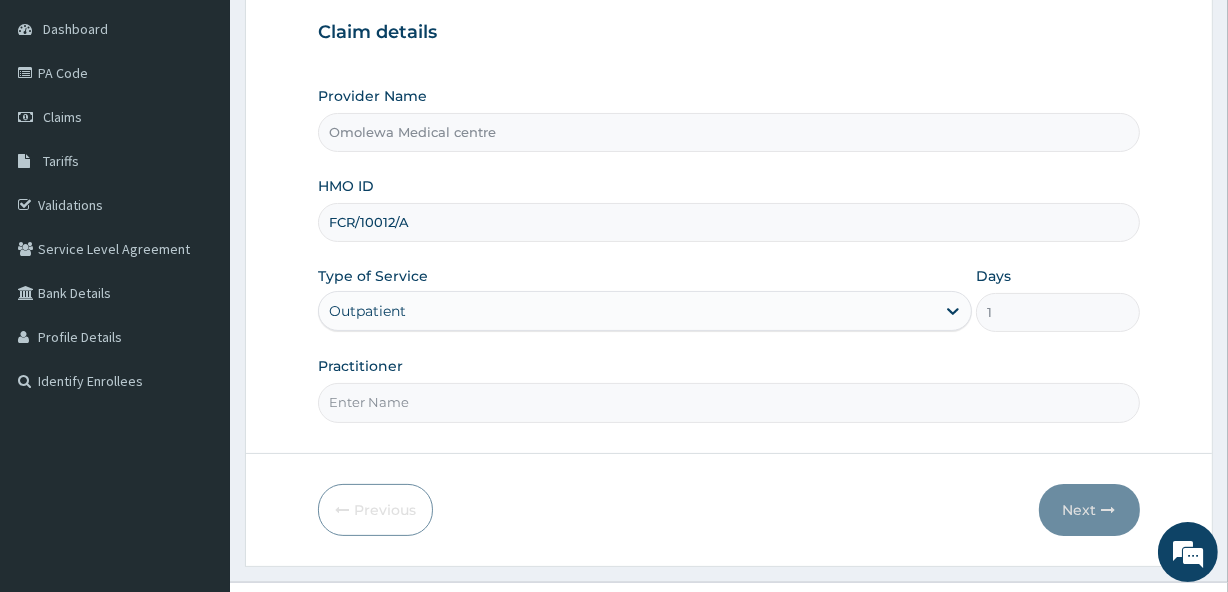 scroll, scrollTop: 228, scrollLeft: 0, axis: vertical 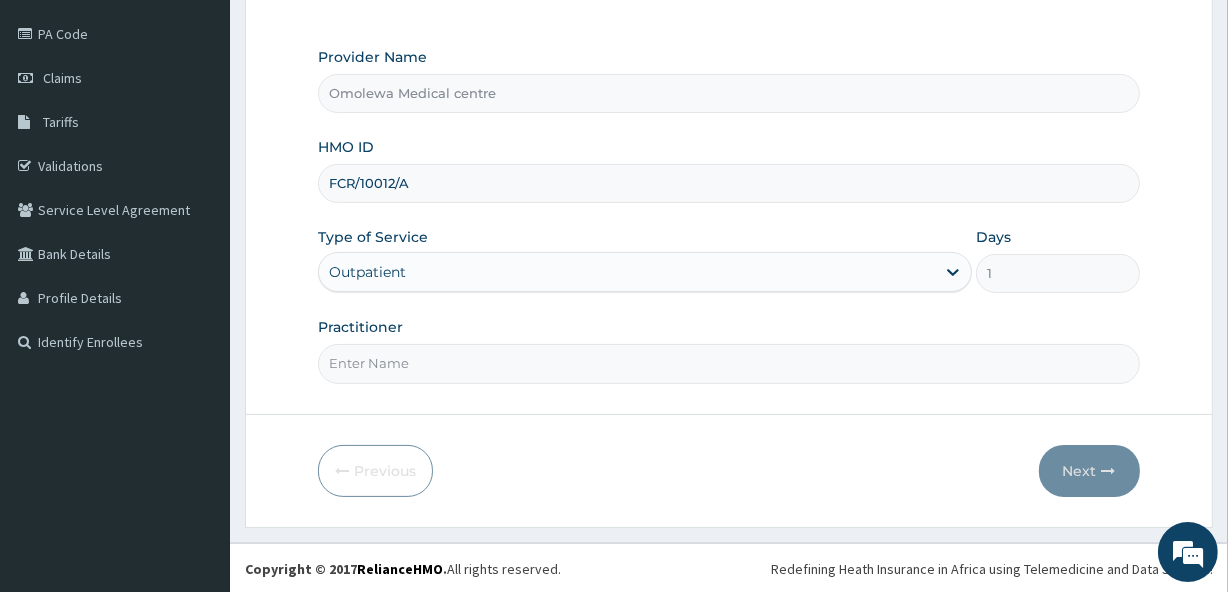 click on "Practitioner" at bounding box center [728, 363] 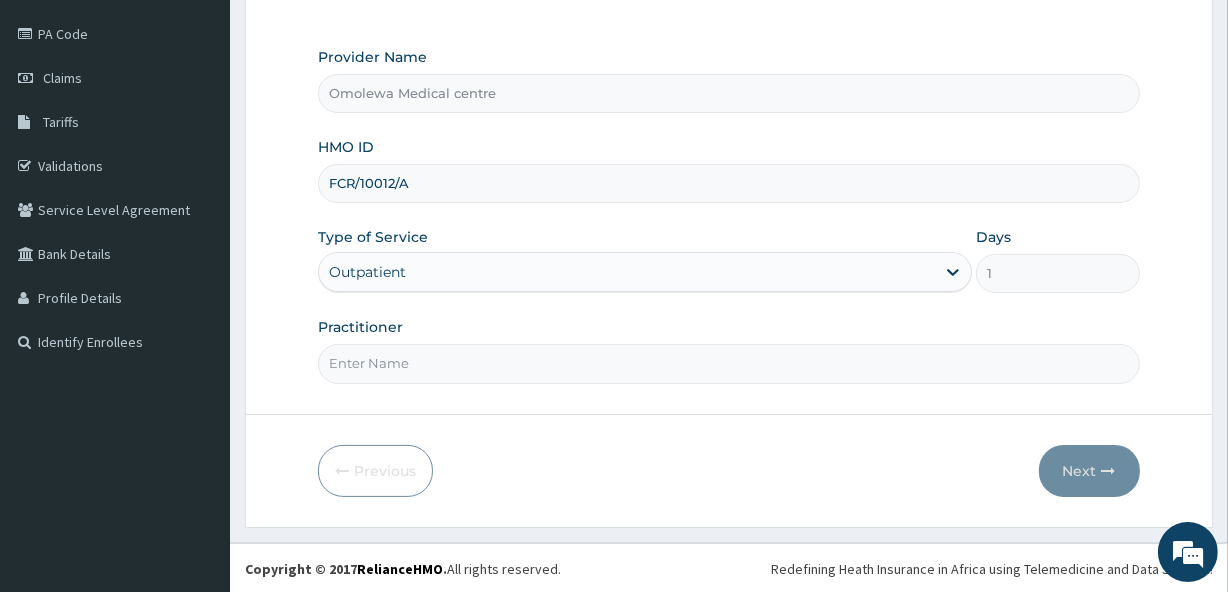 type on "DR MARGRET" 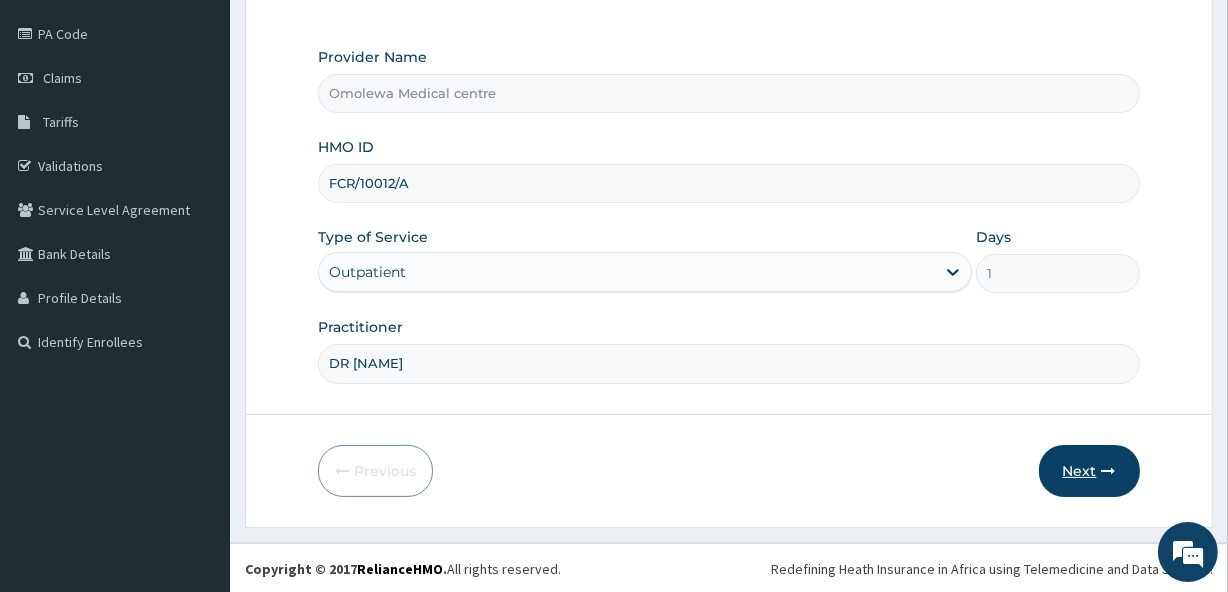 click on "Next" at bounding box center [1089, 471] 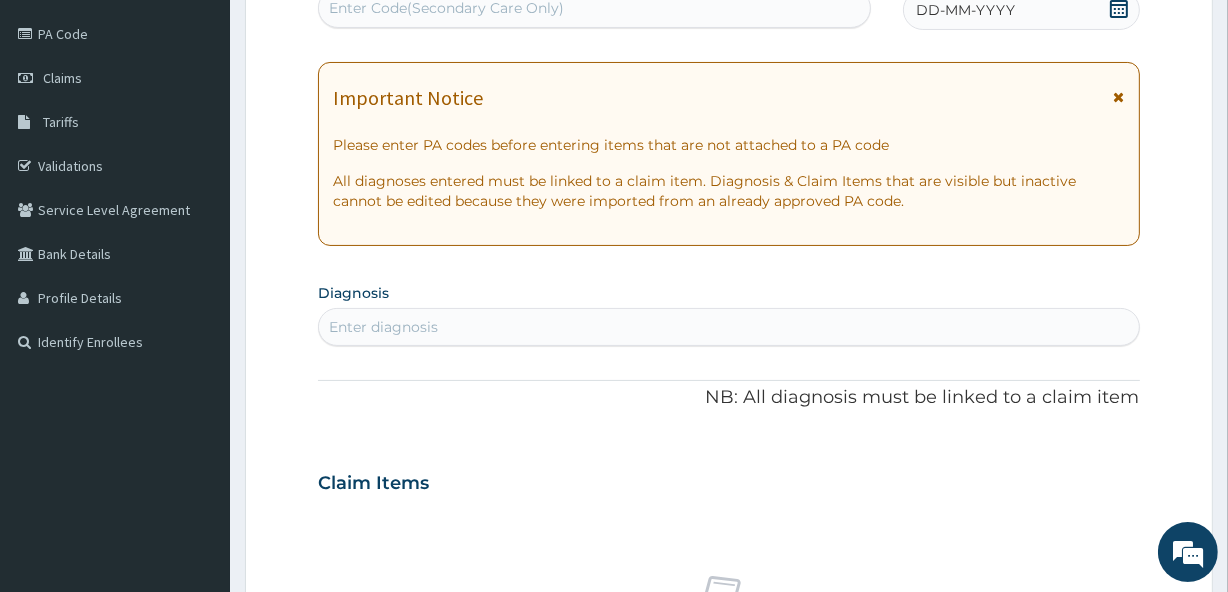 scroll, scrollTop: 226, scrollLeft: 0, axis: vertical 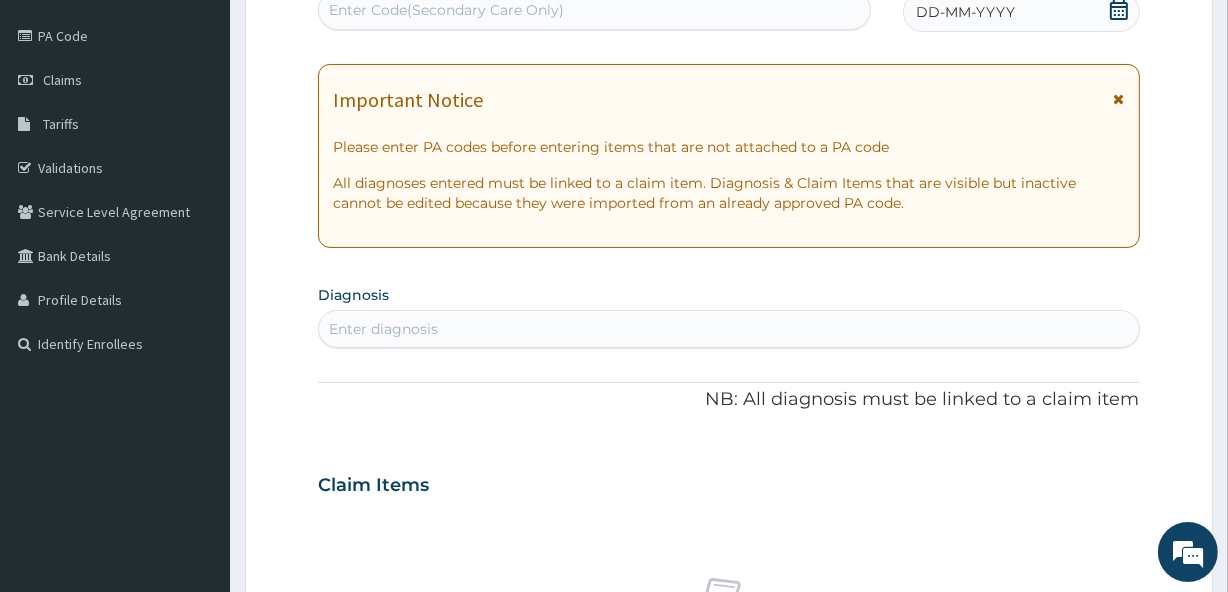 click on "Enter Code(Secondary Care Only)" at bounding box center [446, 10] 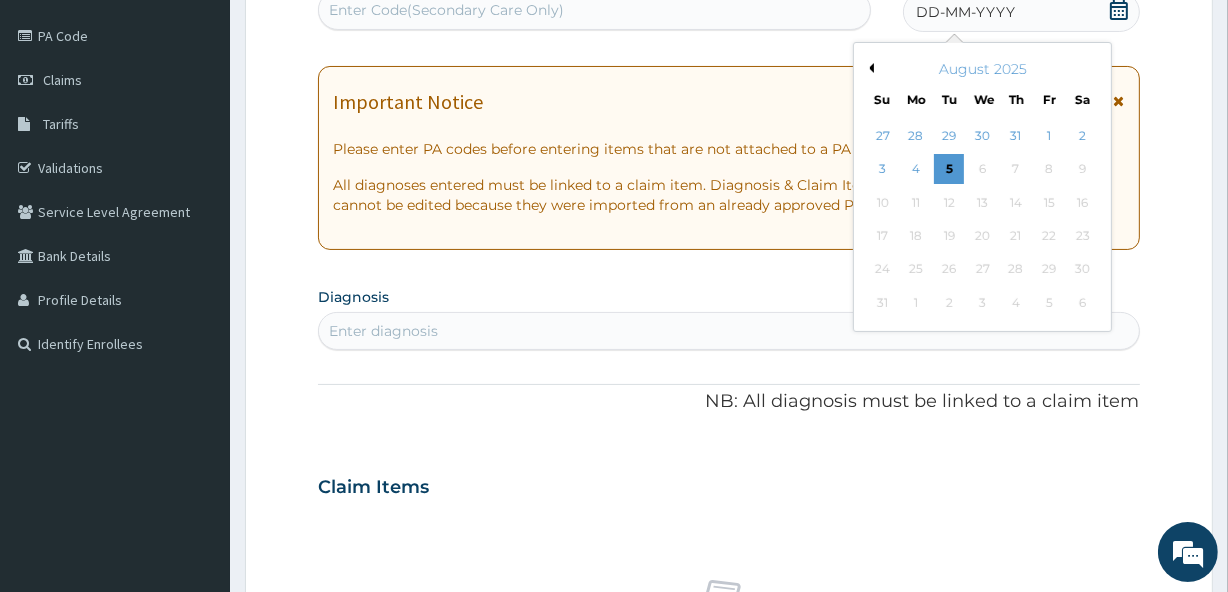 click on "Previous Month" at bounding box center [869, 68] 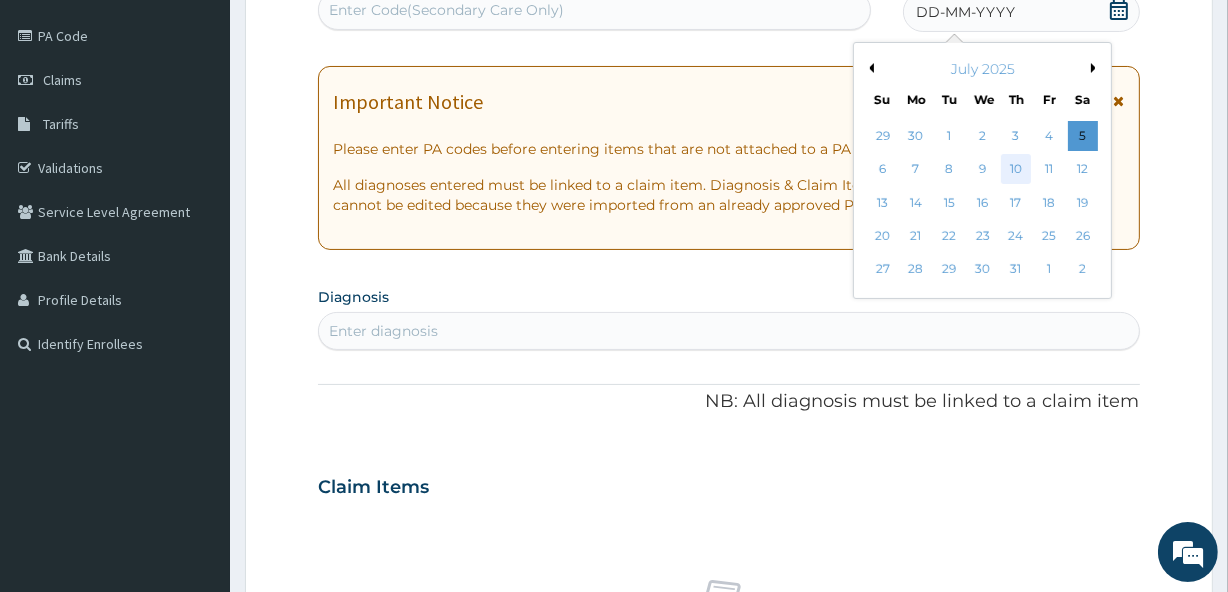 click on "10" at bounding box center (1016, 170) 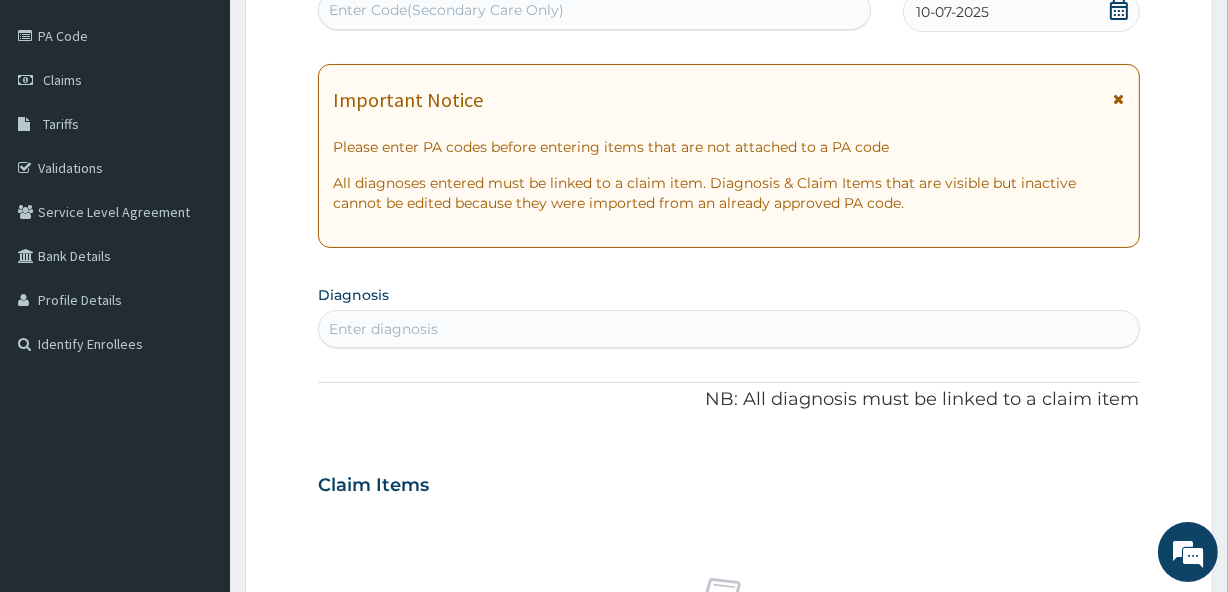 click on "Enter diagnosis" at bounding box center [728, 329] 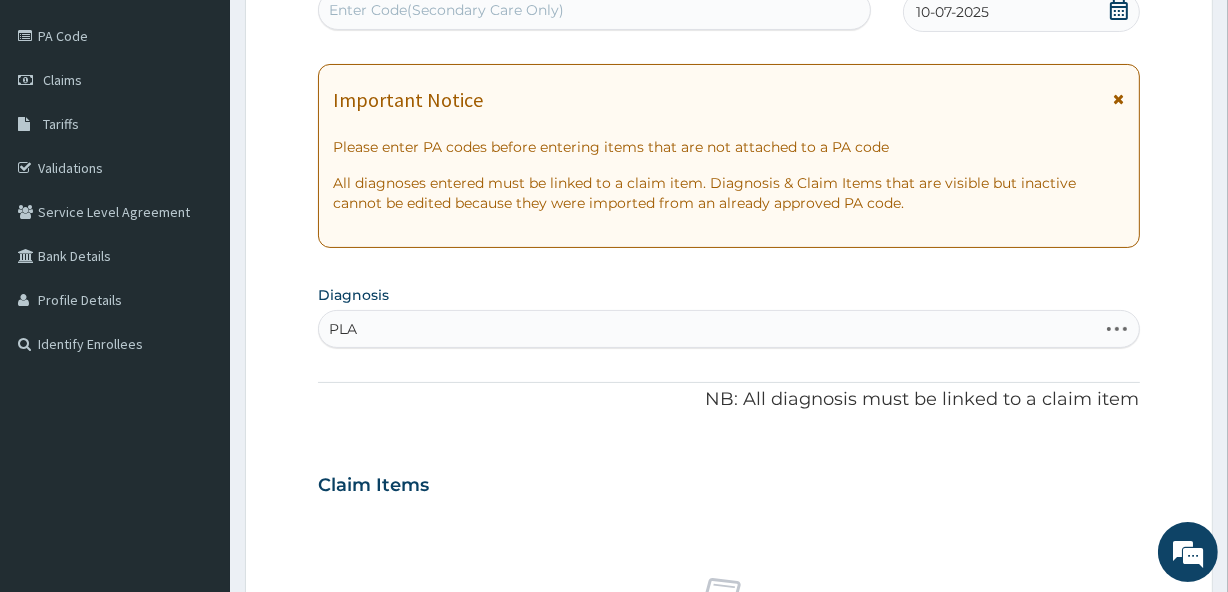 type on "PLAS" 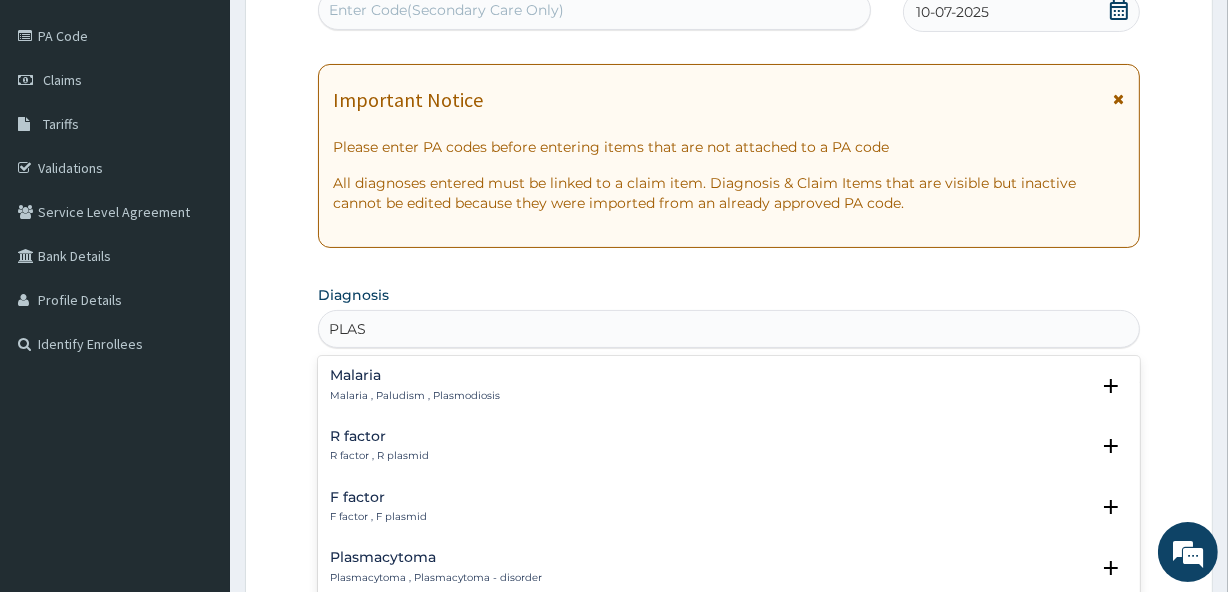 click on "Malaria" at bounding box center (415, 375) 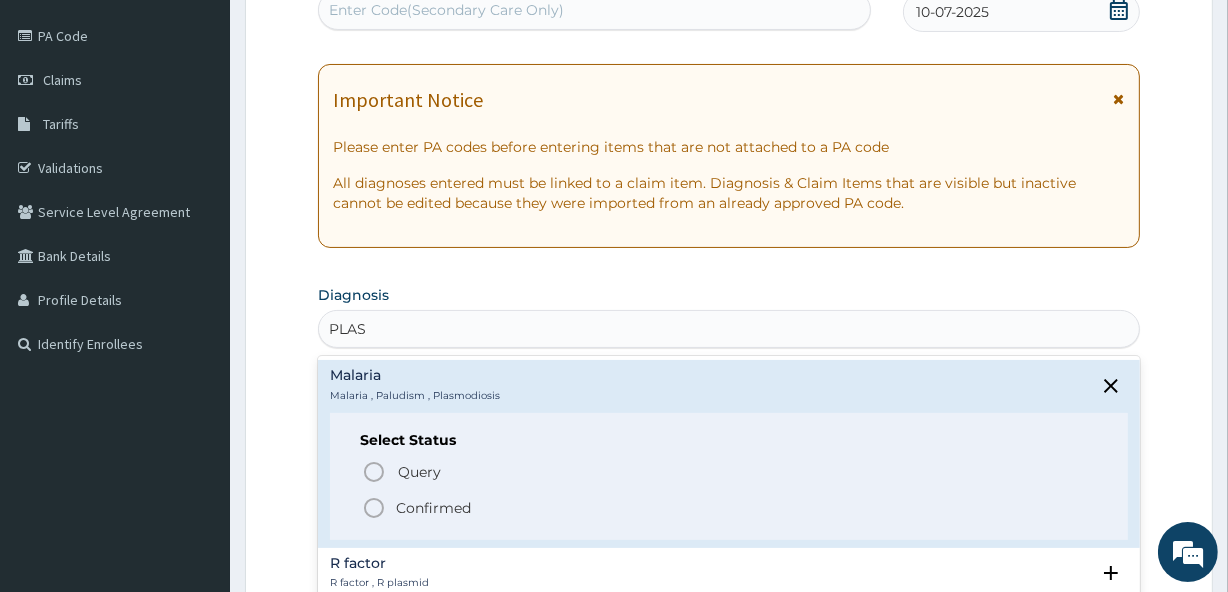 click 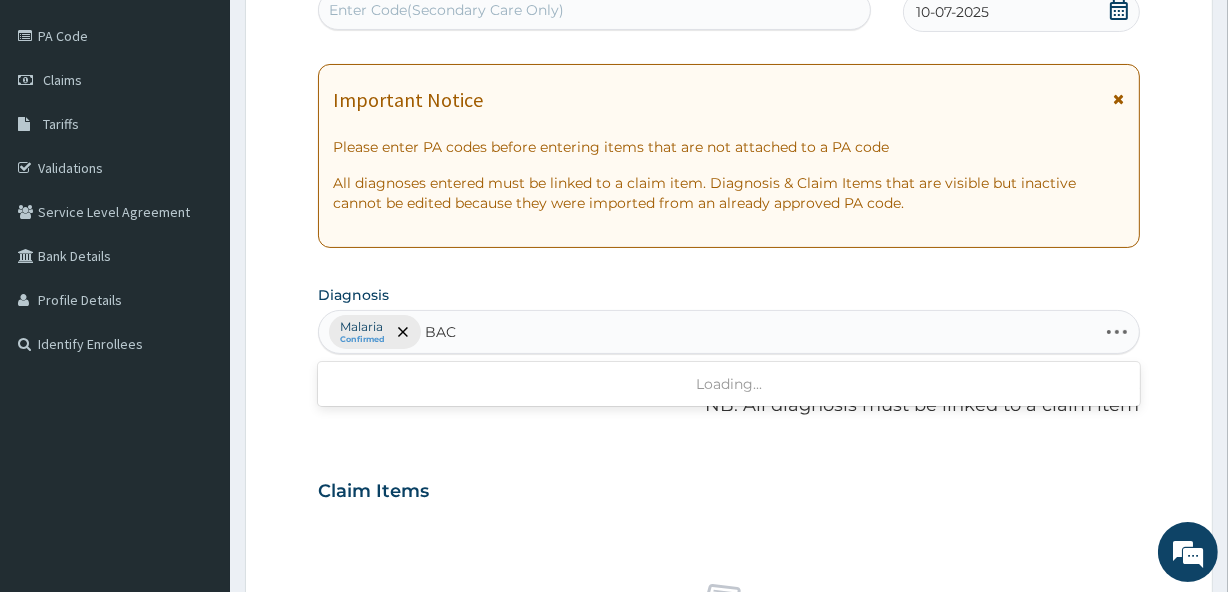 type on "BACK" 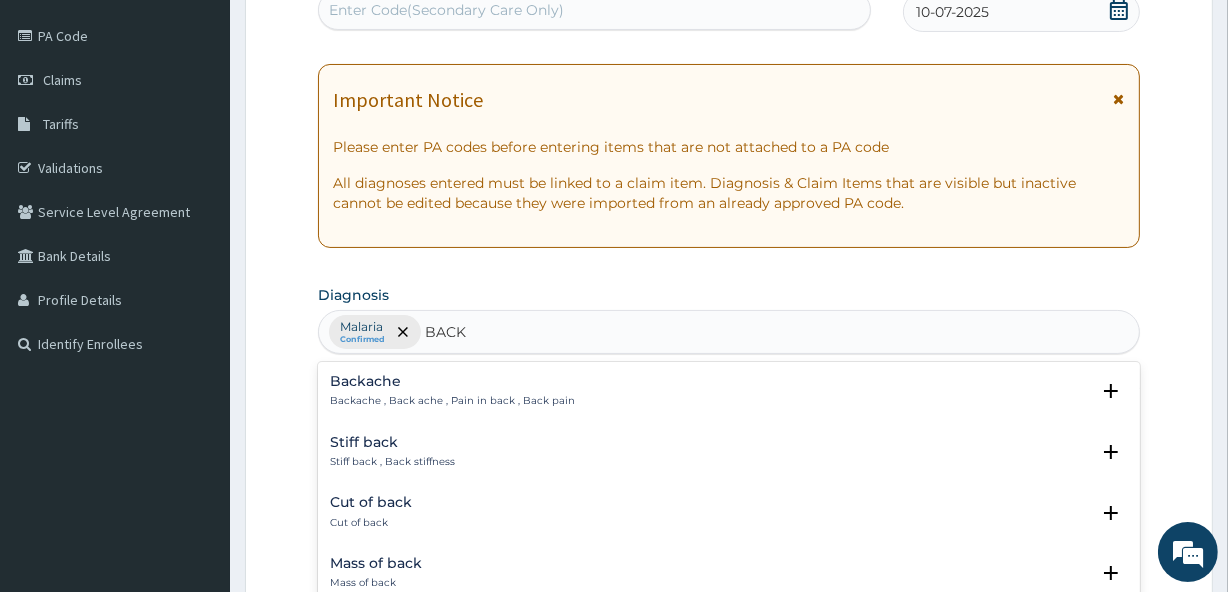 click on "Backache" at bounding box center (452, 381) 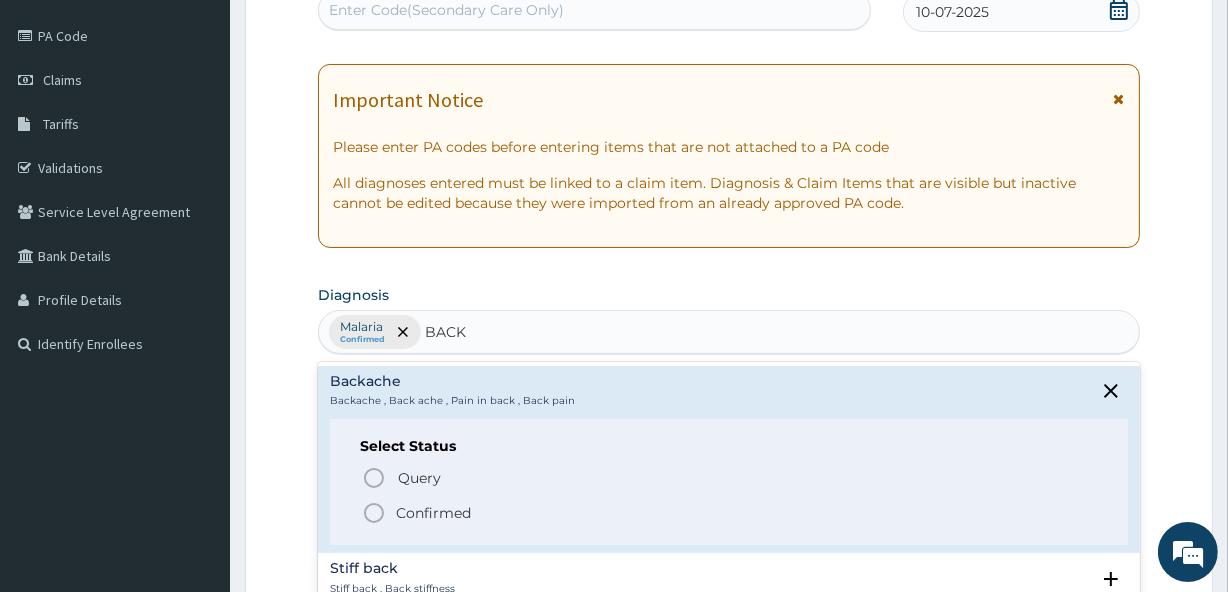 click on "Confirmed" at bounding box center [433, 513] 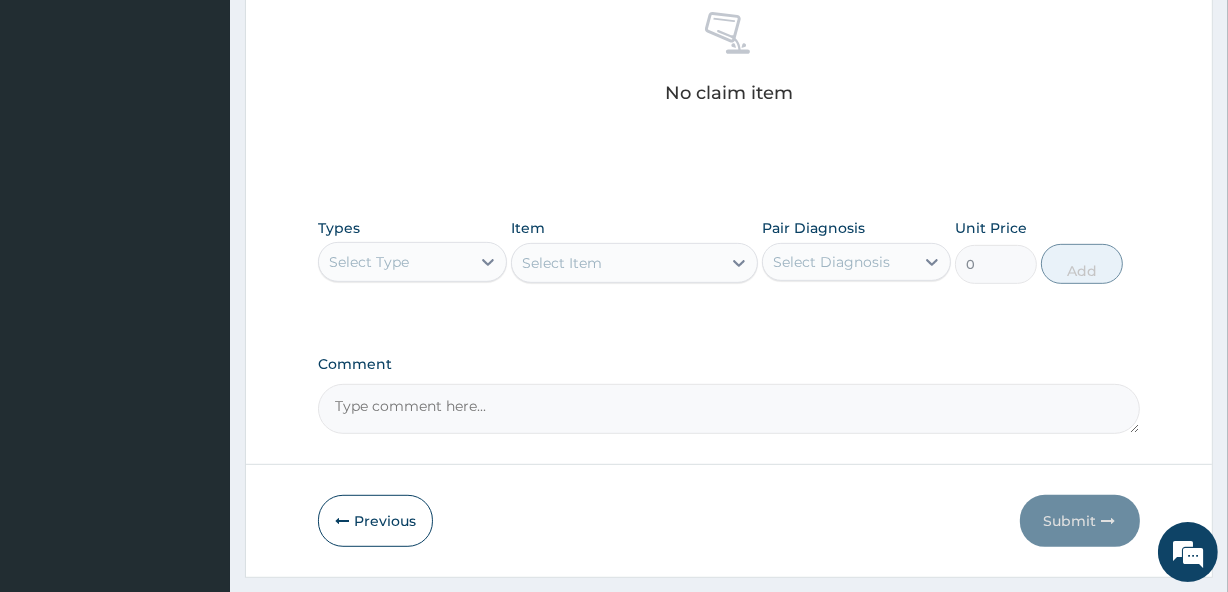 scroll, scrollTop: 849, scrollLeft: 0, axis: vertical 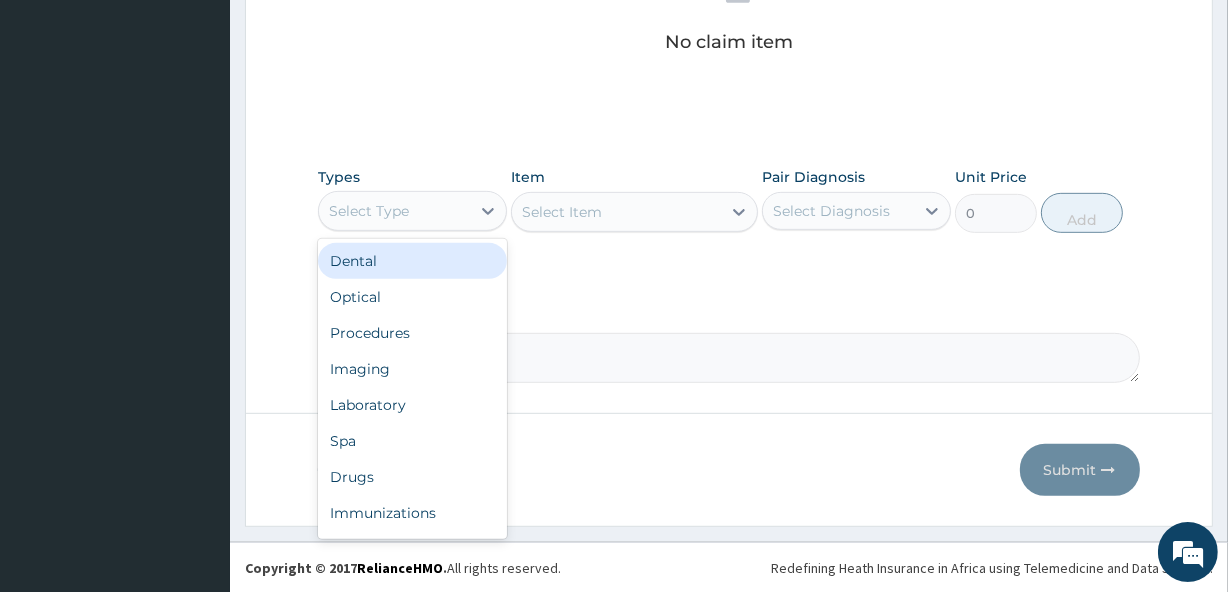 click on "Select Type" at bounding box center (394, 211) 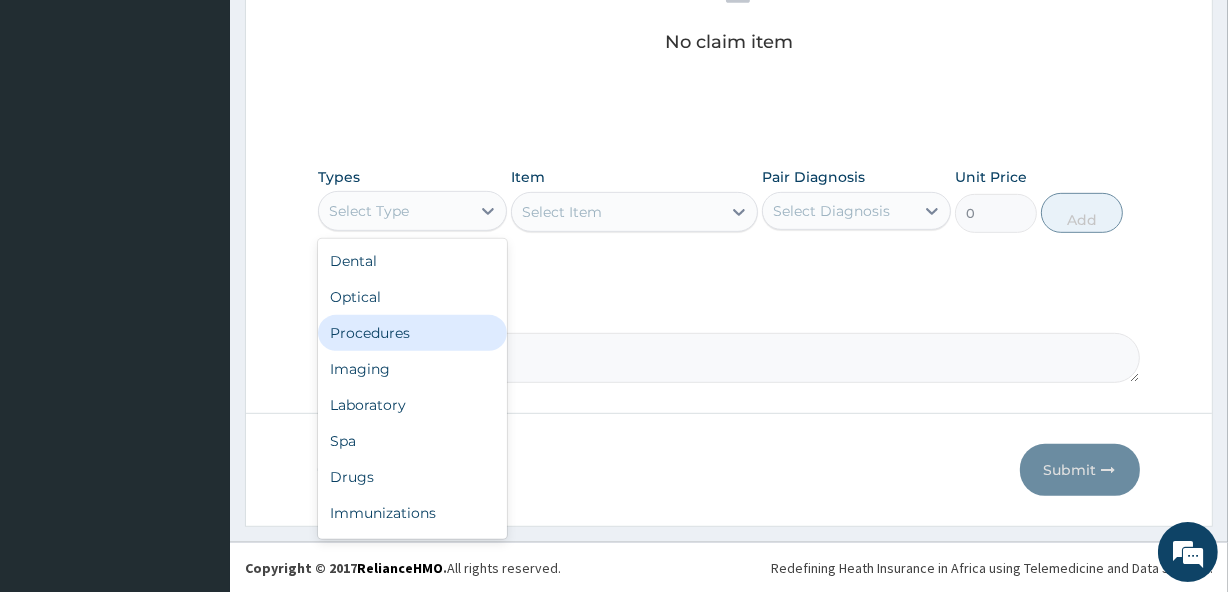 click on "Procedures" at bounding box center (412, 333) 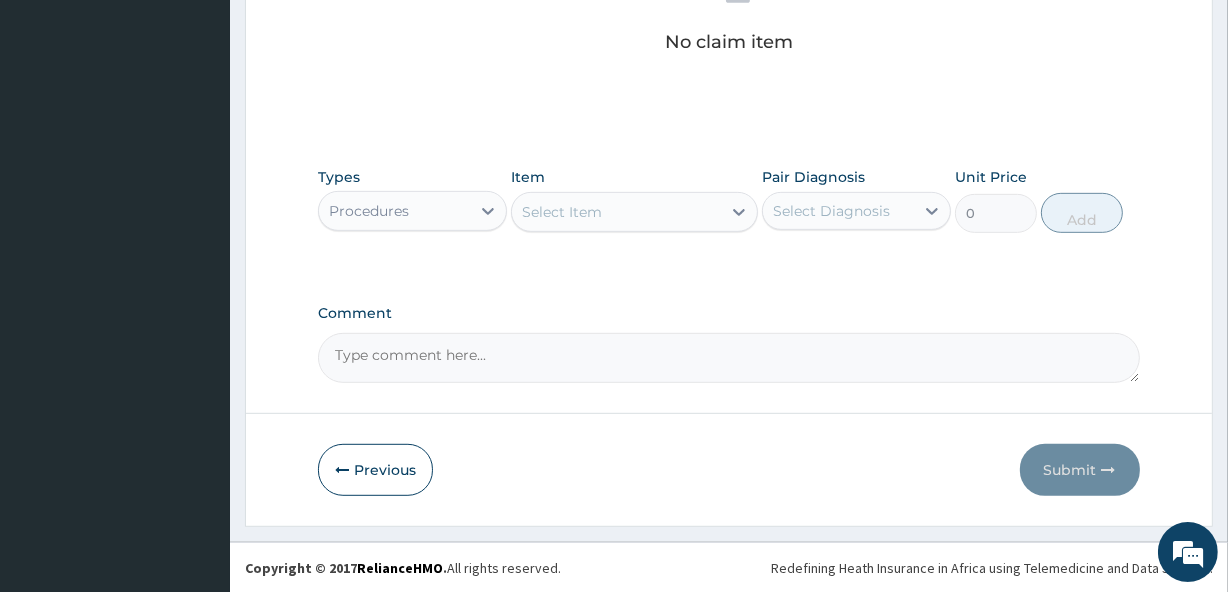 click on "Select Item" at bounding box center [616, 212] 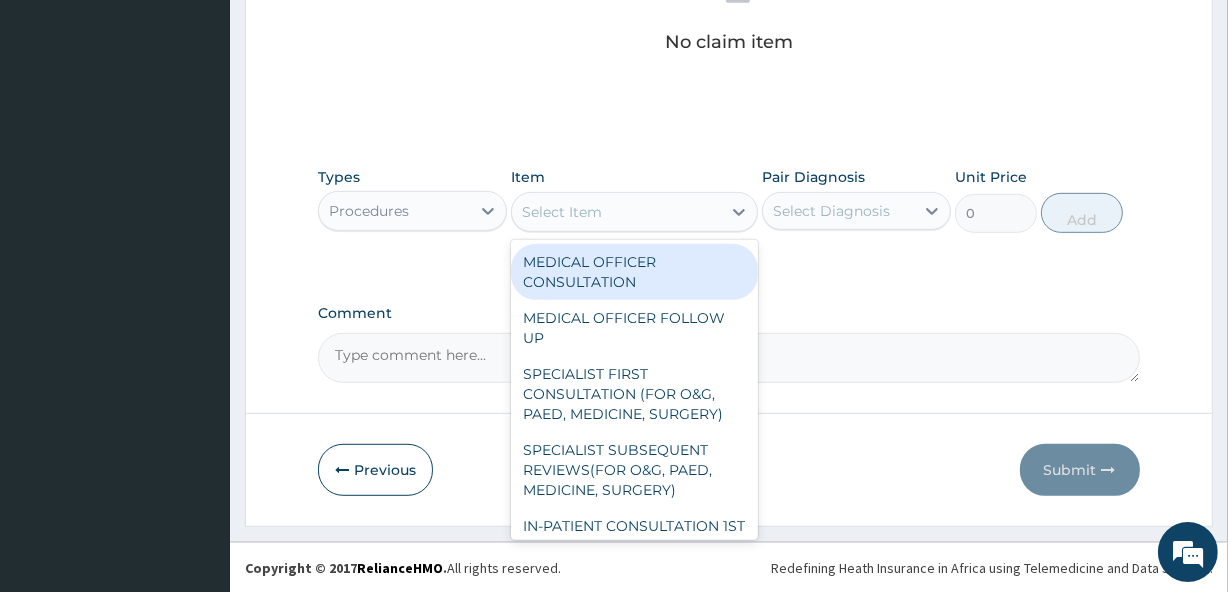 click on "MEDICAL OFFICER CONSULTATION" at bounding box center (634, 272) 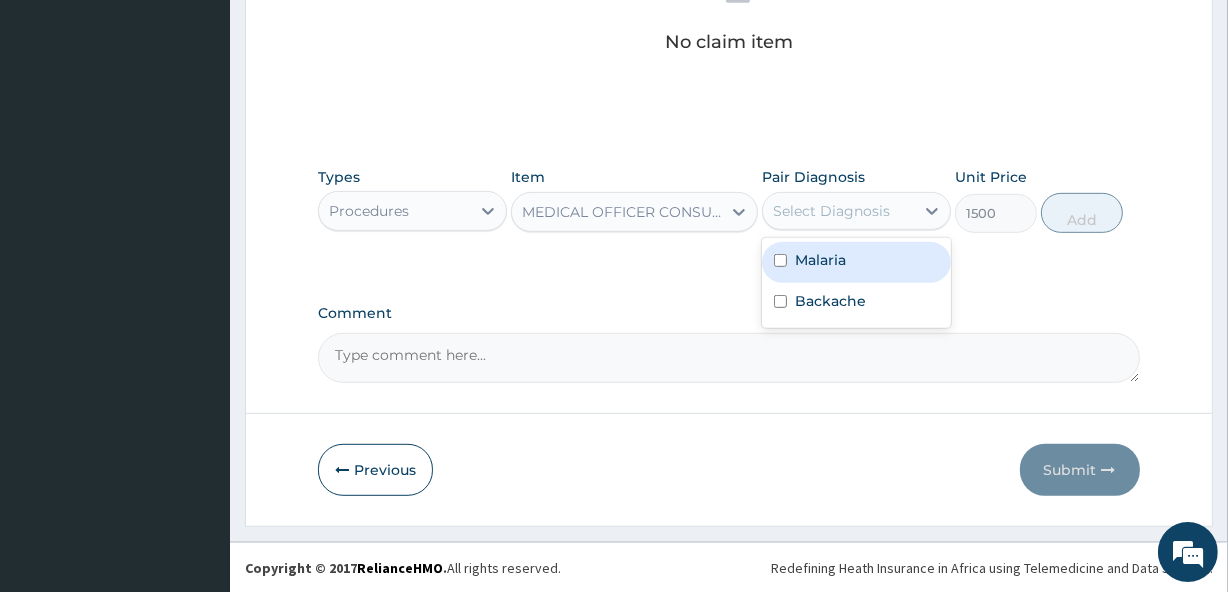 click on "Select Diagnosis" at bounding box center [831, 211] 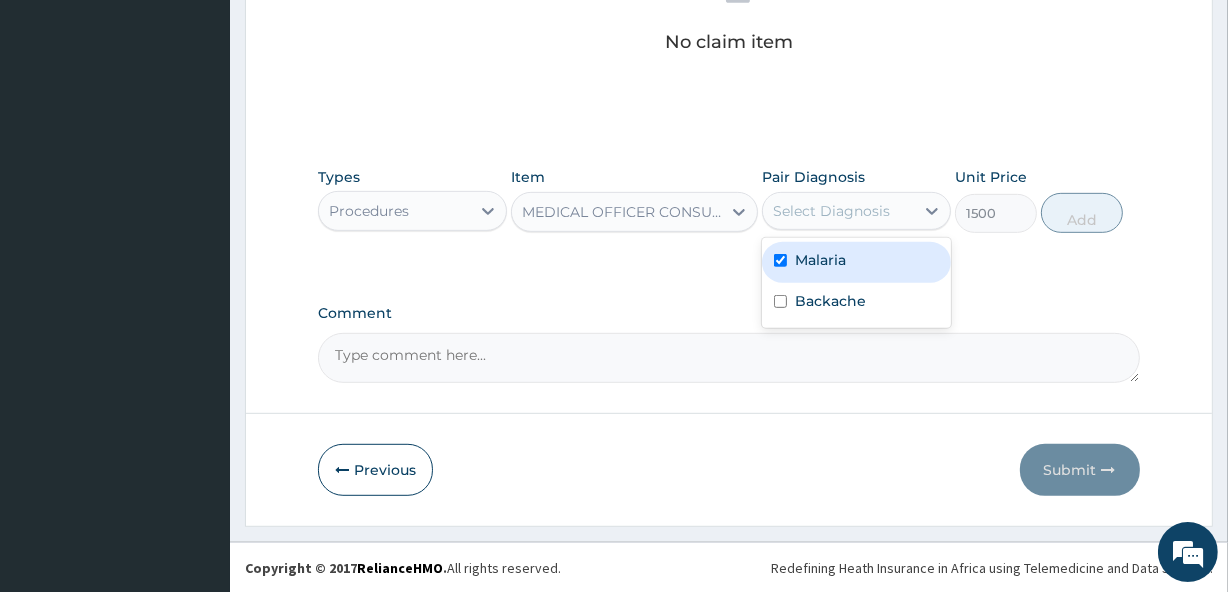 checkbox on "true" 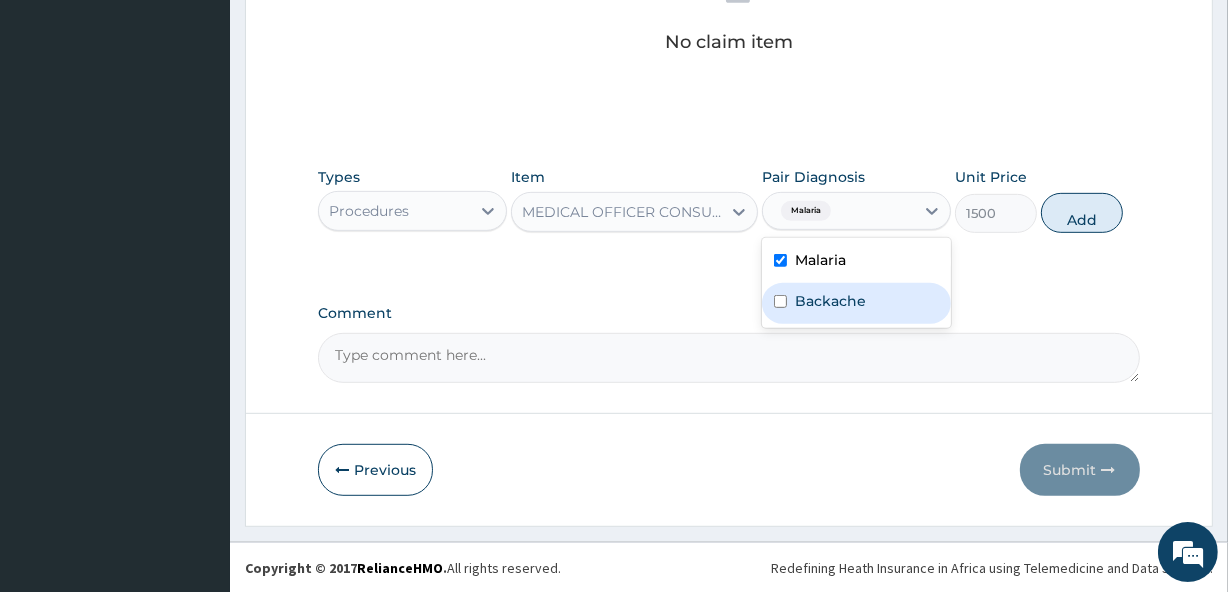 click on "Backache" at bounding box center (830, 301) 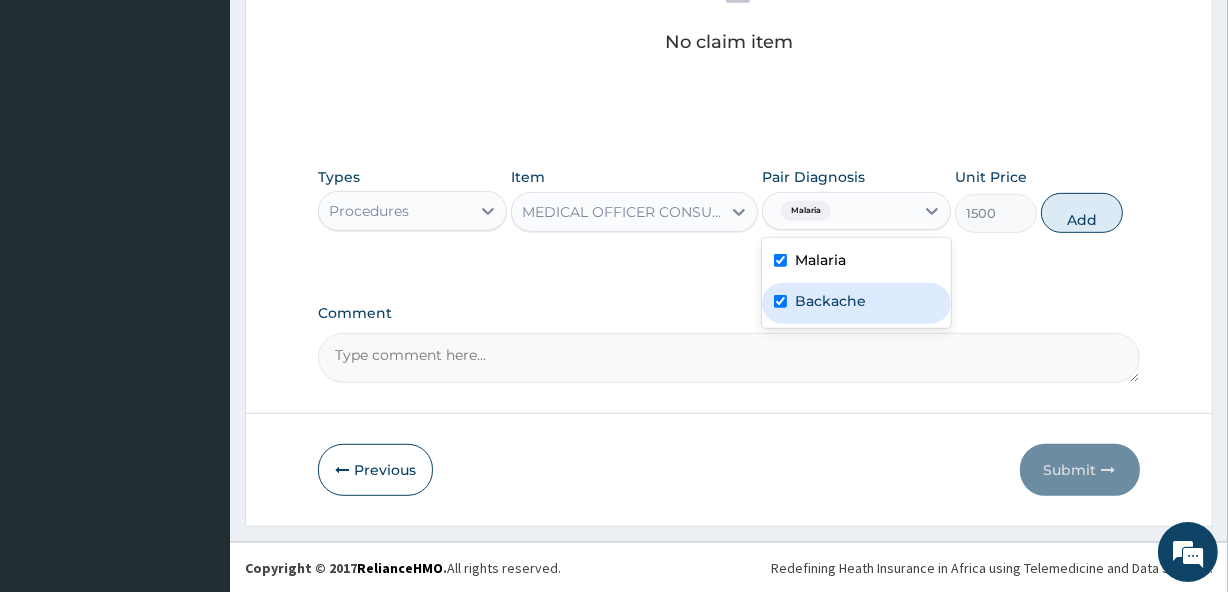 checkbox on "true" 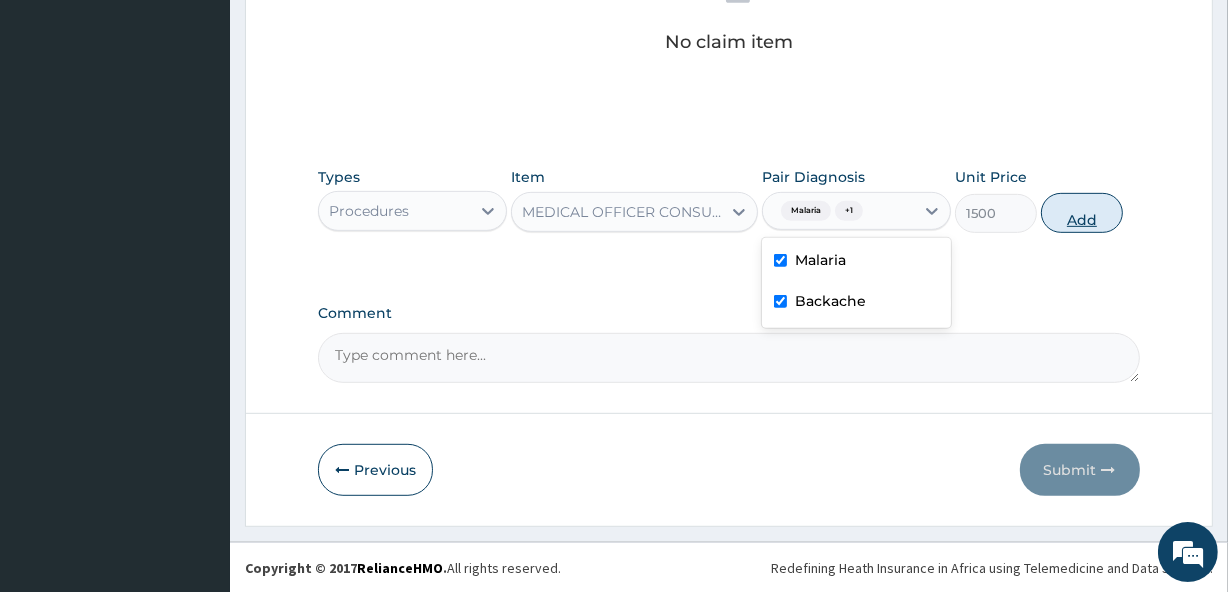 click on "Add" at bounding box center [1082, 213] 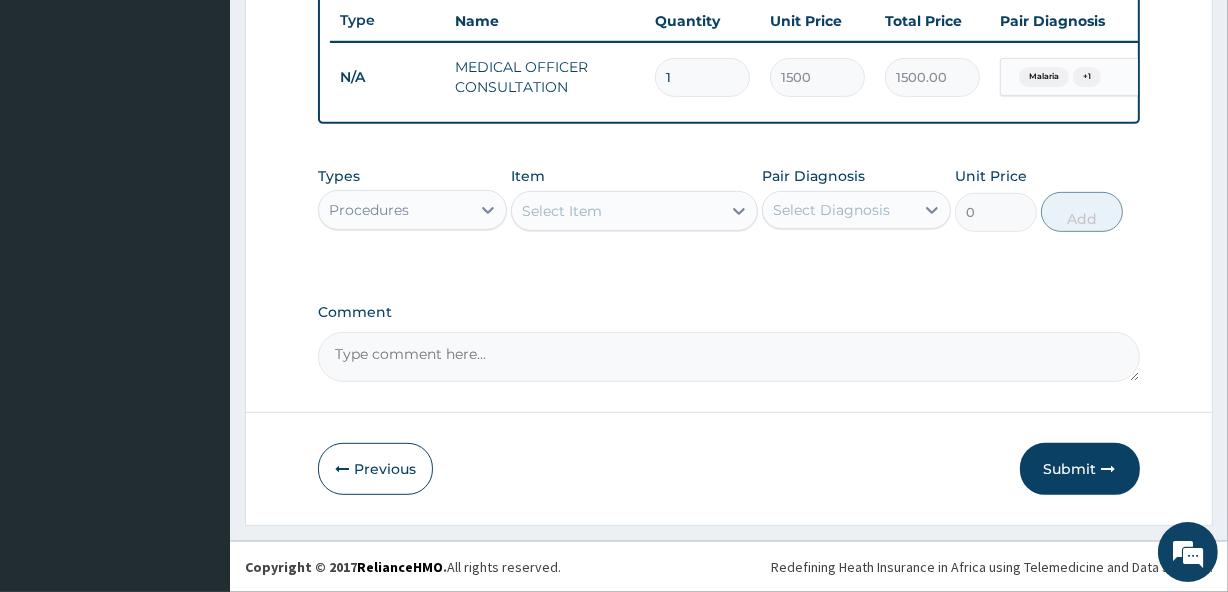scroll, scrollTop: 764, scrollLeft: 0, axis: vertical 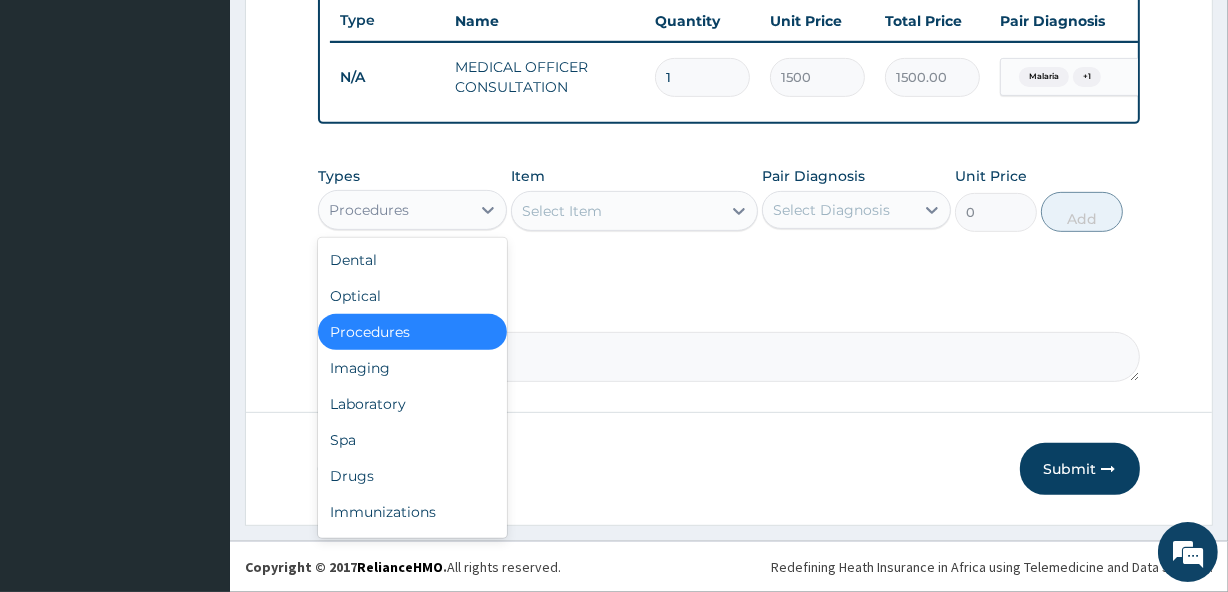 click on "Procedures" at bounding box center [394, 210] 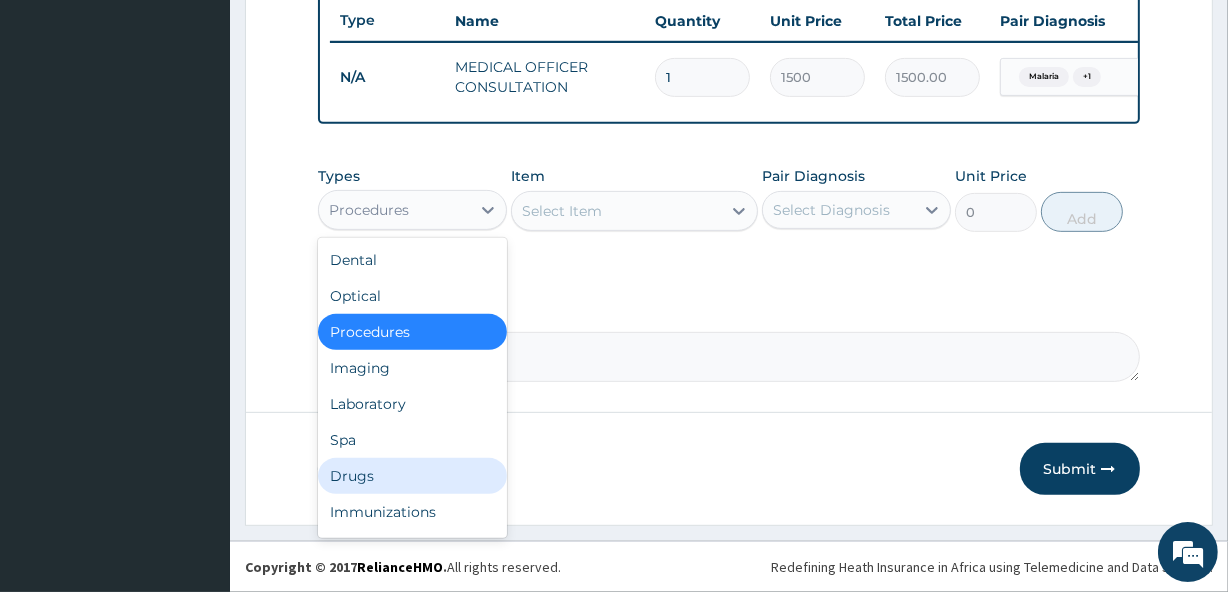 click on "Drugs" at bounding box center (412, 476) 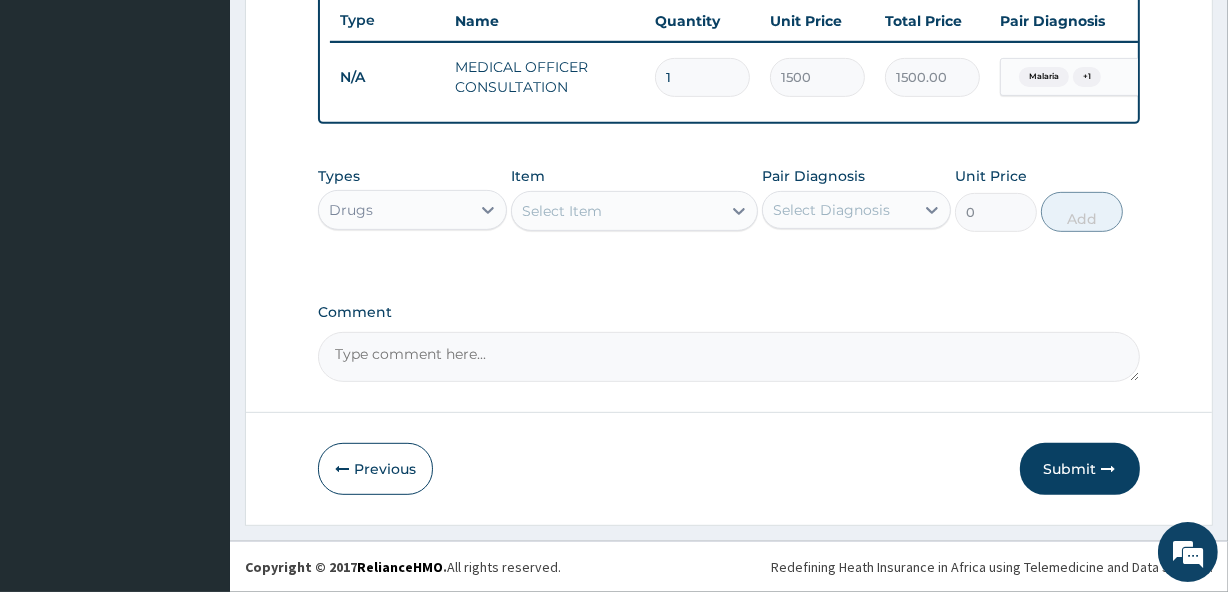click on "Select Item" at bounding box center [562, 211] 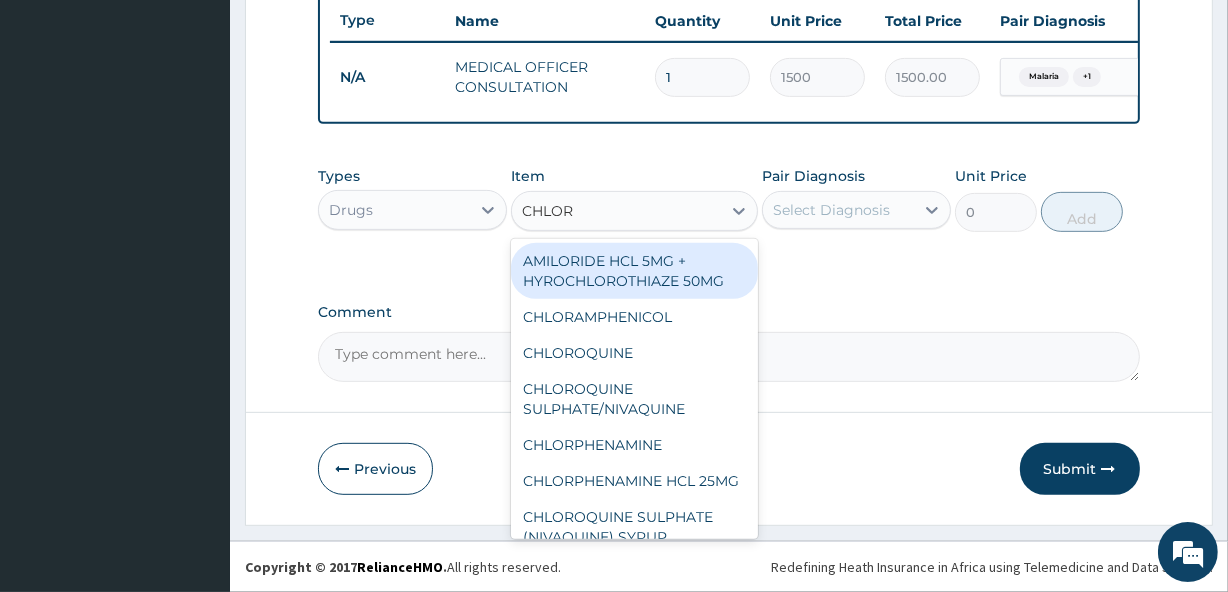 type on "CHLORO" 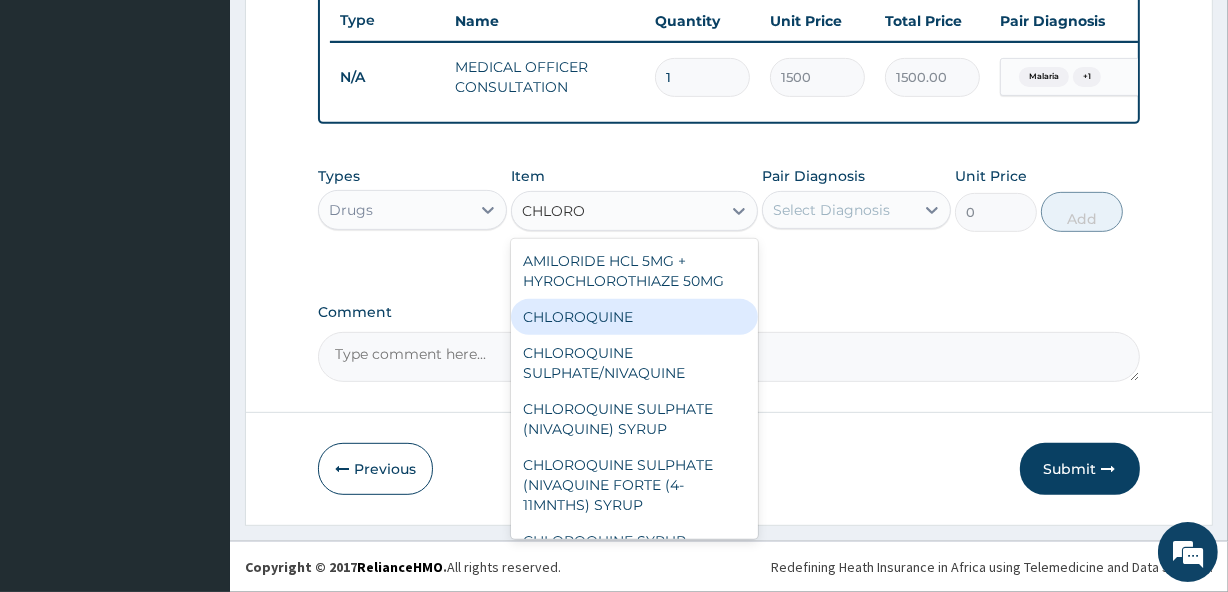 click on "CHLOROQUINE" at bounding box center [634, 317] 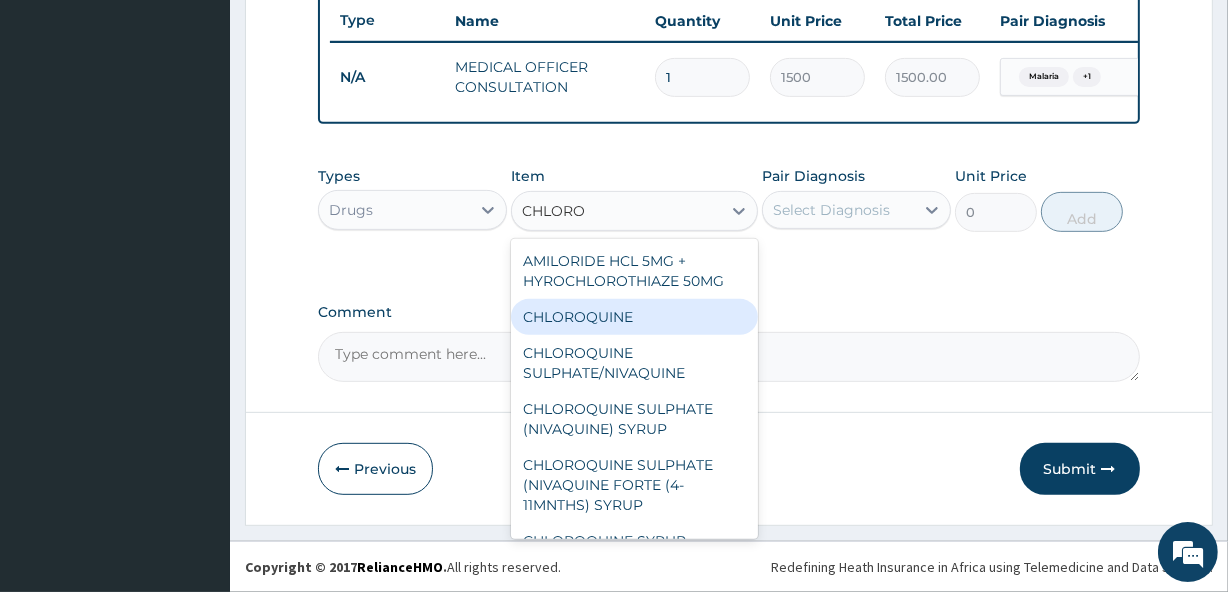 type 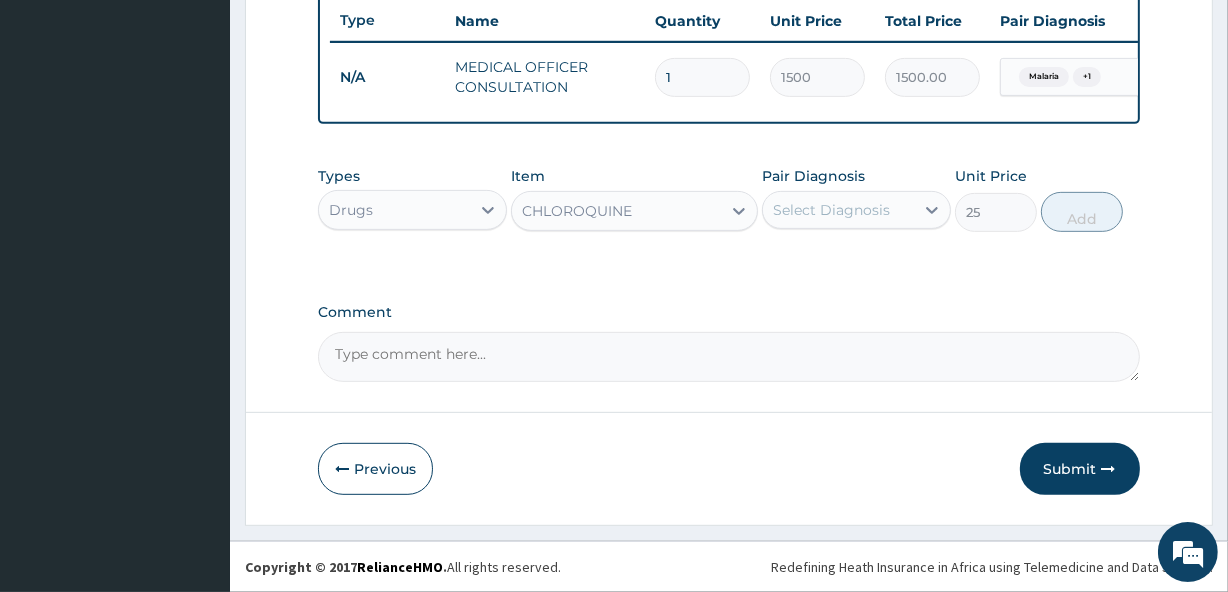 click on "Select Diagnosis" at bounding box center [831, 210] 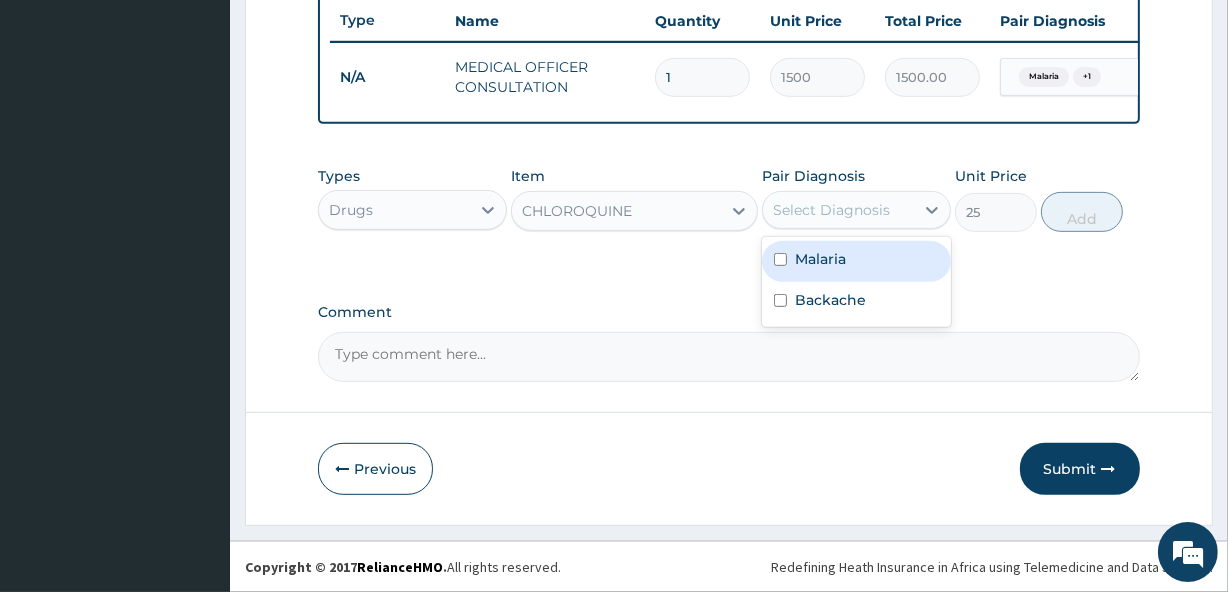 click on "Malaria" at bounding box center (856, 261) 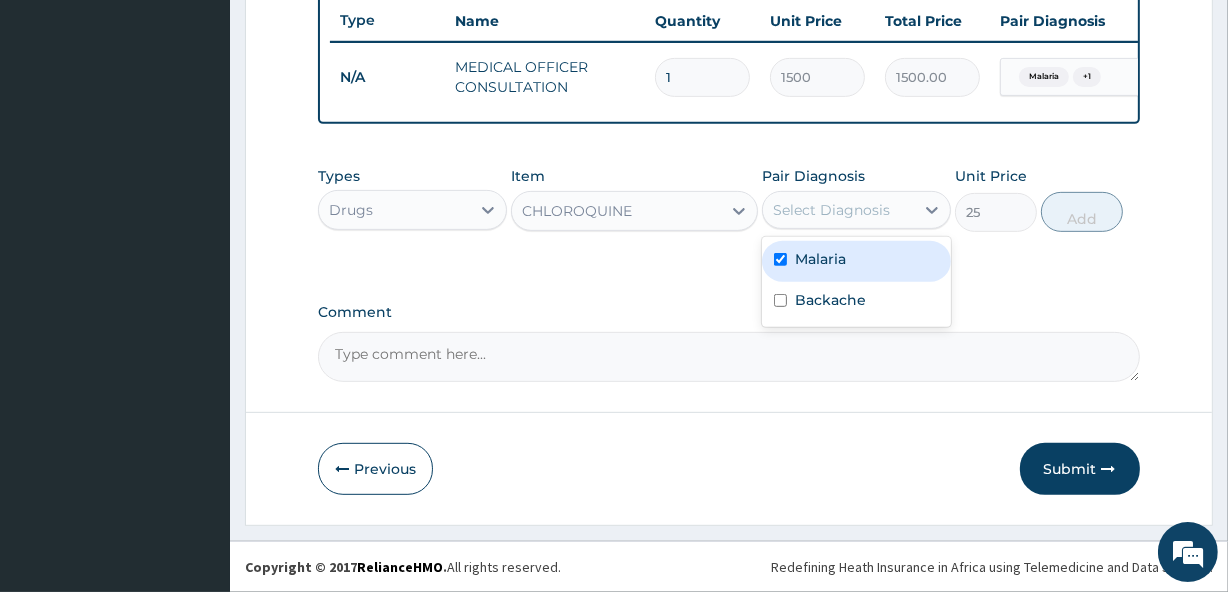 checkbox on "true" 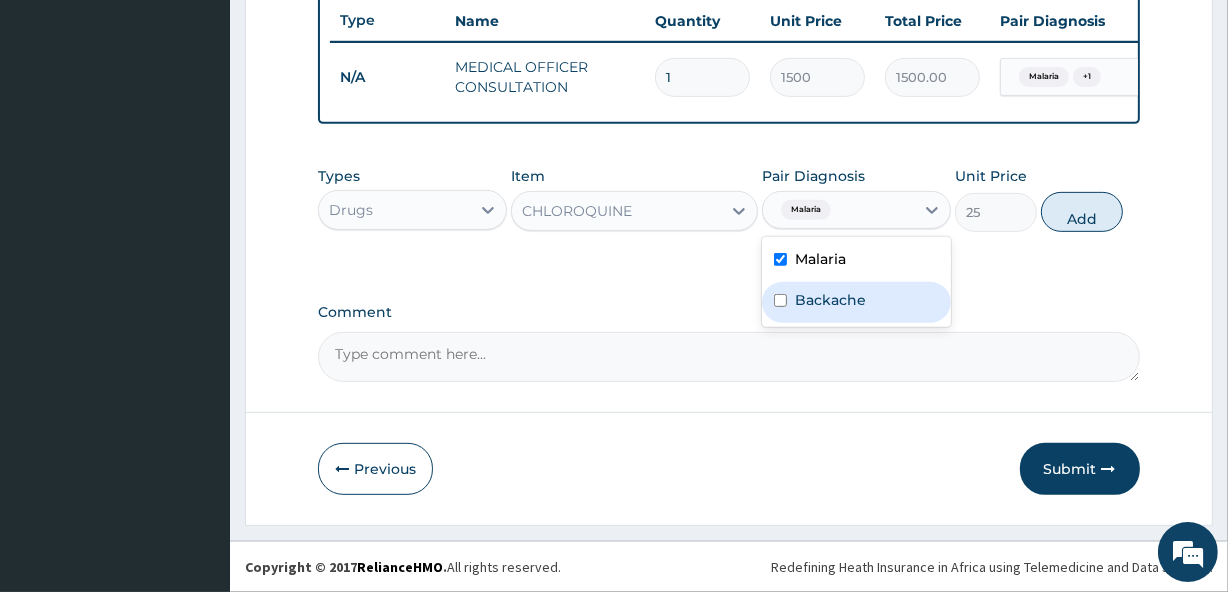 click on "Backache" at bounding box center [830, 300] 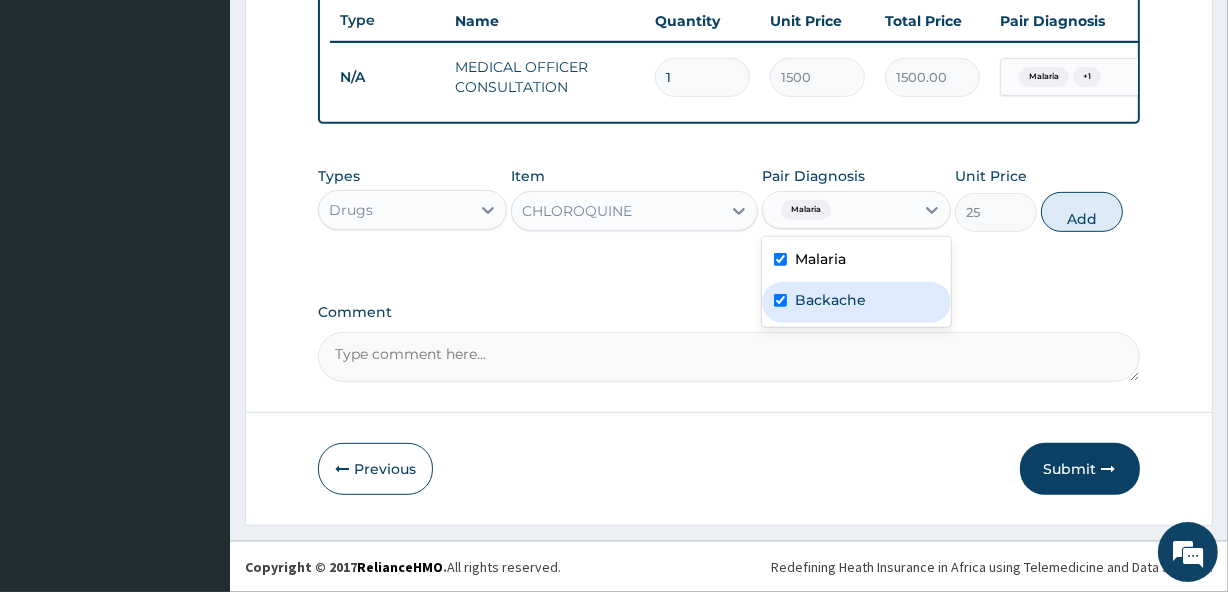 checkbox on "true" 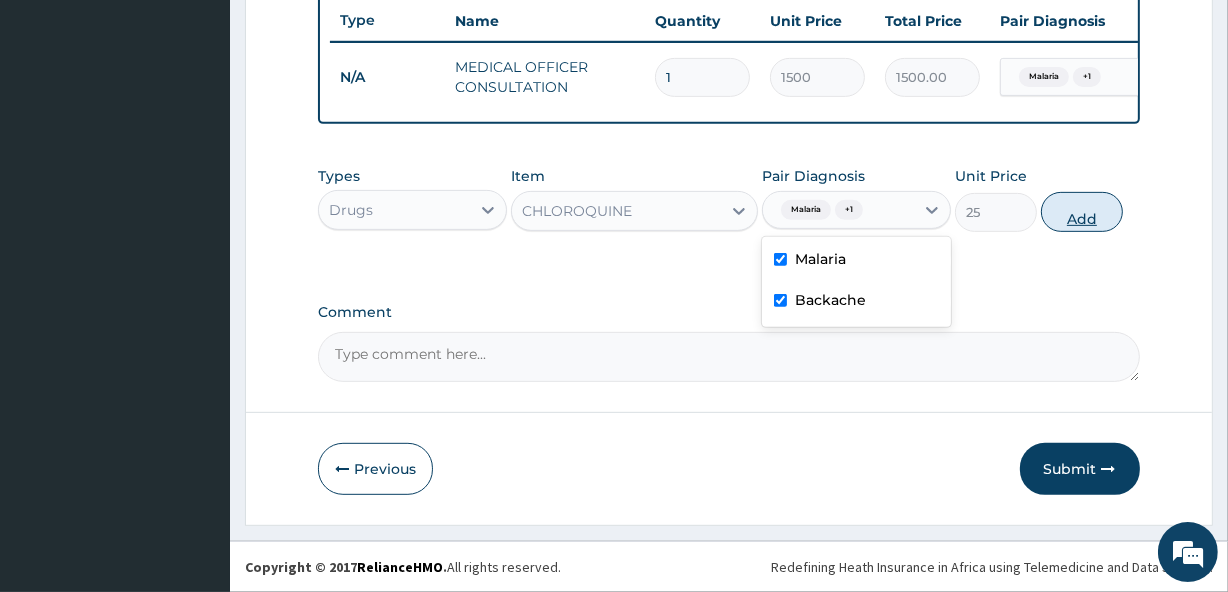 click on "Add" at bounding box center [1082, 212] 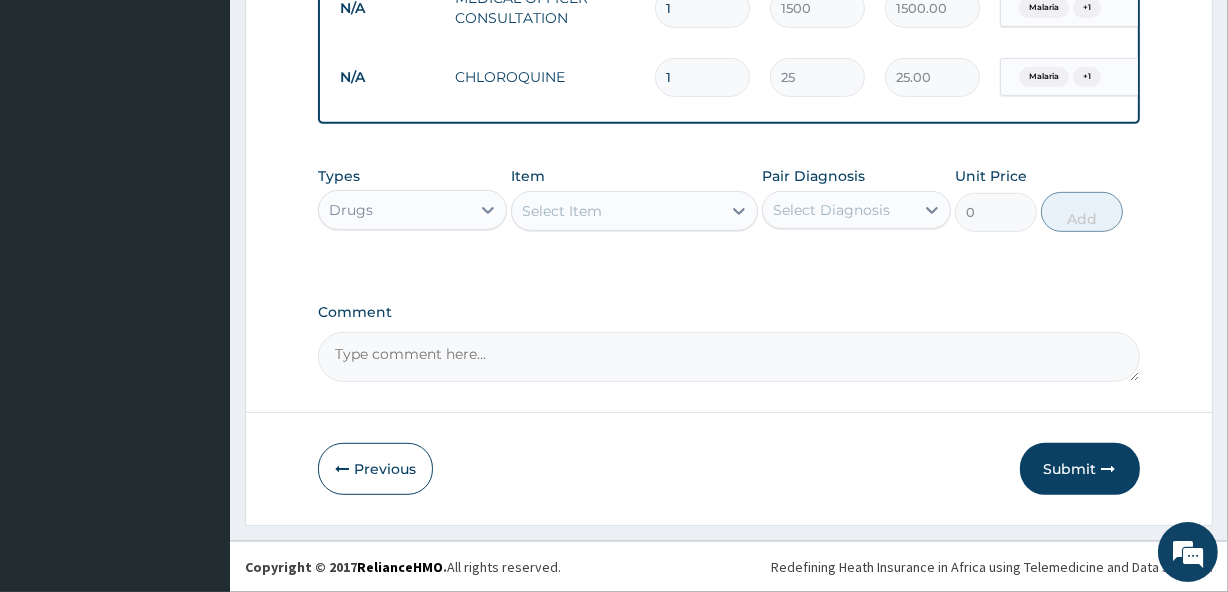 scroll, scrollTop: 837, scrollLeft: 0, axis: vertical 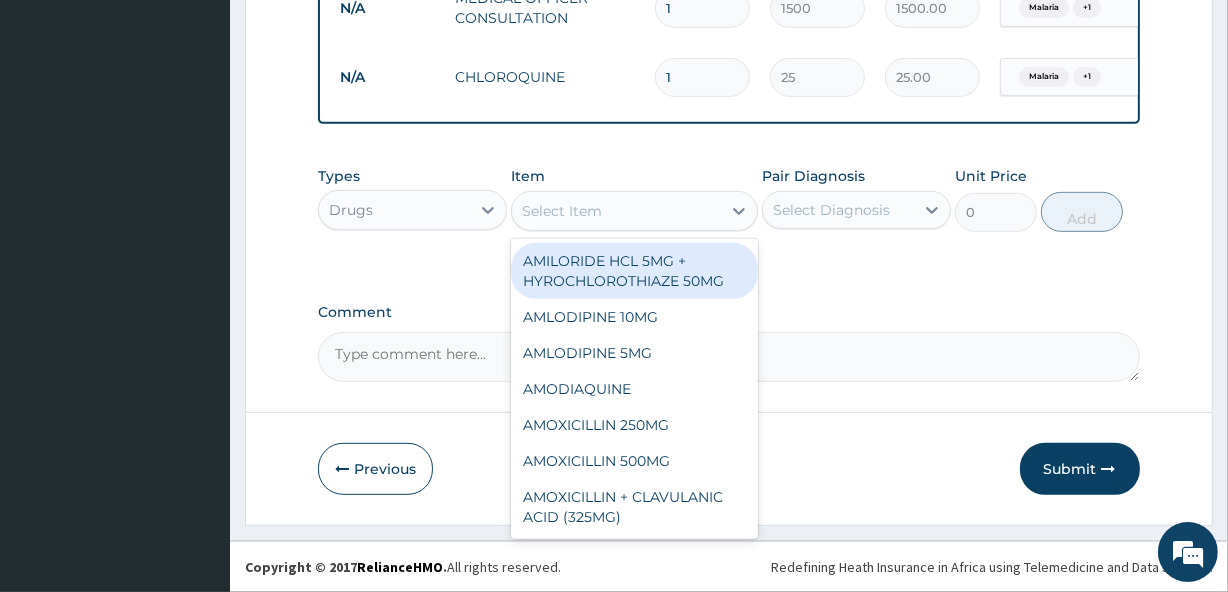 click on "Select Item" at bounding box center (562, 211) 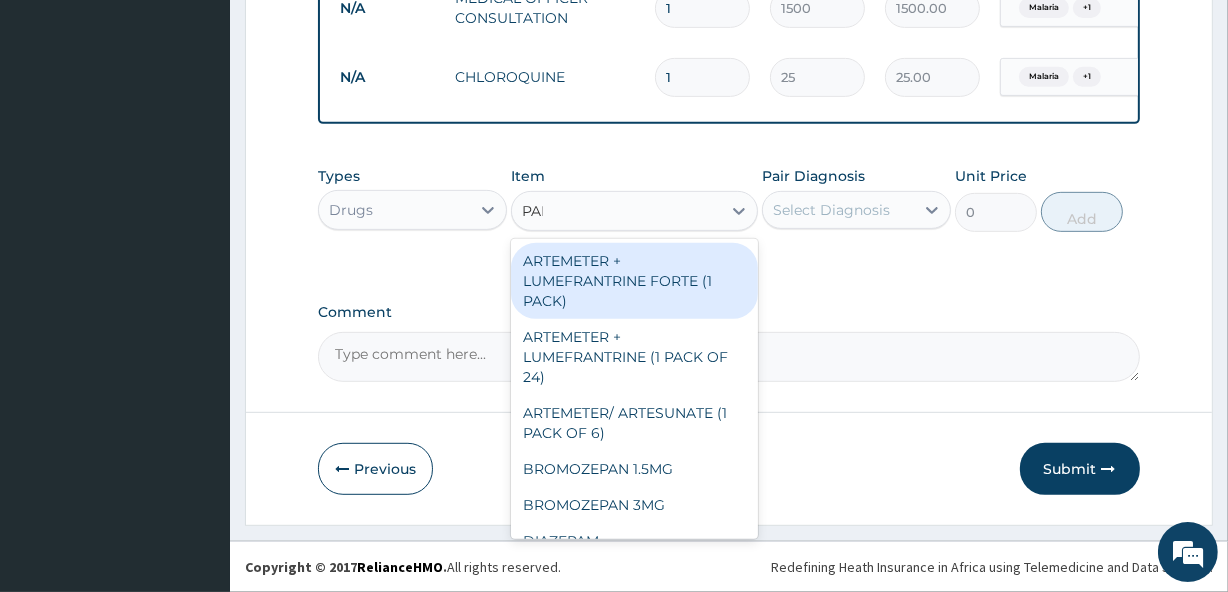 type on "PARA" 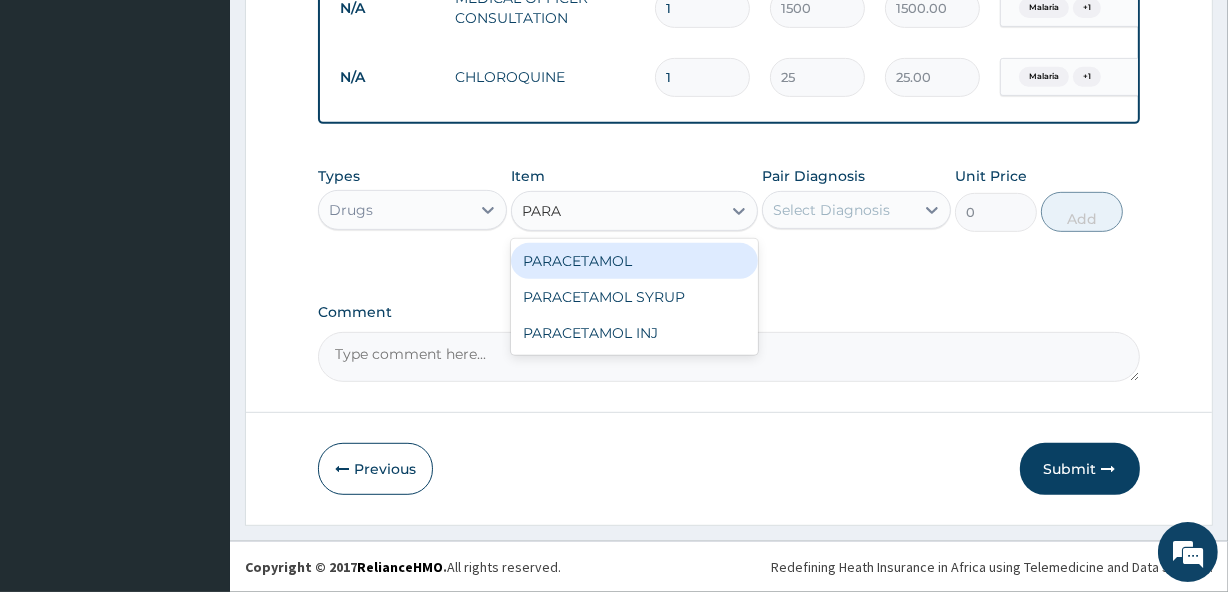 click on "PARACETAMOL" at bounding box center (634, 261) 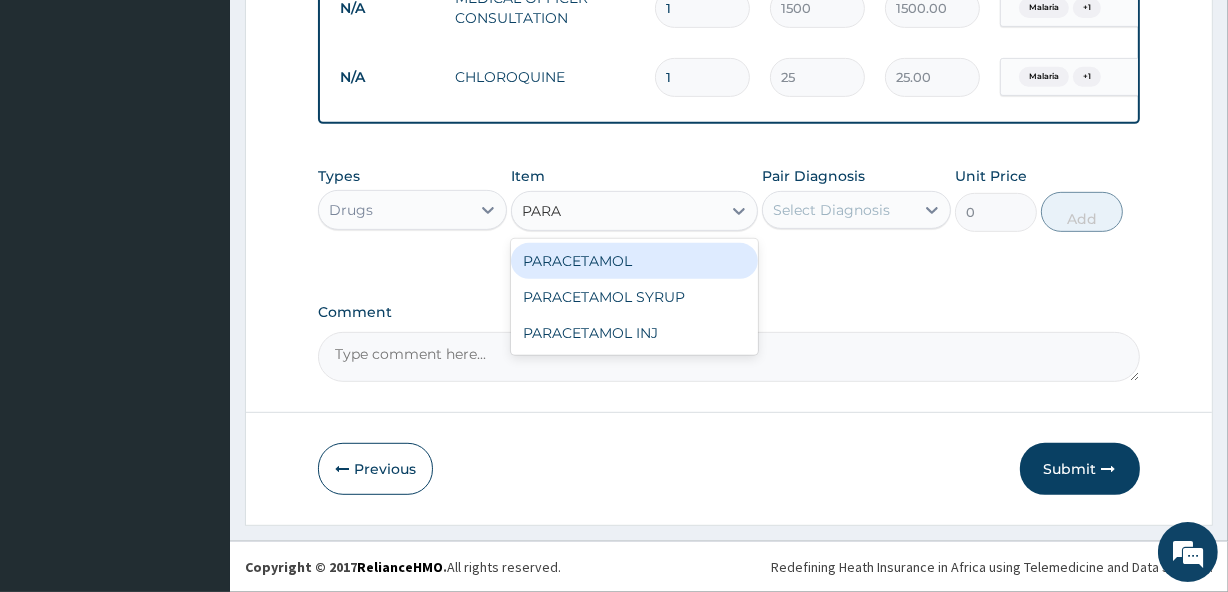 type 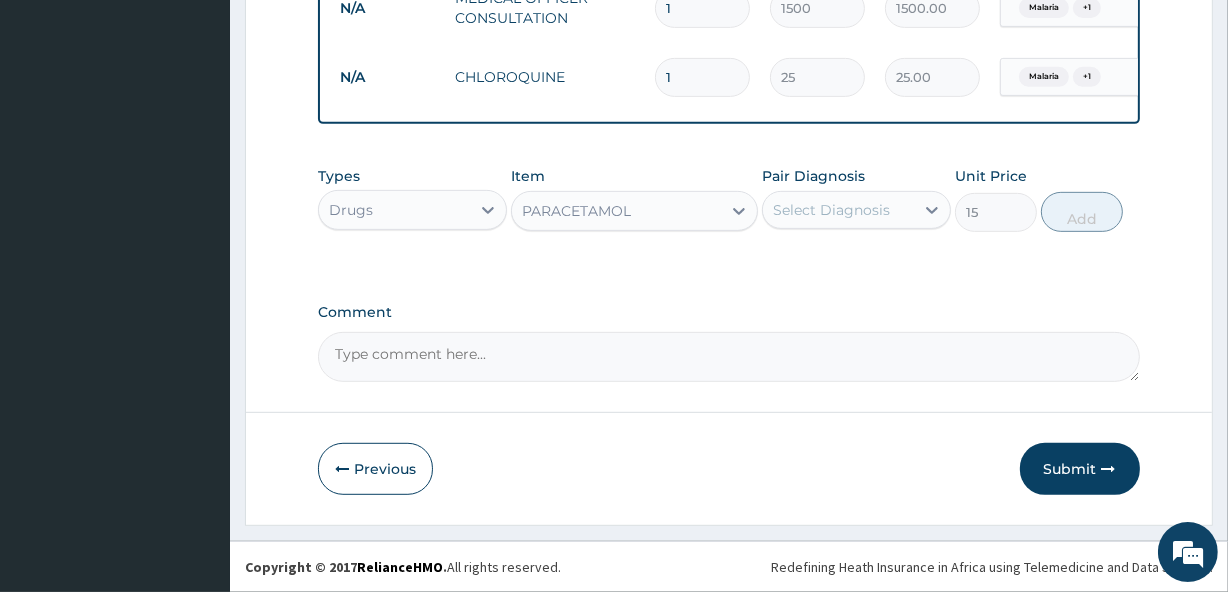 click on "Select Diagnosis" at bounding box center (831, 210) 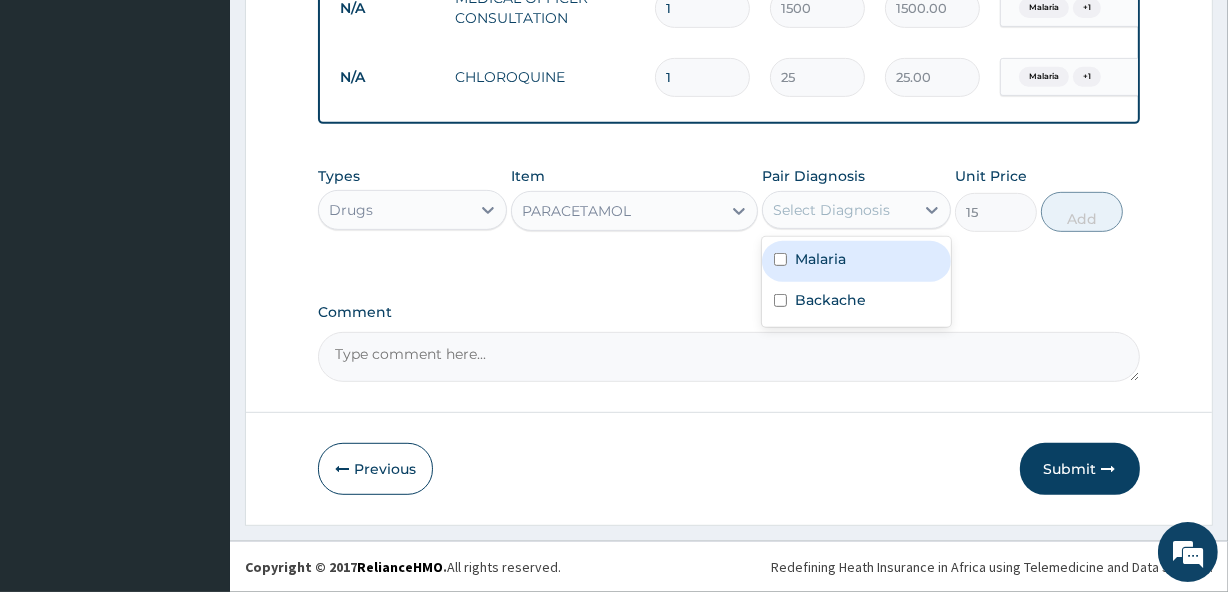 click on "Malaria" at bounding box center [820, 259] 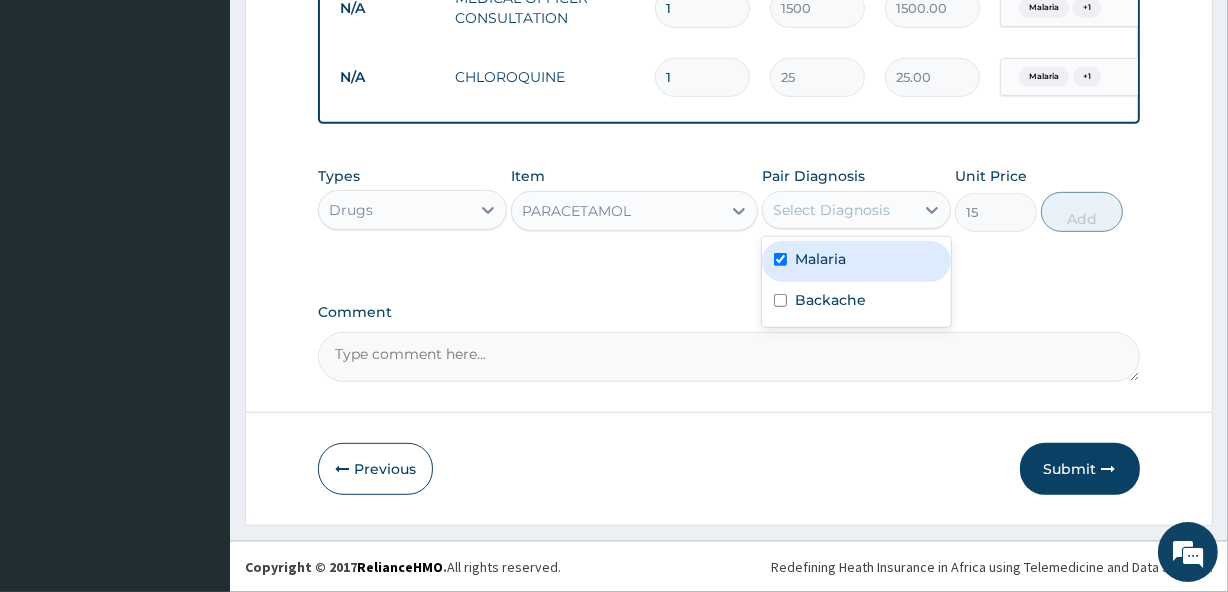 checkbox on "true" 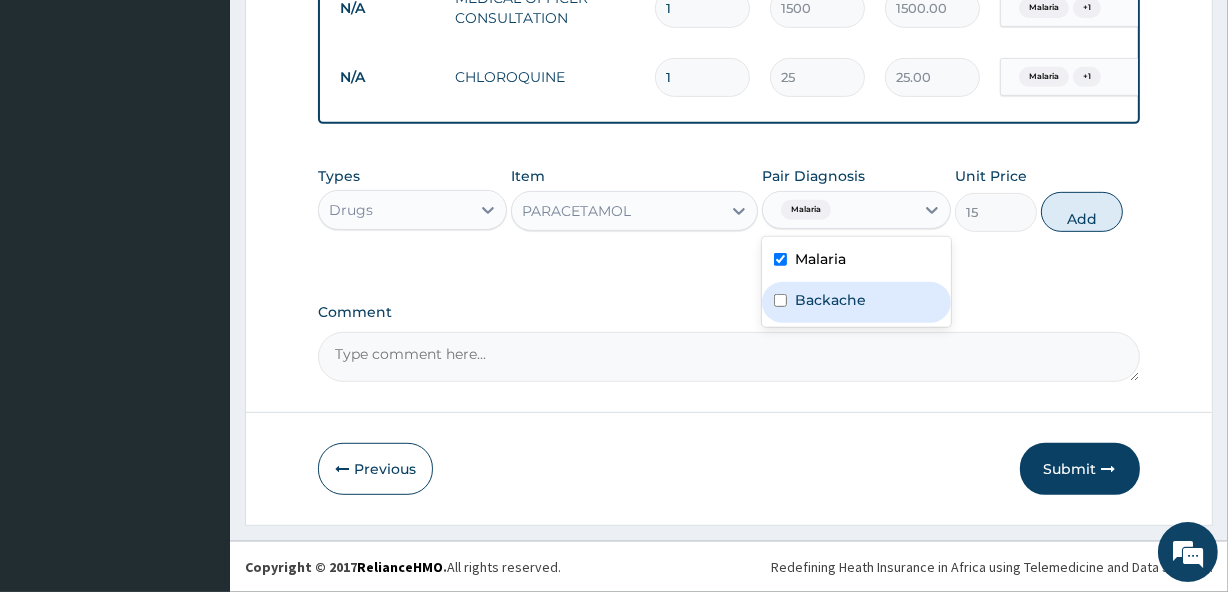 click on "Backache" at bounding box center [830, 300] 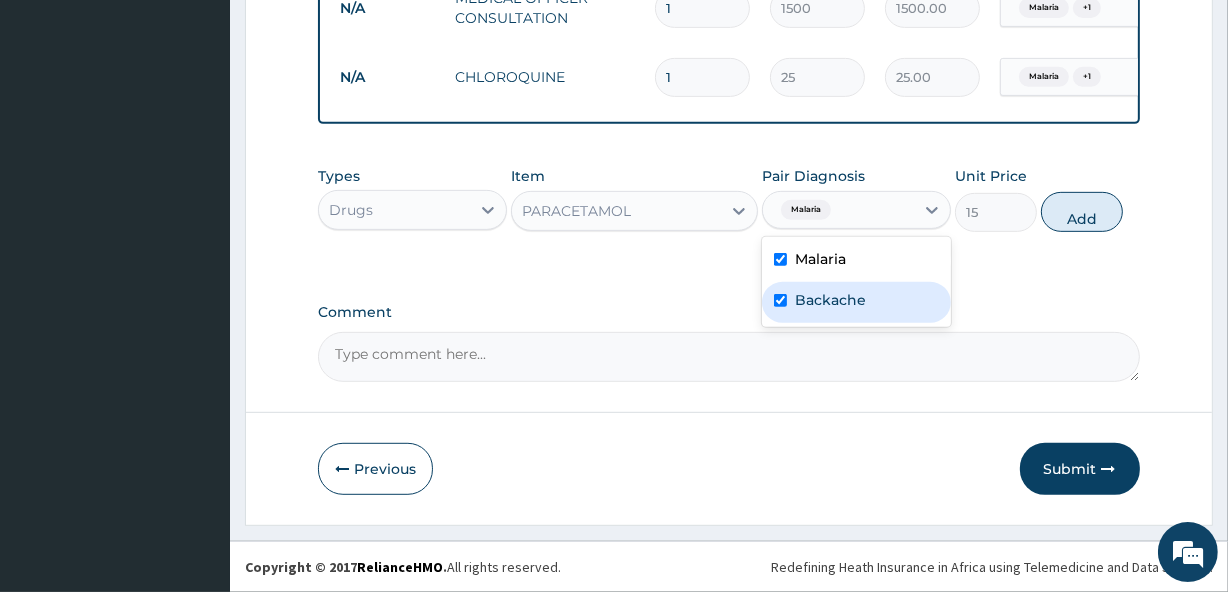 checkbox on "true" 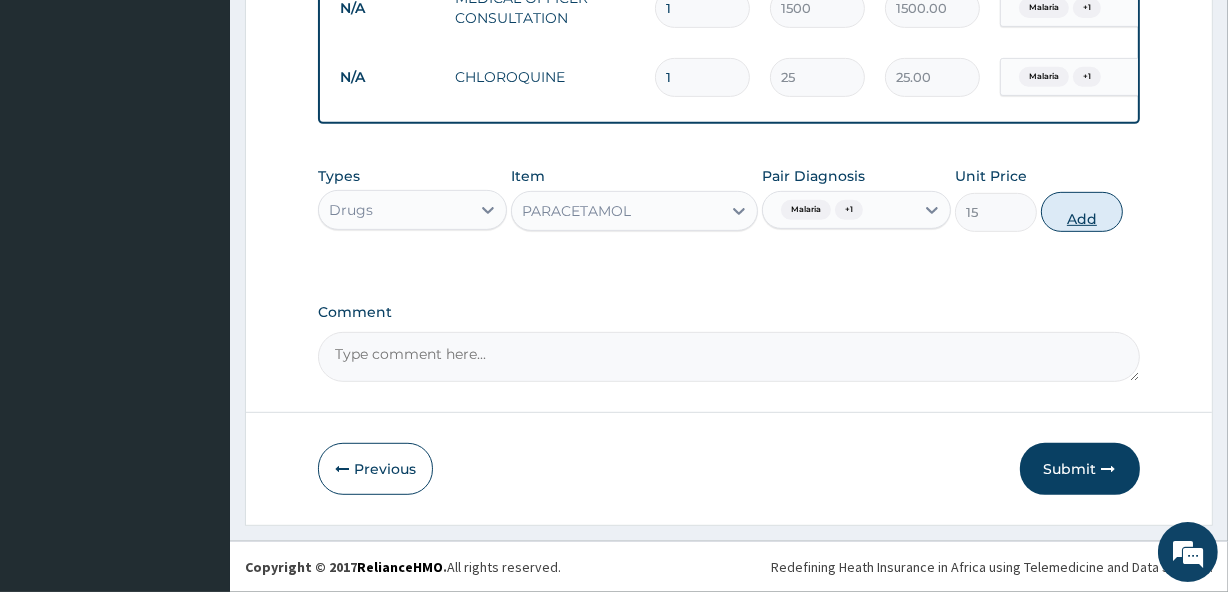 click on "Add" at bounding box center [1082, 212] 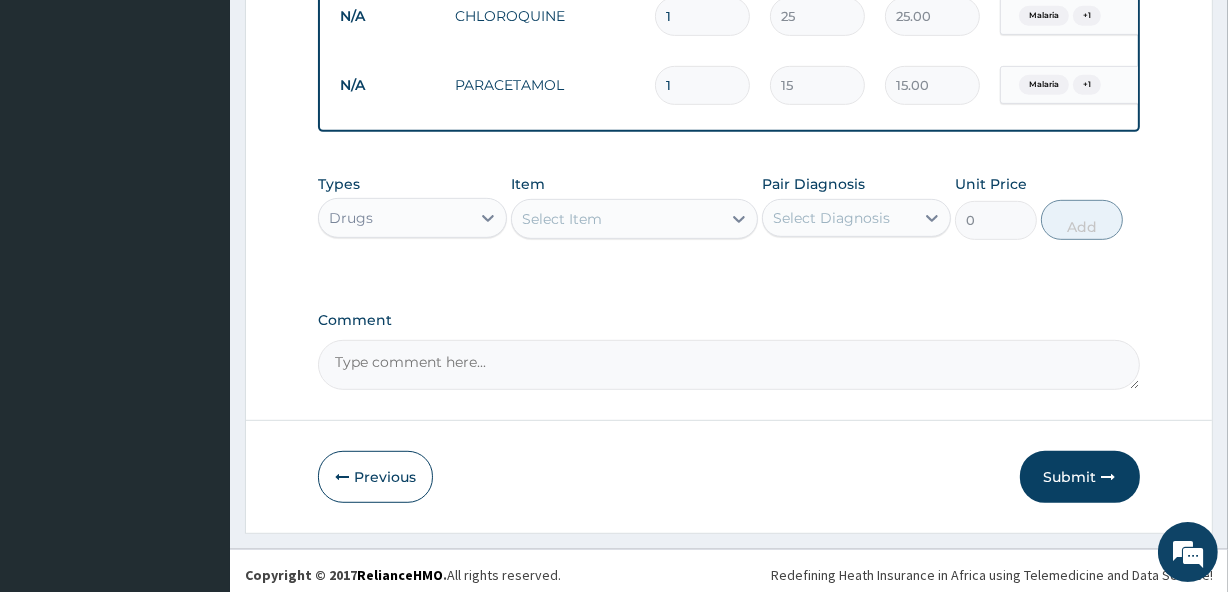 scroll, scrollTop: 906, scrollLeft: 0, axis: vertical 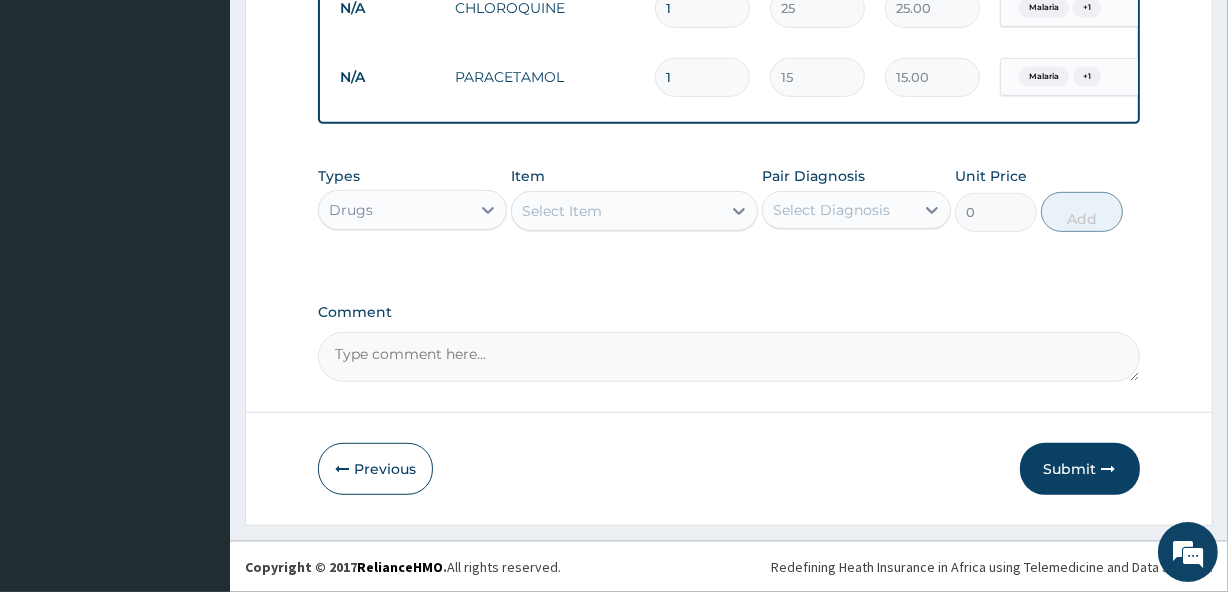 click on "Select Item" at bounding box center [616, 211] 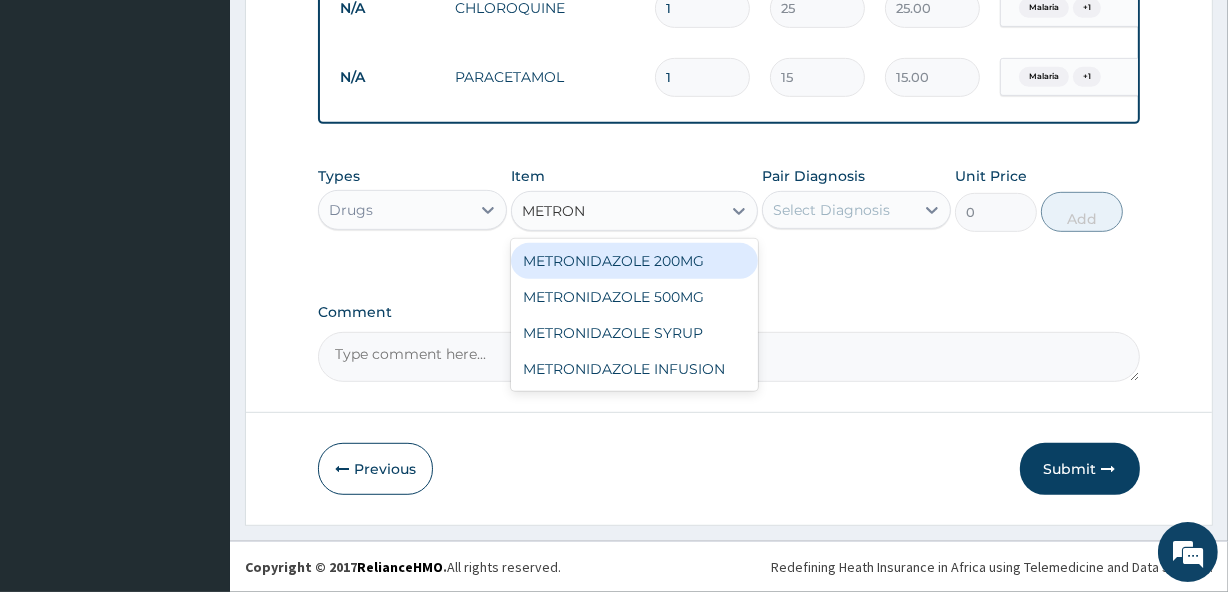 type on "METRONI" 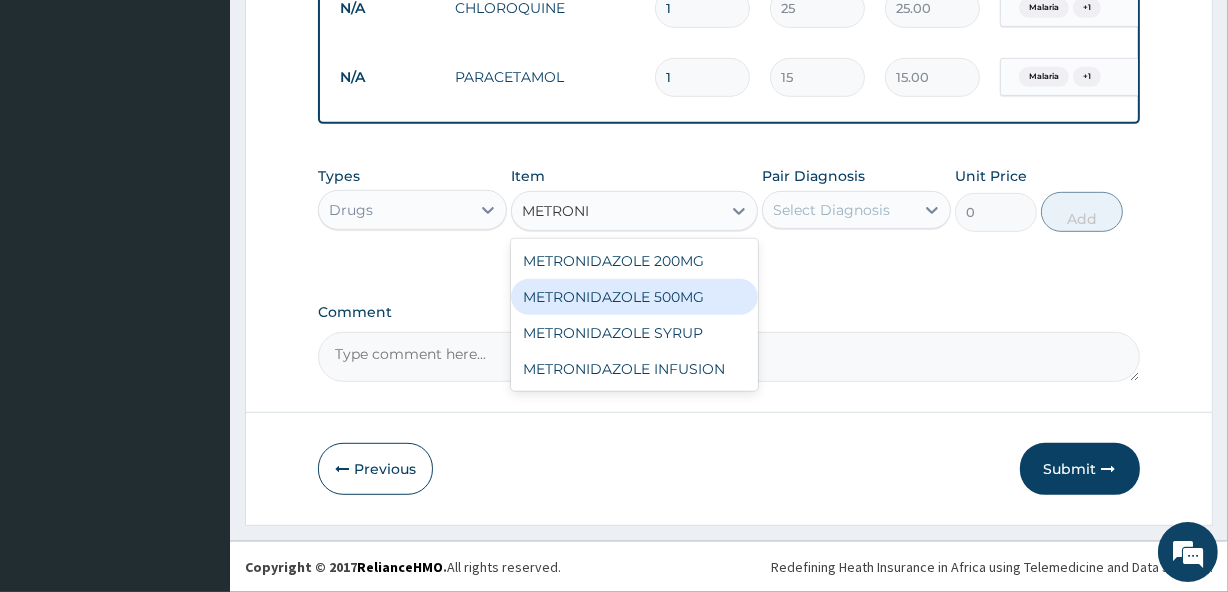 click on "METRONIDAZOLE 500MG" at bounding box center [634, 297] 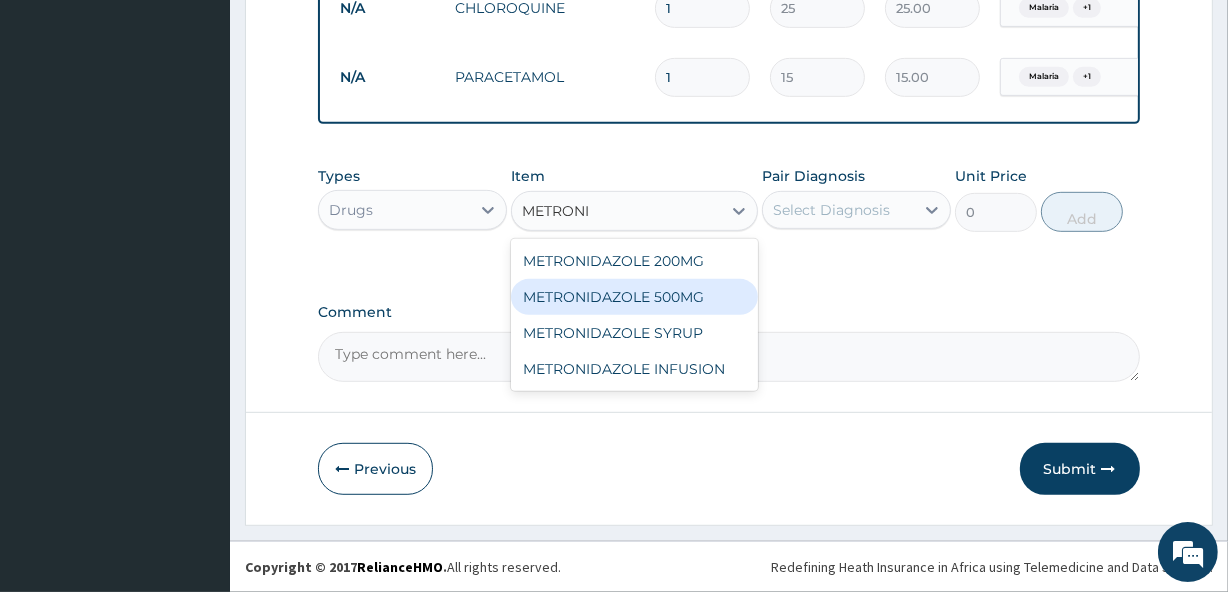 type 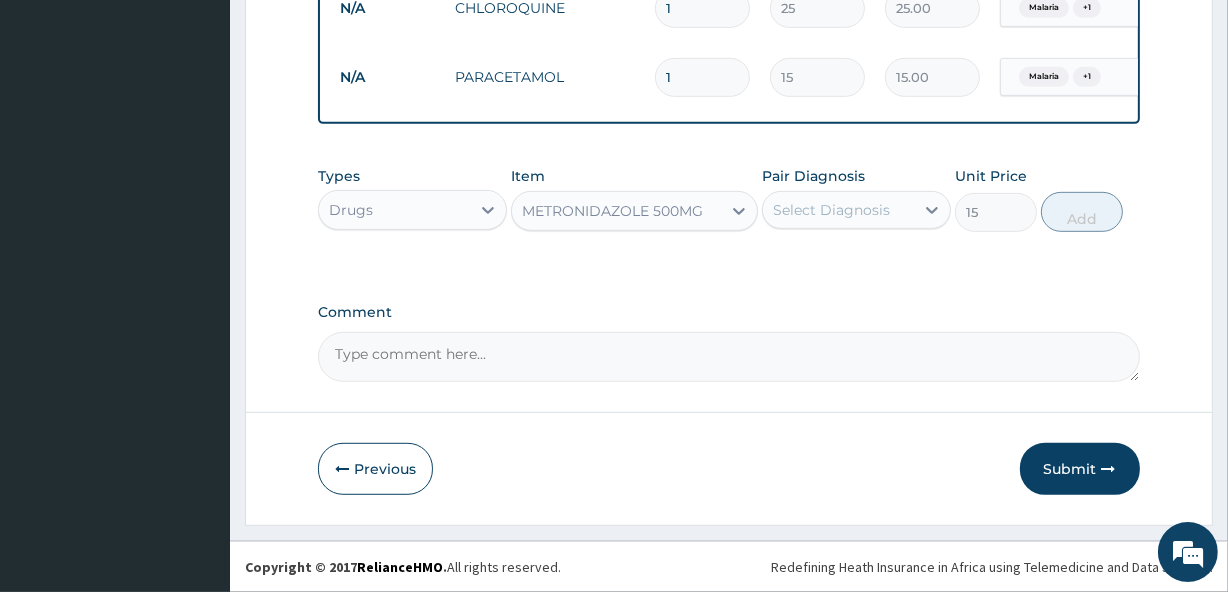 click on "Select Diagnosis" at bounding box center (831, 210) 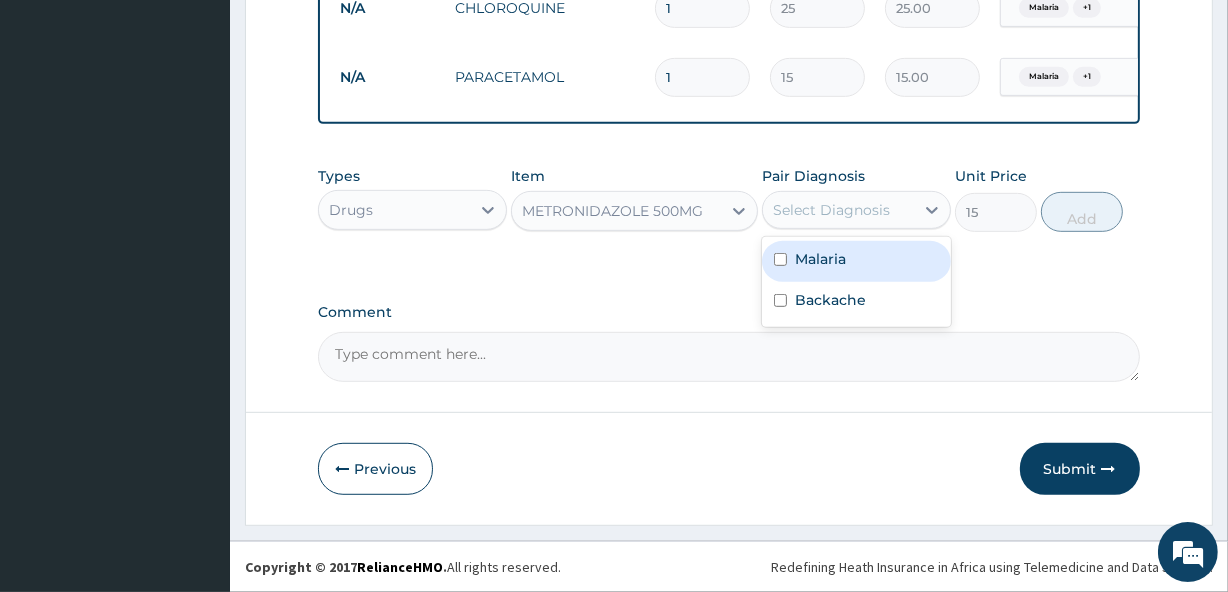 click on "Malaria" at bounding box center (820, 259) 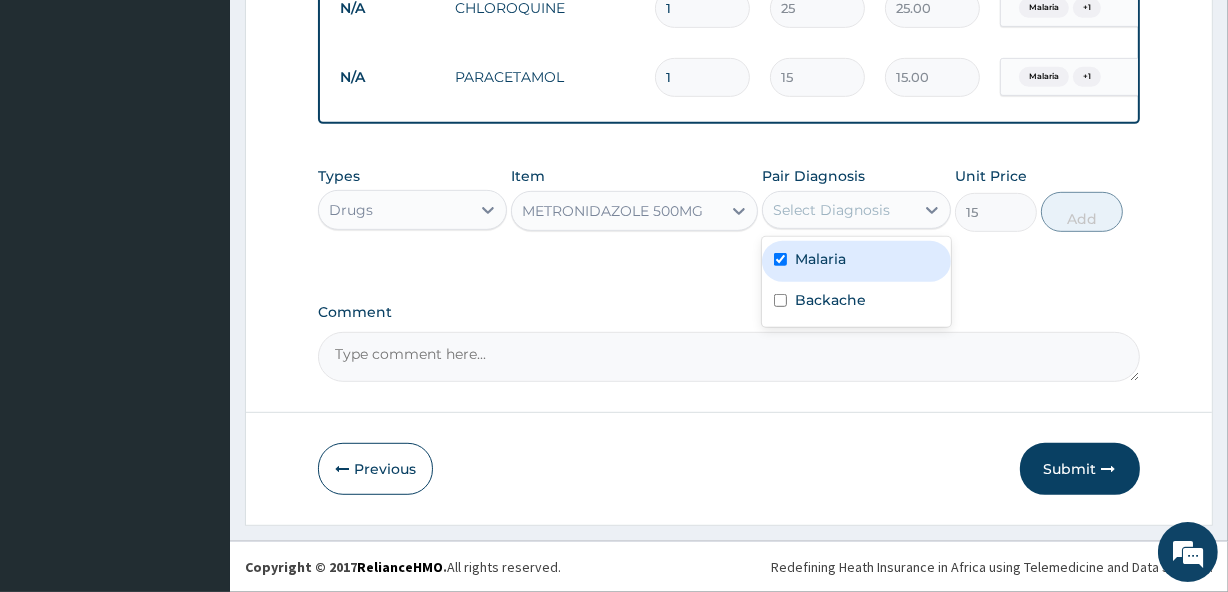 checkbox on "true" 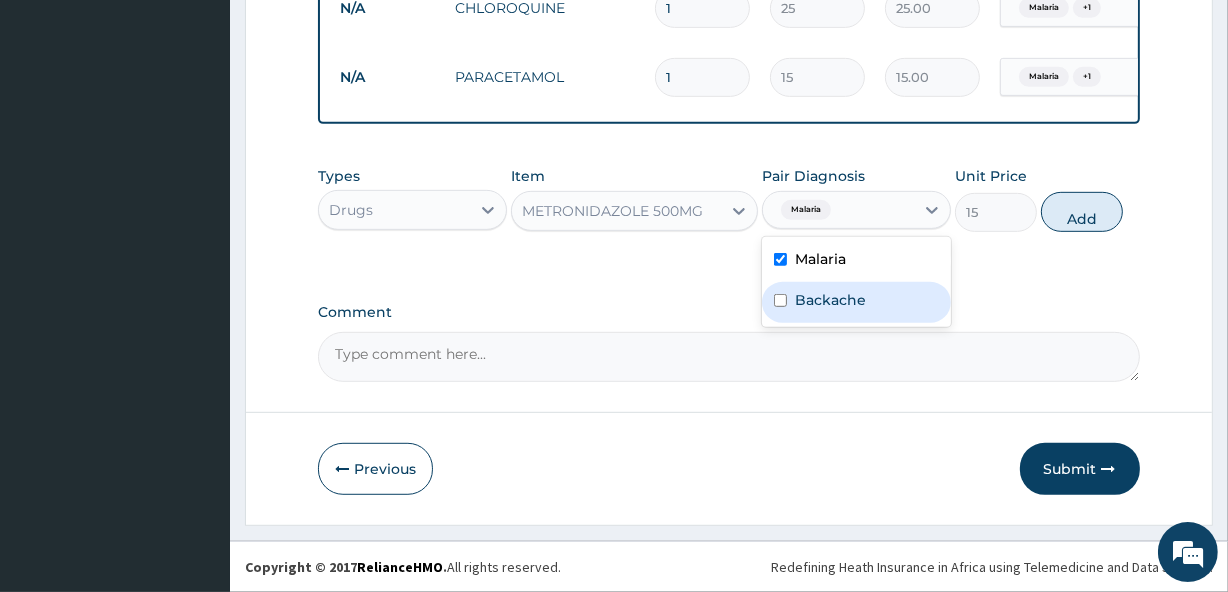 click on "Backache" at bounding box center (830, 300) 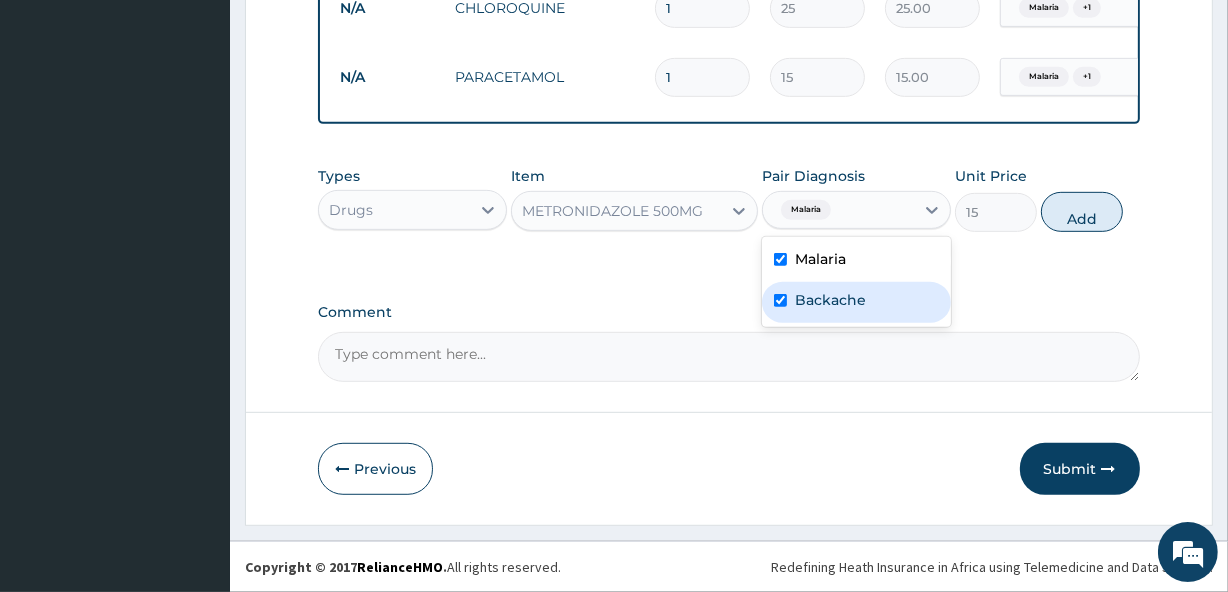 checkbox on "true" 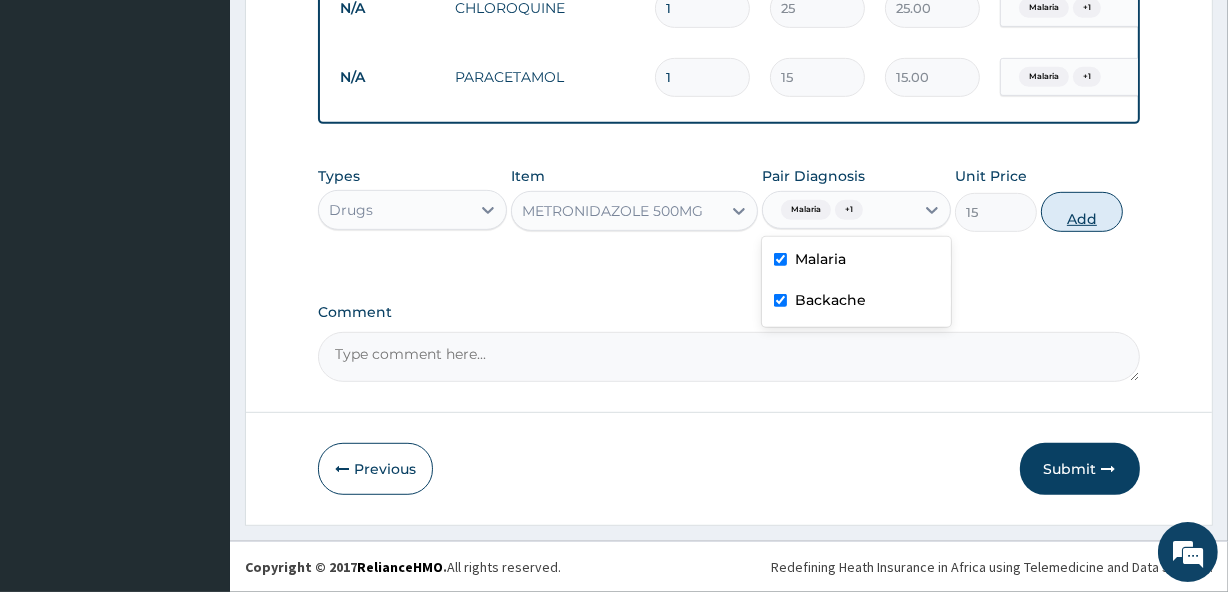 click on "Add" at bounding box center [1082, 212] 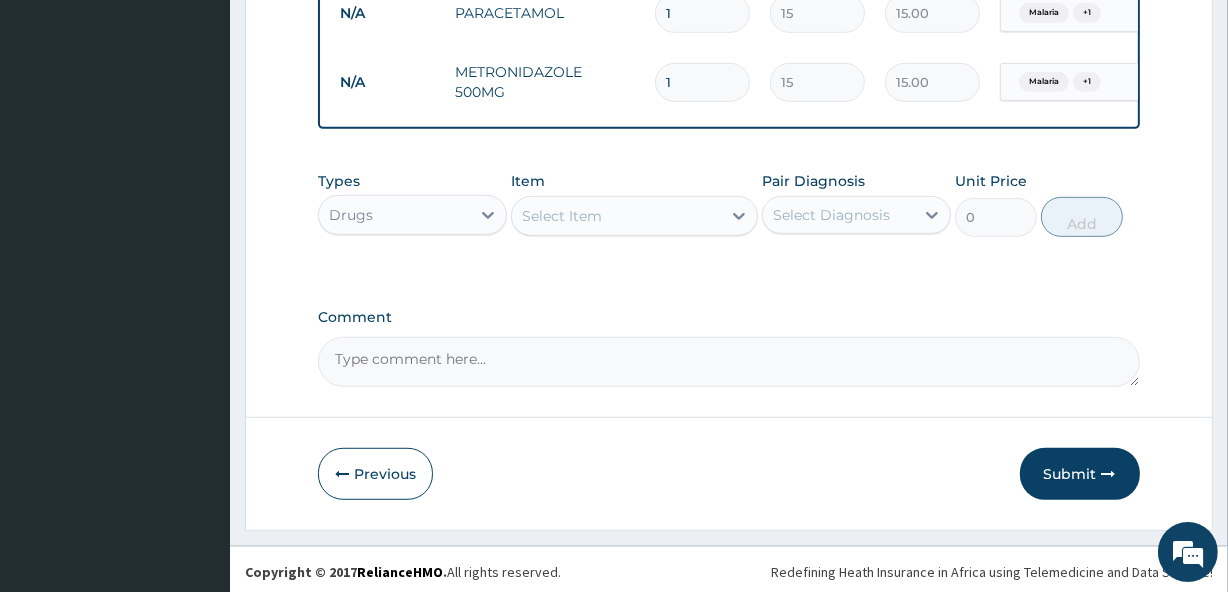 scroll, scrollTop: 975, scrollLeft: 0, axis: vertical 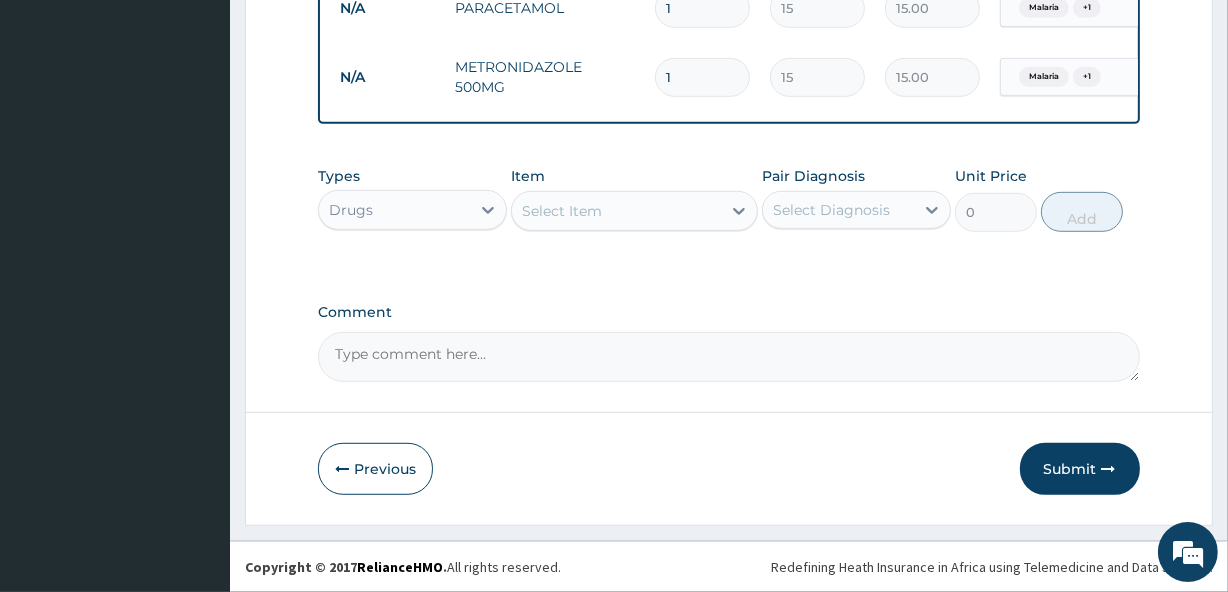 click on "Select Item" at bounding box center (562, 211) 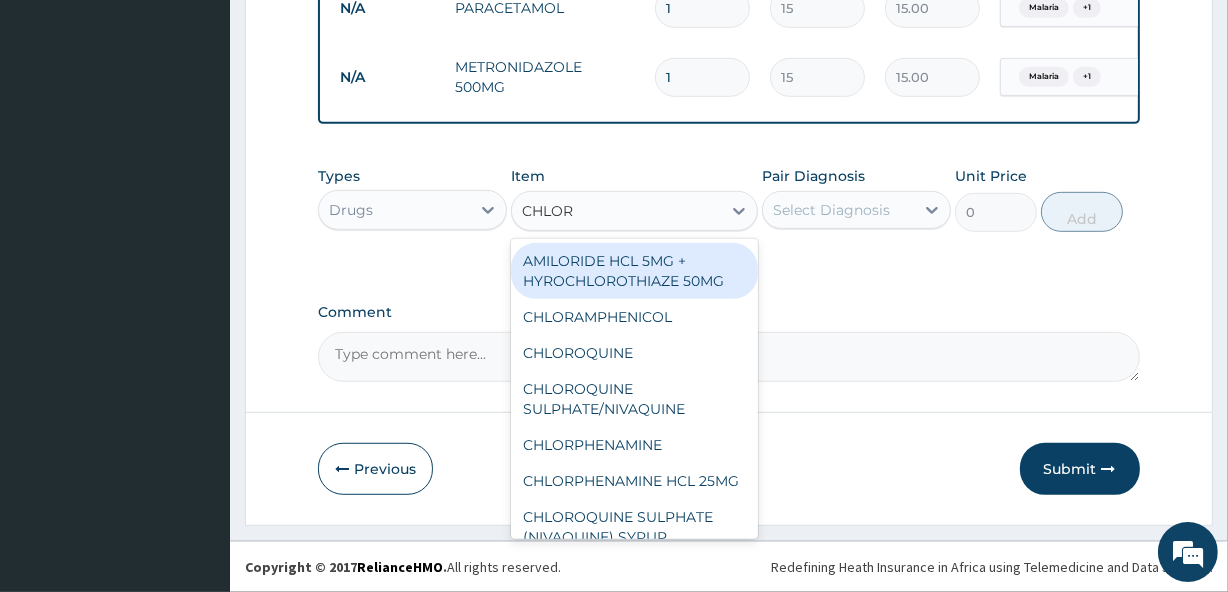 type on "CHLORP" 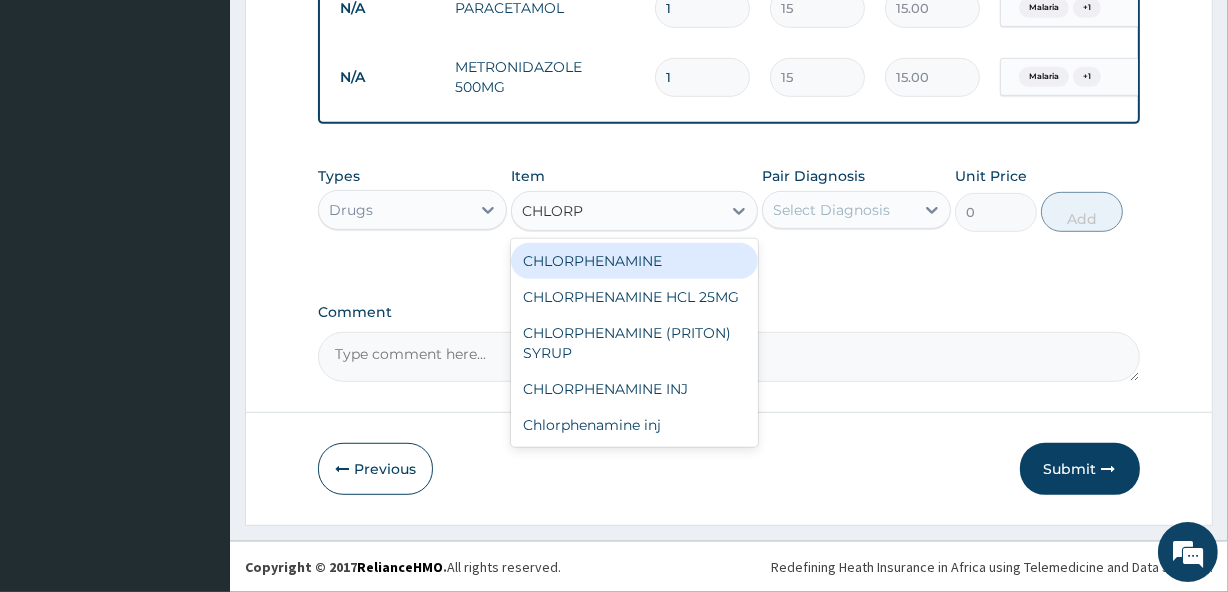 click on "CHLORPHENAMINE" at bounding box center (634, 261) 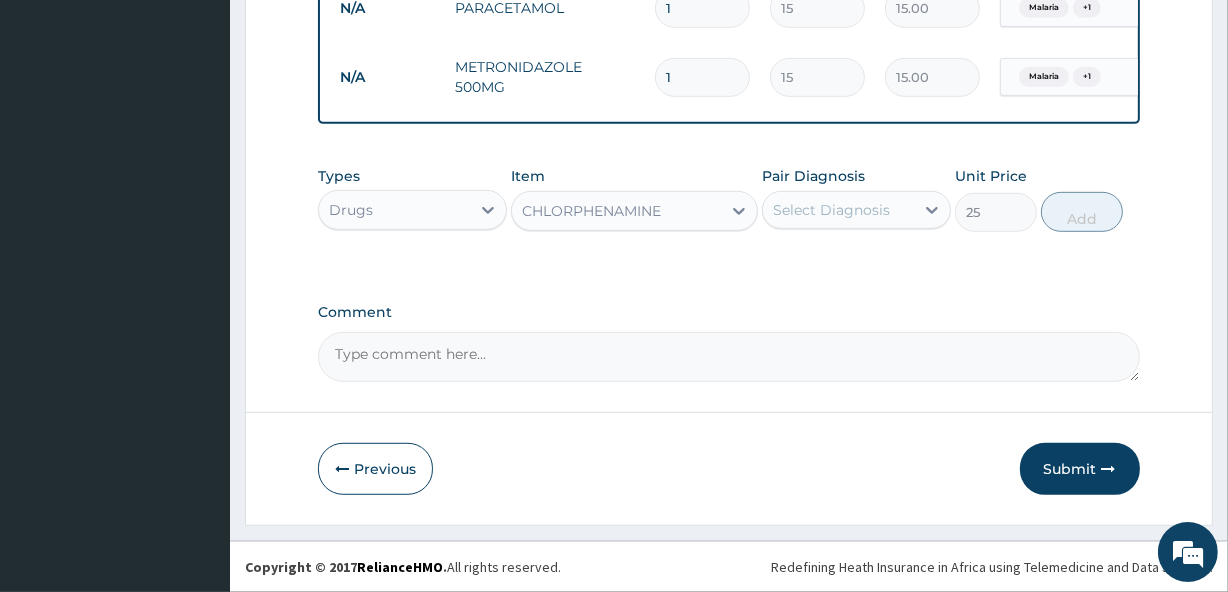 click on "Select Diagnosis" at bounding box center [831, 210] 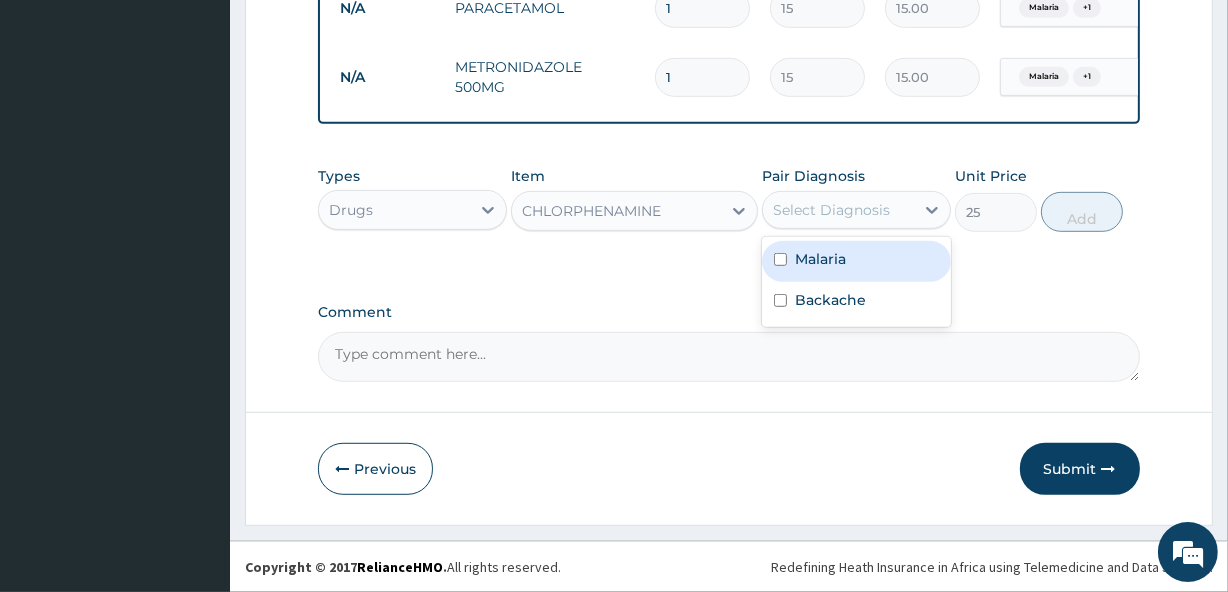 click on "Malaria" at bounding box center [856, 261] 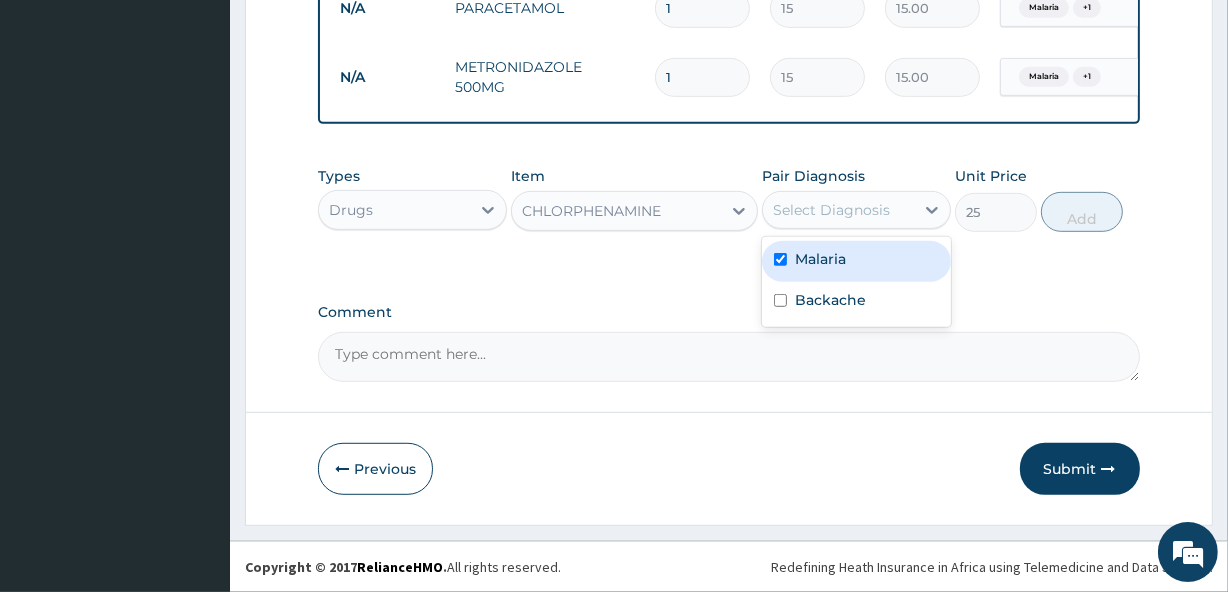 checkbox on "true" 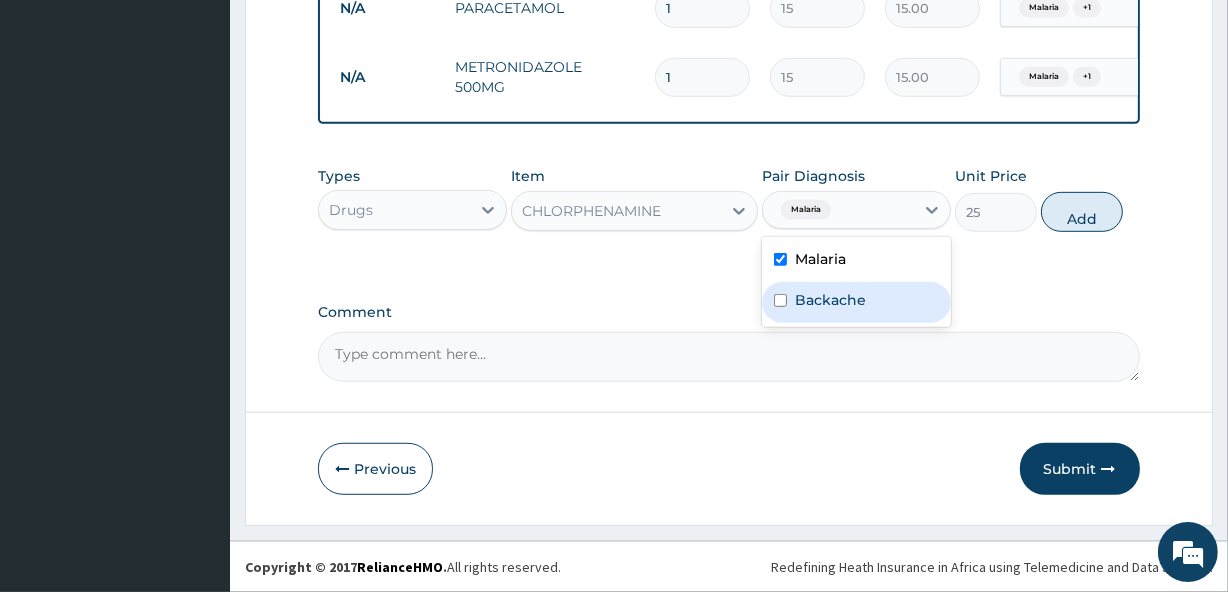 click on "Backache" at bounding box center [830, 300] 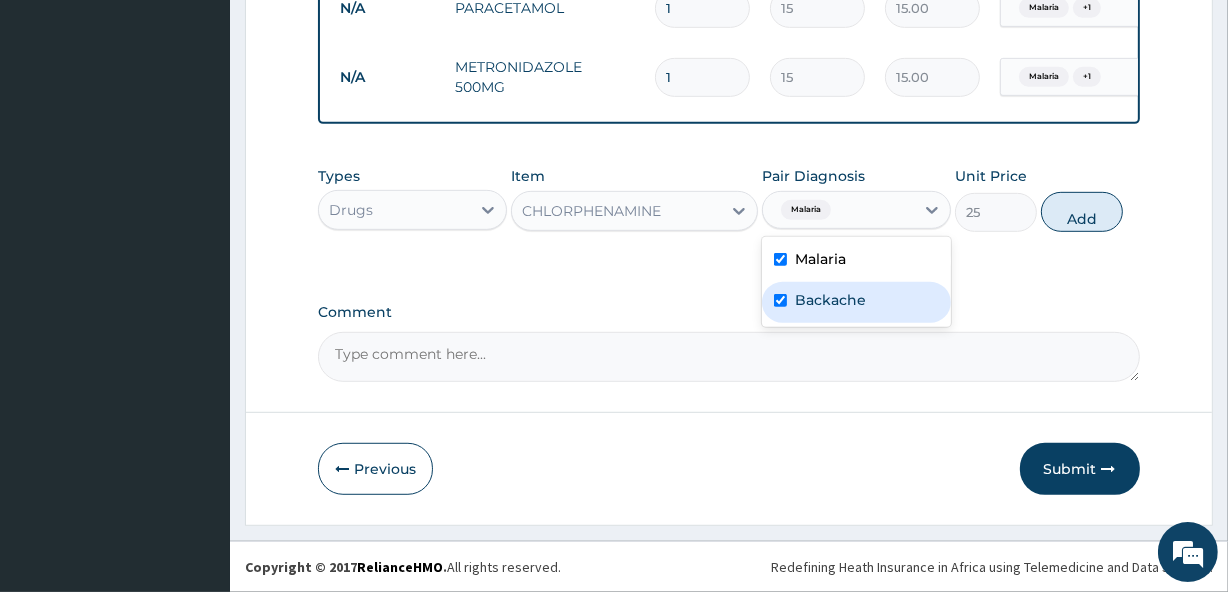 checkbox on "true" 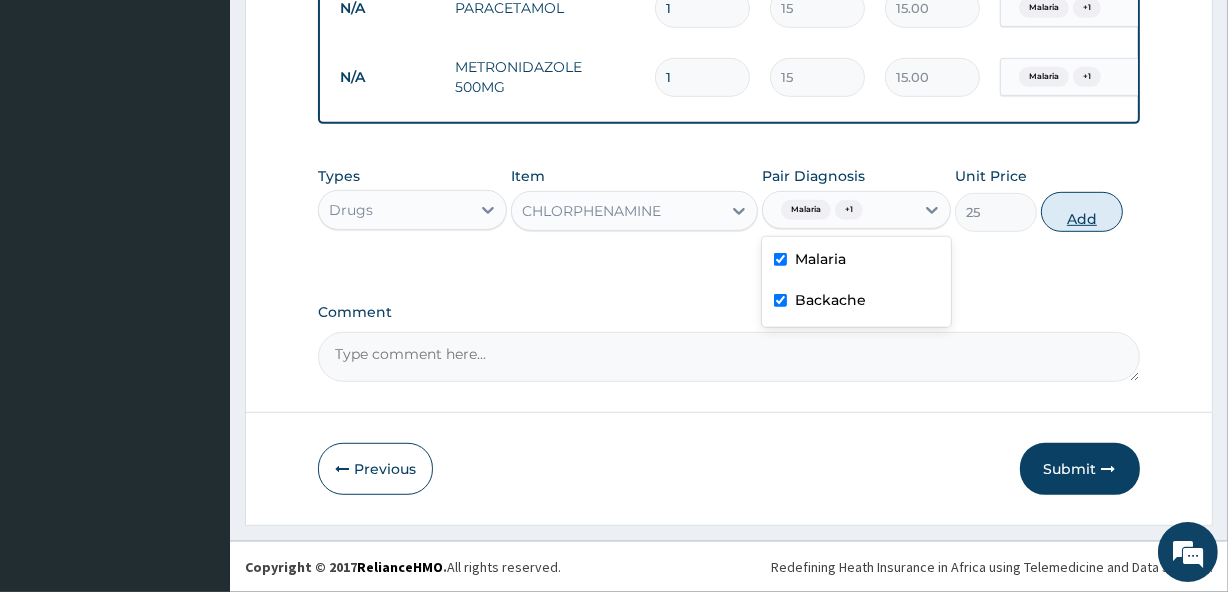 click on "Add" at bounding box center (1082, 212) 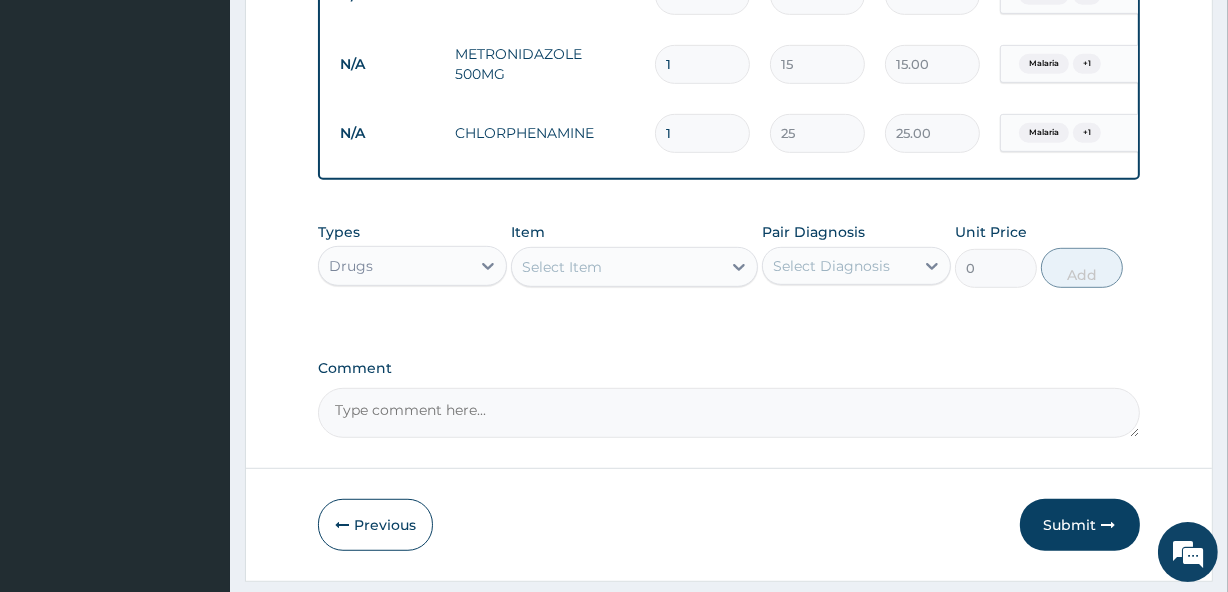 type 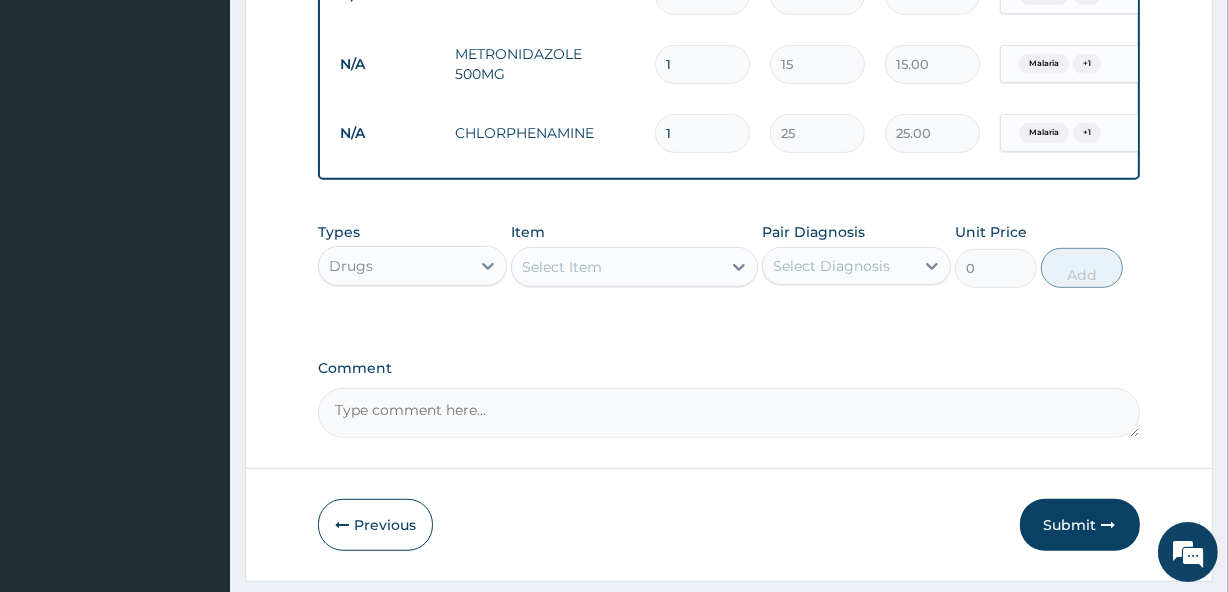 type on "0.00" 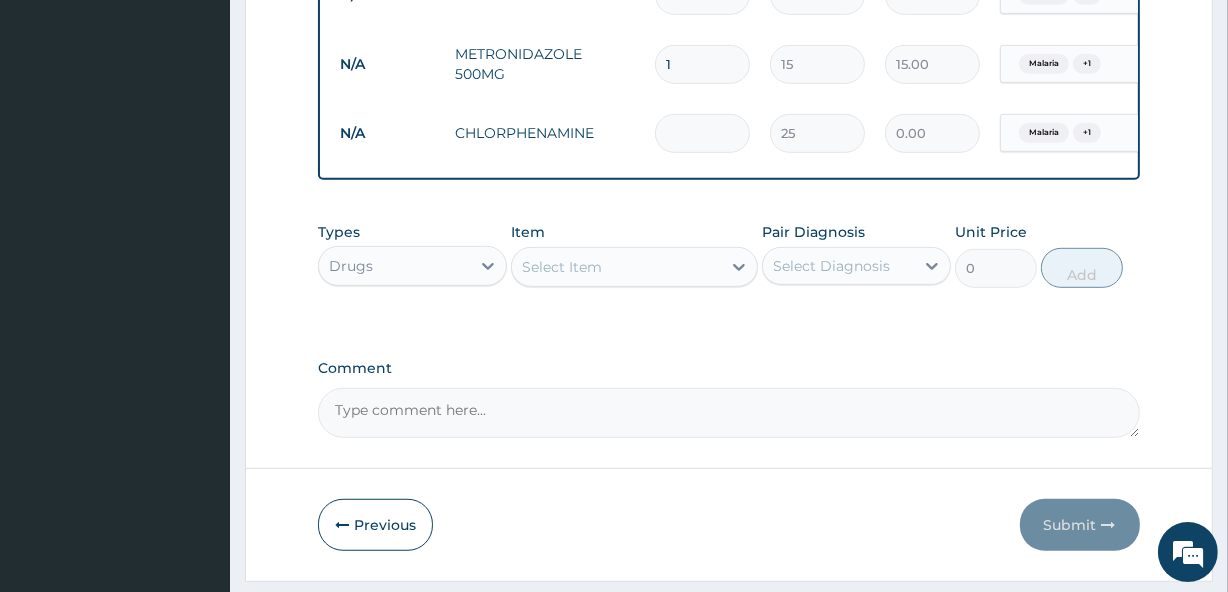 type on "6" 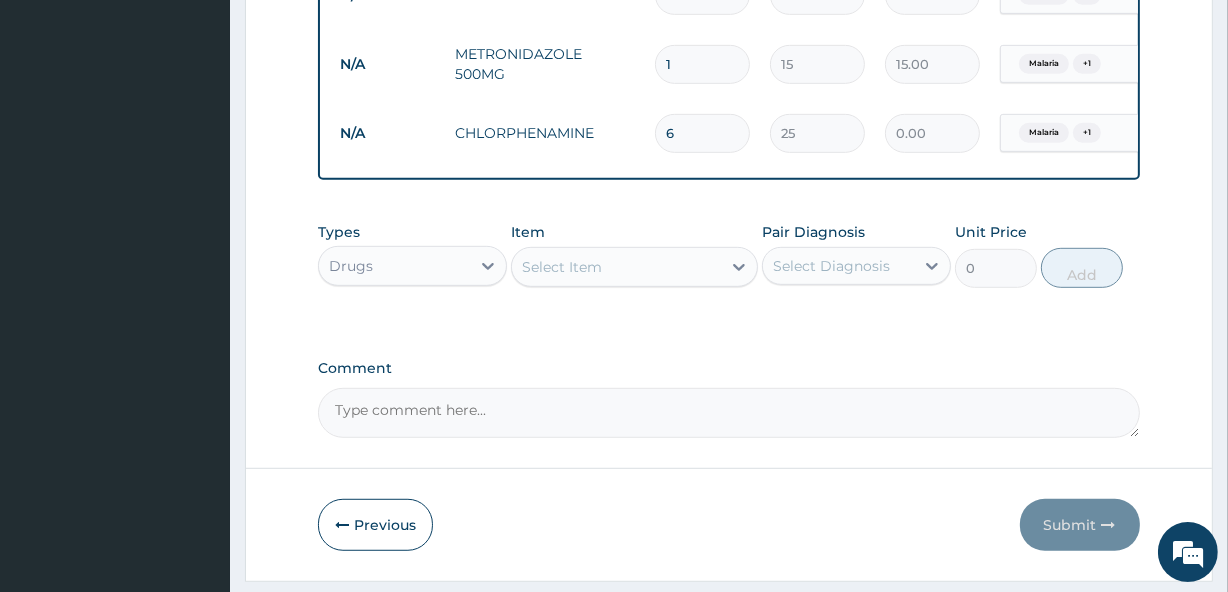 type on "150.00" 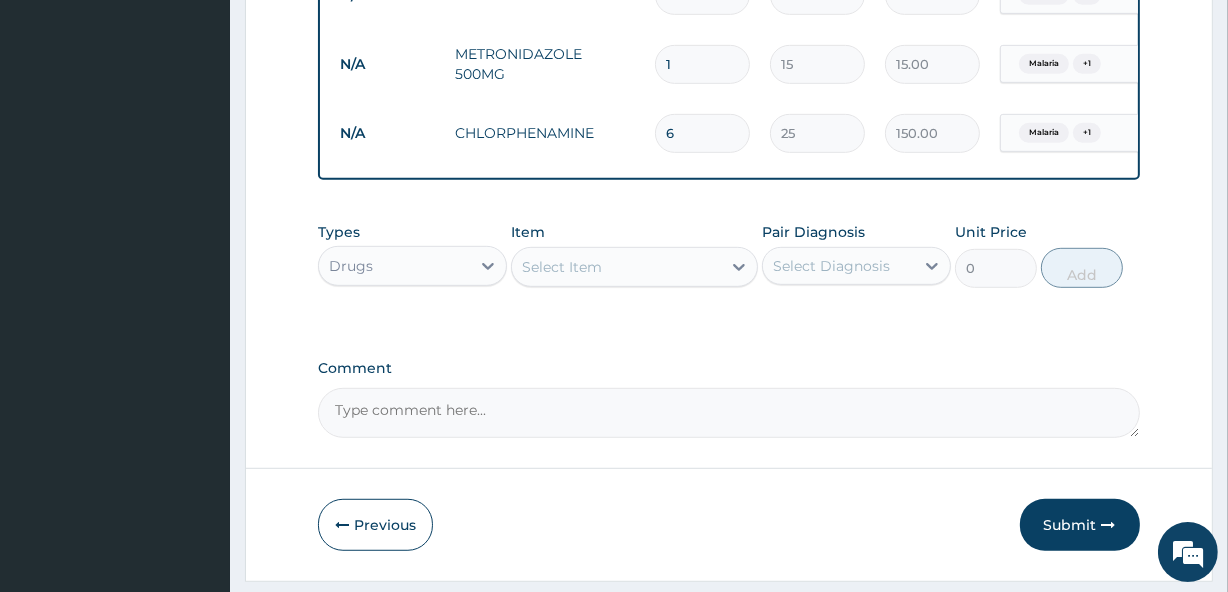 type on "6" 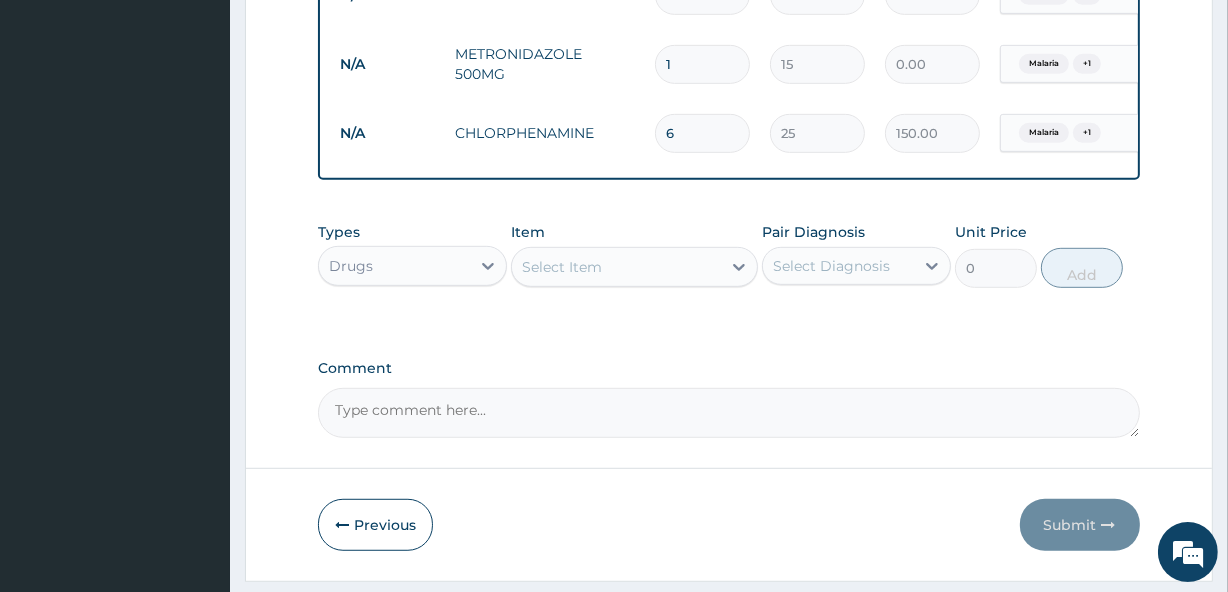type 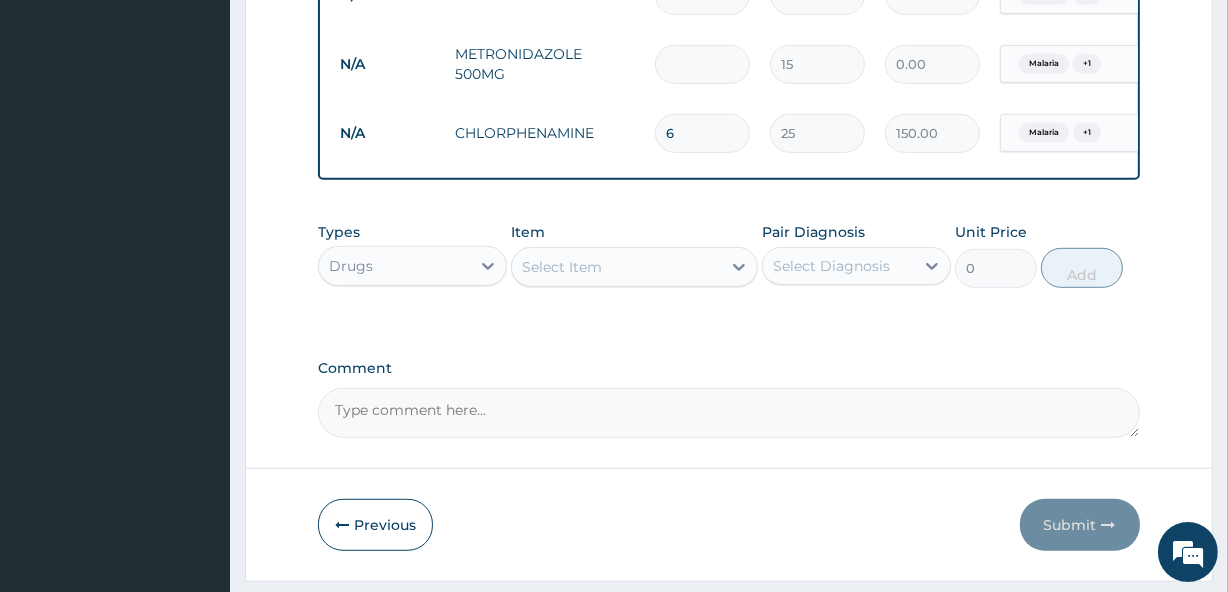 type on "3" 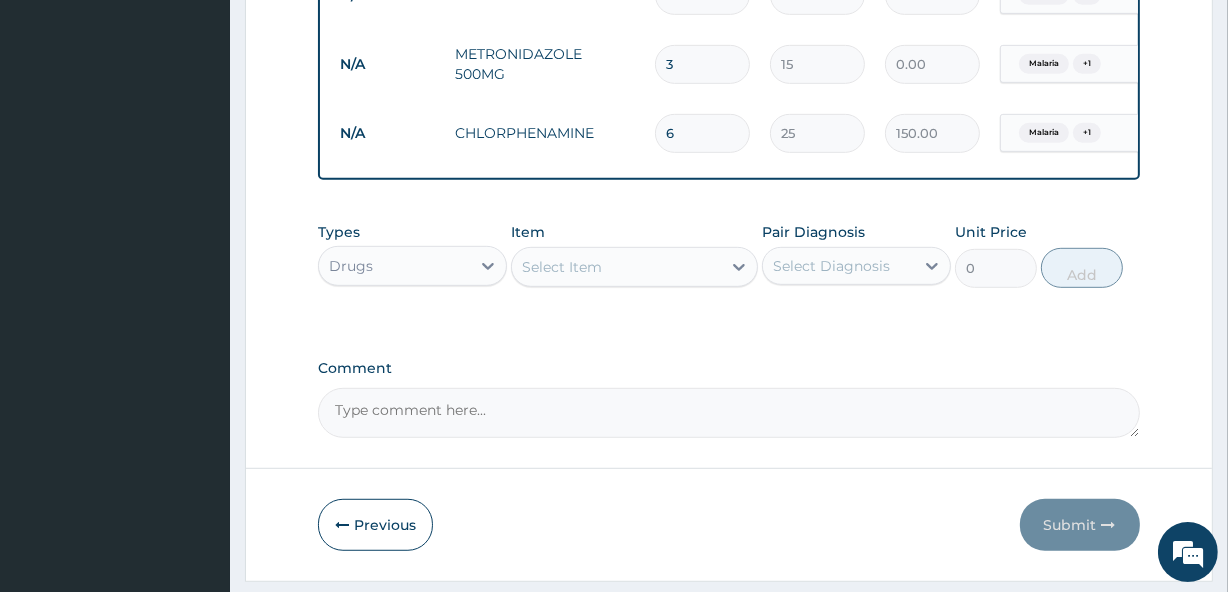 type on "45.00" 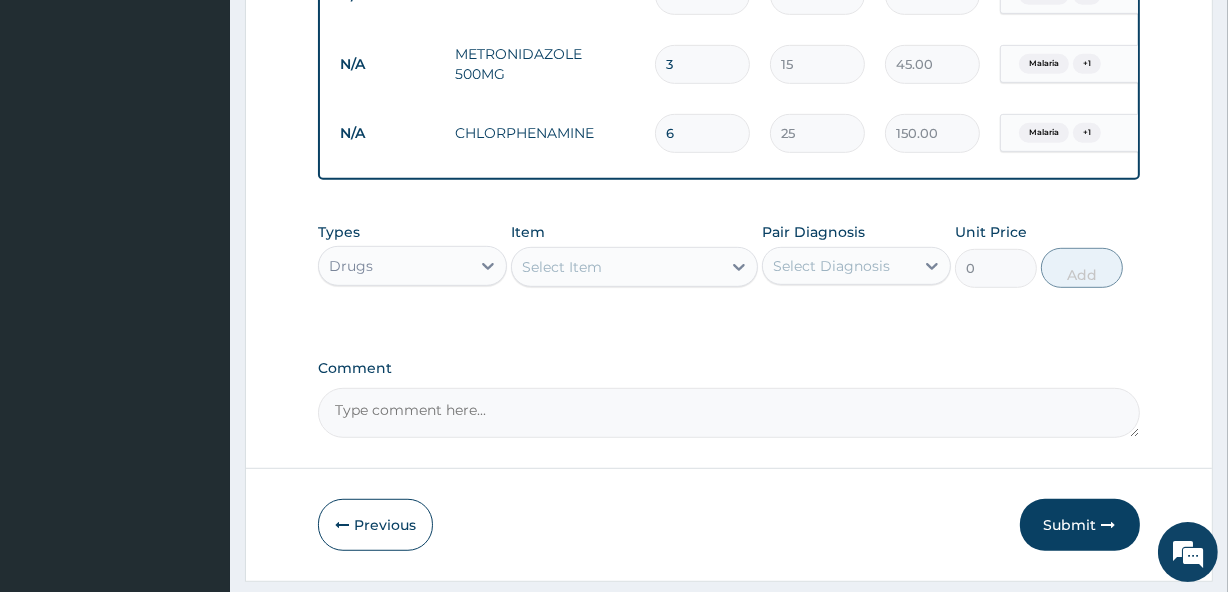 type on "30" 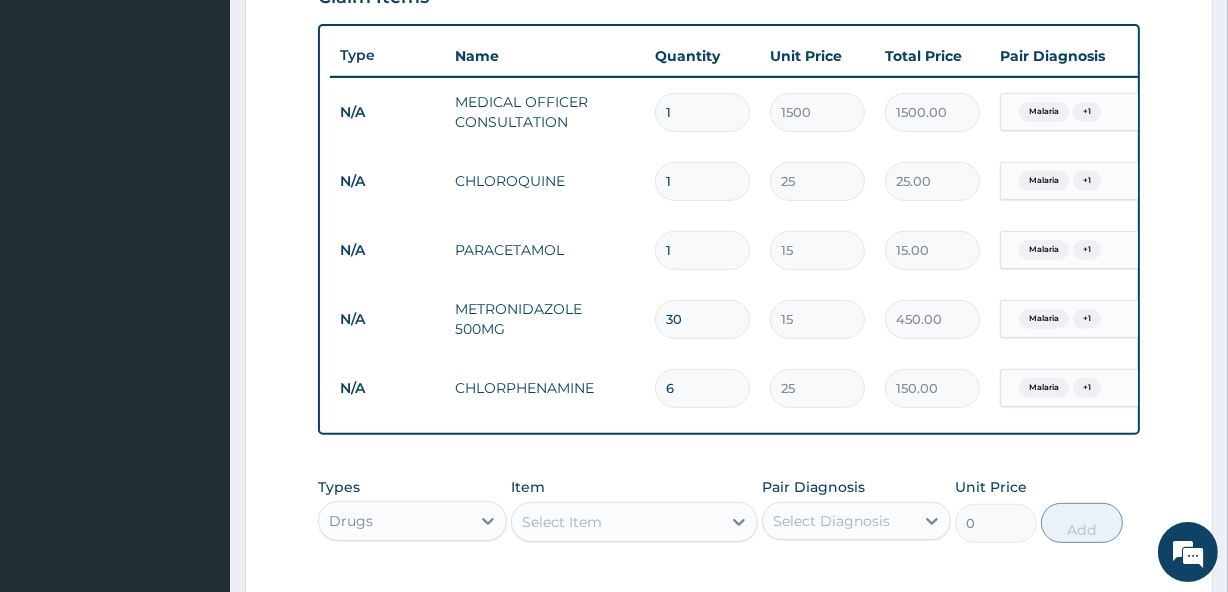 scroll, scrollTop: 719, scrollLeft: 0, axis: vertical 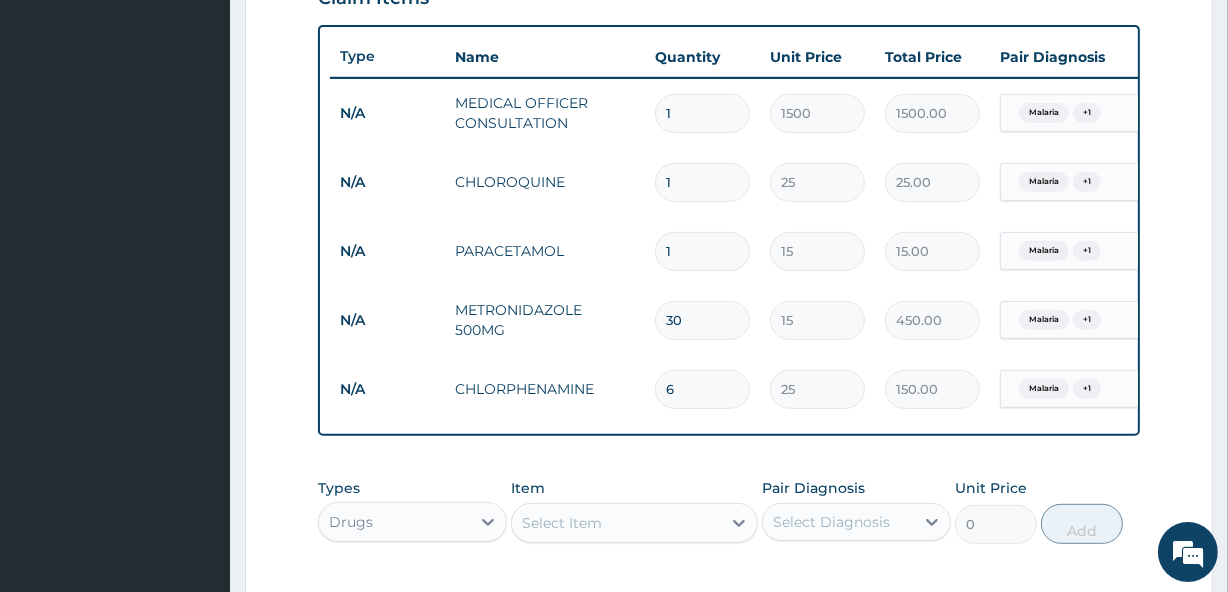 type on "30" 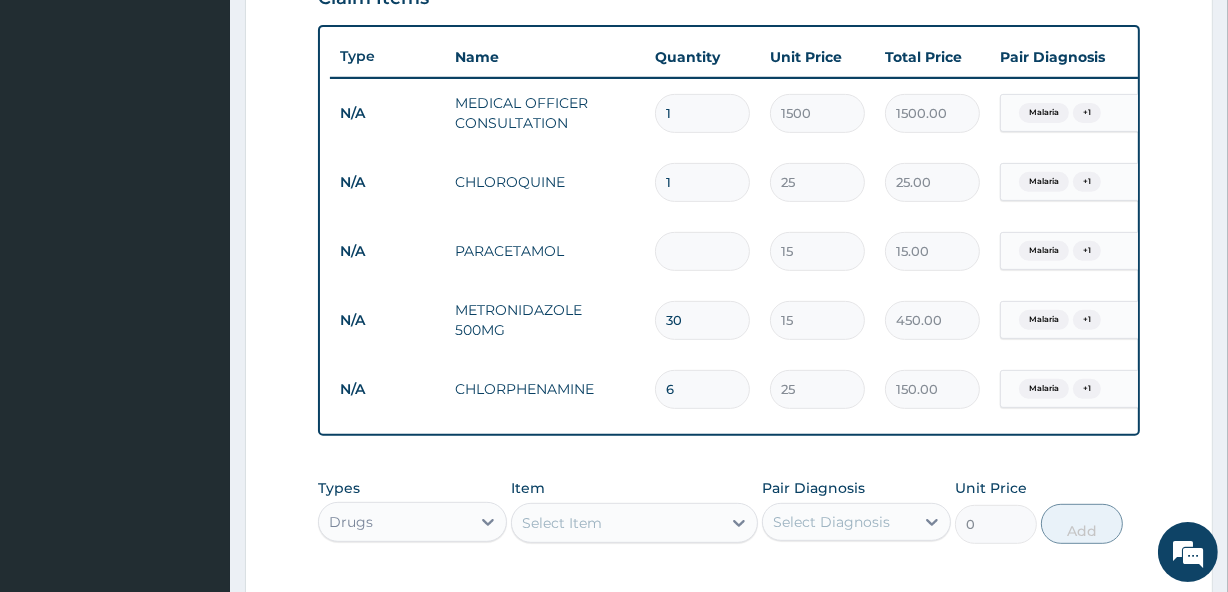 type on "0.00" 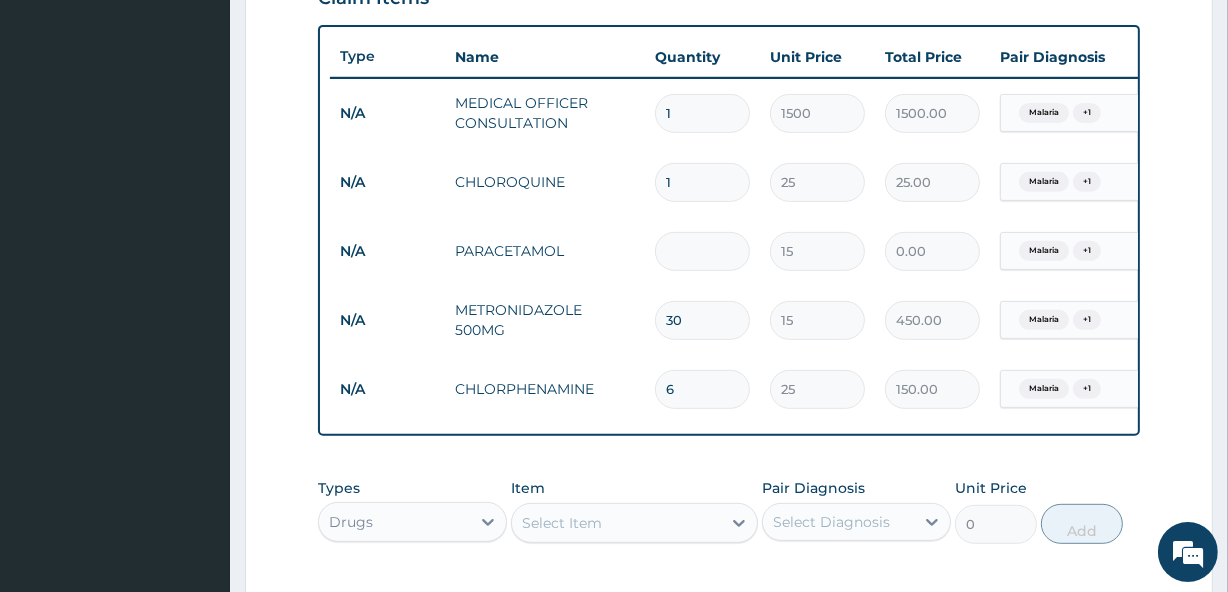 type on "3" 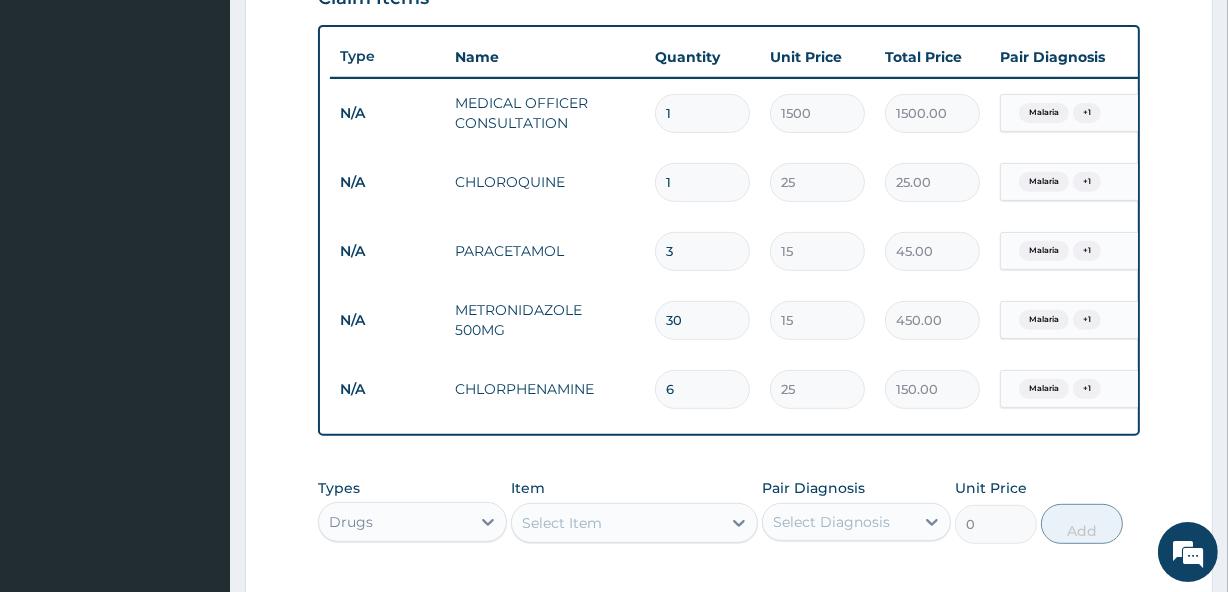 type on "30" 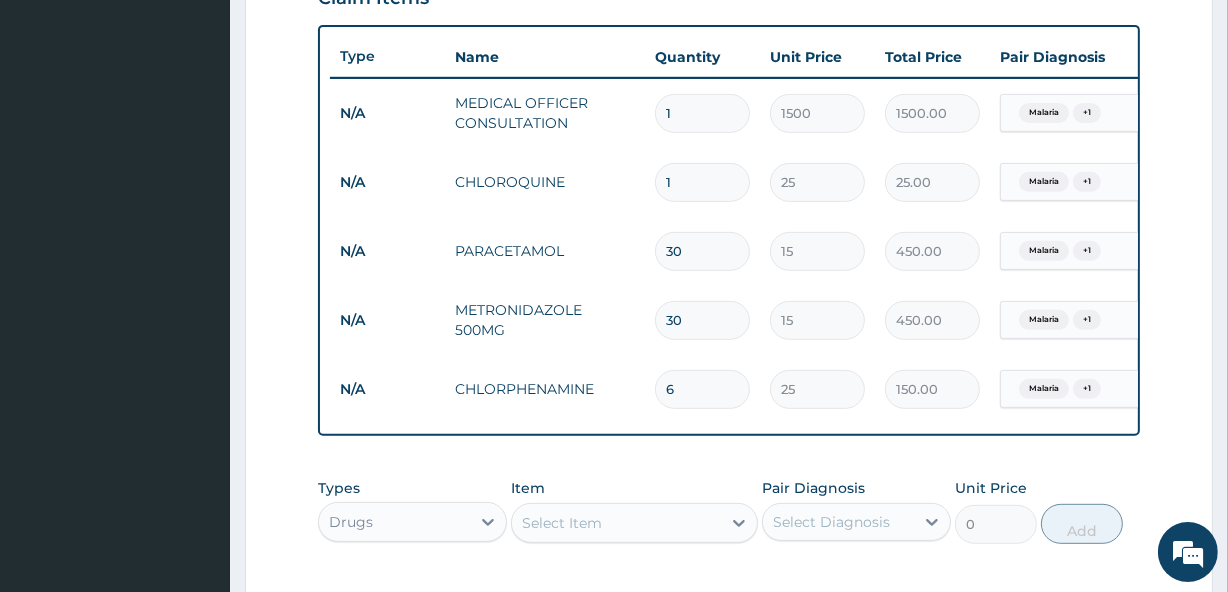 type on "30" 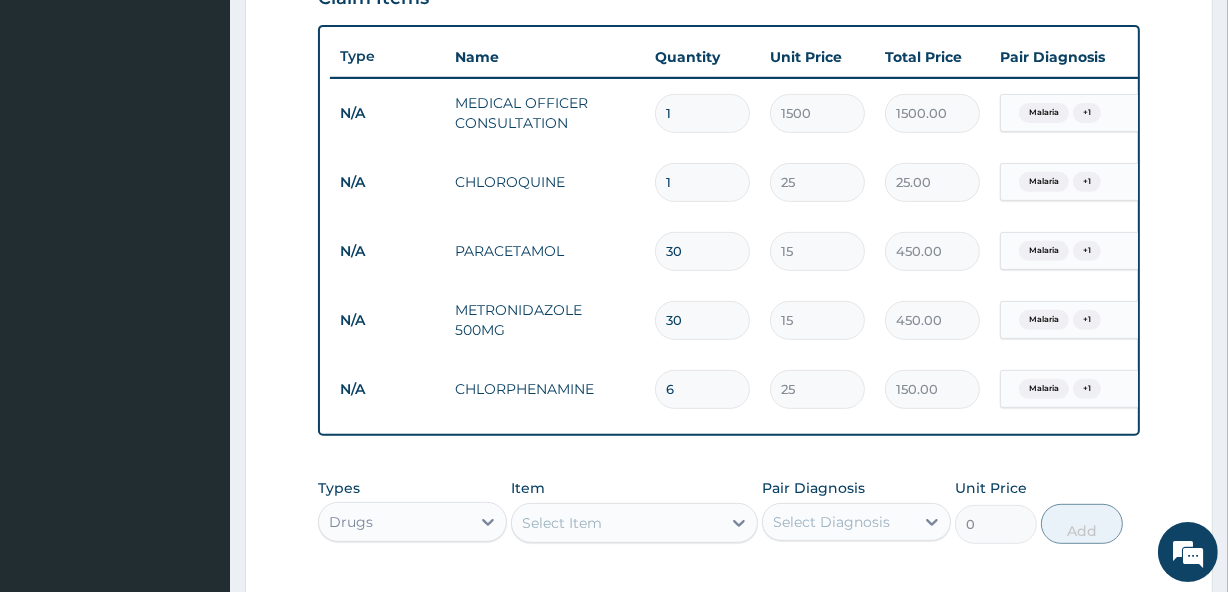type on "2" 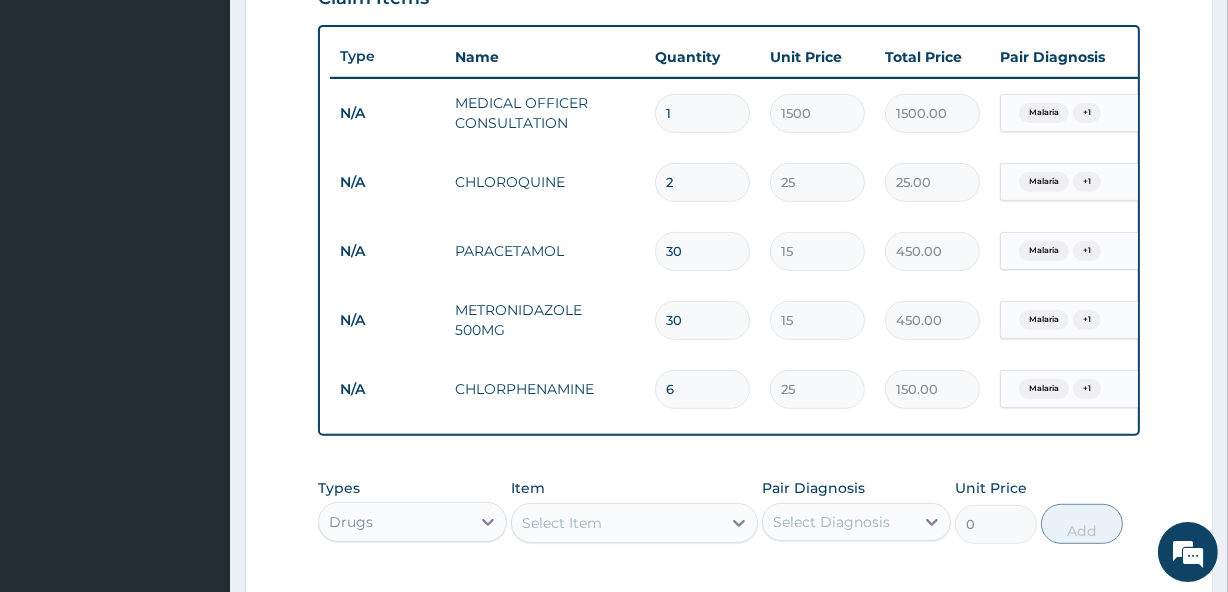 type on "50.00" 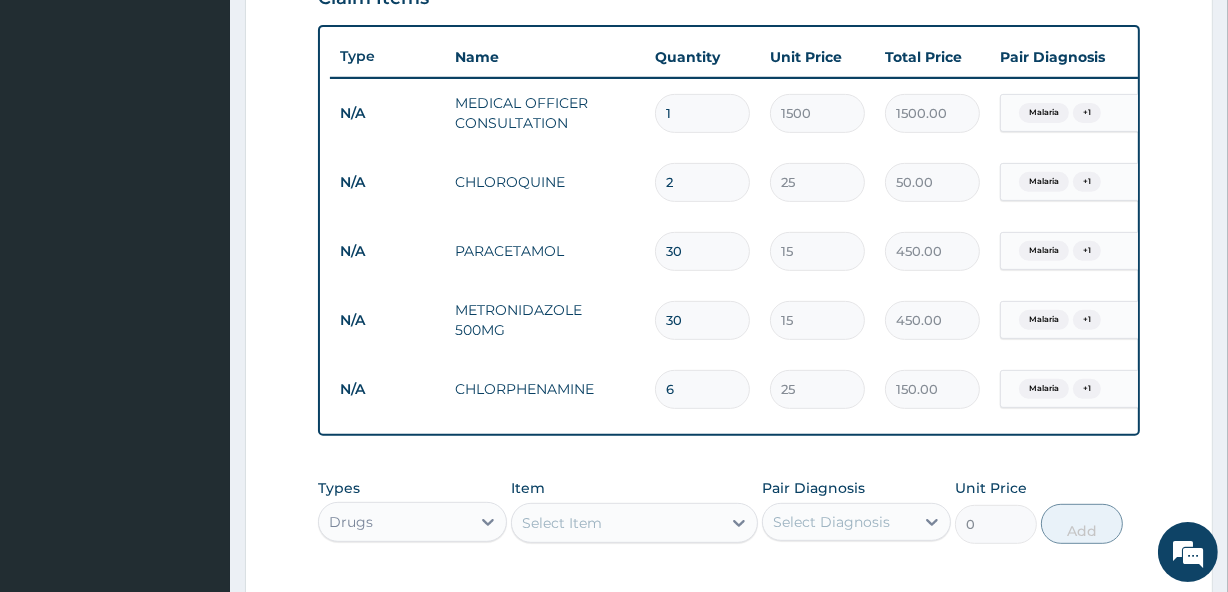 type on "3" 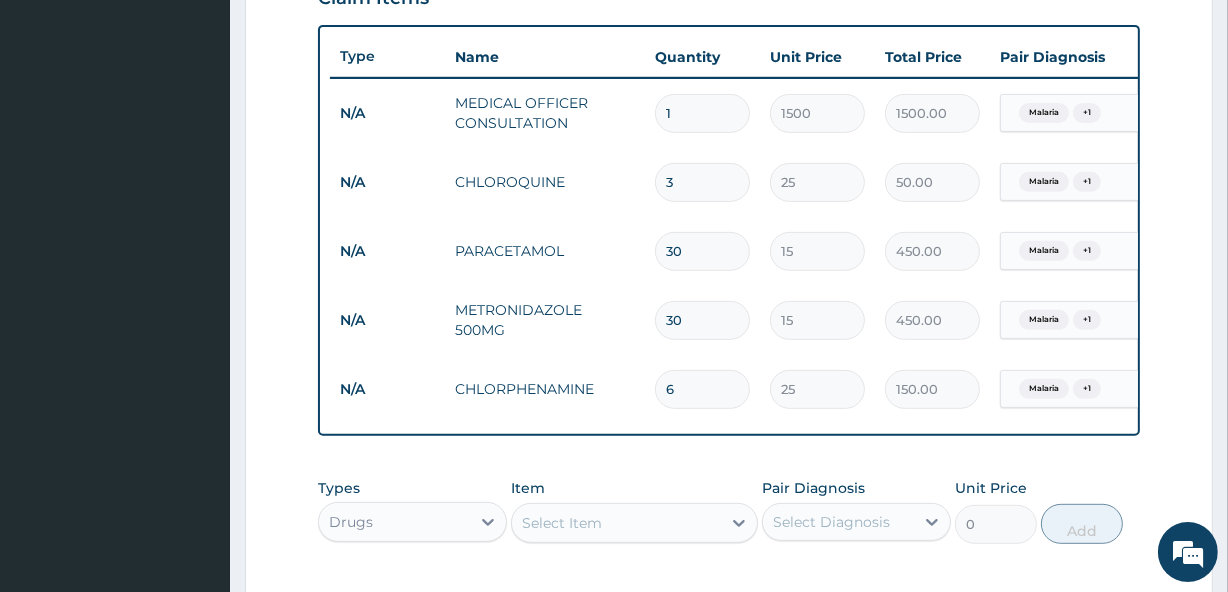type on "75.00" 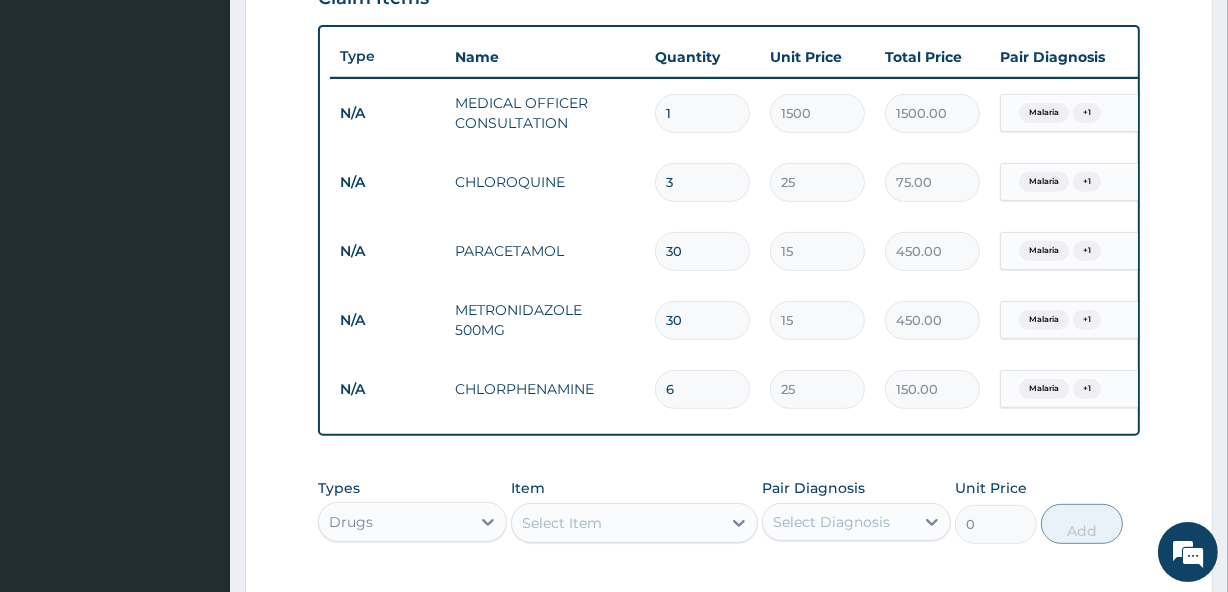 type on "4" 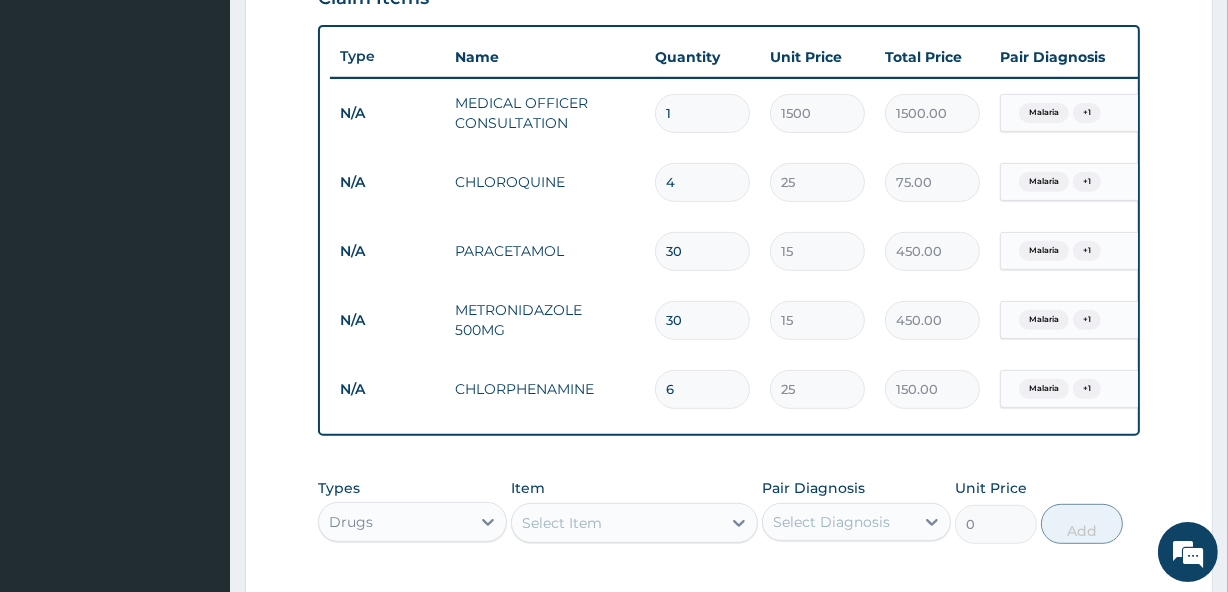type on "100.00" 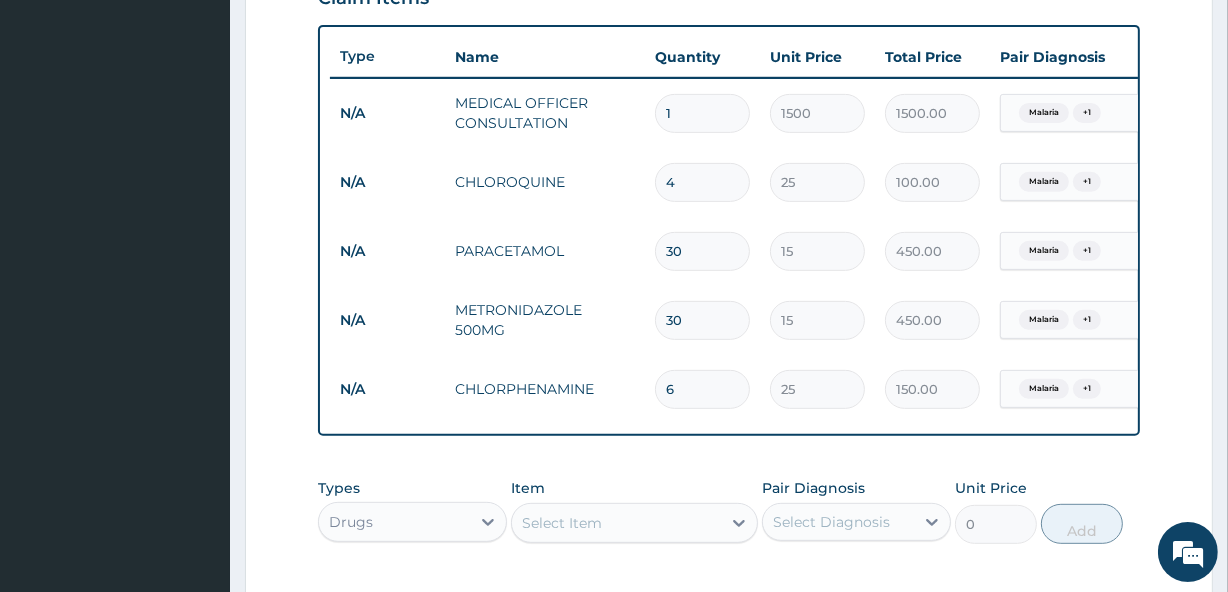 type on "5" 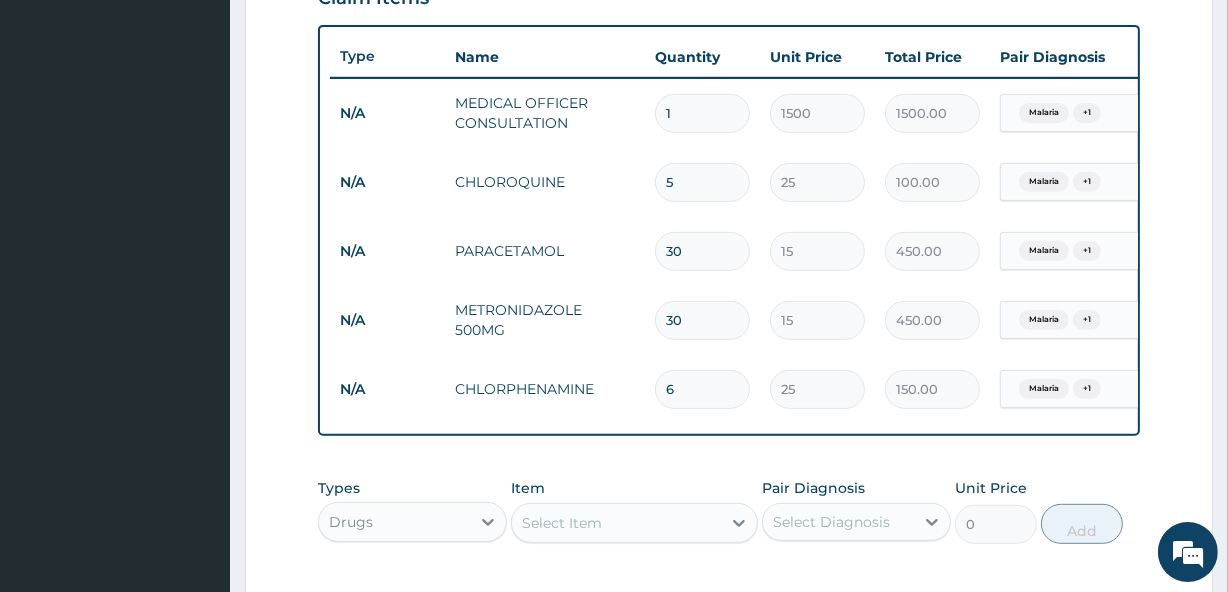 type on "125.00" 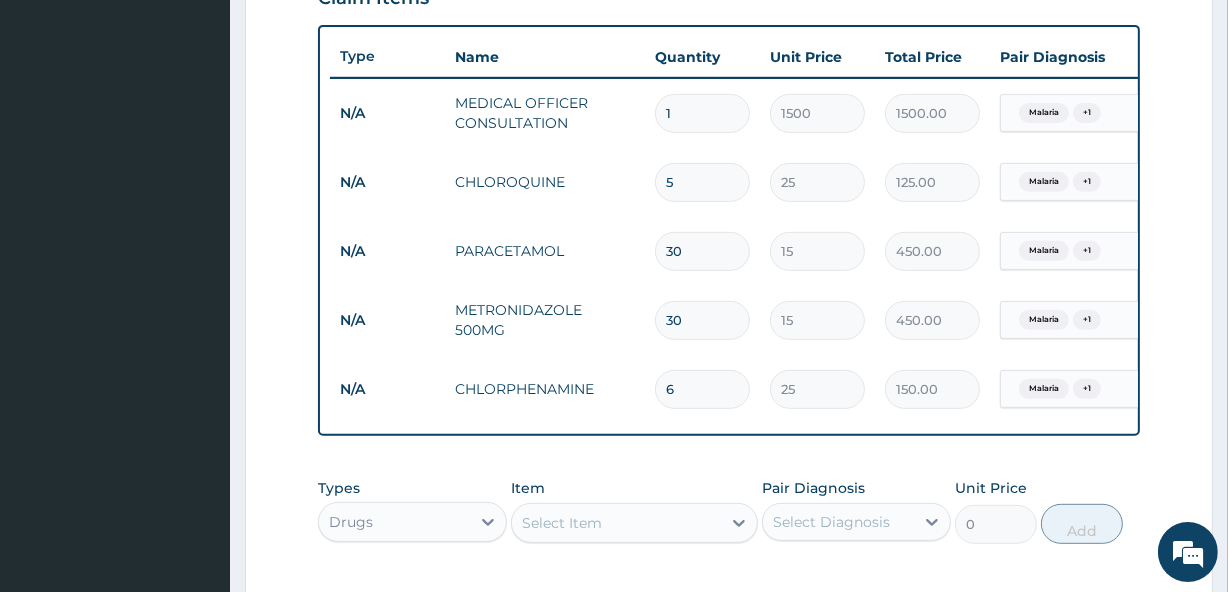 type on "6" 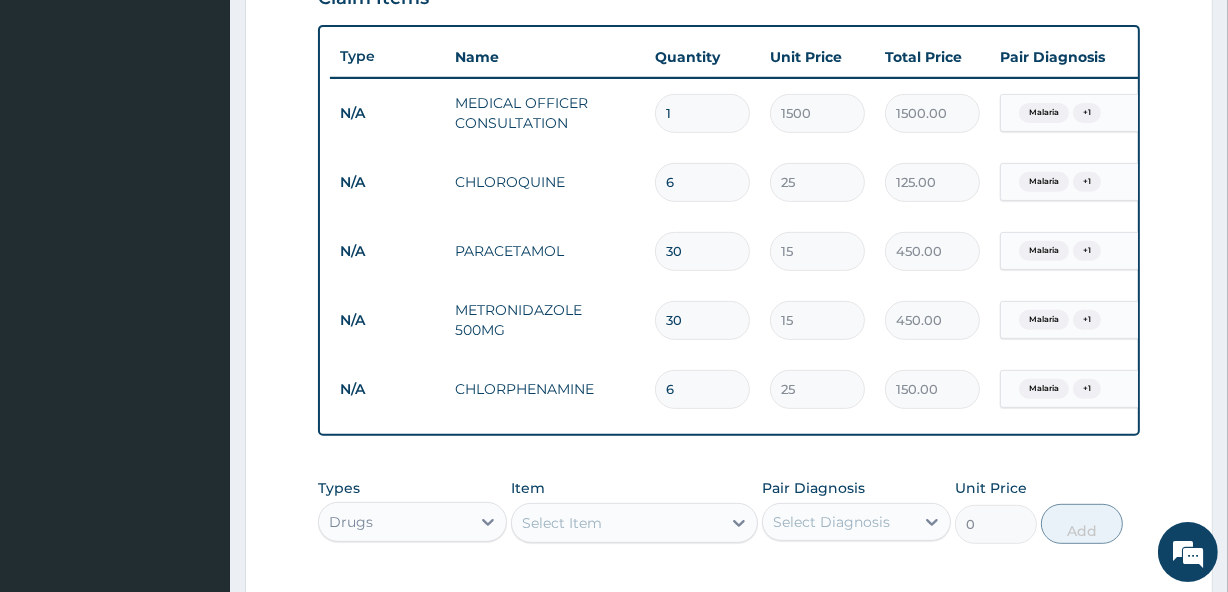 type on "150.00" 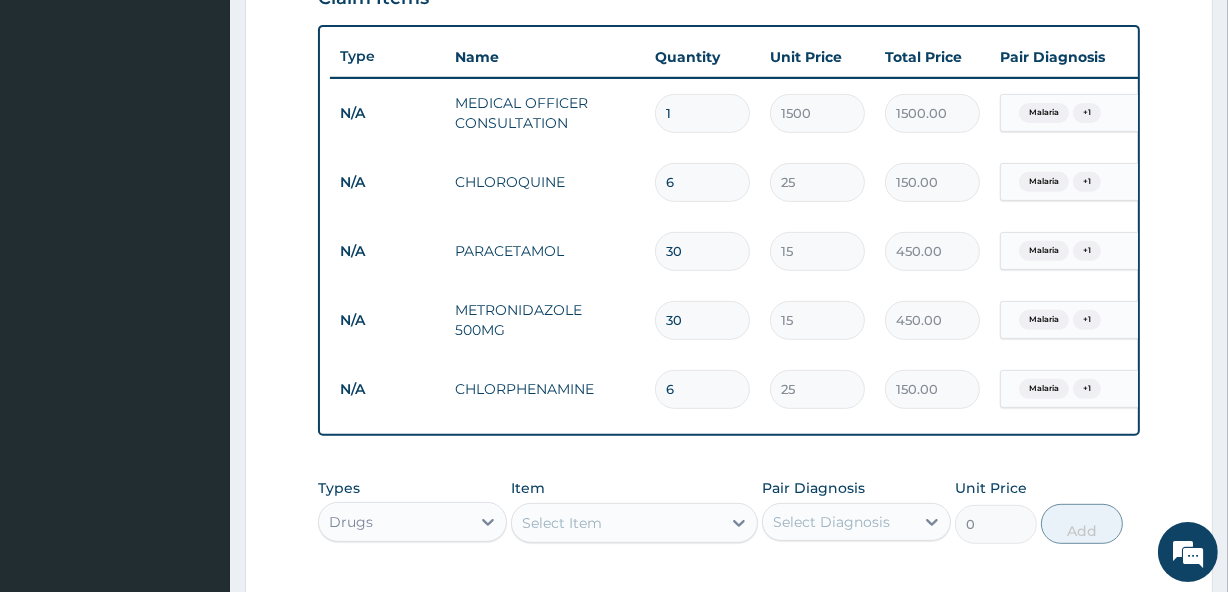 type on "7" 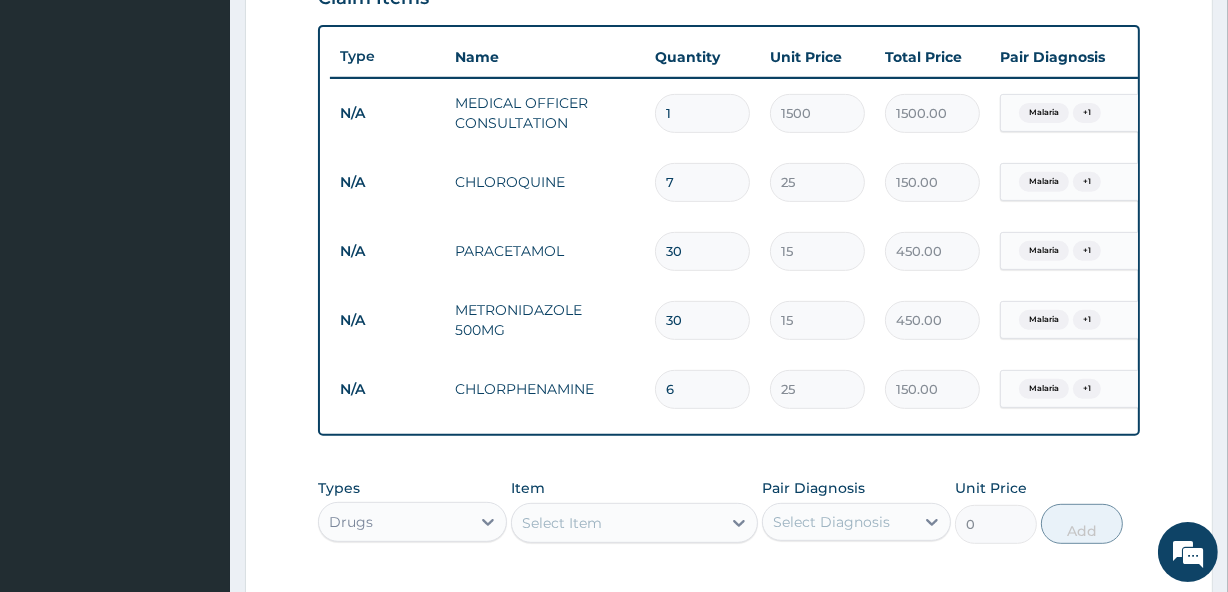 type on "175.00" 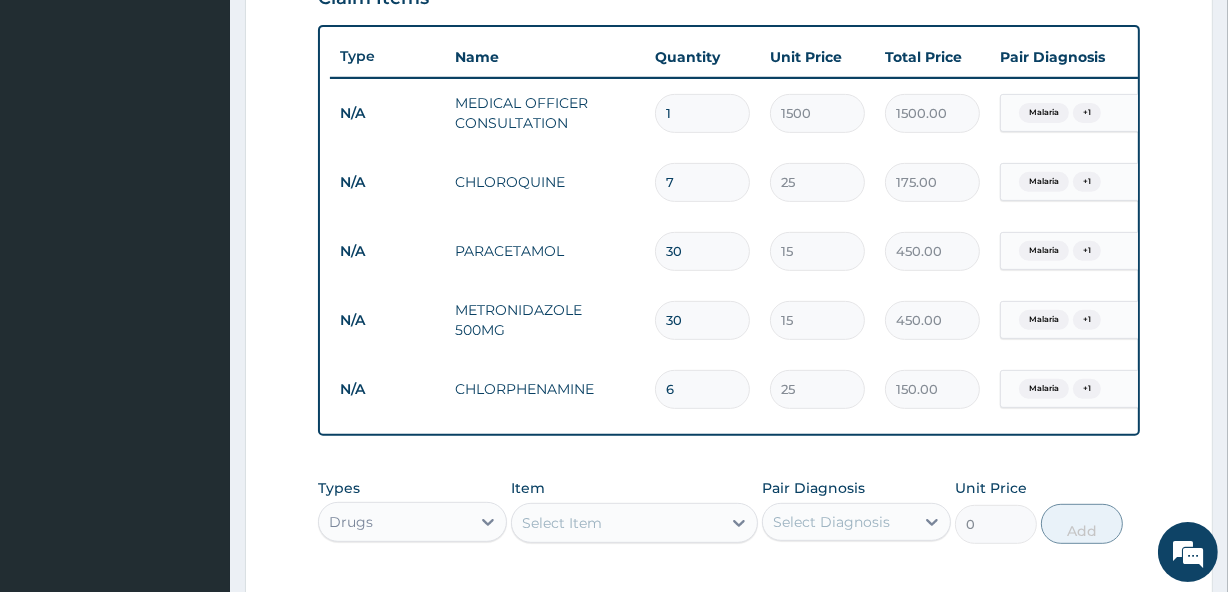 type on "8" 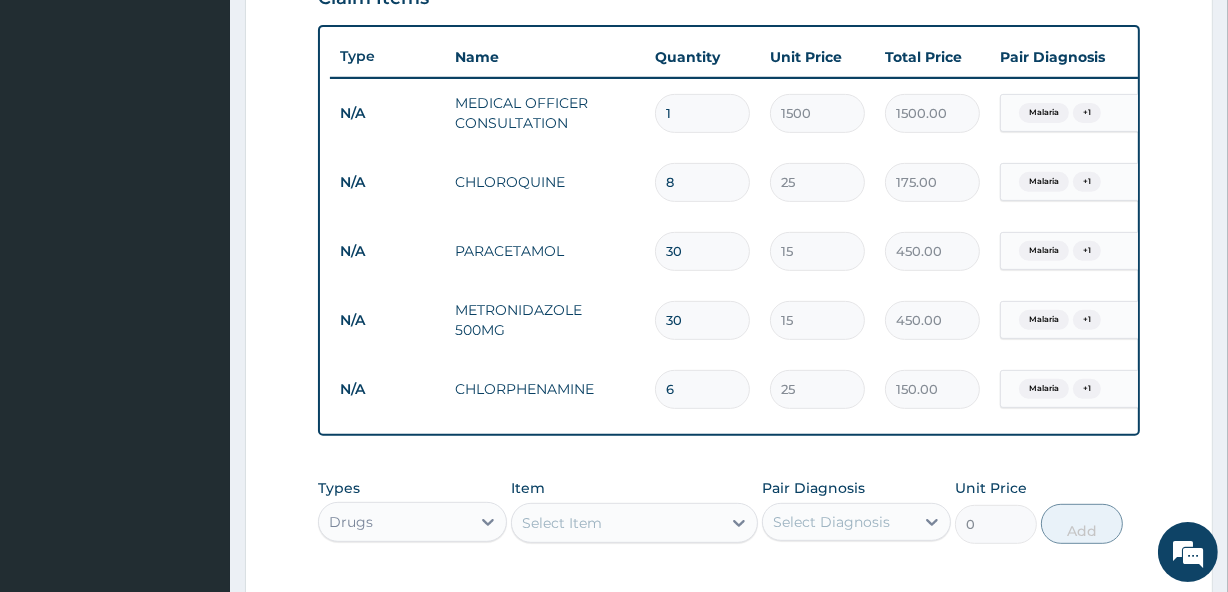 type on "200.00" 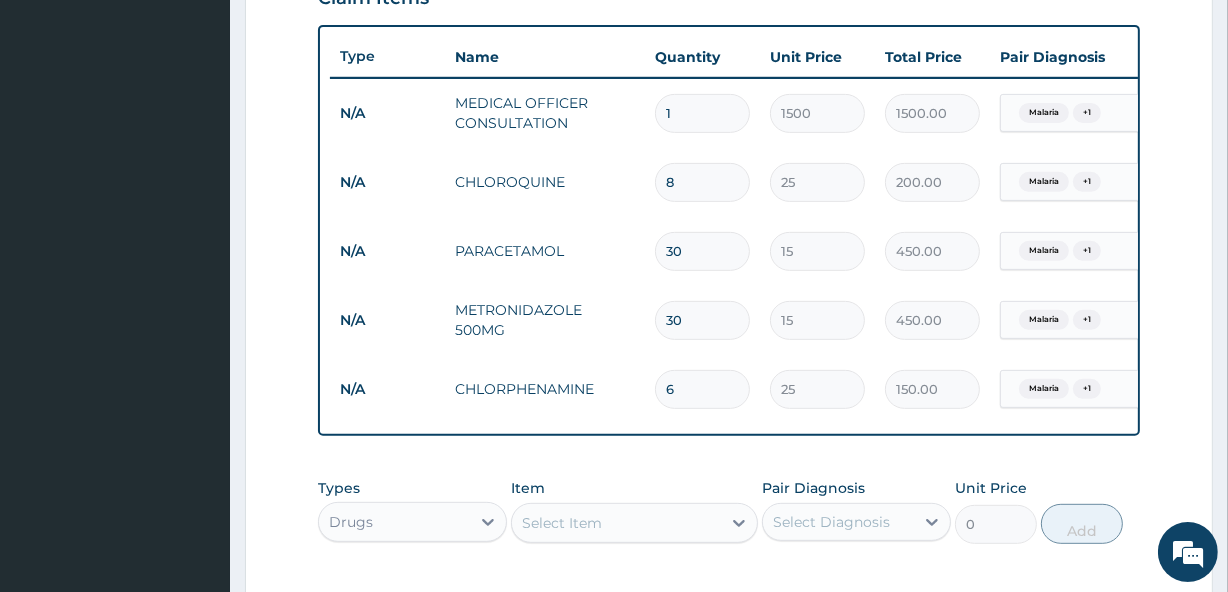 type on "9" 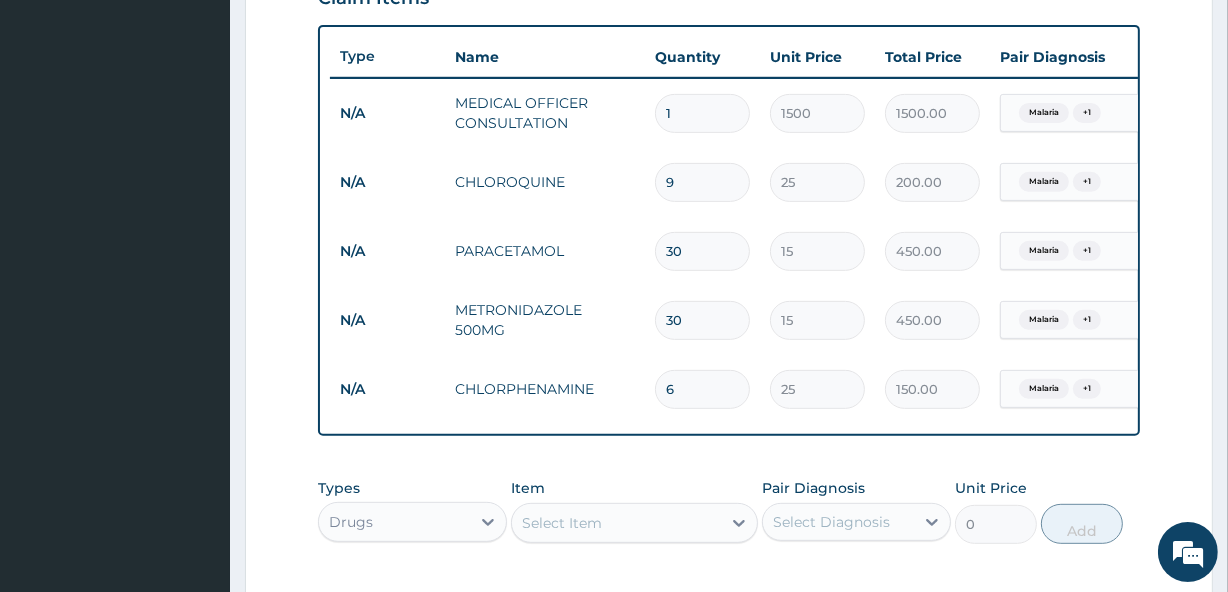 type on "225.00" 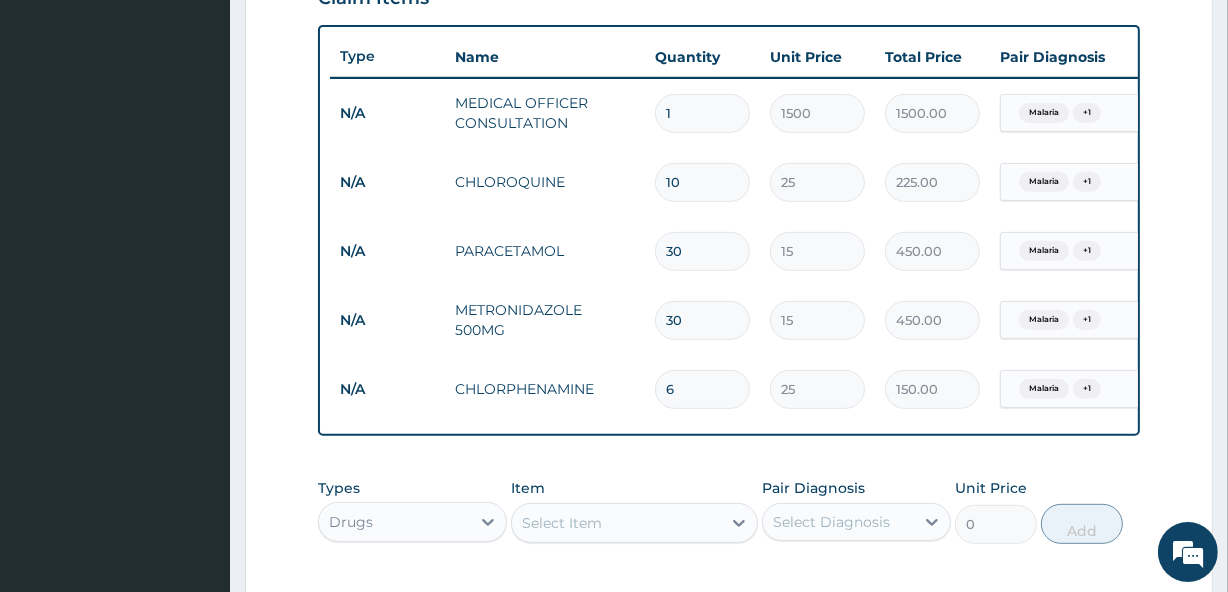 type on "11" 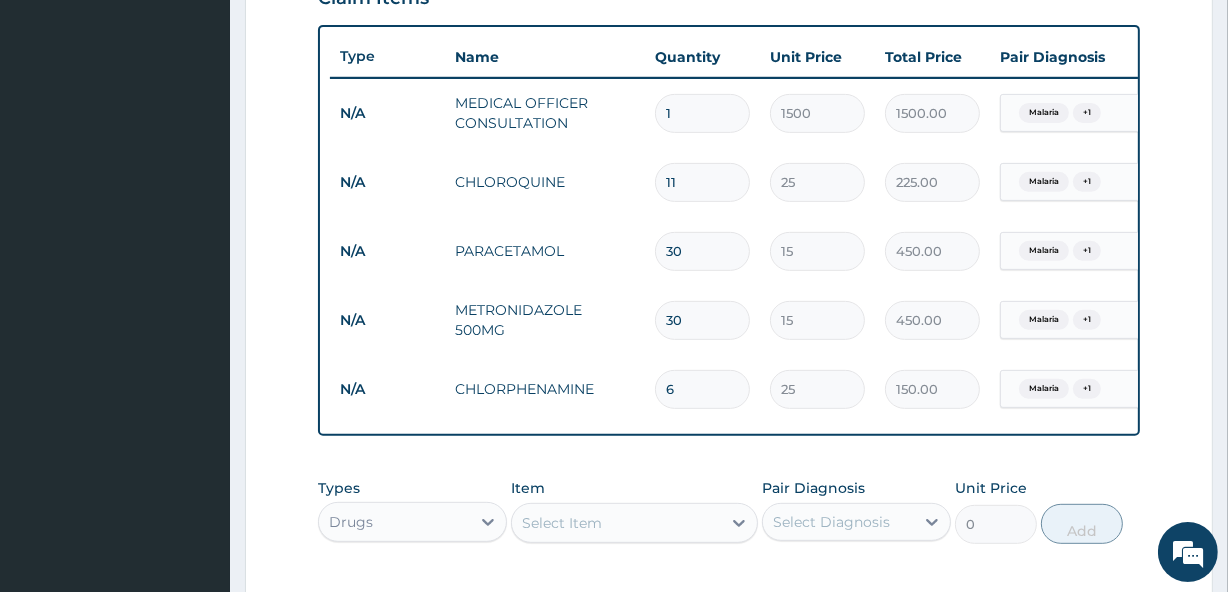type on "275.00" 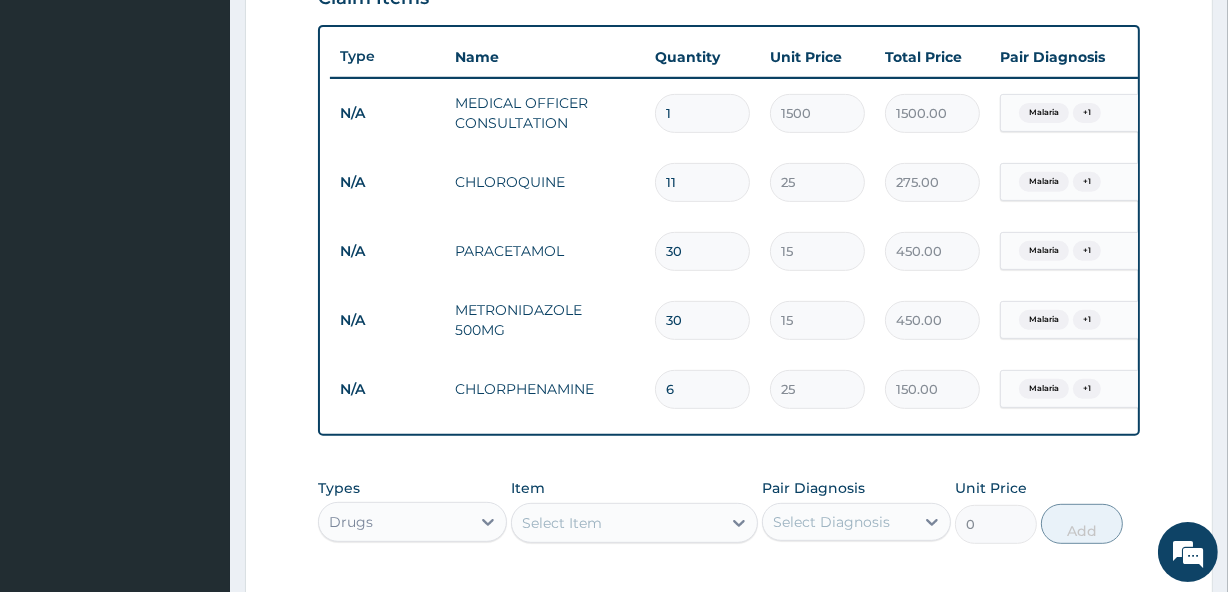 type on "12" 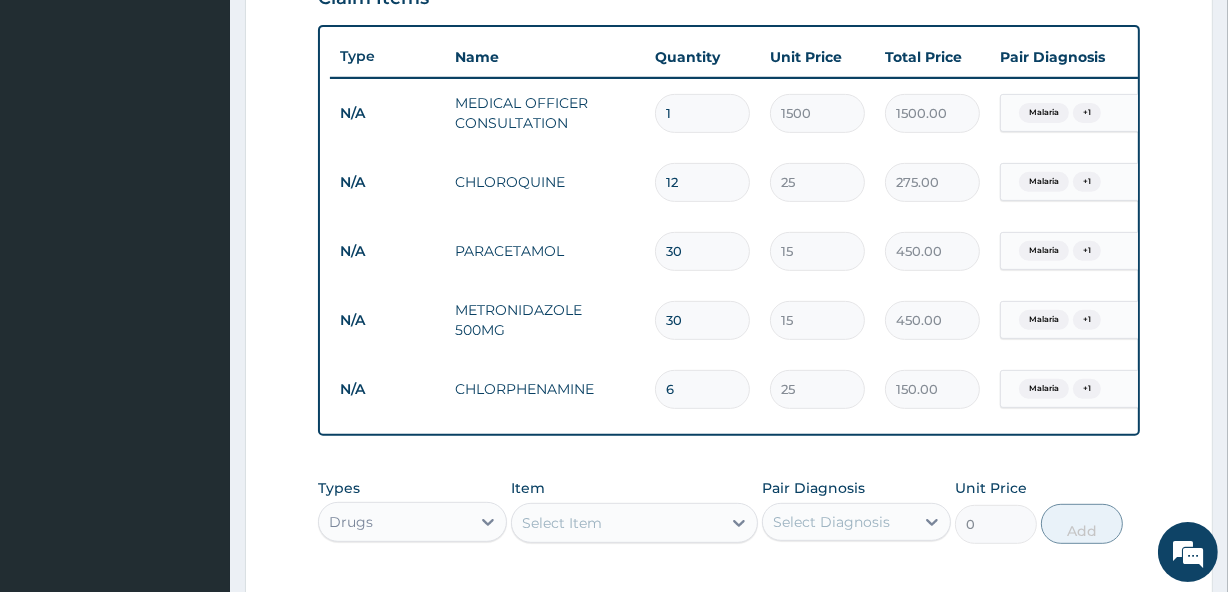 type on "300.00" 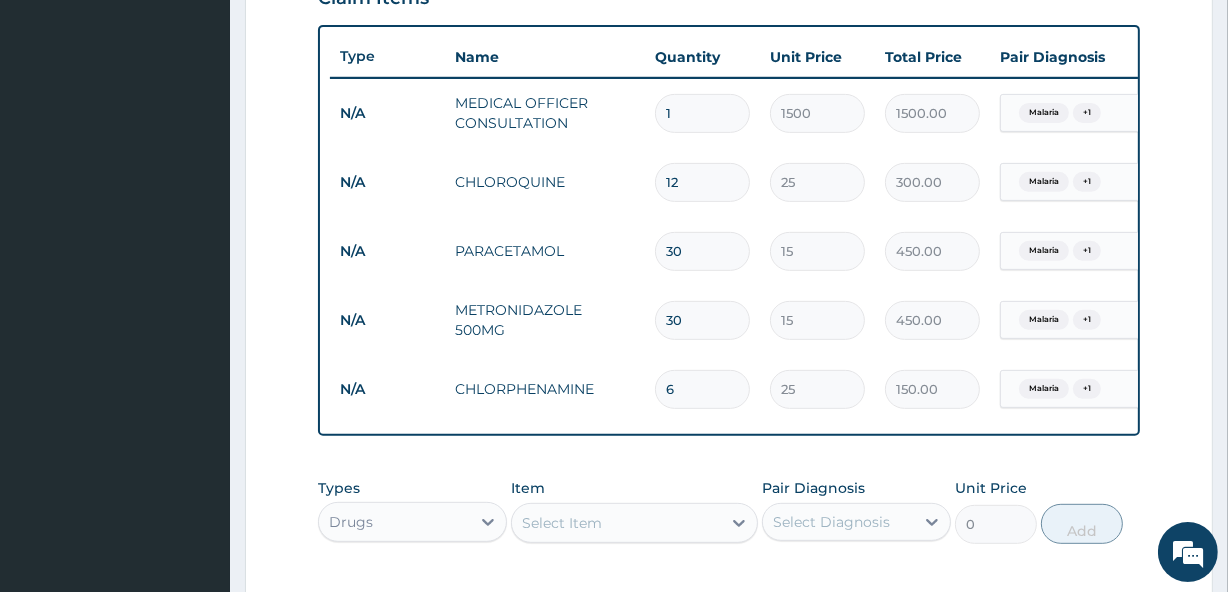 type on "13" 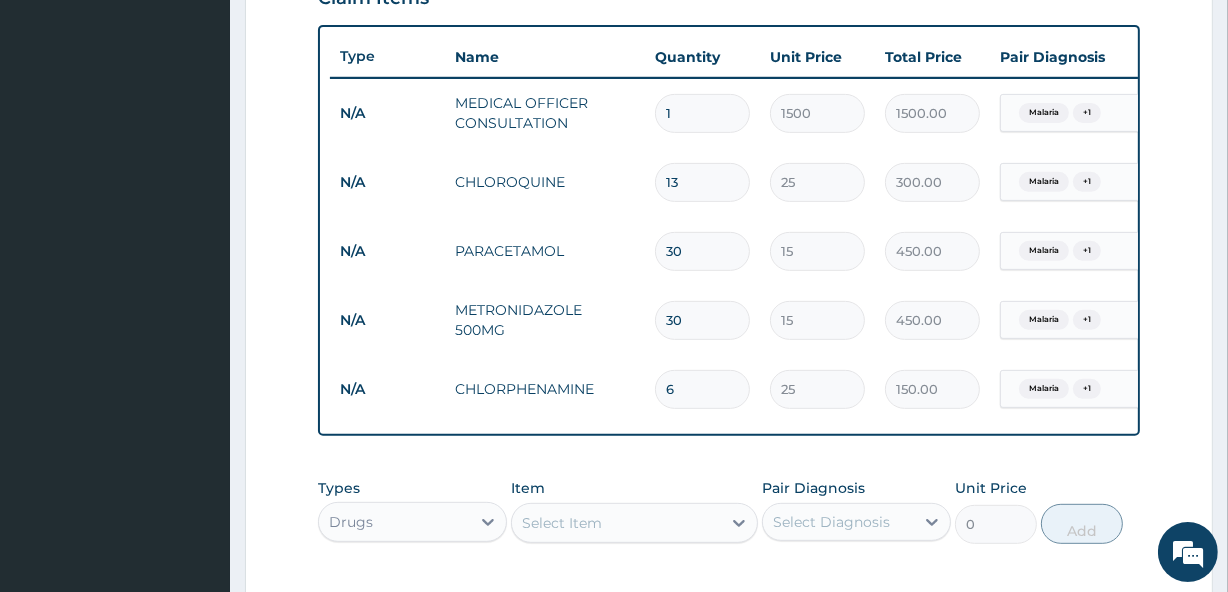type on "325.00" 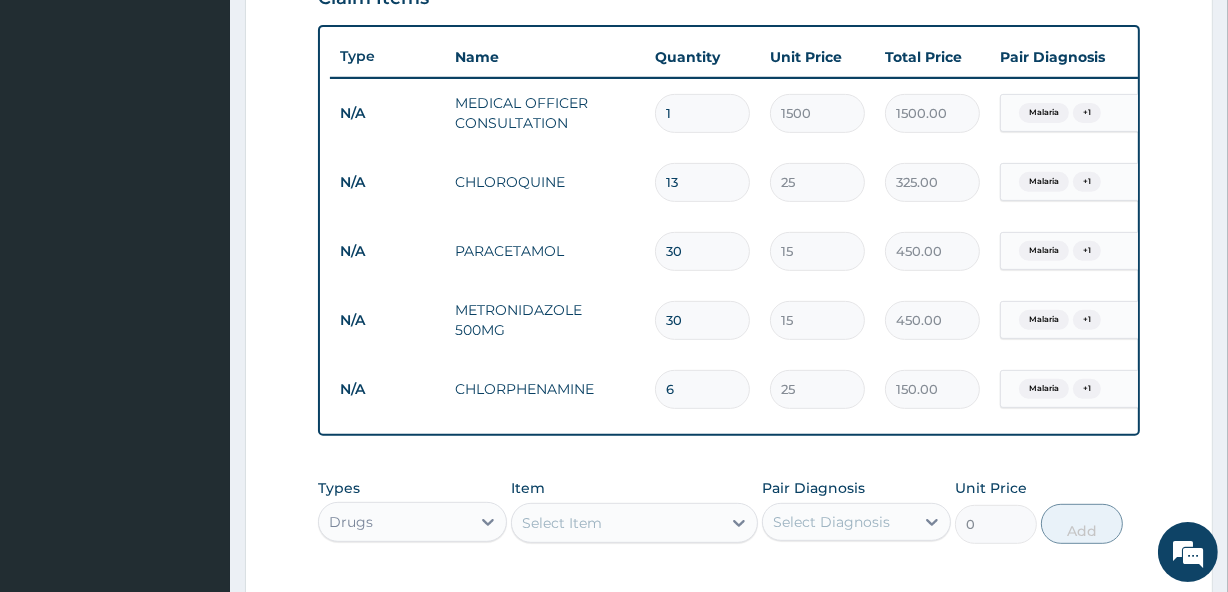 type on "14" 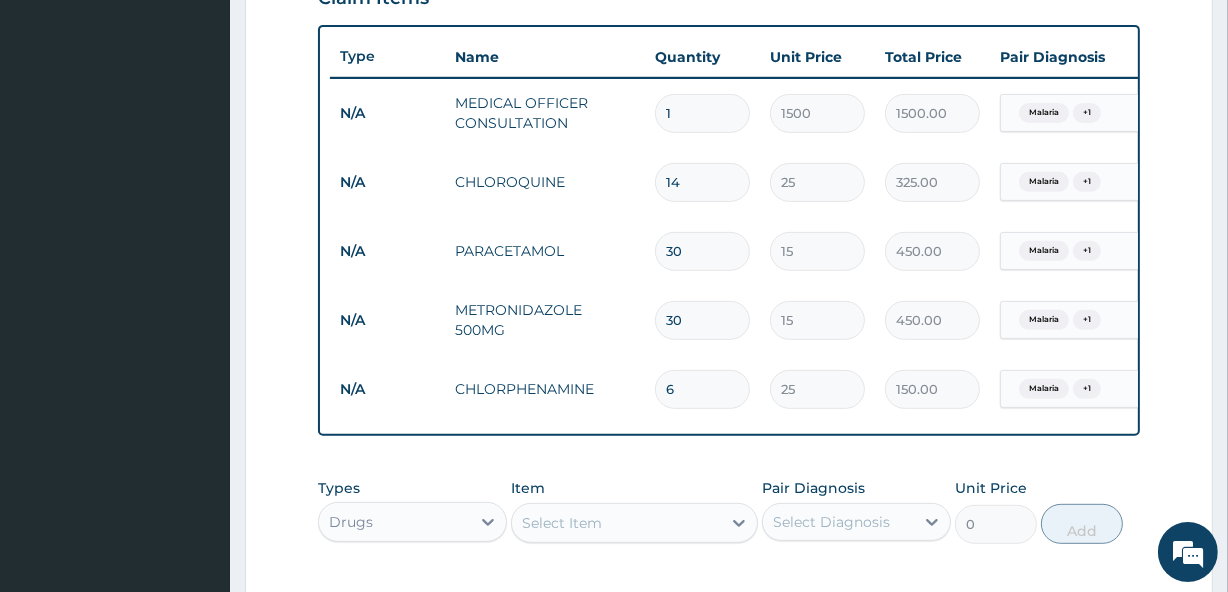 type on "350.00" 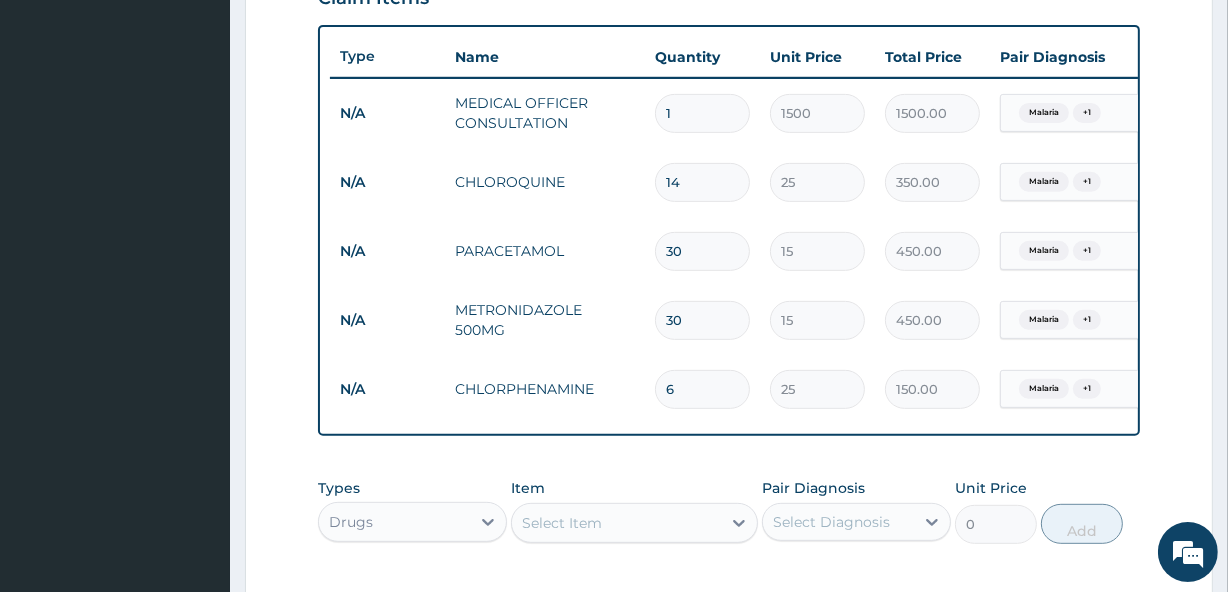 type on "15" 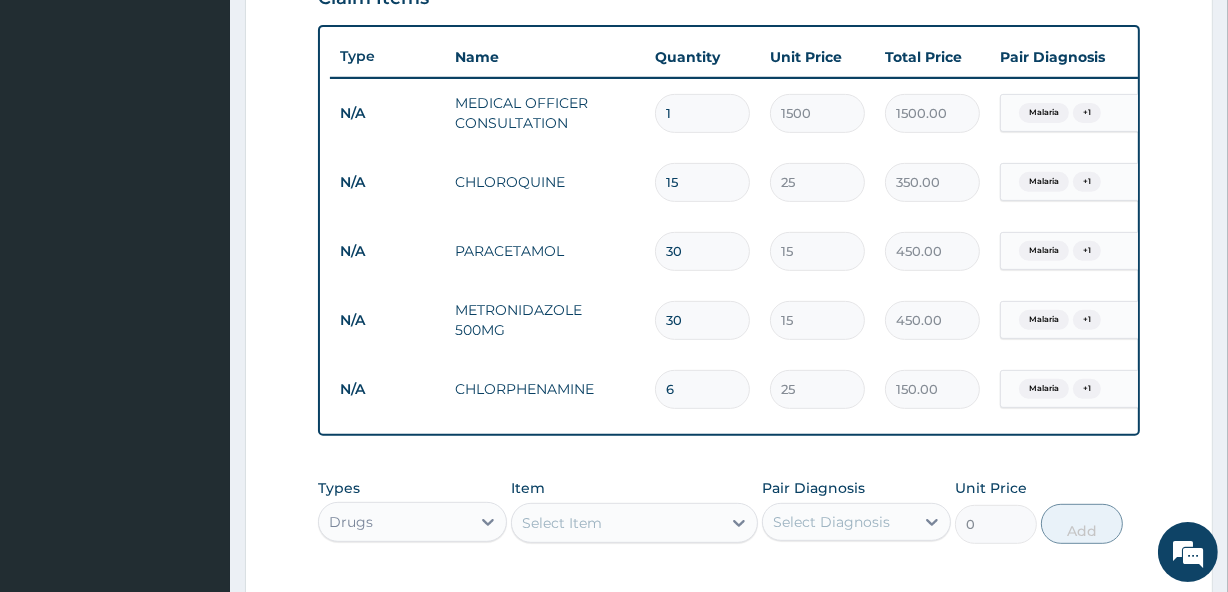 type on "375.00" 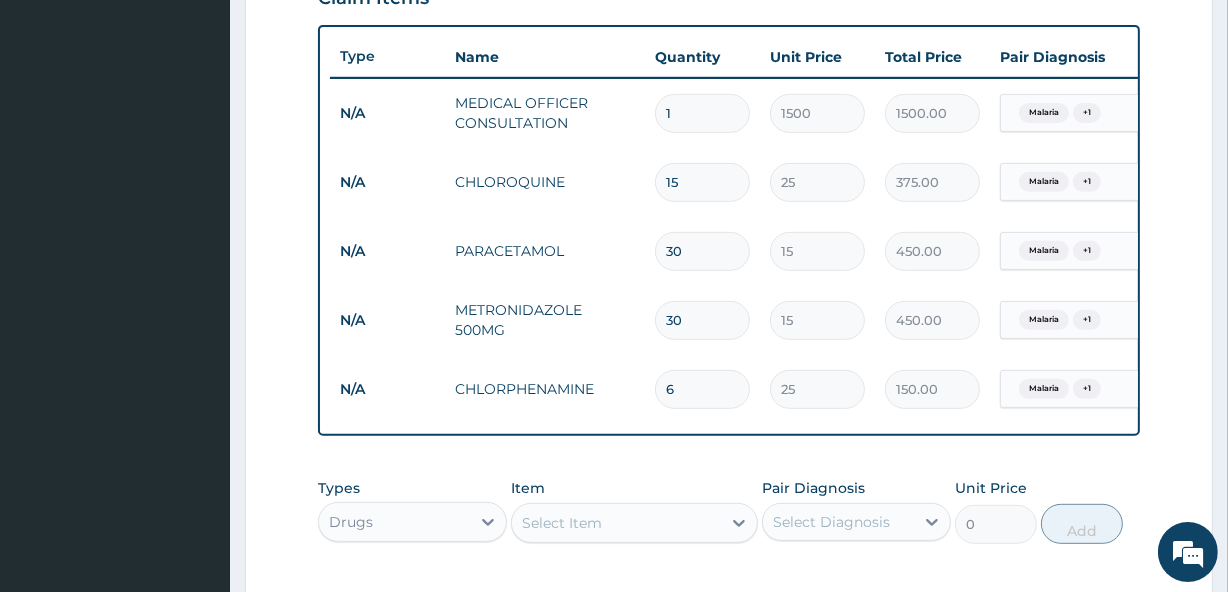 type on "16" 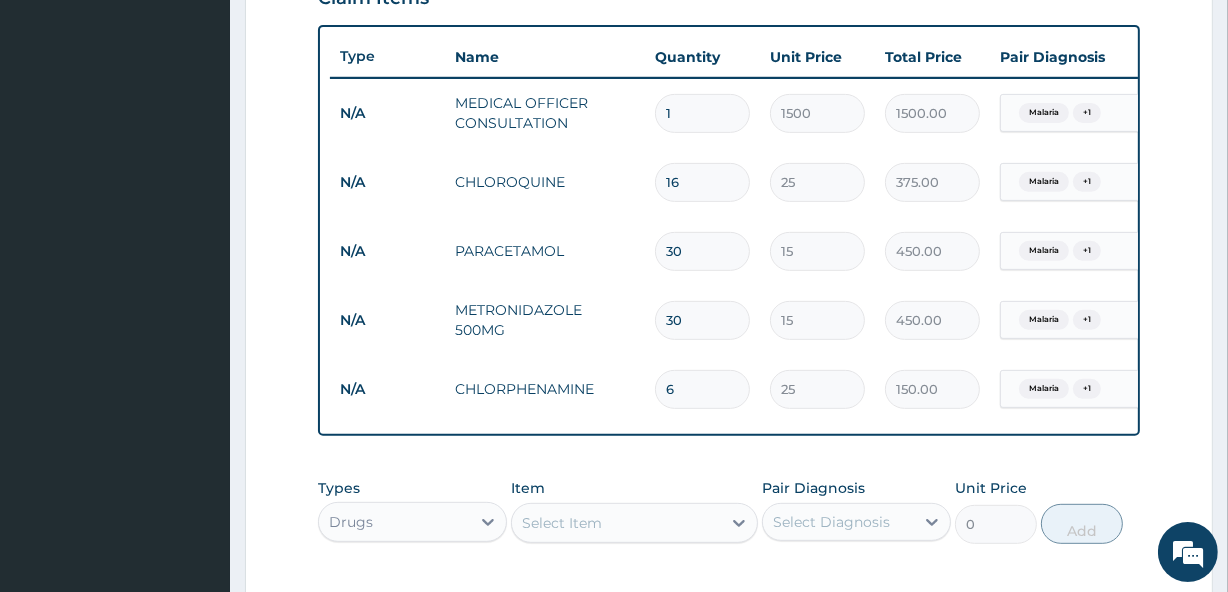 type on "400.00" 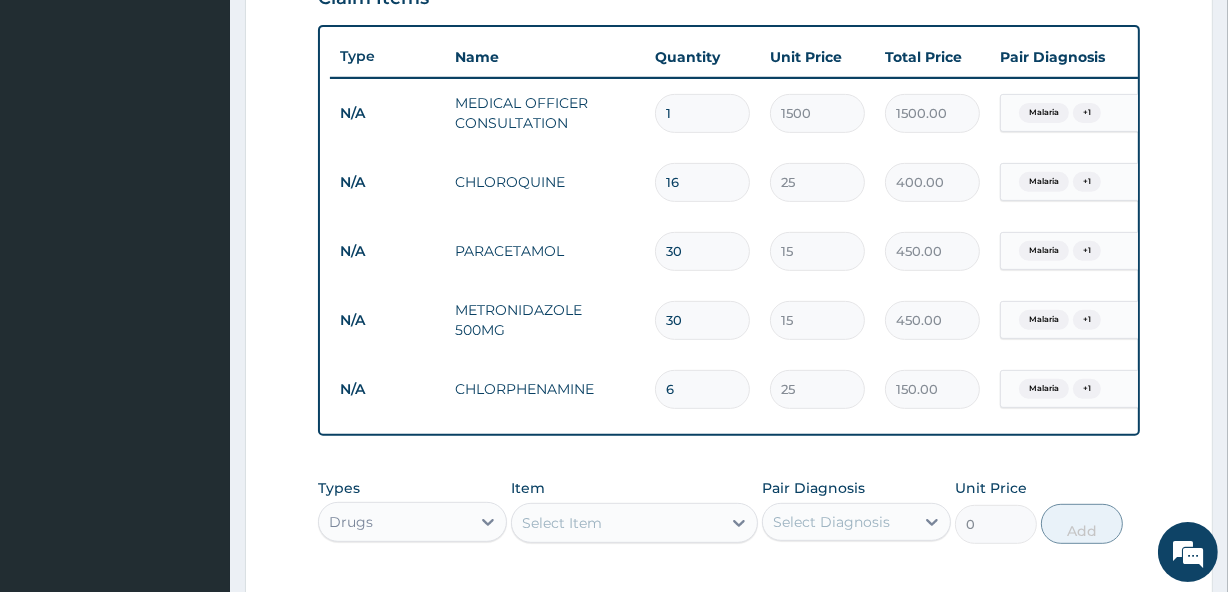 type on "15" 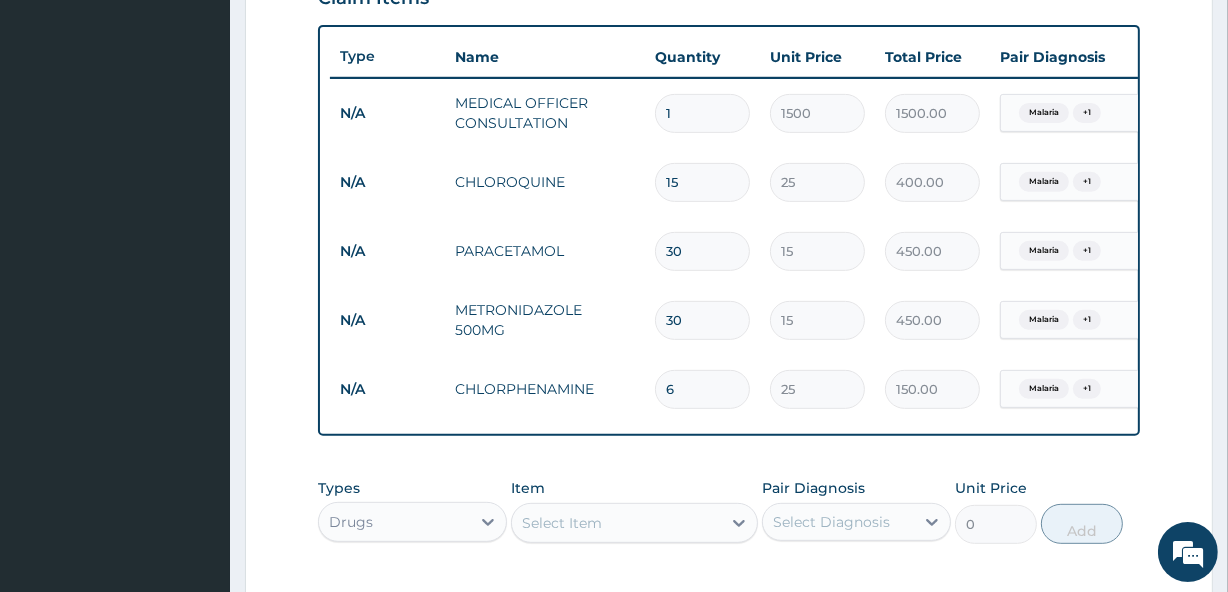 type on "375.00" 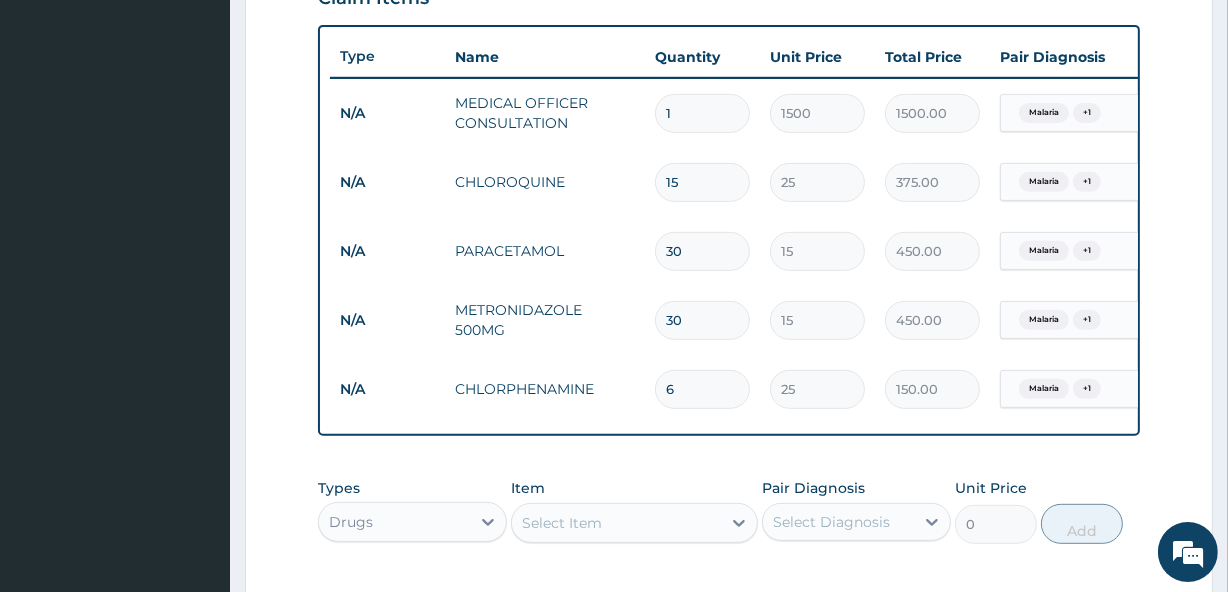 type on "14" 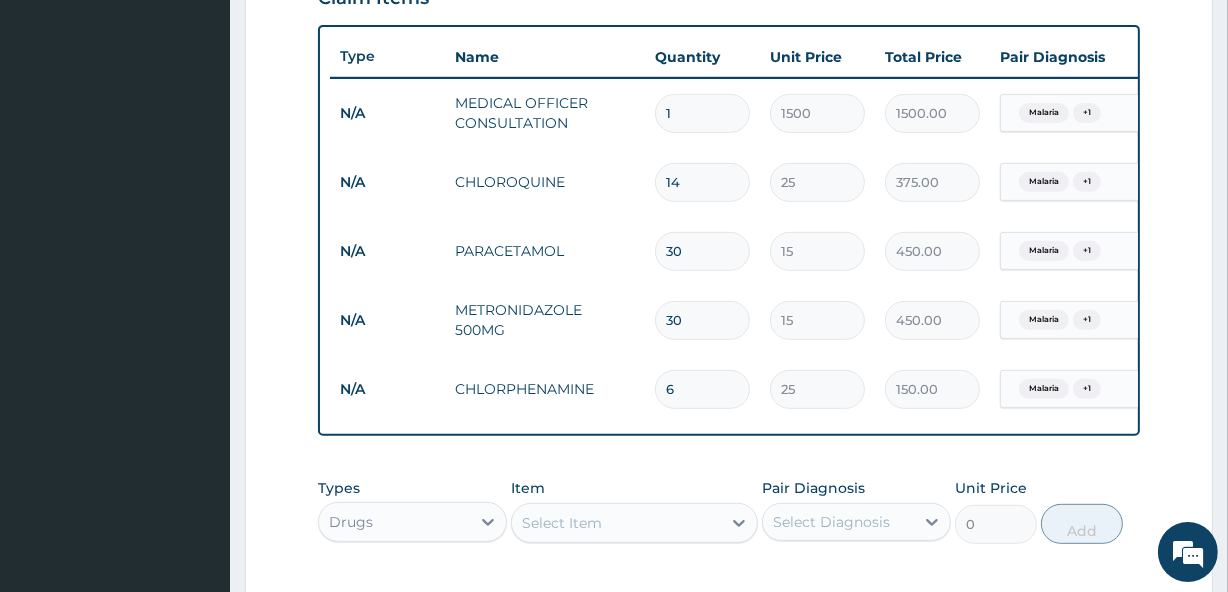 type on "350.00" 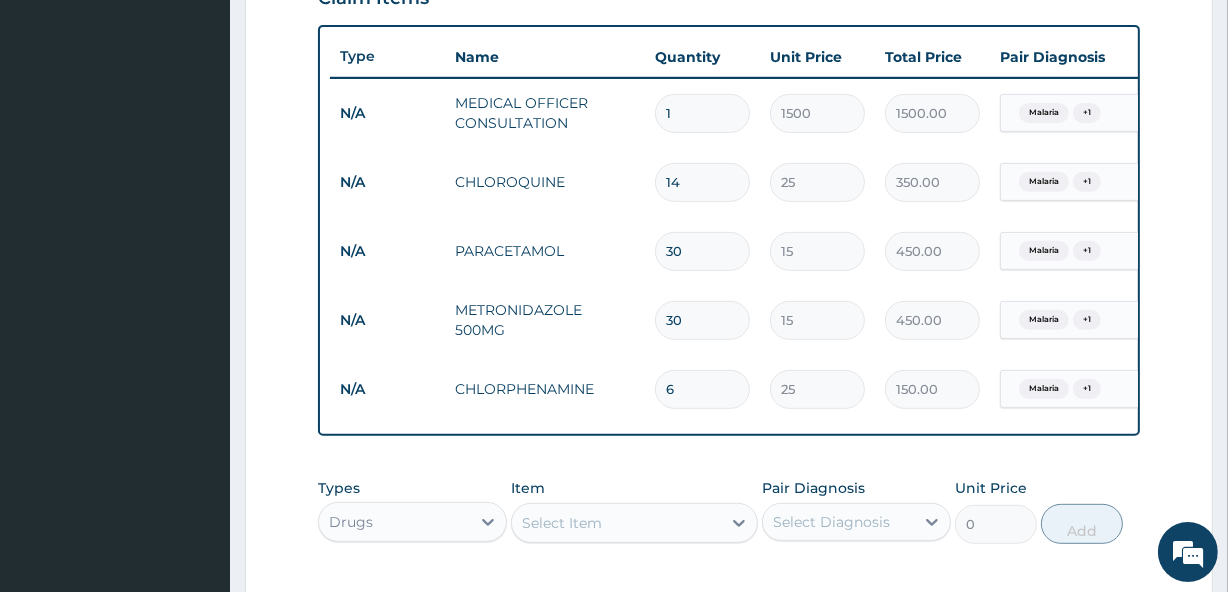 type on "13" 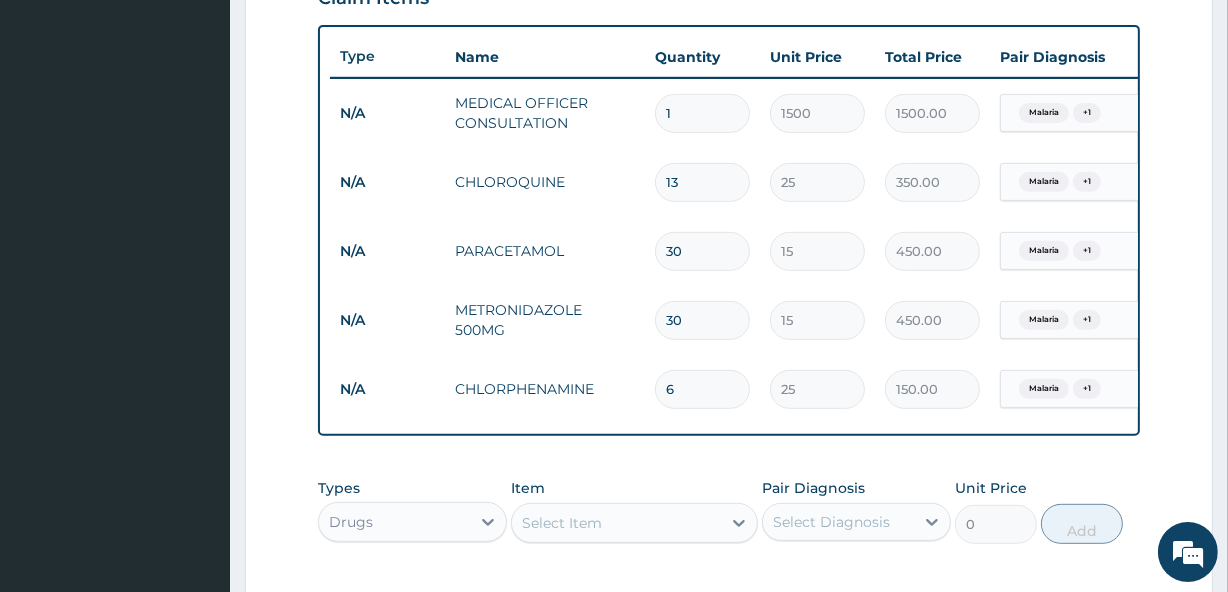 type on "325.00" 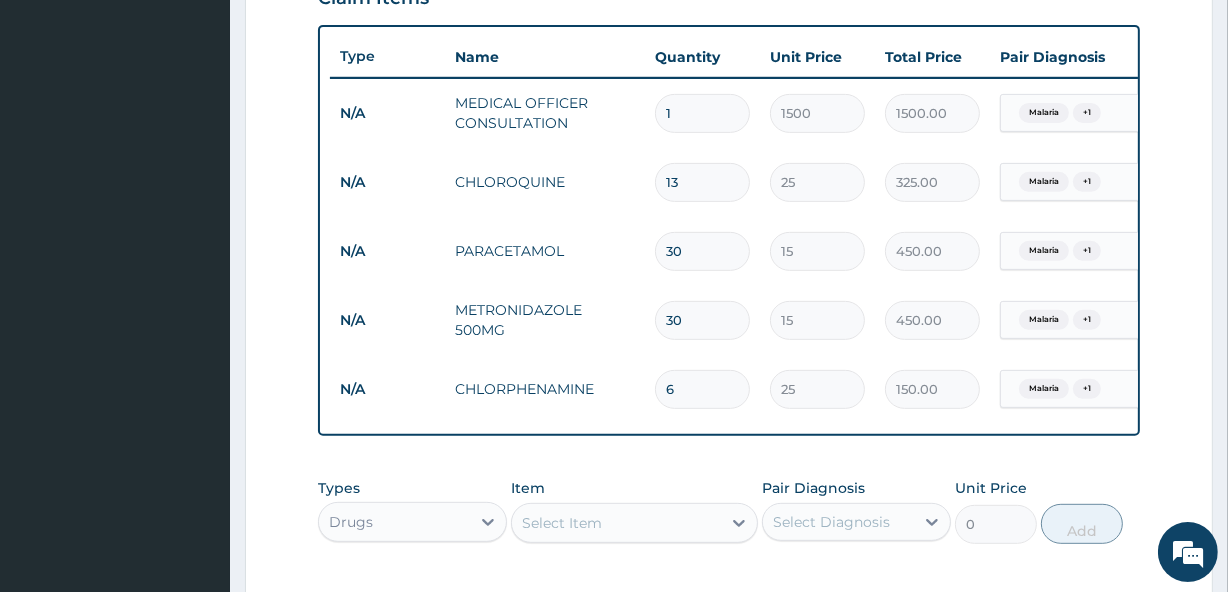 type on "12" 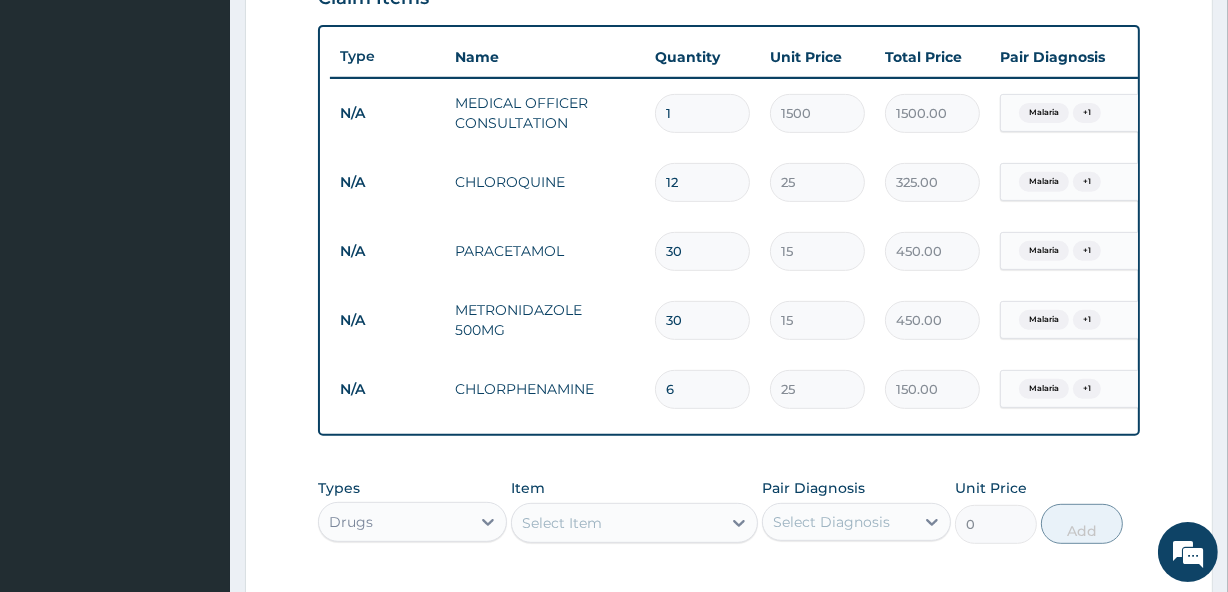 type on "300.00" 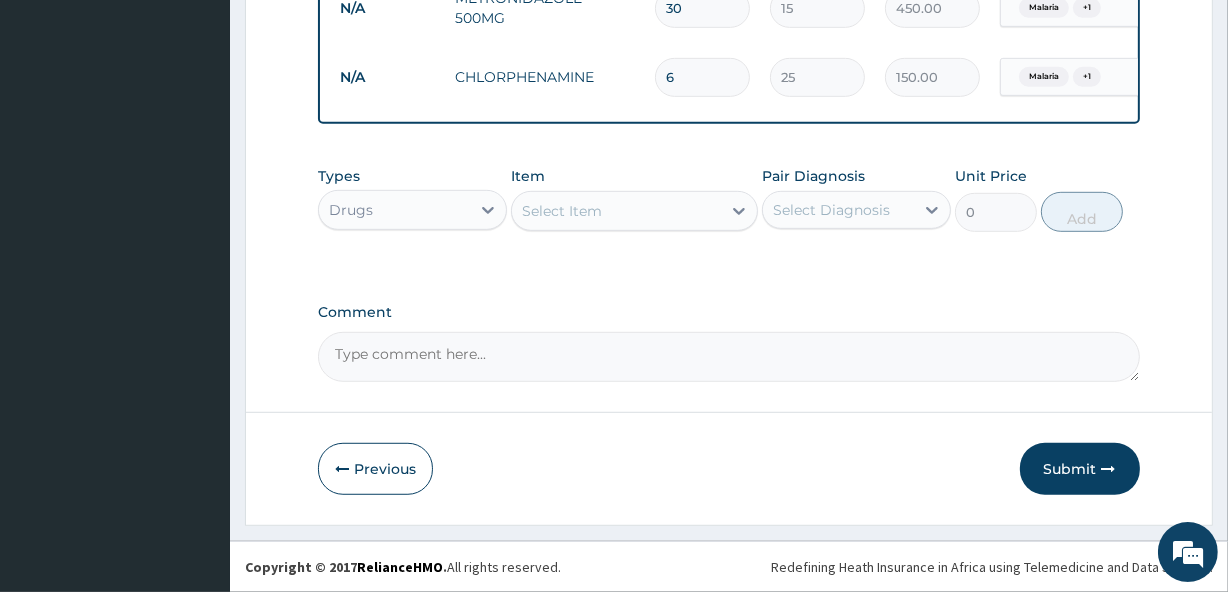 scroll, scrollTop: 1045, scrollLeft: 0, axis: vertical 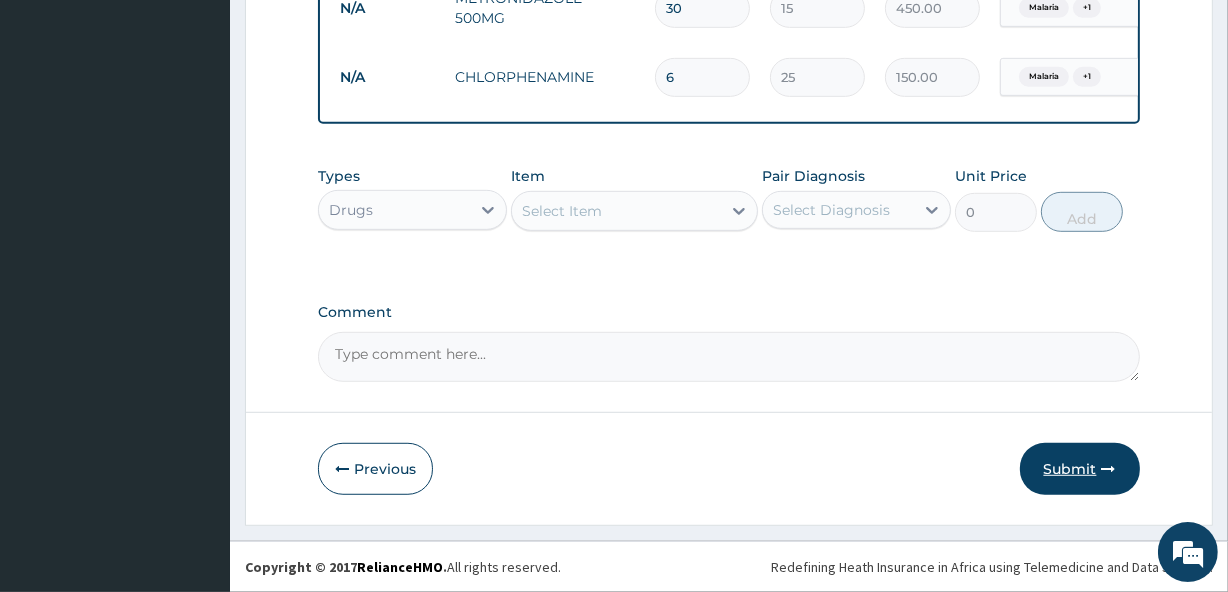 click on "Submit" at bounding box center (1080, 469) 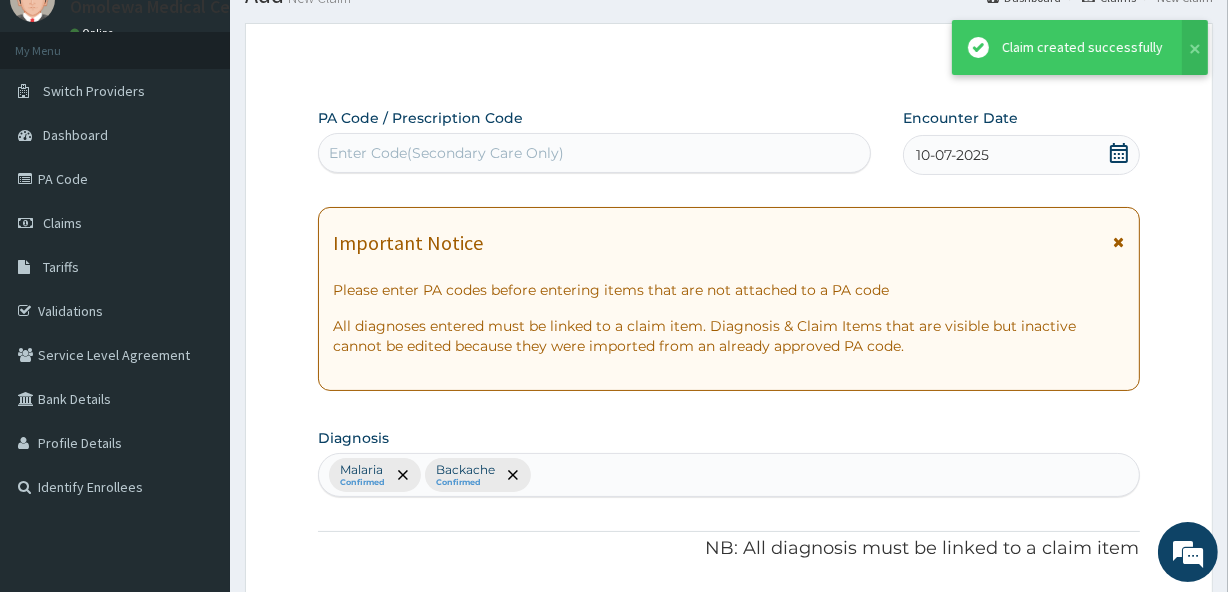 scroll, scrollTop: 1045, scrollLeft: 0, axis: vertical 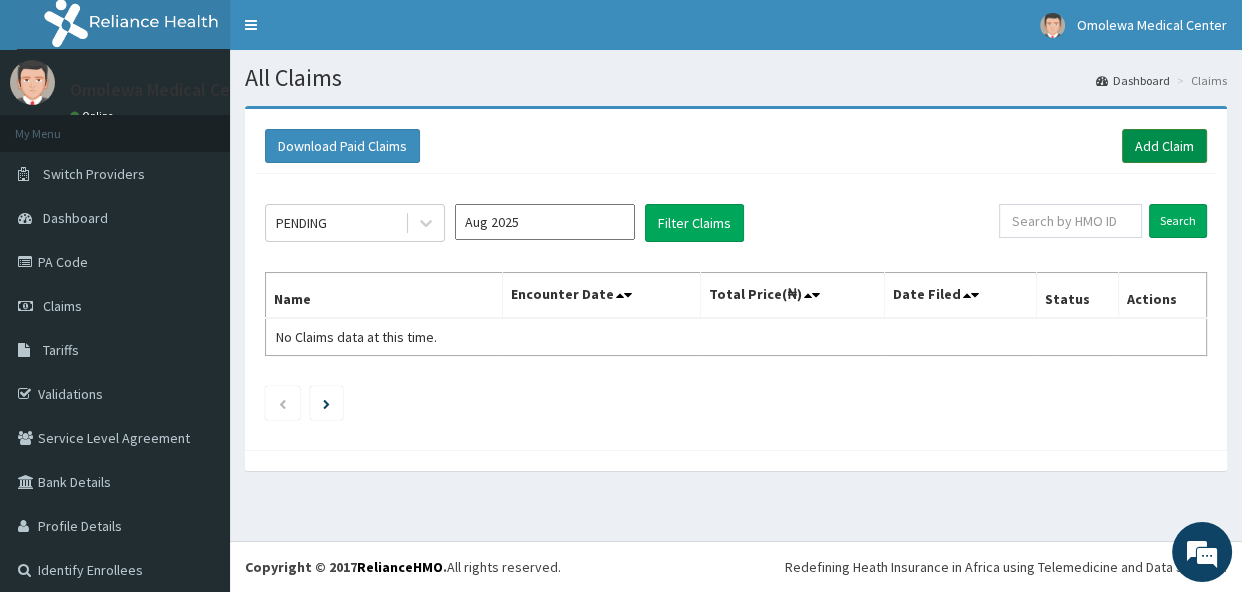 click on "Add Claim" at bounding box center (1164, 146) 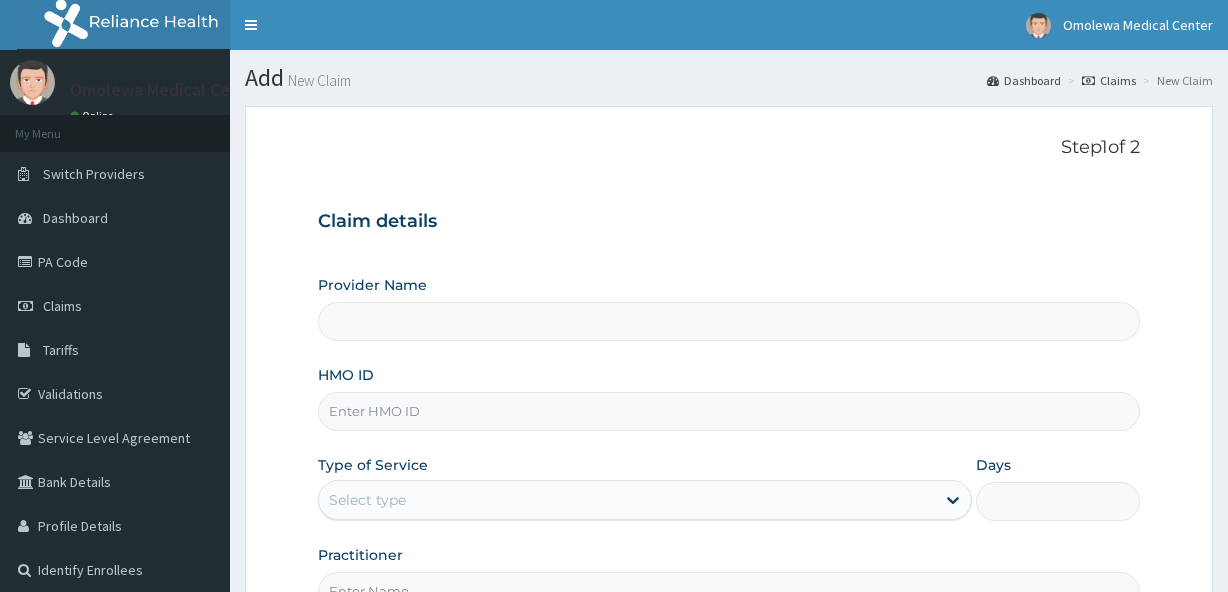 scroll, scrollTop: 0, scrollLeft: 0, axis: both 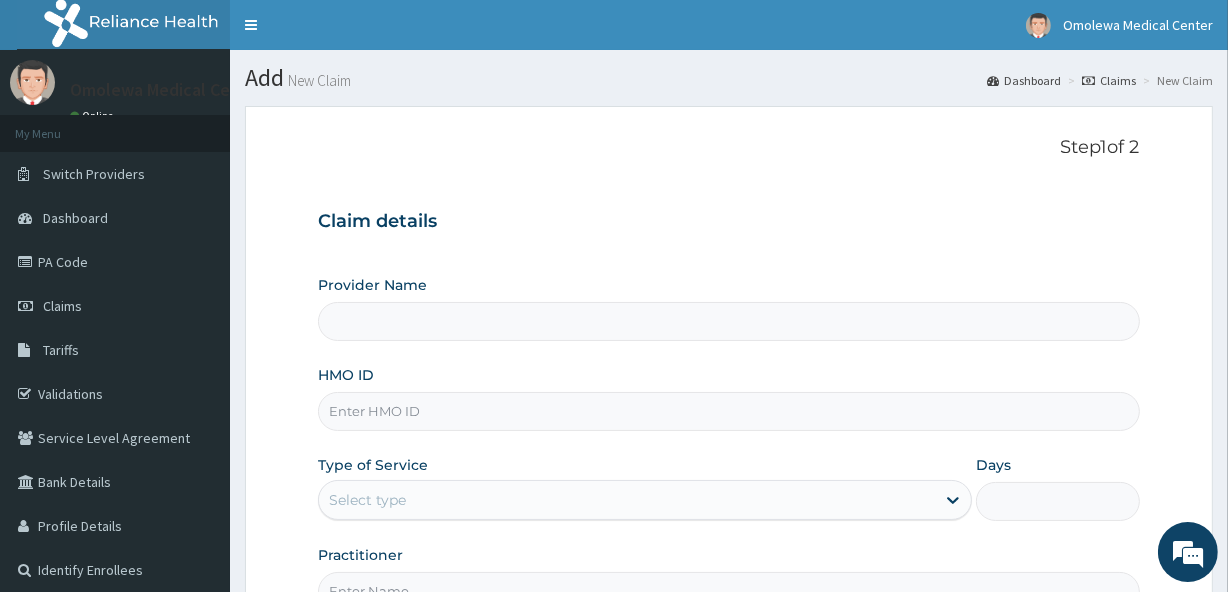 click on "HMO ID" at bounding box center [728, 411] 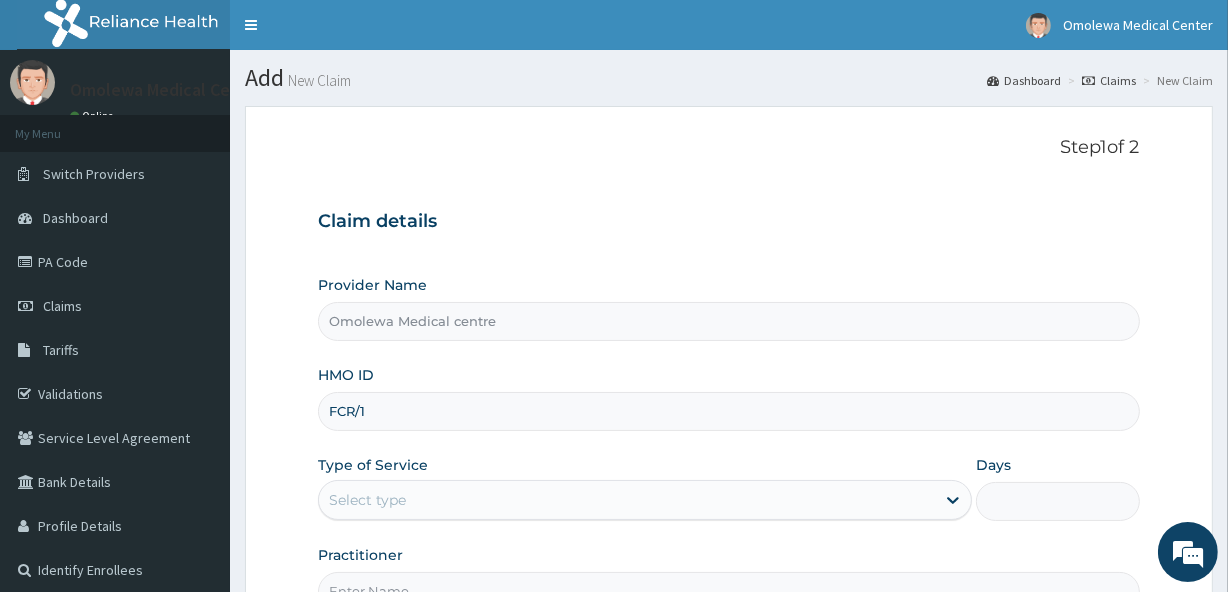 scroll, scrollTop: 0, scrollLeft: 0, axis: both 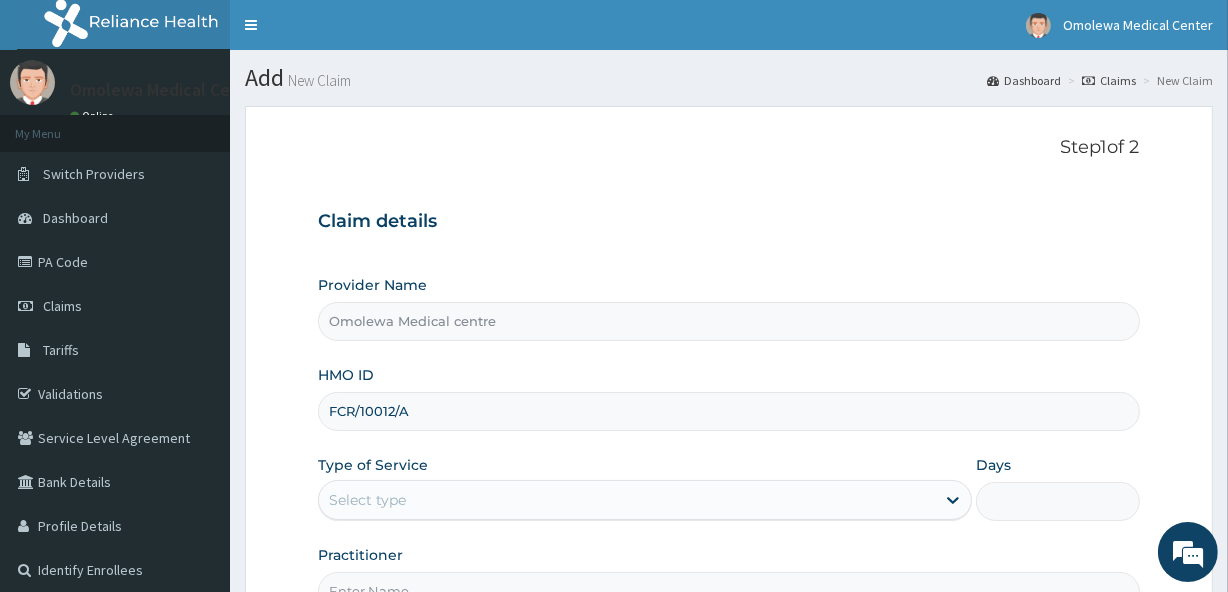 type on "FCR/10012/A" 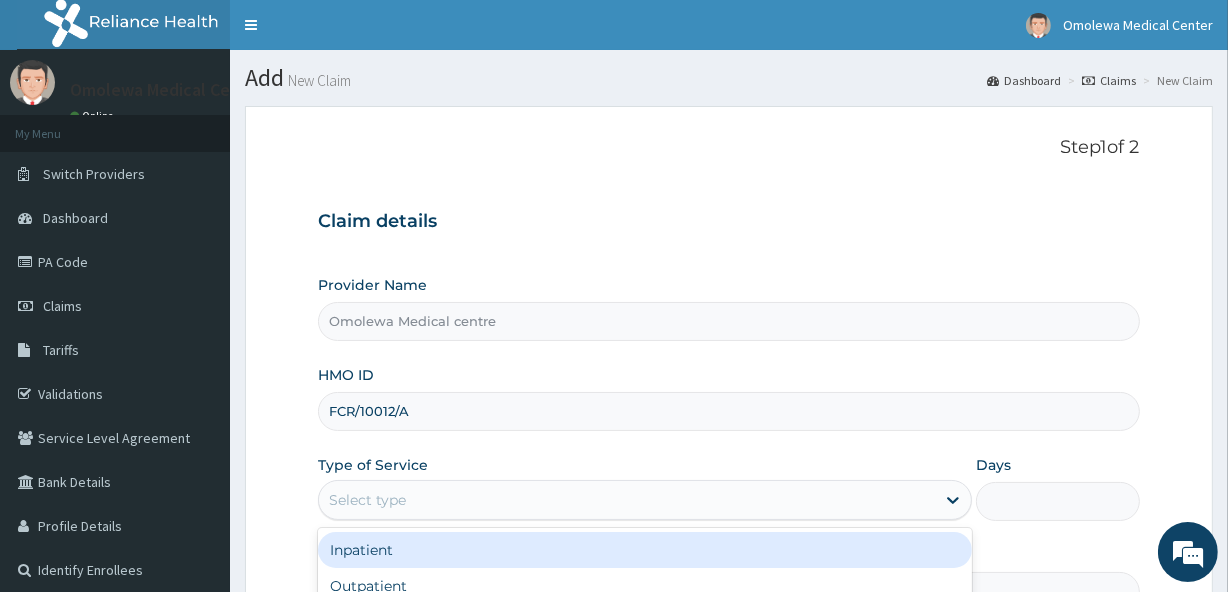 click on "Select type" at bounding box center [367, 500] 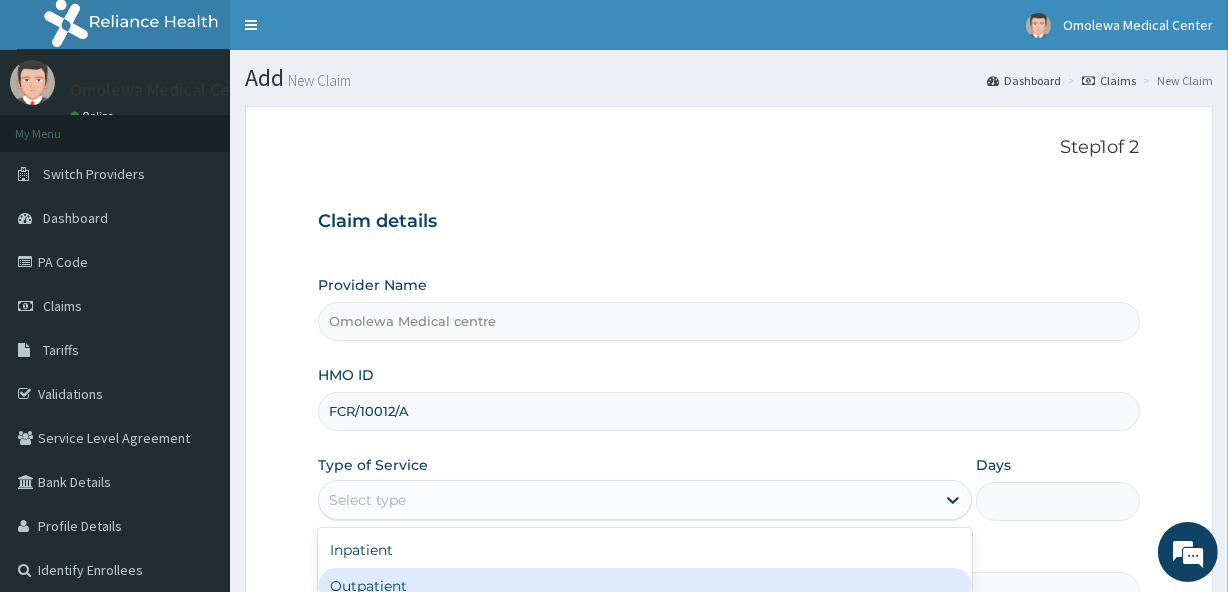 click on "Outpatient" at bounding box center [645, 586] 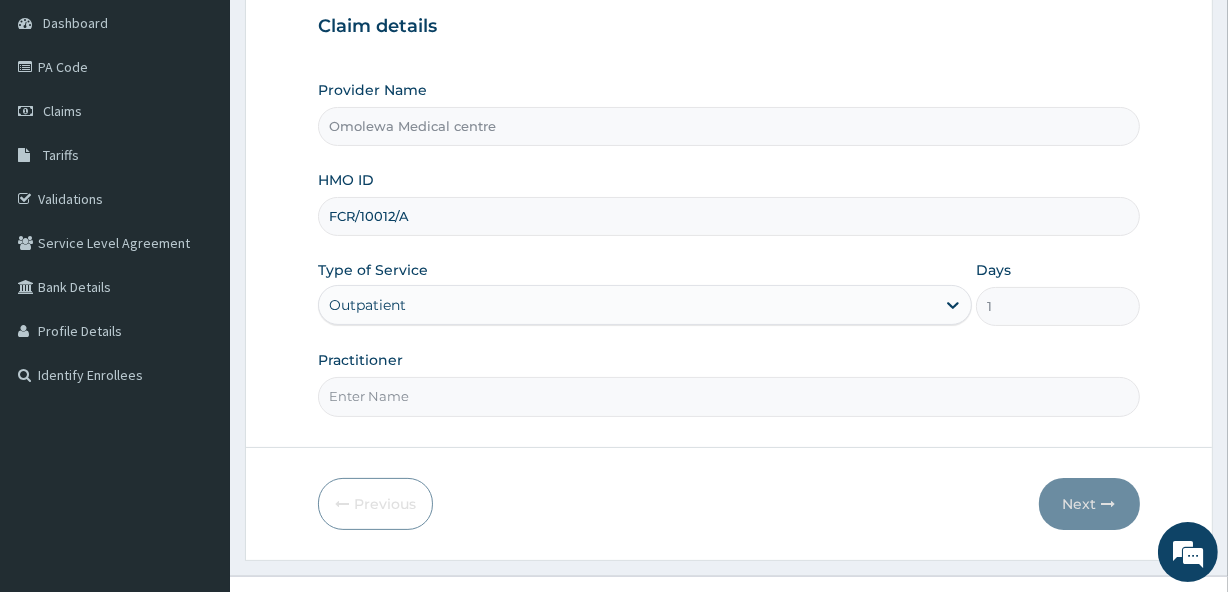 scroll, scrollTop: 228, scrollLeft: 0, axis: vertical 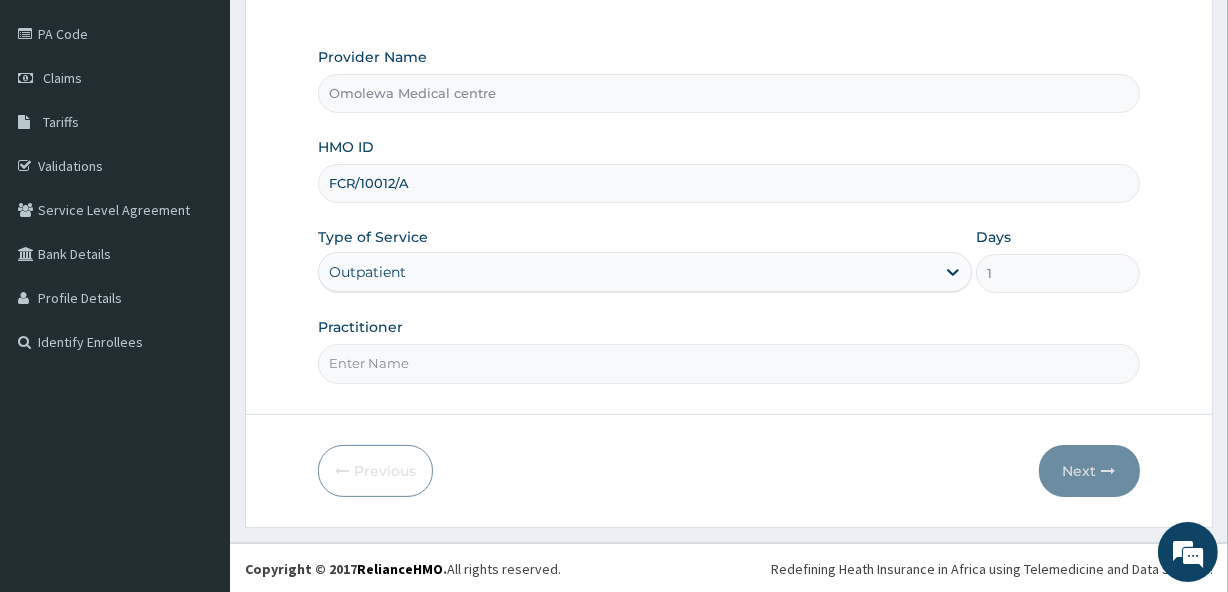 click on "Practitioner" at bounding box center [728, 363] 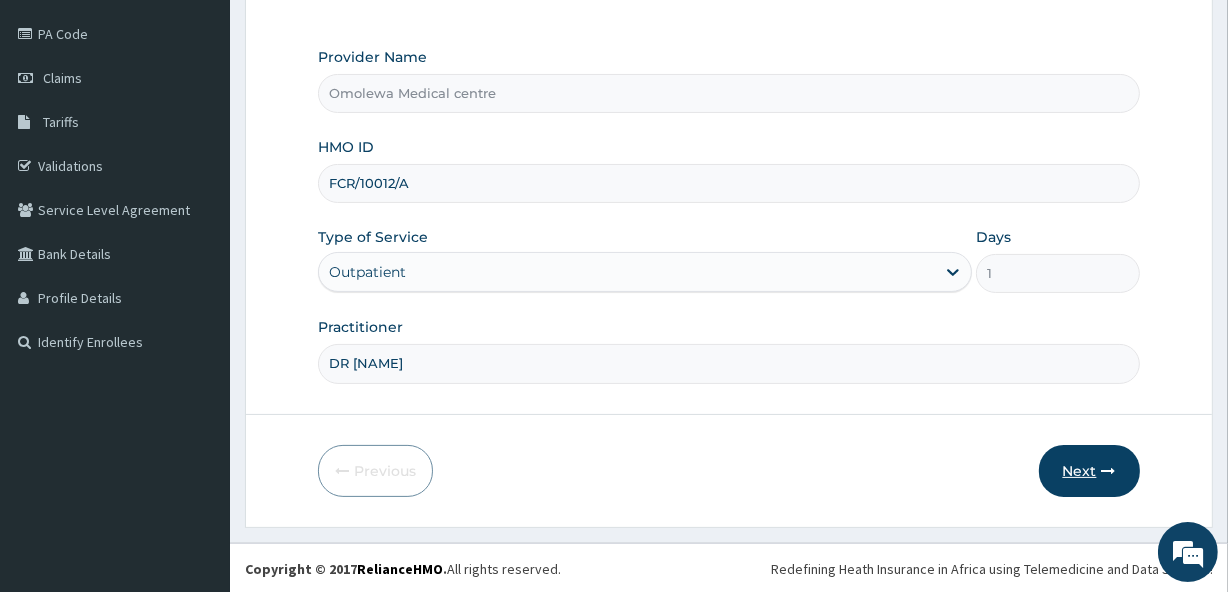 click on "Next" at bounding box center (1089, 471) 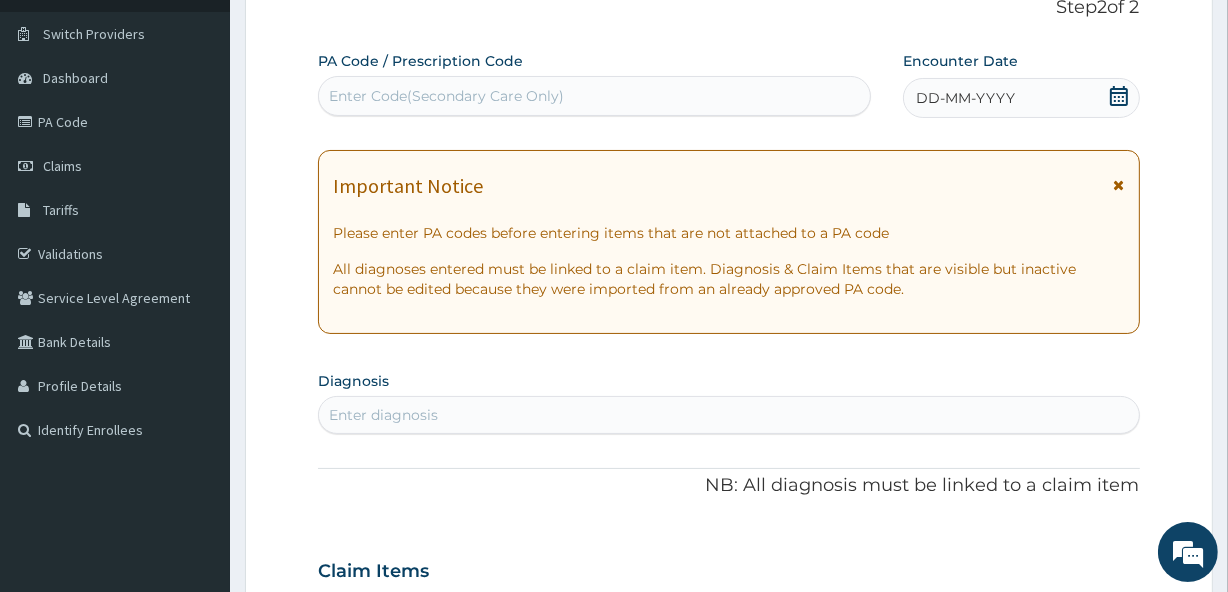 scroll, scrollTop: 57, scrollLeft: 0, axis: vertical 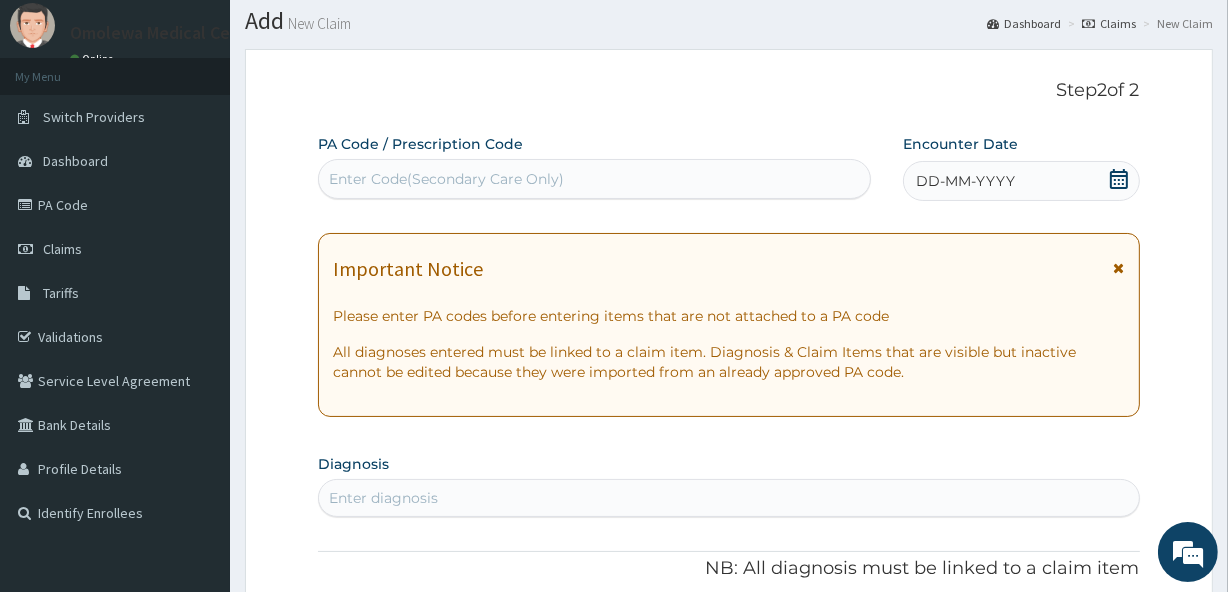 click on "Enter Code(Secondary Care Only)" at bounding box center [446, 179] 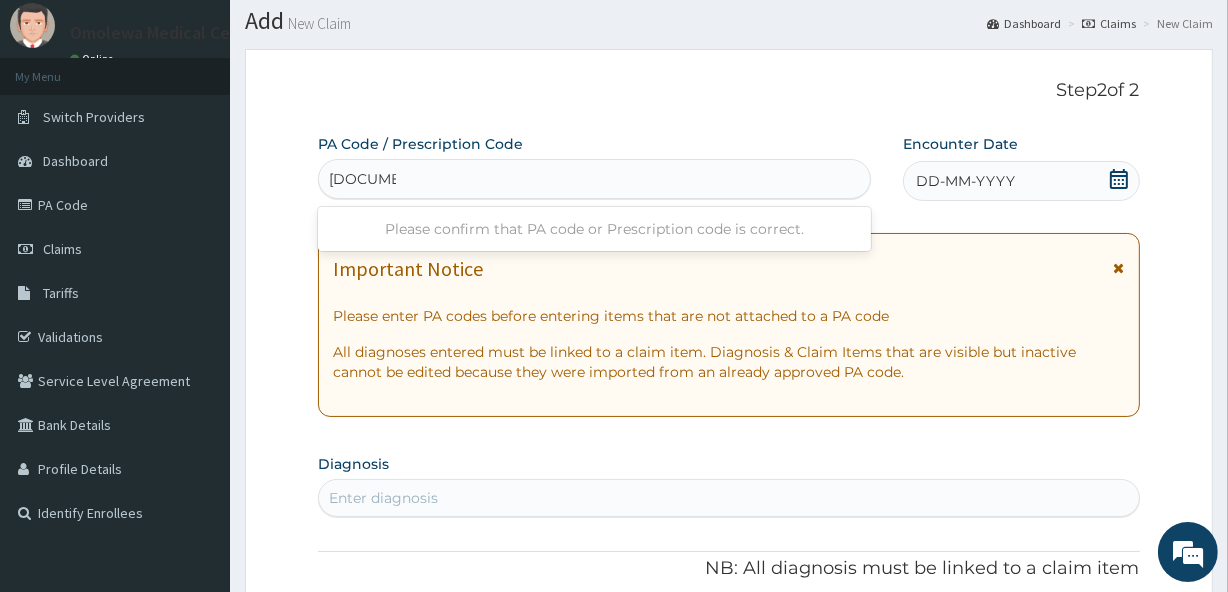 type on "PA/9C31ED" 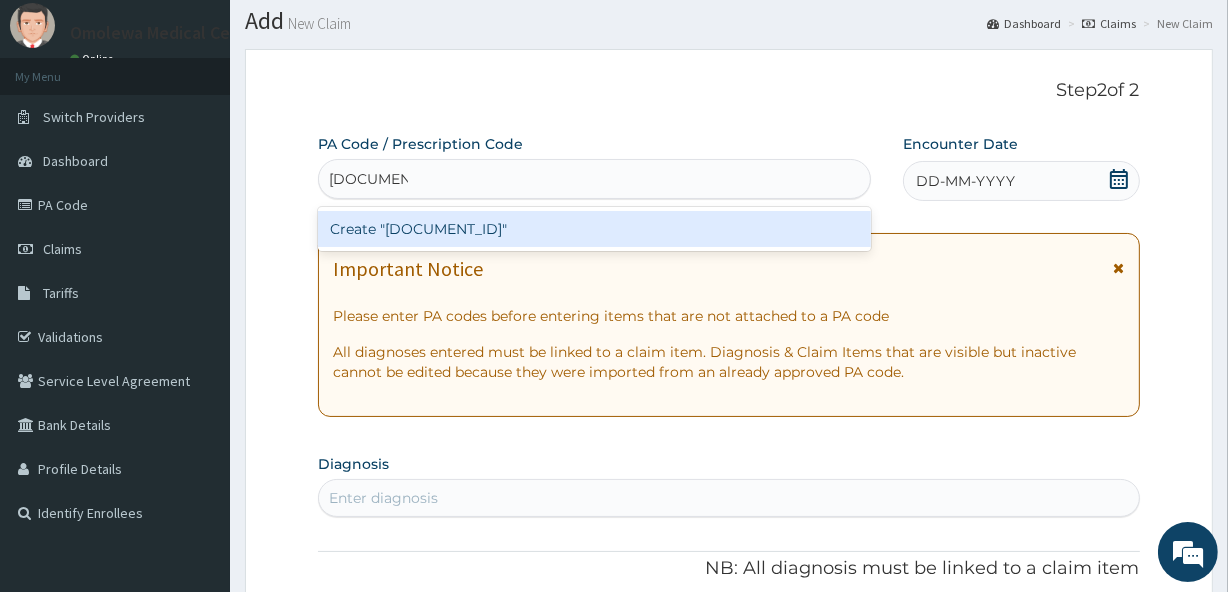 click on "Create "PA/9C31ED"" at bounding box center (594, 229) 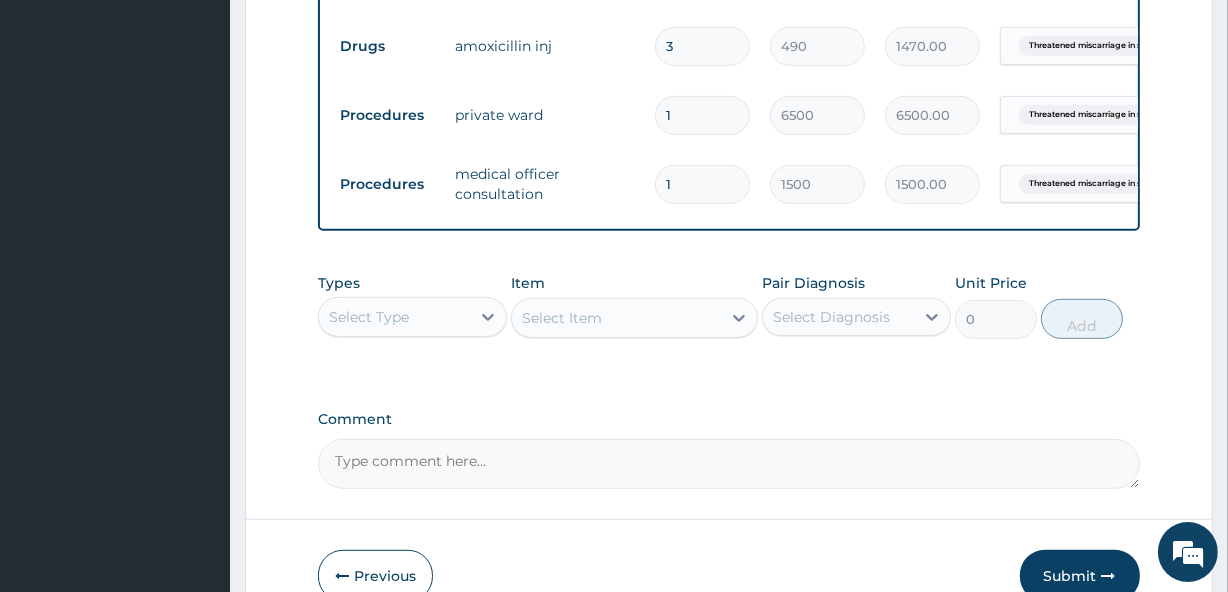scroll, scrollTop: 1045, scrollLeft: 0, axis: vertical 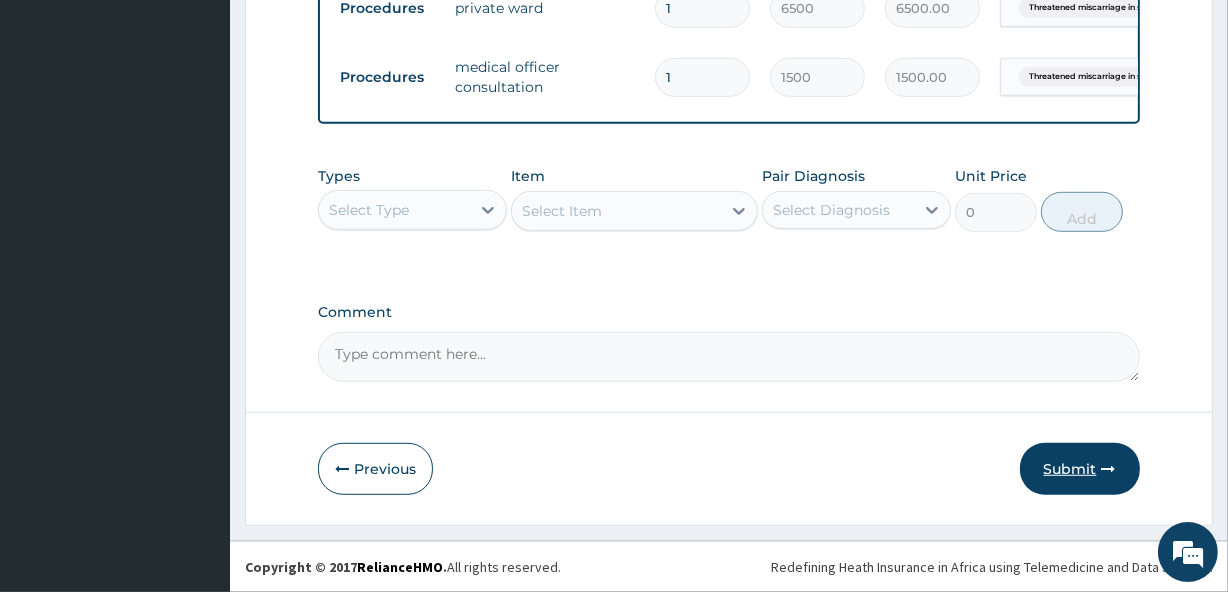 click on "Submit" at bounding box center (1080, 469) 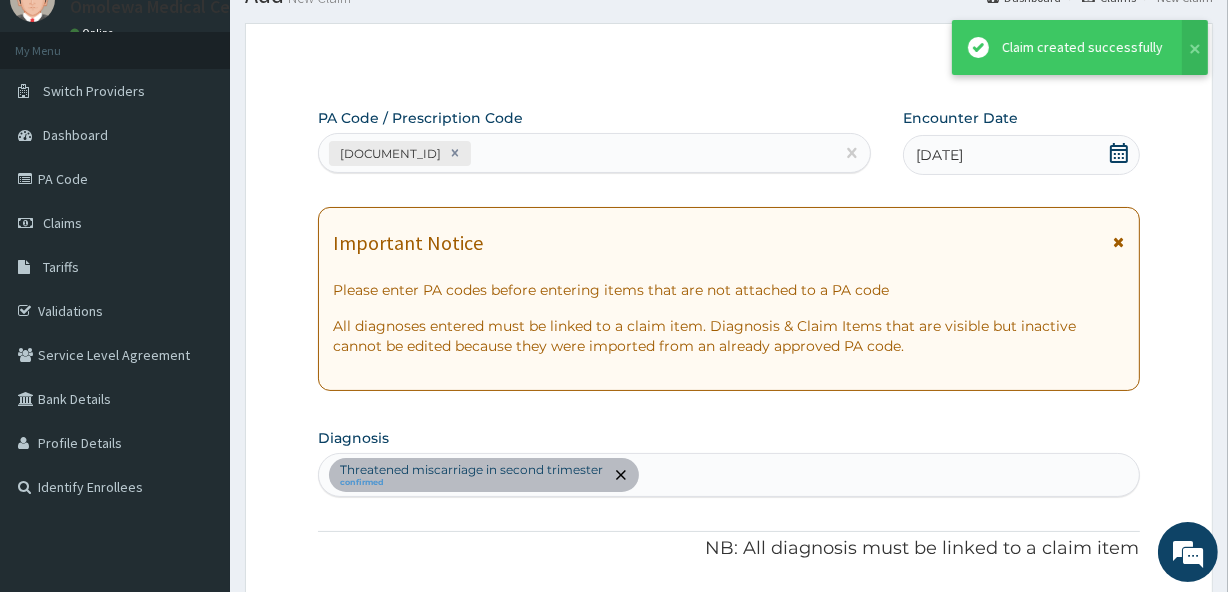 scroll, scrollTop: 1045, scrollLeft: 0, axis: vertical 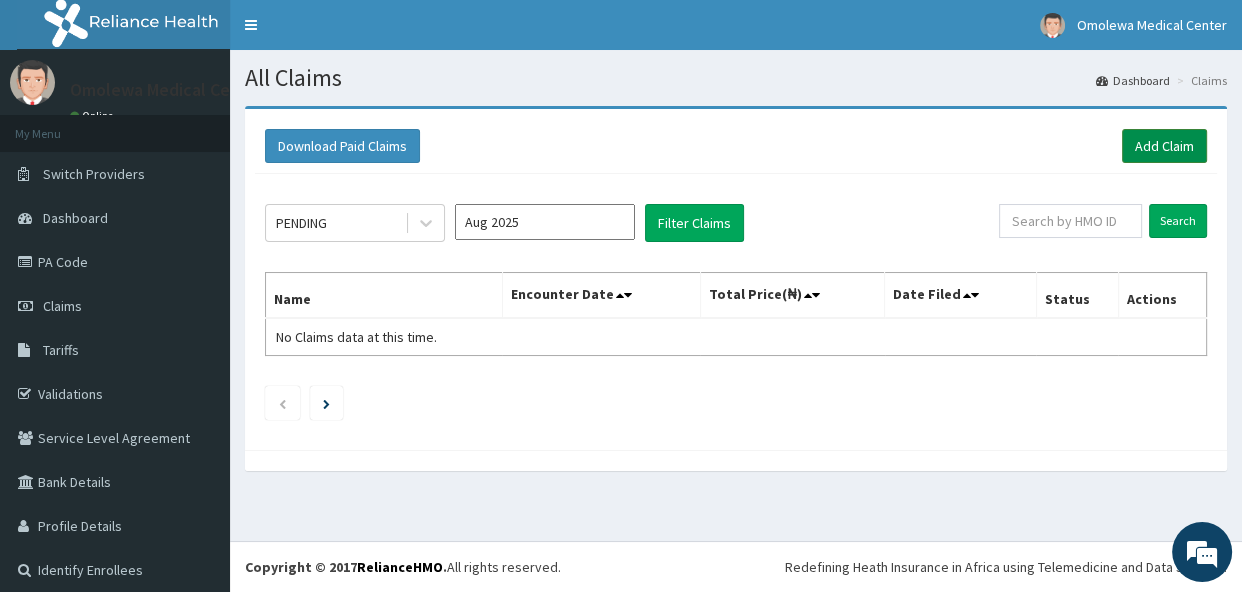click on "Add Claim" at bounding box center (1164, 146) 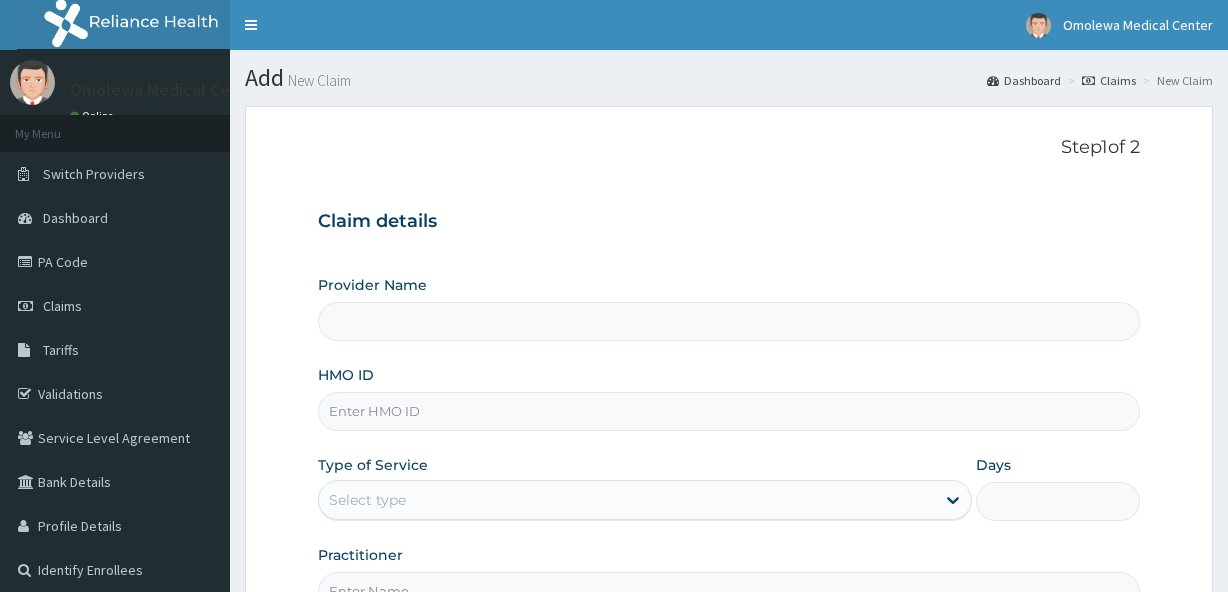 scroll, scrollTop: 0, scrollLeft: 0, axis: both 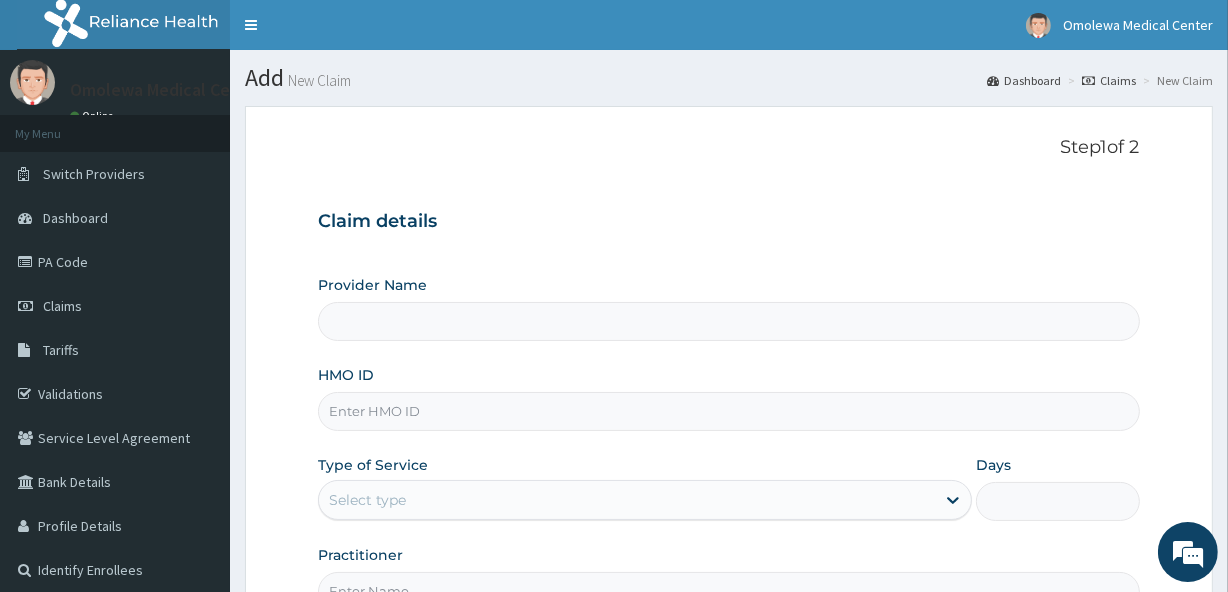 click on "HMO ID" at bounding box center [728, 411] 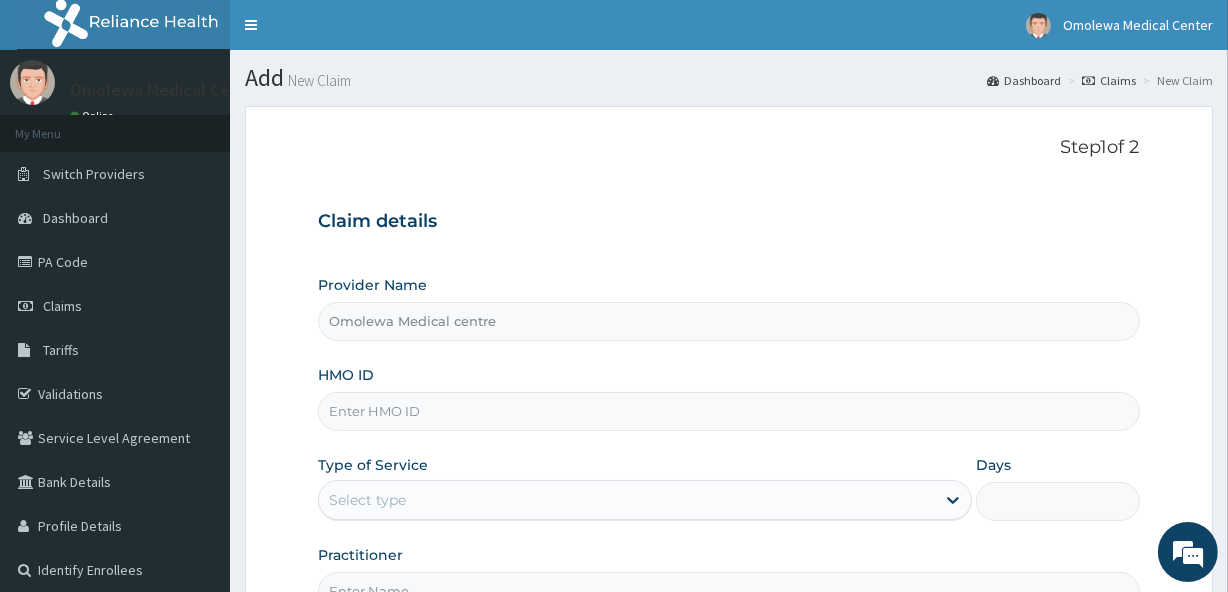 scroll, scrollTop: 0, scrollLeft: 0, axis: both 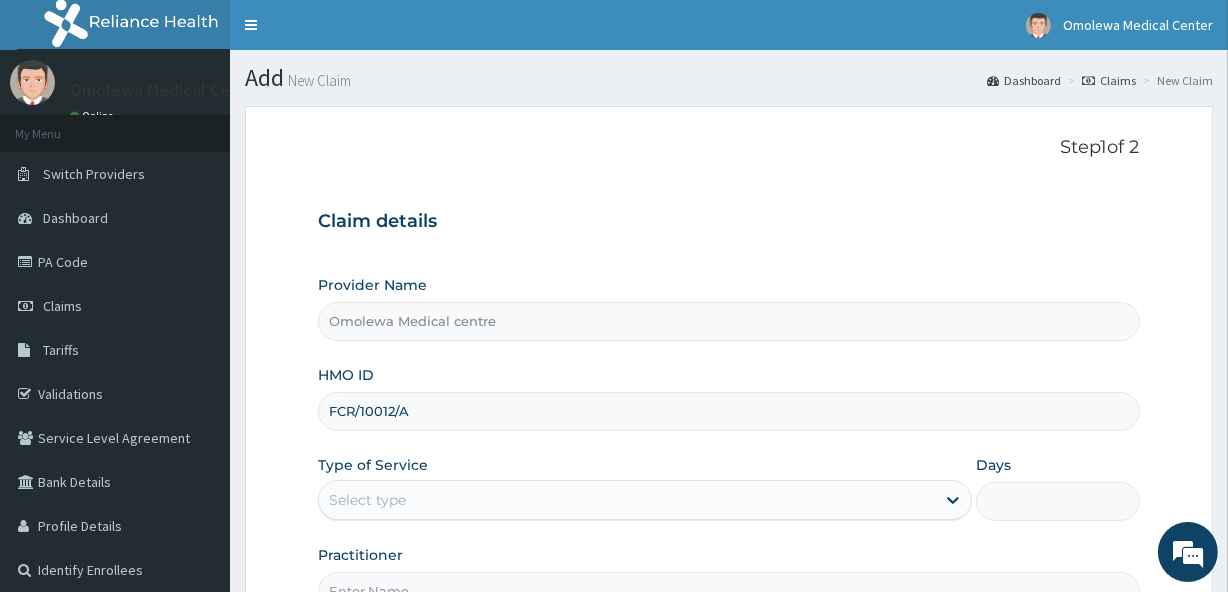 type on "FCR/10012/A" 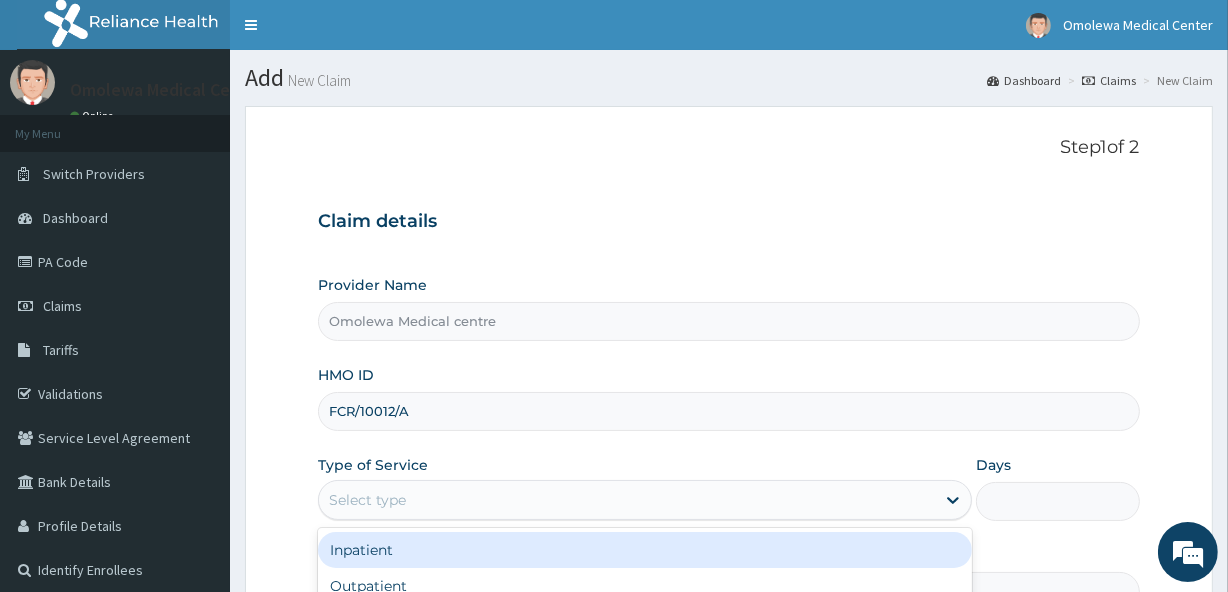click on "Select type" at bounding box center [627, 500] 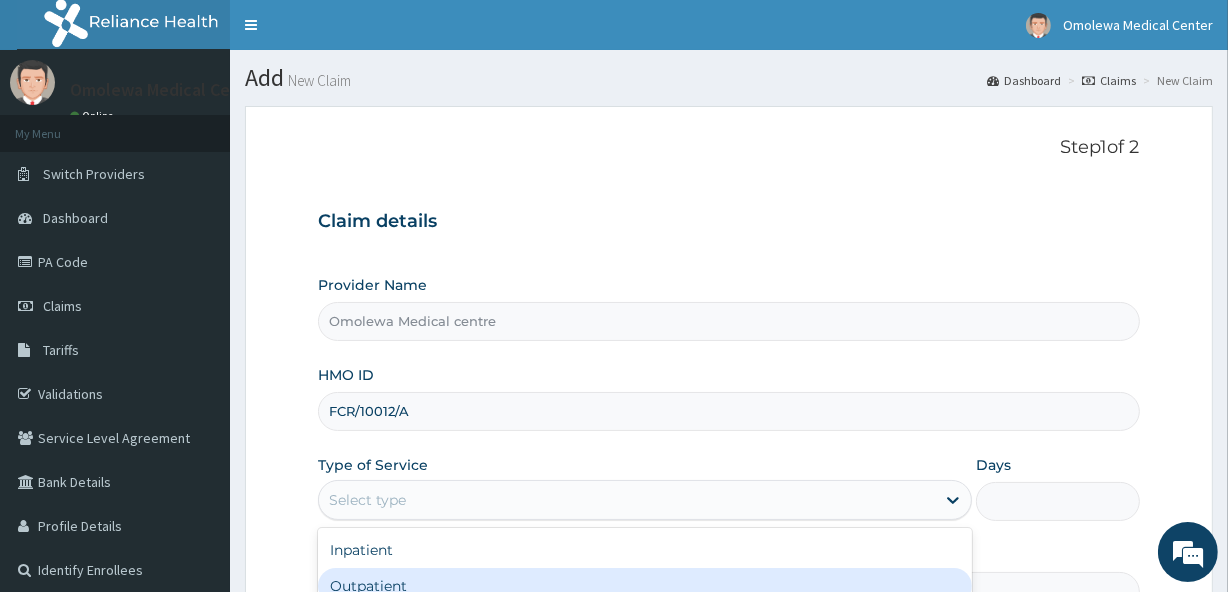 click on "Outpatient" at bounding box center (645, 586) 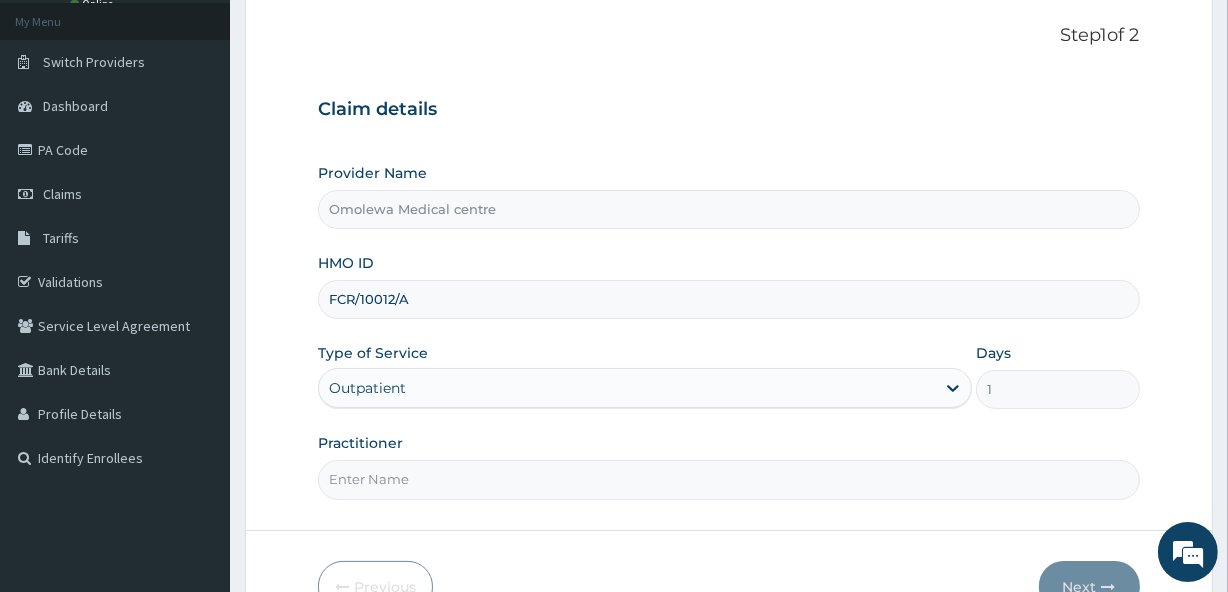 scroll, scrollTop: 228, scrollLeft: 0, axis: vertical 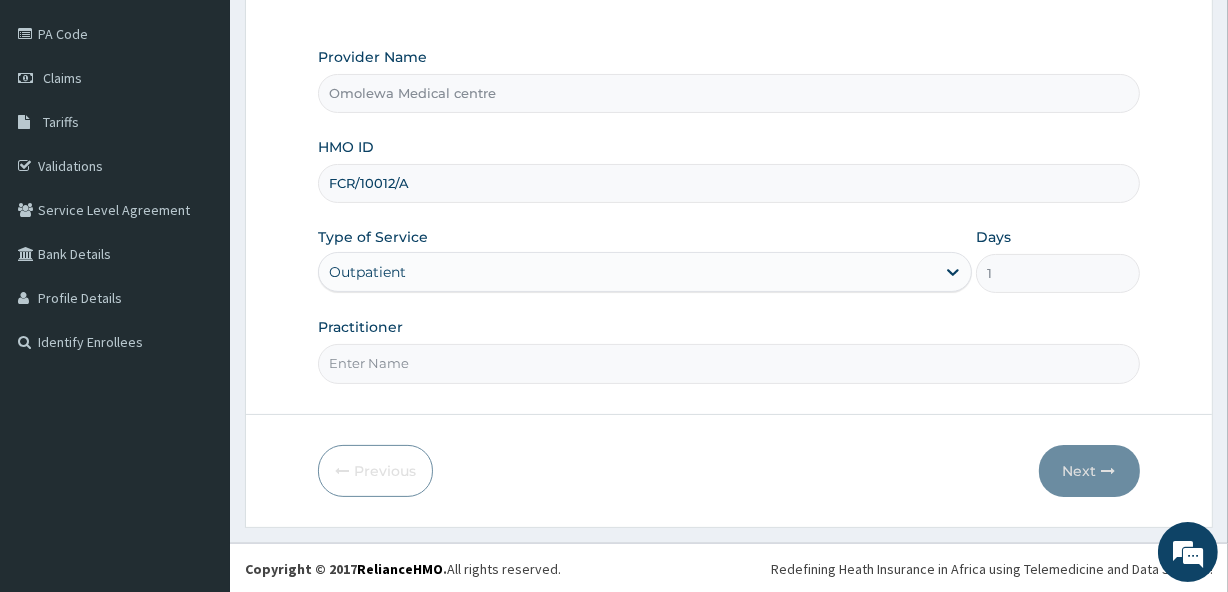drag, startPoint x: 430, startPoint y: 370, endPoint x: 479, endPoint y: 416, distance: 67.20863 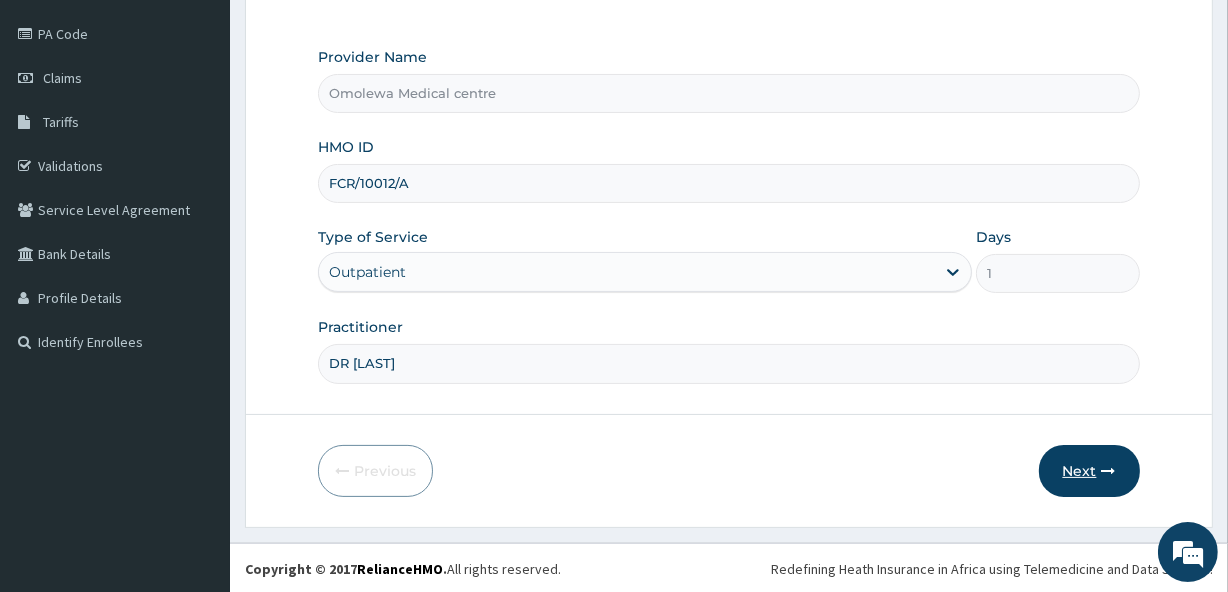 click on "Next" at bounding box center [1089, 471] 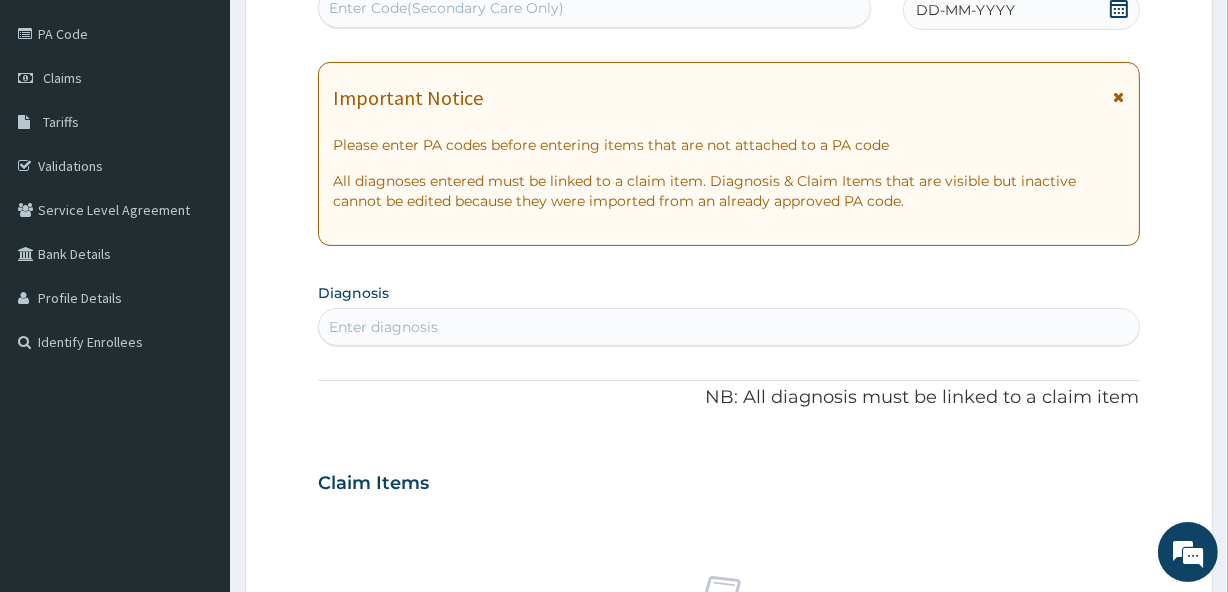 scroll, scrollTop: 226, scrollLeft: 0, axis: vertical 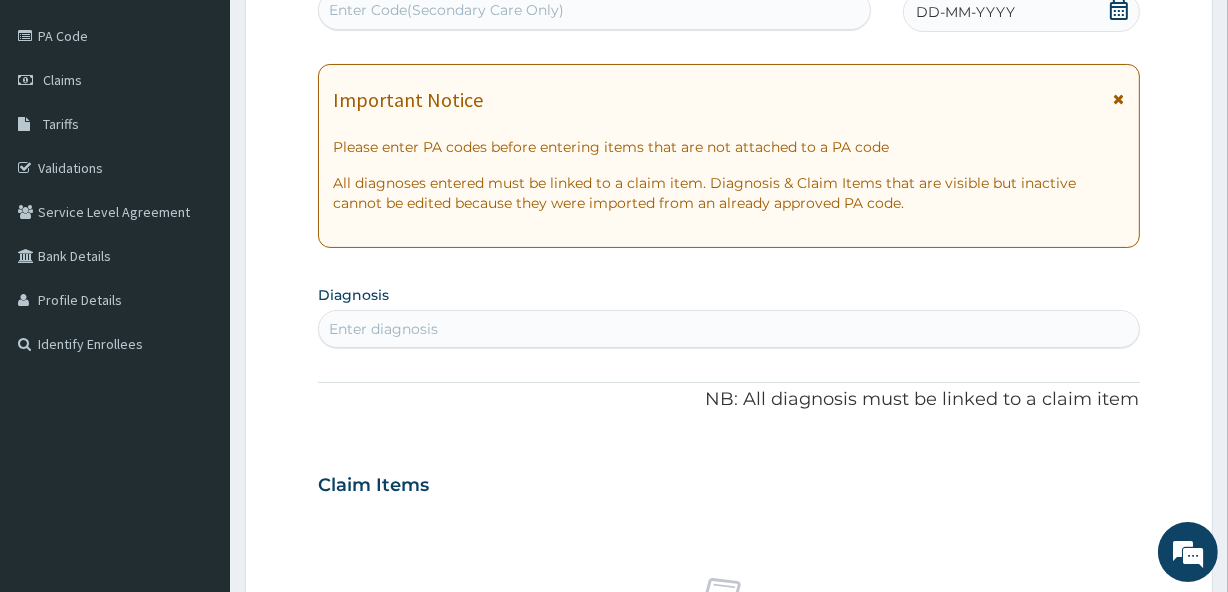 click on "Enter Code(Secondary Care Only)" at bounding box center [446, 10] 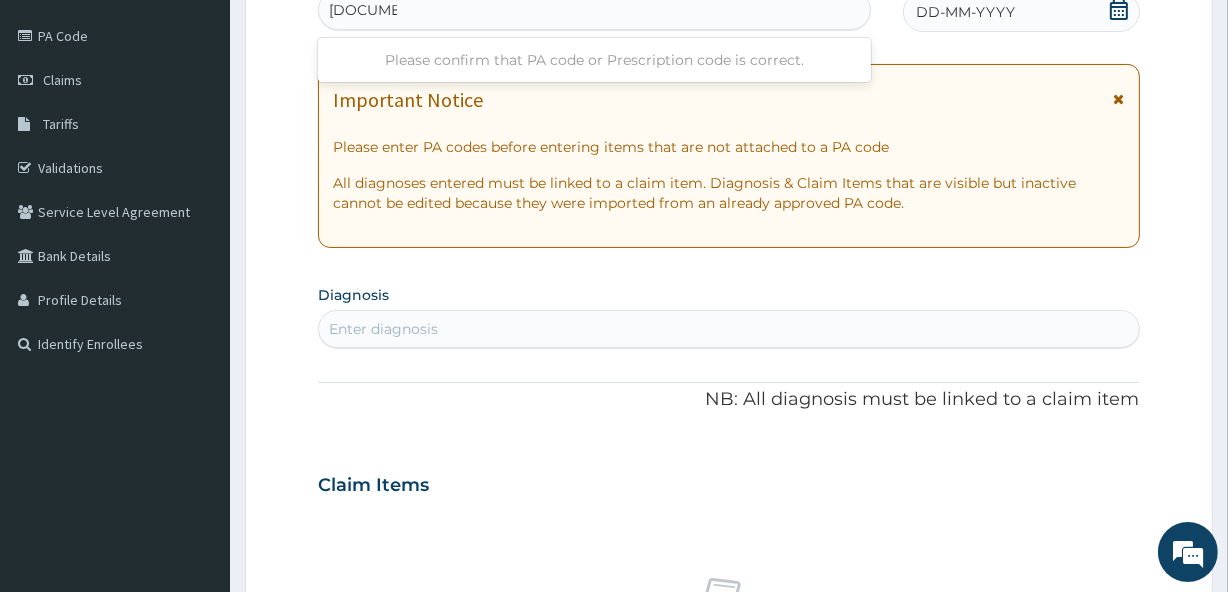 type on "PA/562995" 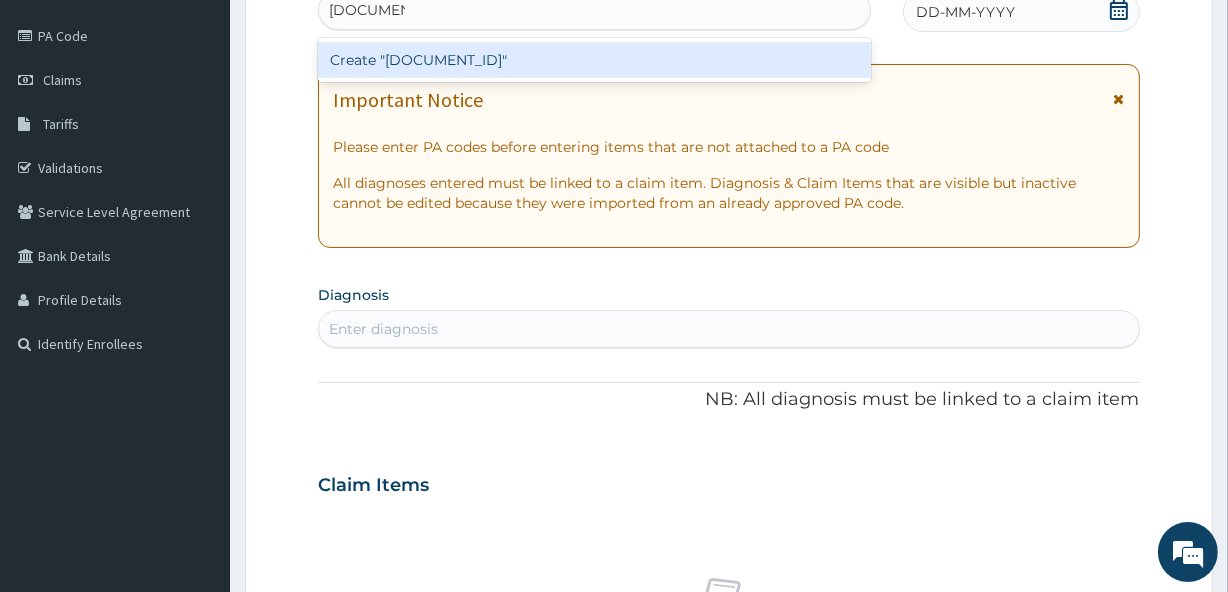 click on "Create "PA/562995"" at bounding box center (594, 60) 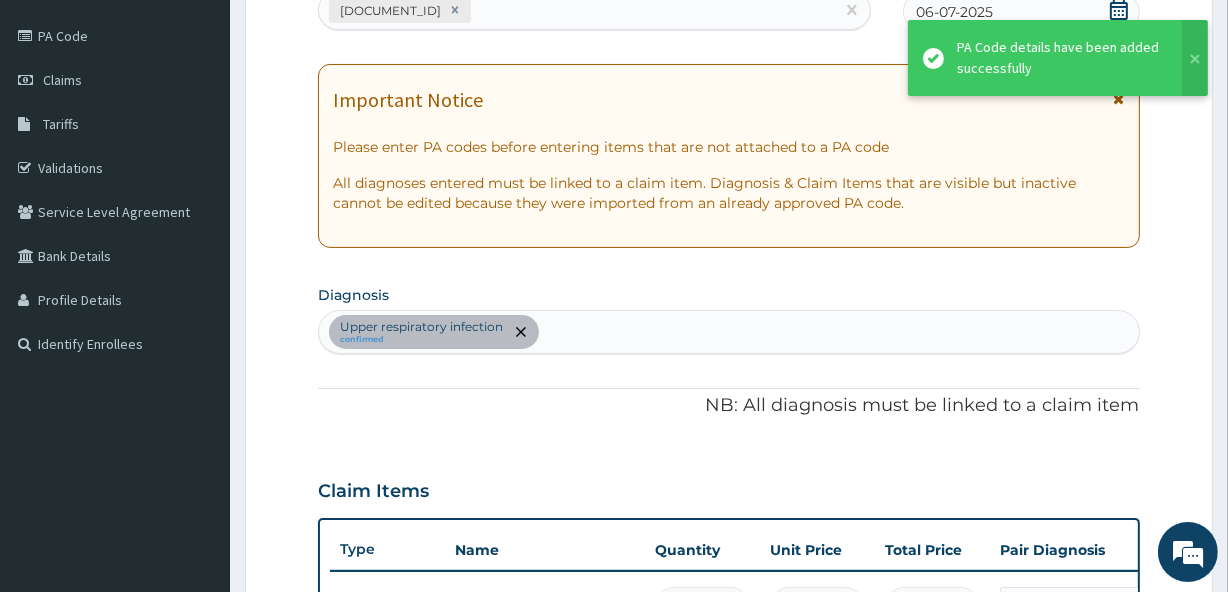 scroll, scrollTop: 674, scrollLeft: 0, axis: vertical 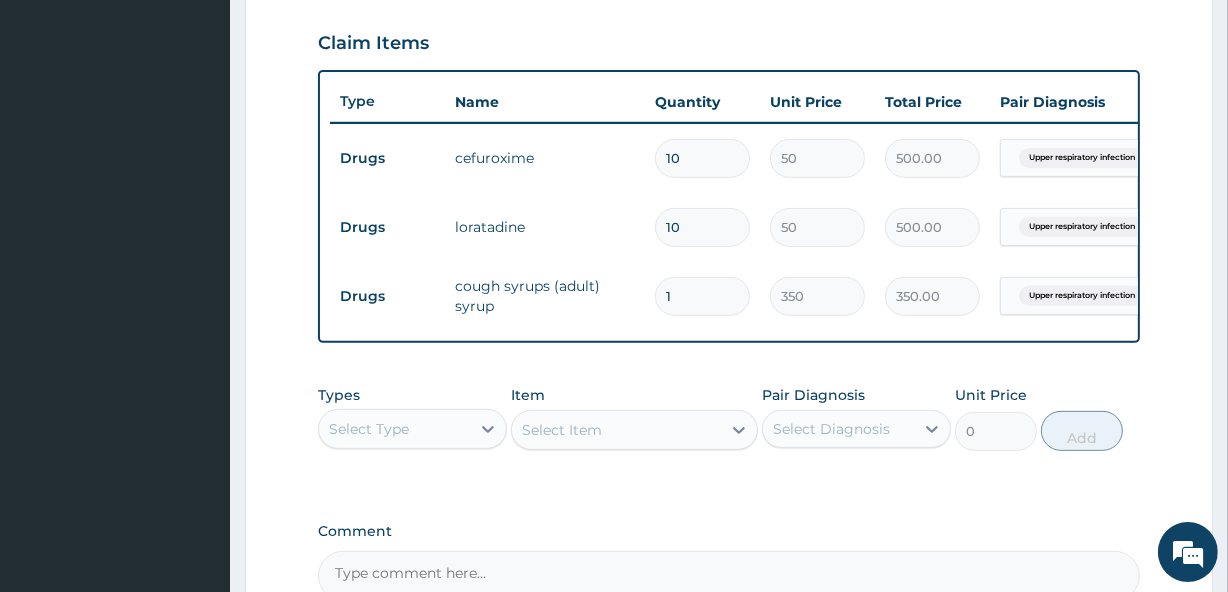 click on "Claim Items" at bounding box center (728, 39) 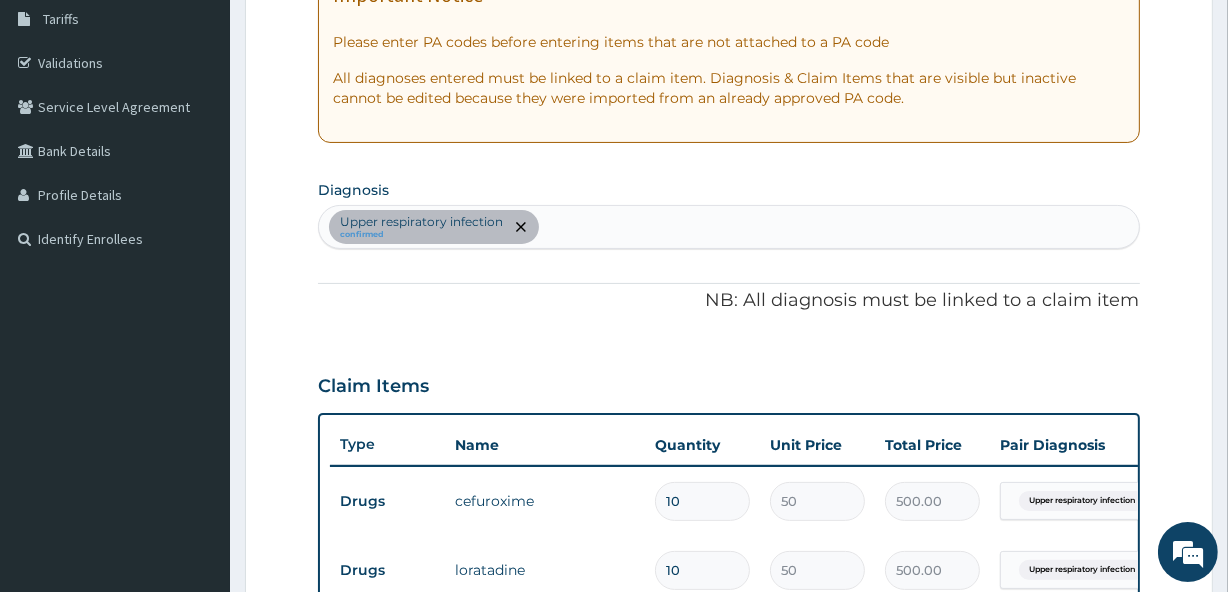 scroll, scrollTop: 327, scrollLeft: 0, axis: vertical 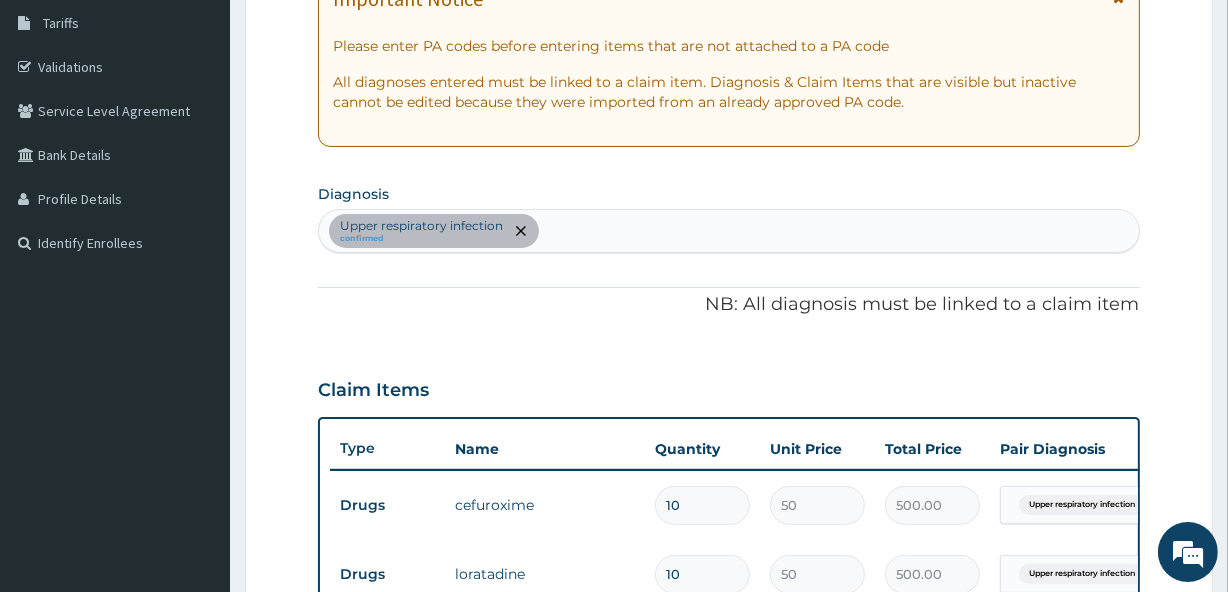 click on "Upper respiratory infection confirmed" at bounding box center (728, 231) 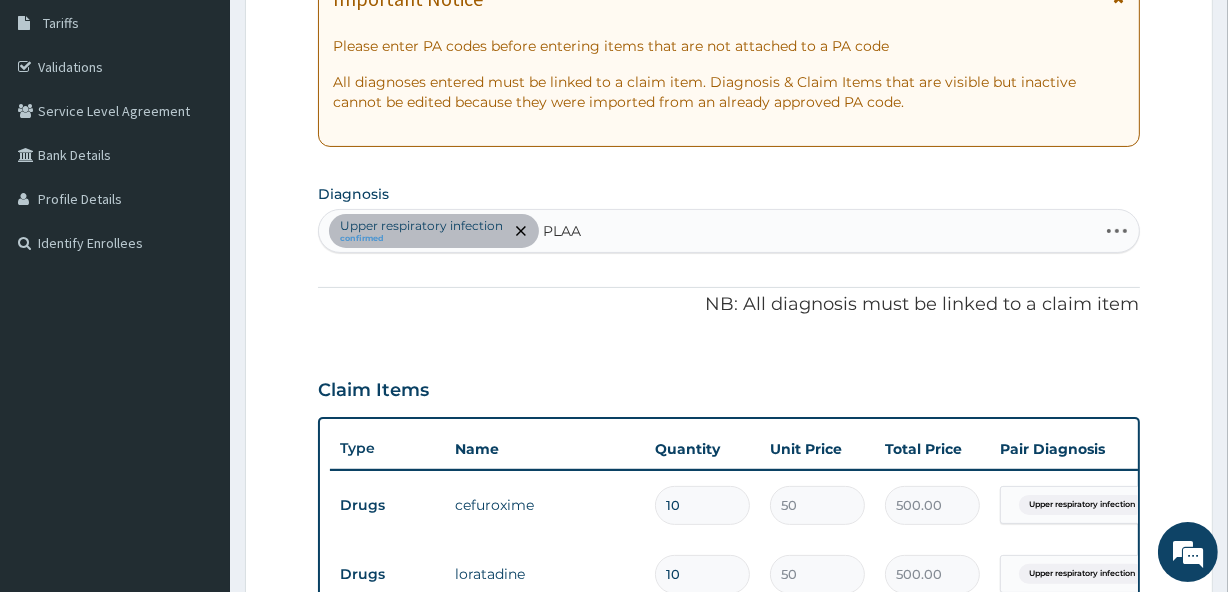 type on "PLA" 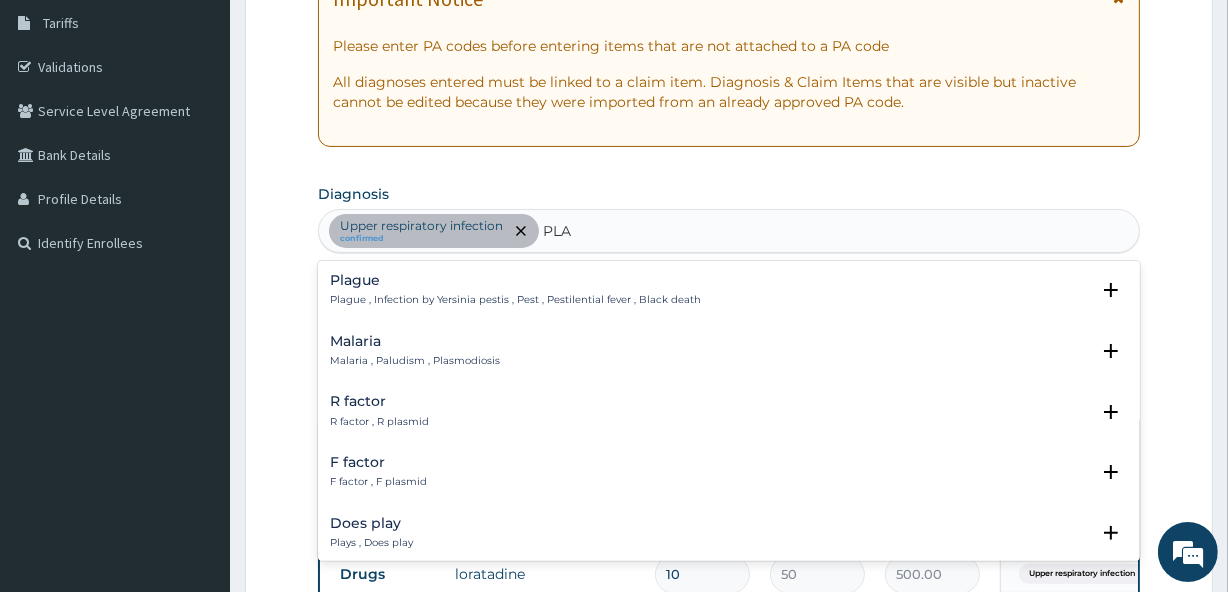 click on "Malaria" at bounding box center [415, 341] 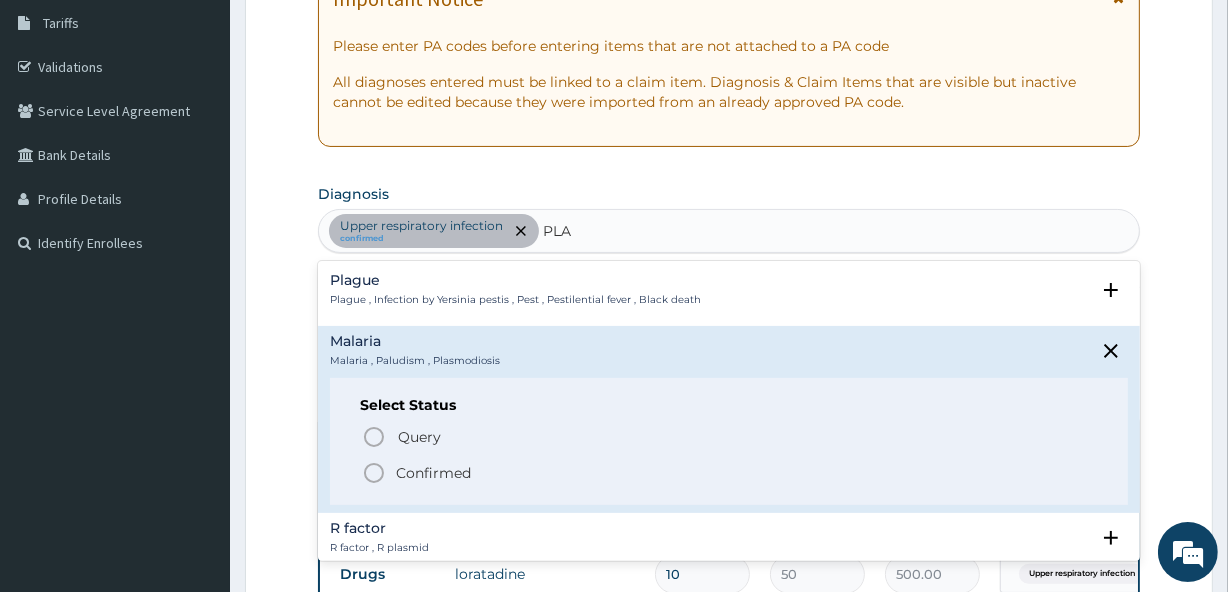 click on "Confirmed" at bounding box center (433, 473) 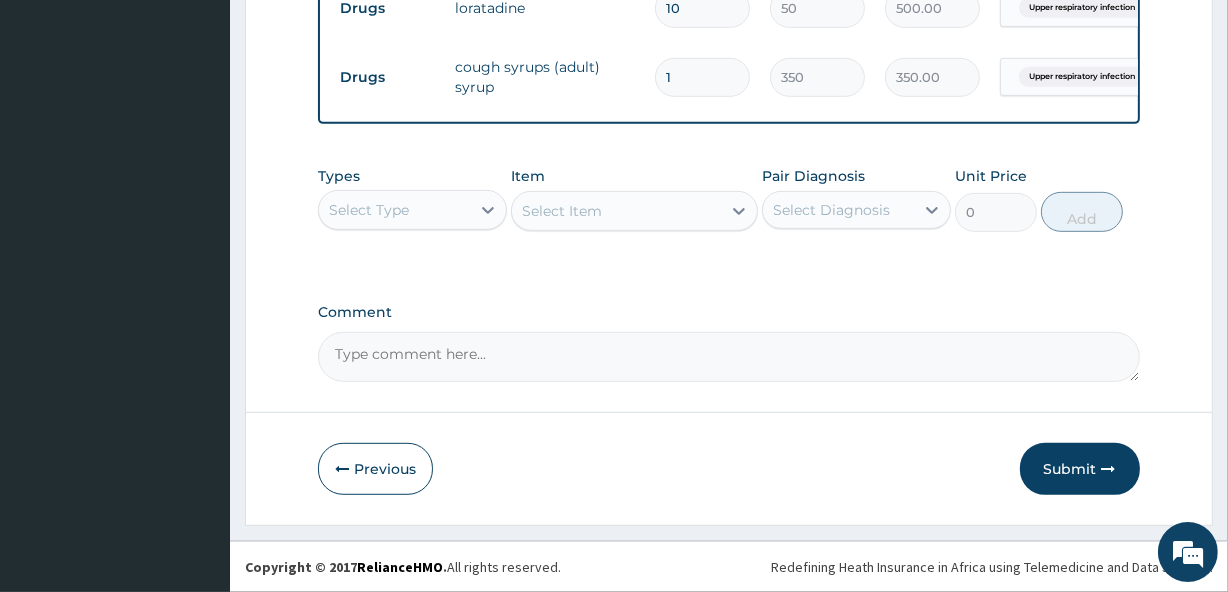 scroll, scrollTop: 906, scrollLeft: 0, axis: vertical 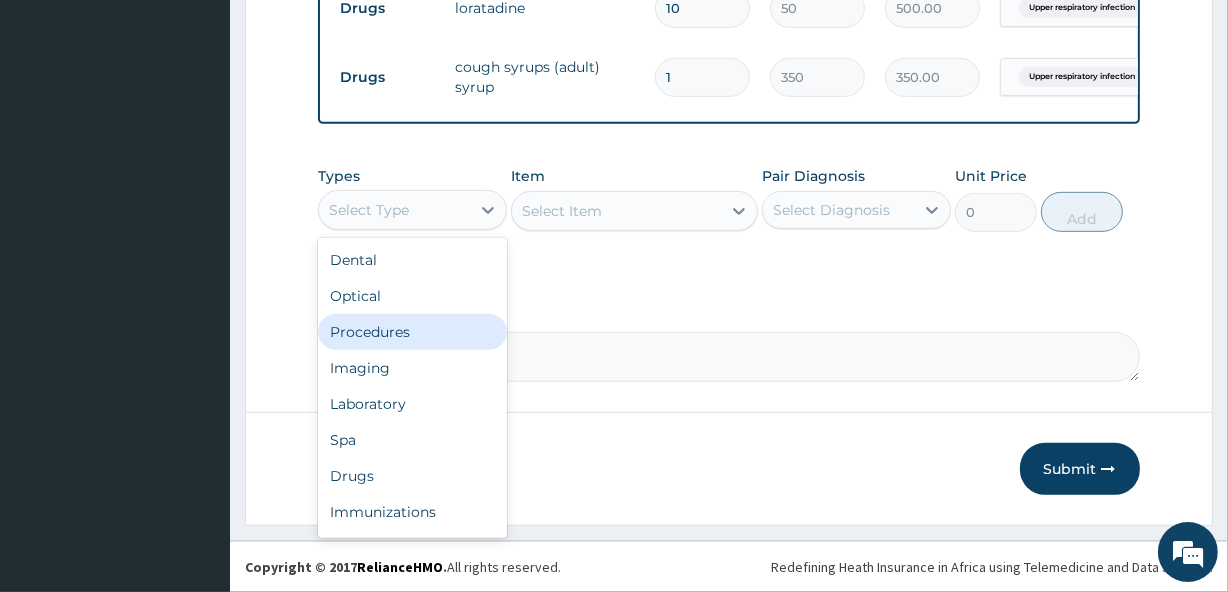 drag, startPoint x: 417, startPoint y: 224, endPoint x: 394, endPoint y: 338, distance: 116.297035 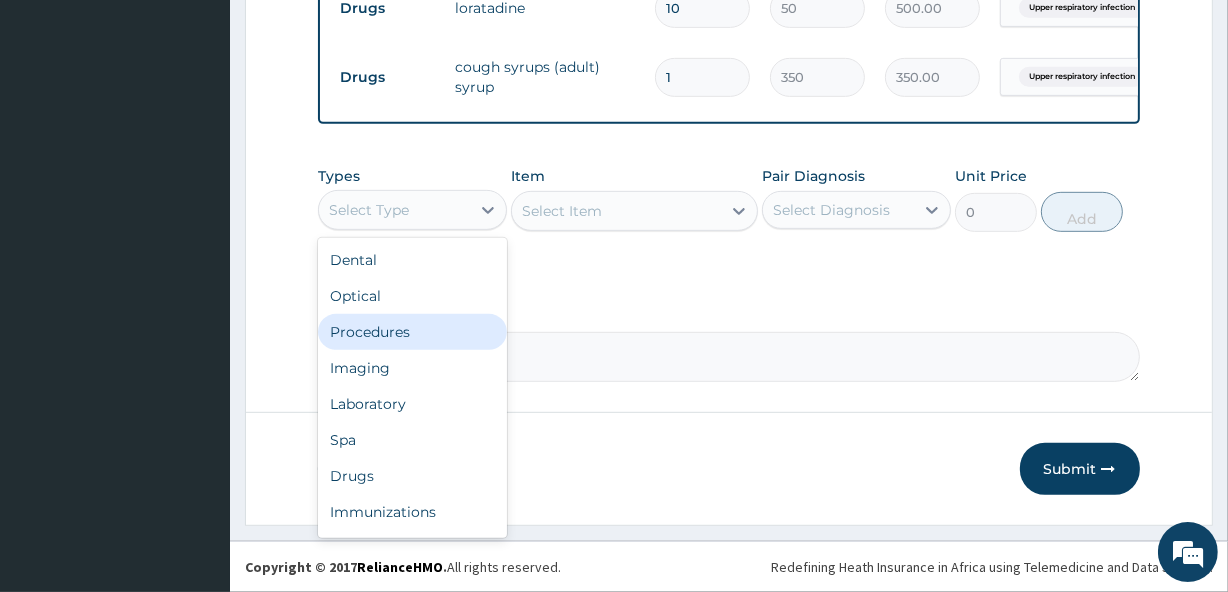 click on "option Procedures focused, 3 of 10. 10 results available. Use Up and Down to choose options, press Enter to select the currently focused option, press Escape to exit the menu, press Tab to select the option and exit the menu. Select Type Dental Optical Procedures Imaging Laboratory Spa Drugs Immunizations Others Gym" at bounding box center (412, 210) 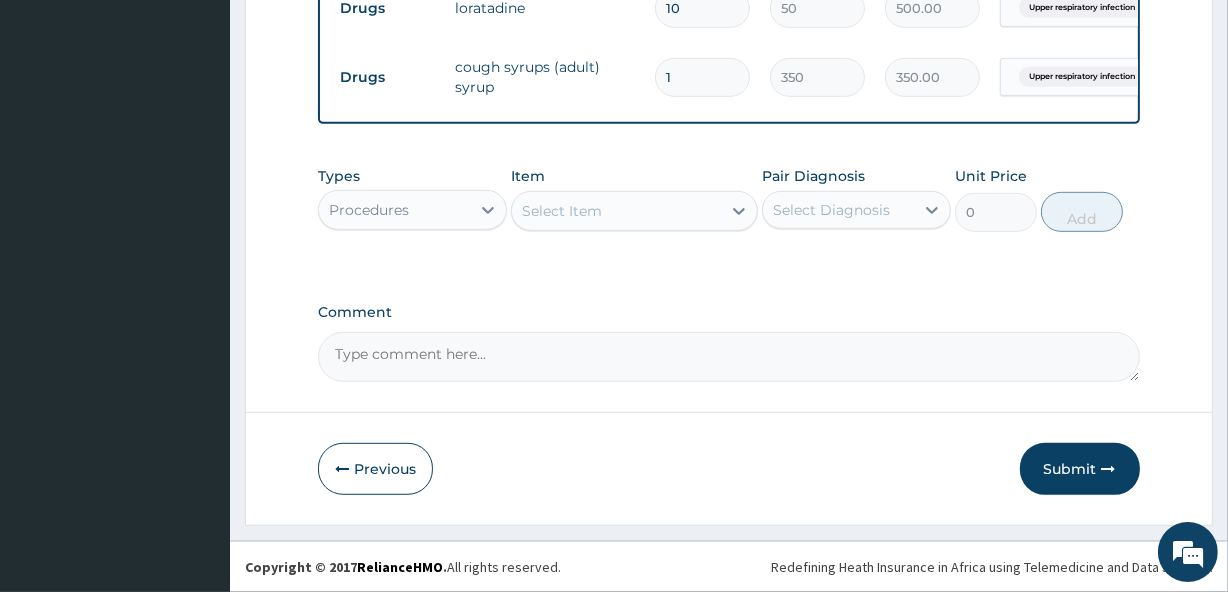click on "Select Item" at bounding box center (616, 211) 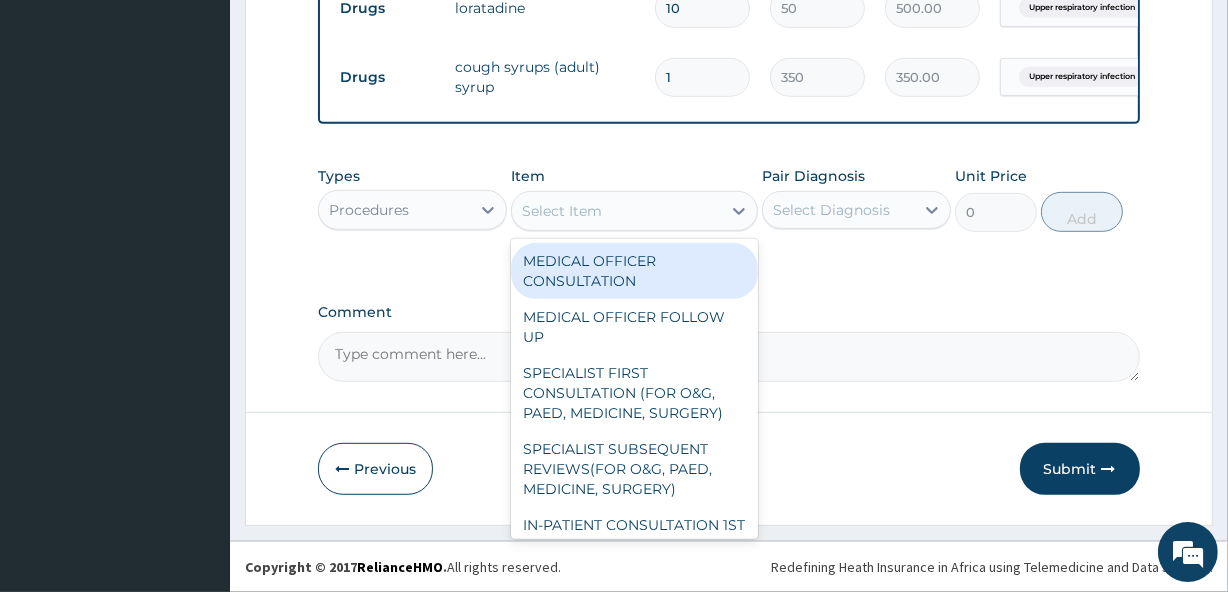 click on "MEDICAL OFFICER CONSULTATION" at bounding box center [634, 271] 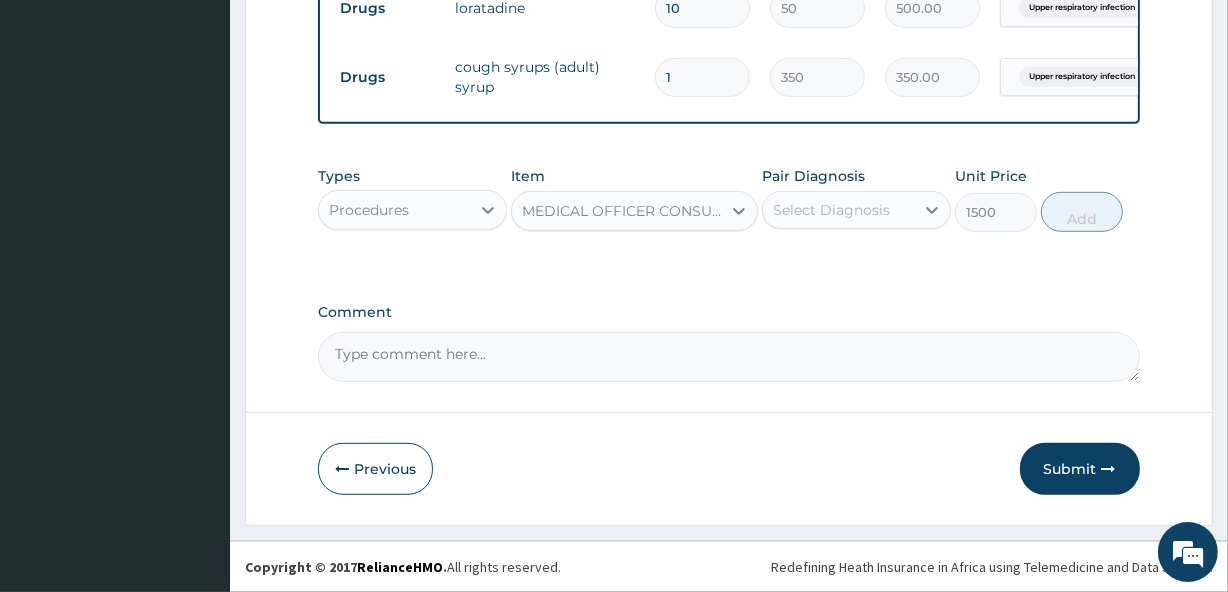 click on "Select Diagnosis" at bounding box center [856, 210] 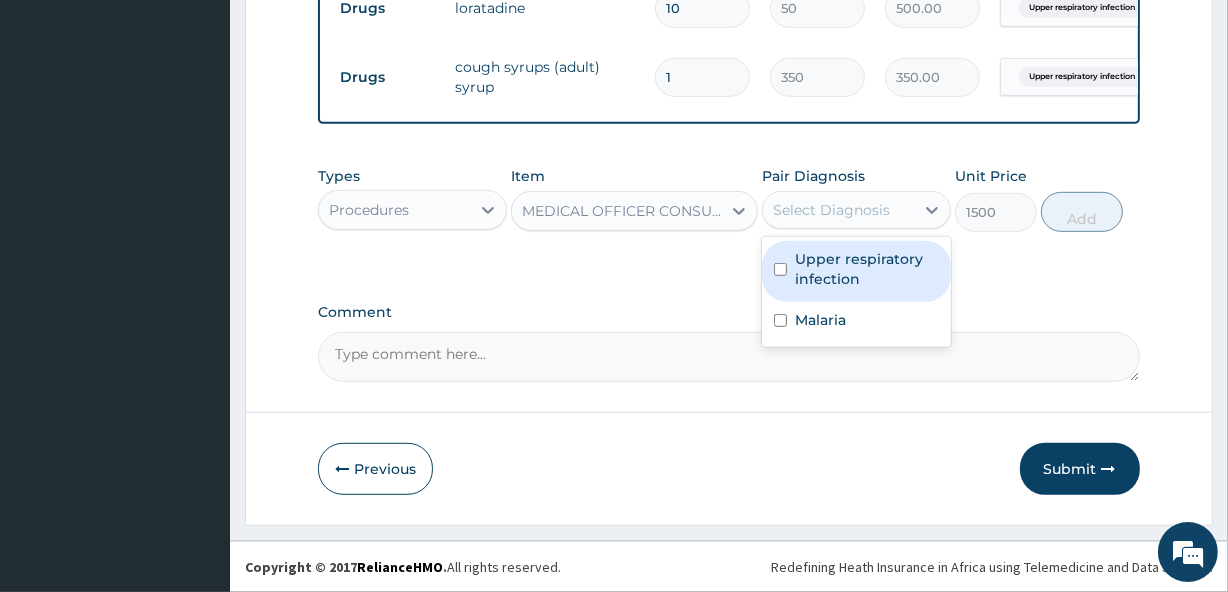 click on "Upper respiratory infection" at bounding box center [867, 269] 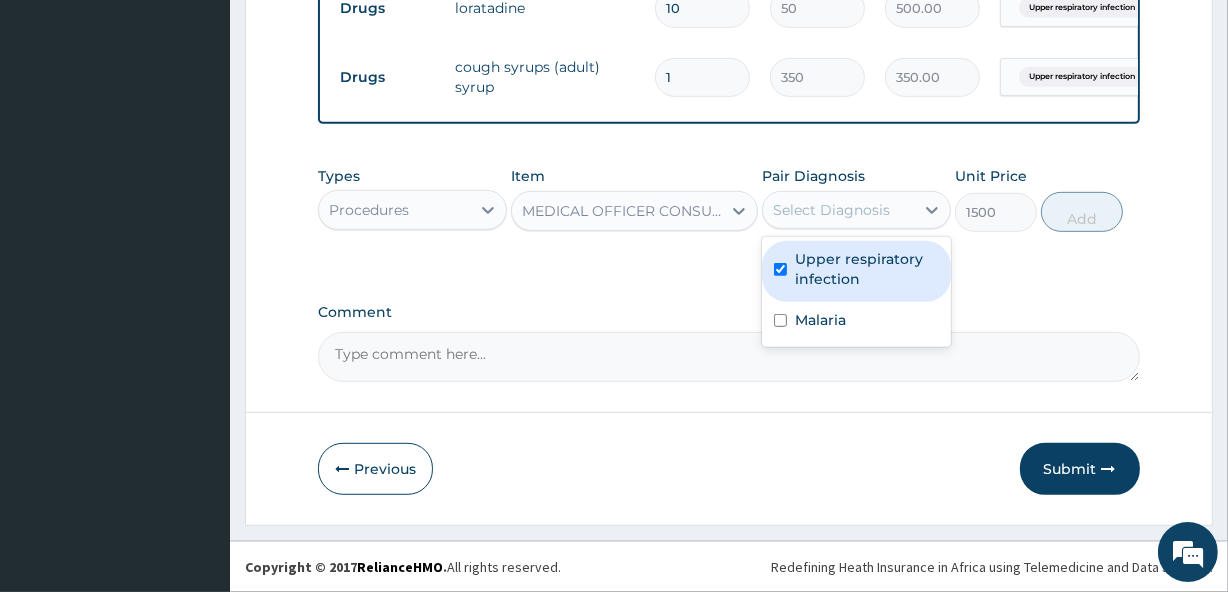 checkbox on "true" 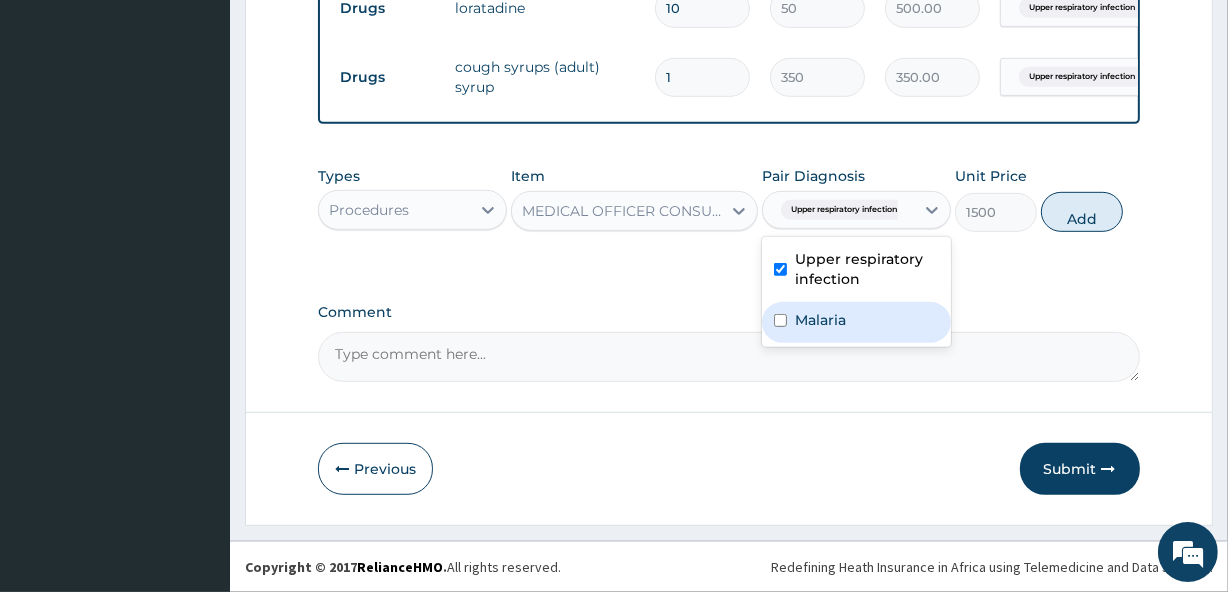 click on "Malaria" at bounding box center (856, 322) 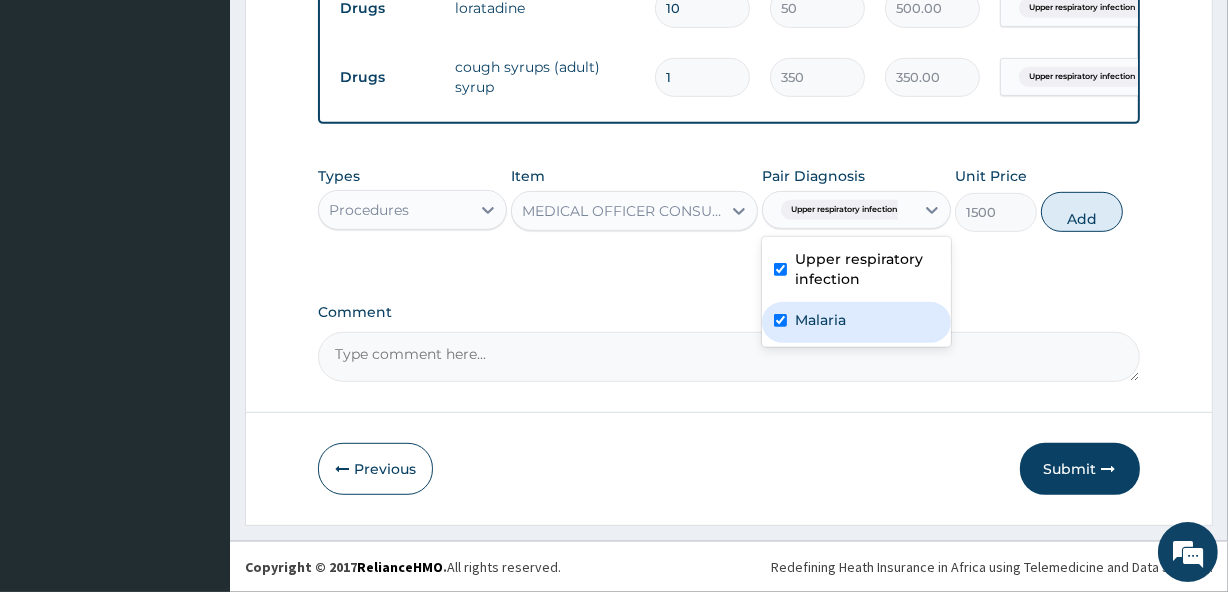 checkbox on "true" 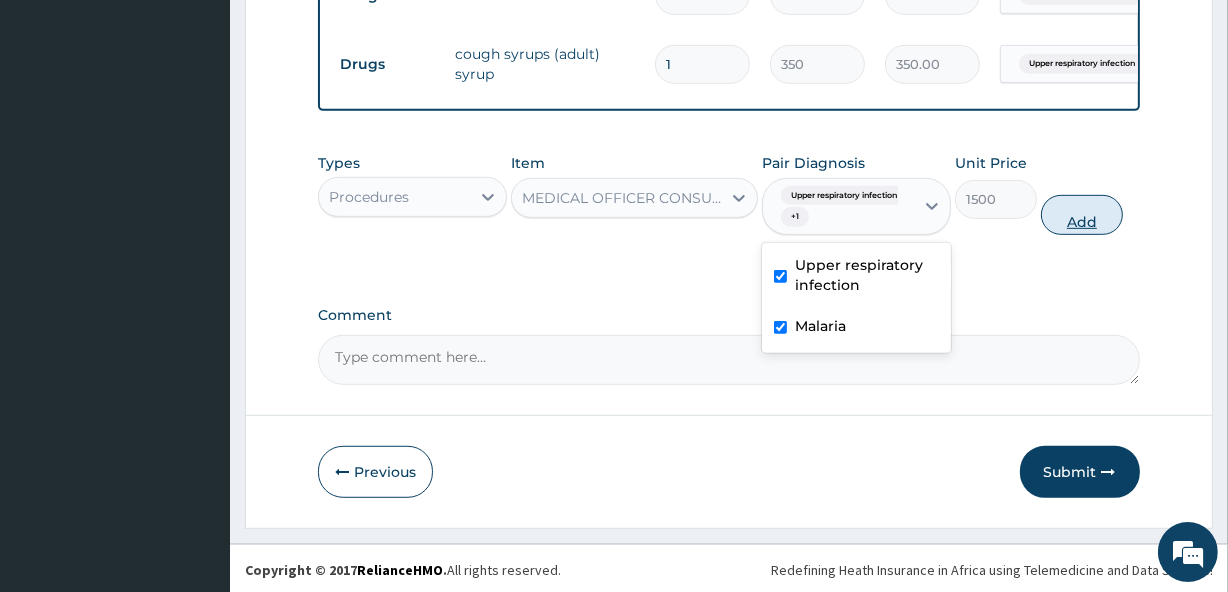 click on "Add" at bounding box center [1082, 215] 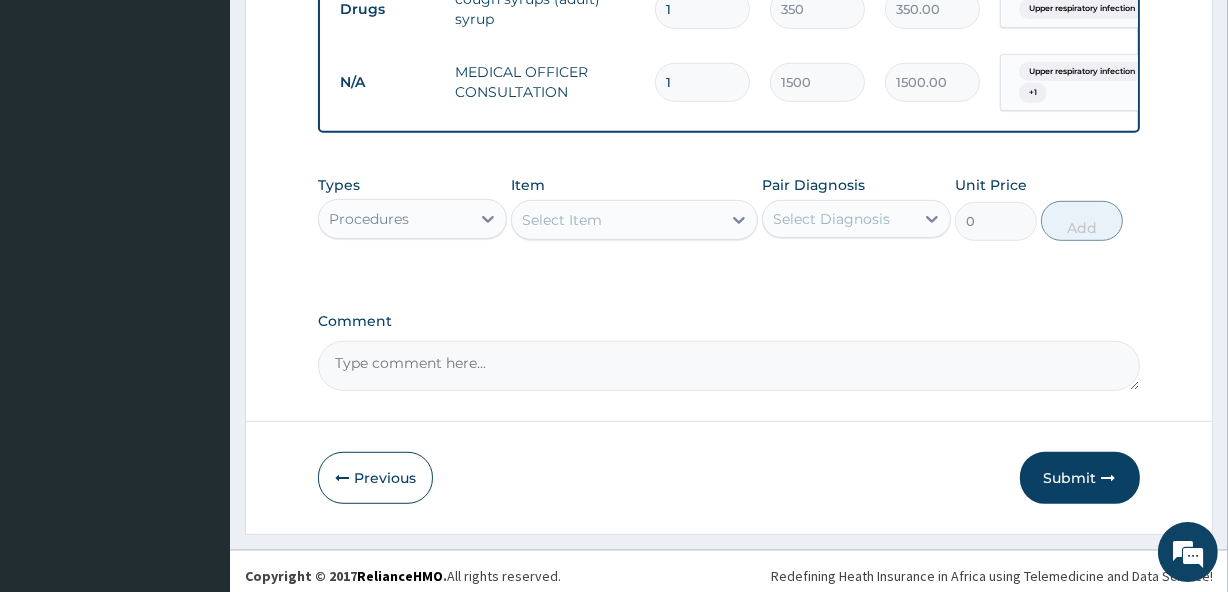 scroll, scrollTop: 983, scrollLeft: 0, axis: vertical 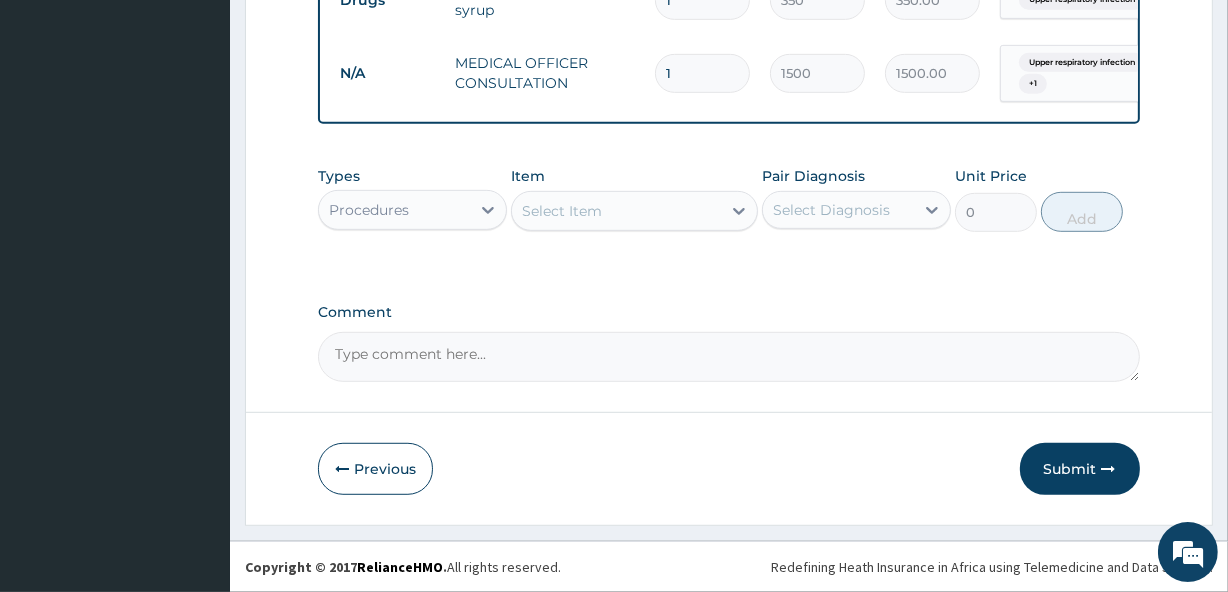click on "Types Procedures" at bounding box center (412, 199) 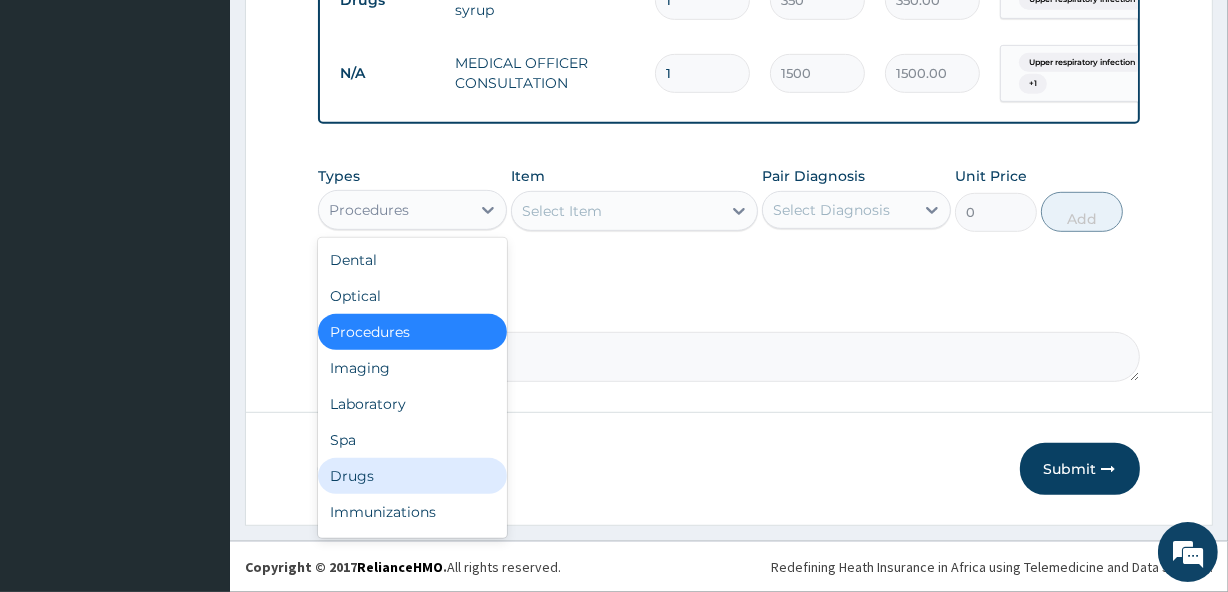 click on "Drugs" at bounding box center [412, 476] 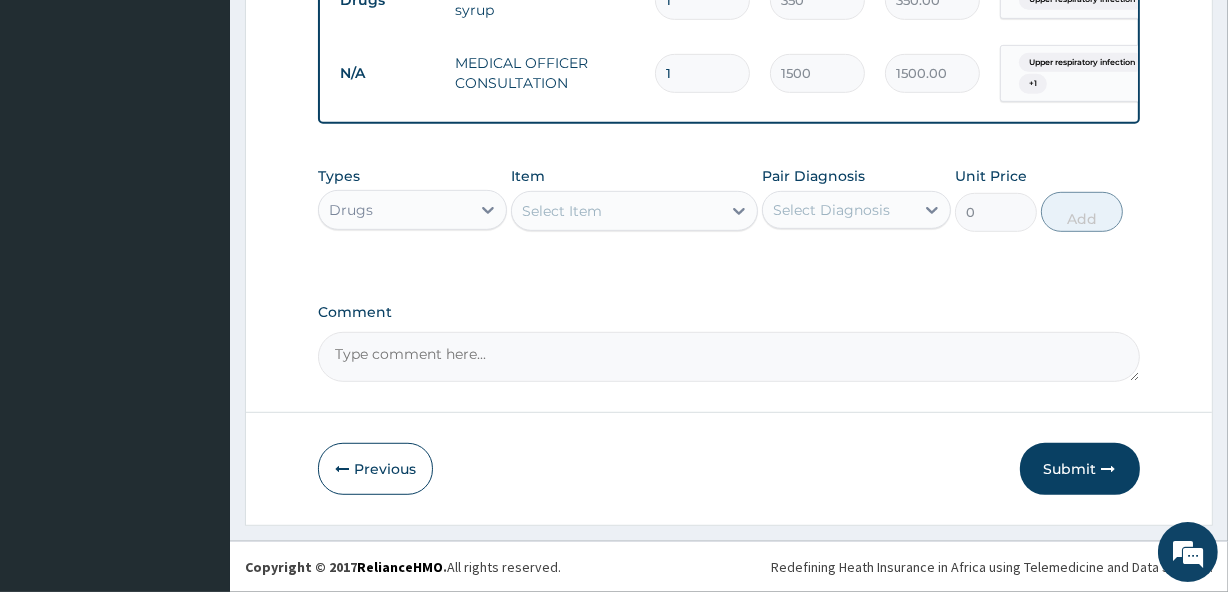 click on "Select Item" at bounding box center (616, 211) 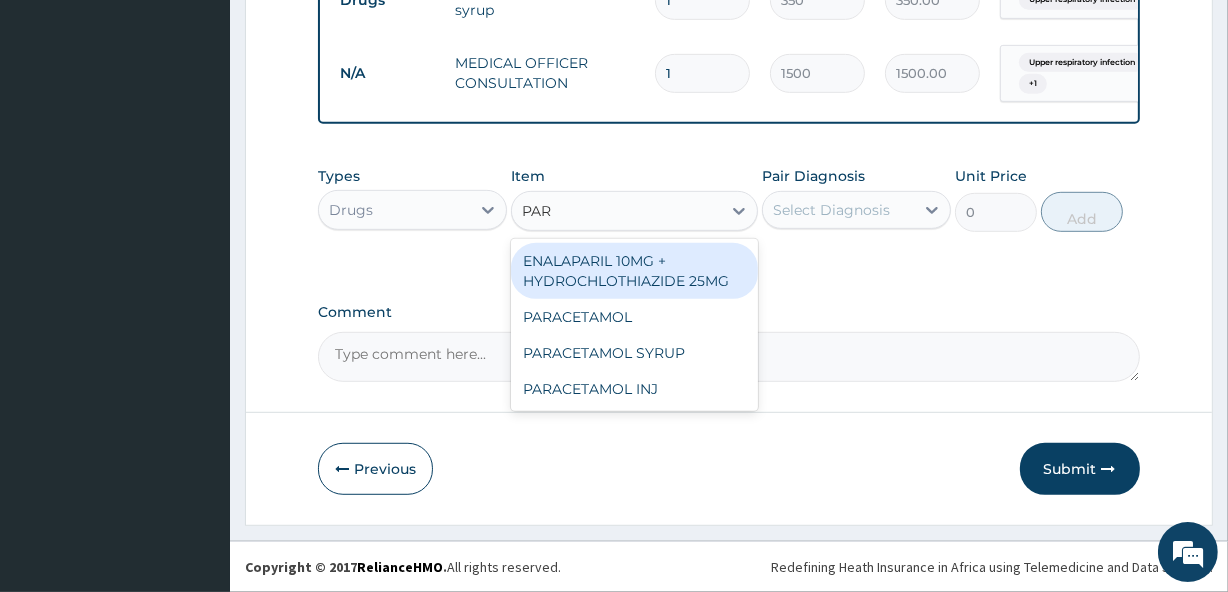 type on "PARA" 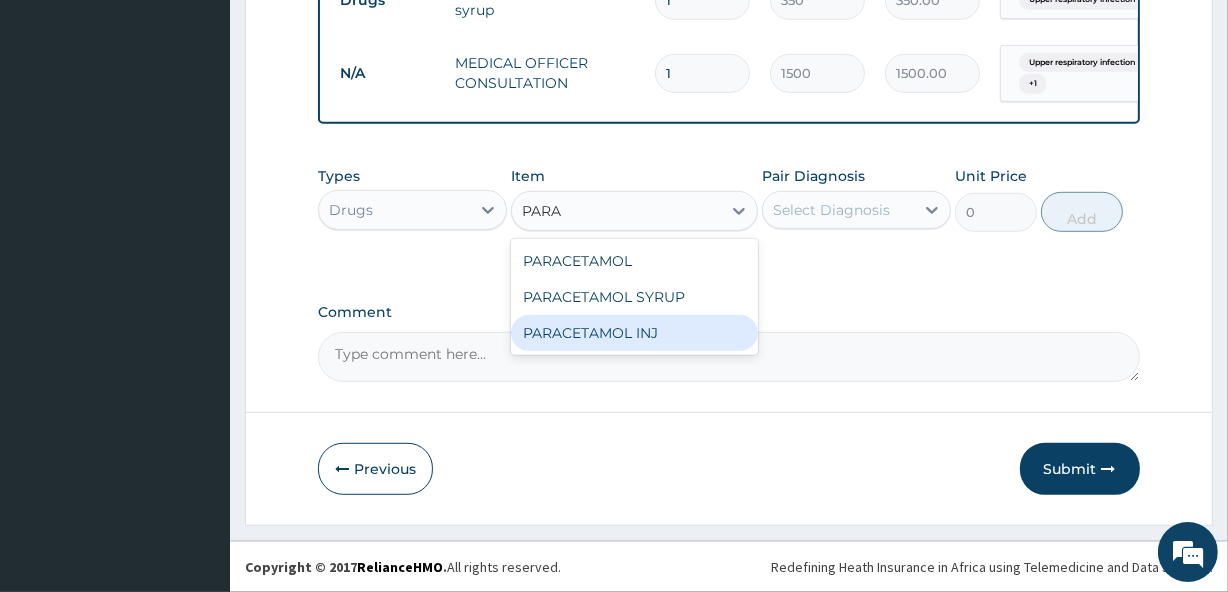 click on "PARACETAMOL INJ" at bounding box center [634, 333] 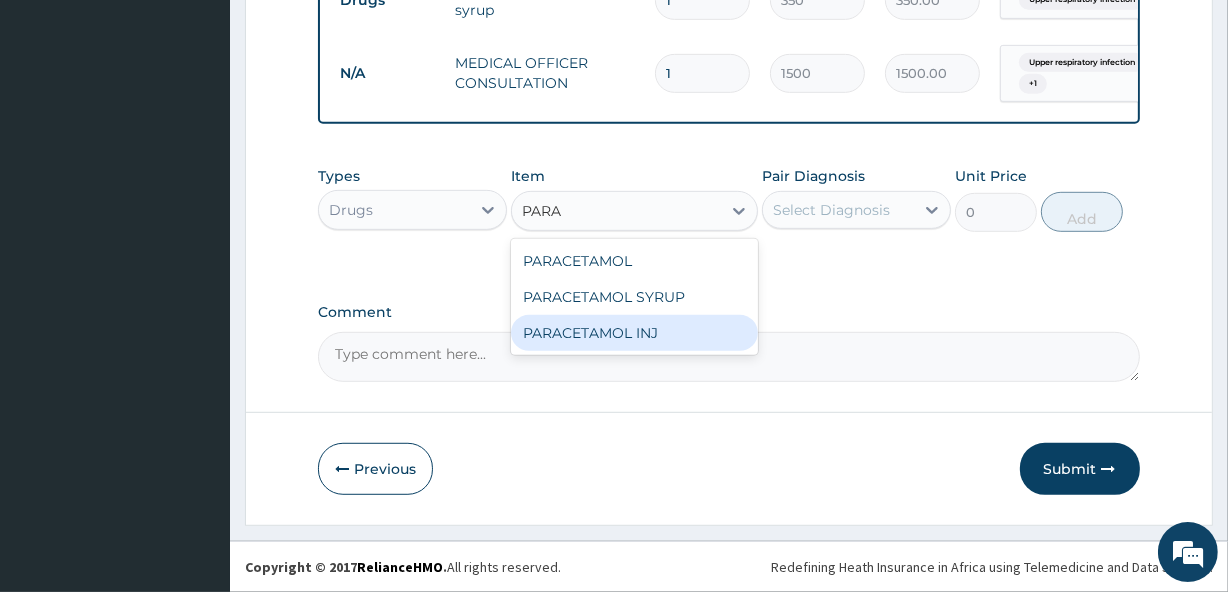 type 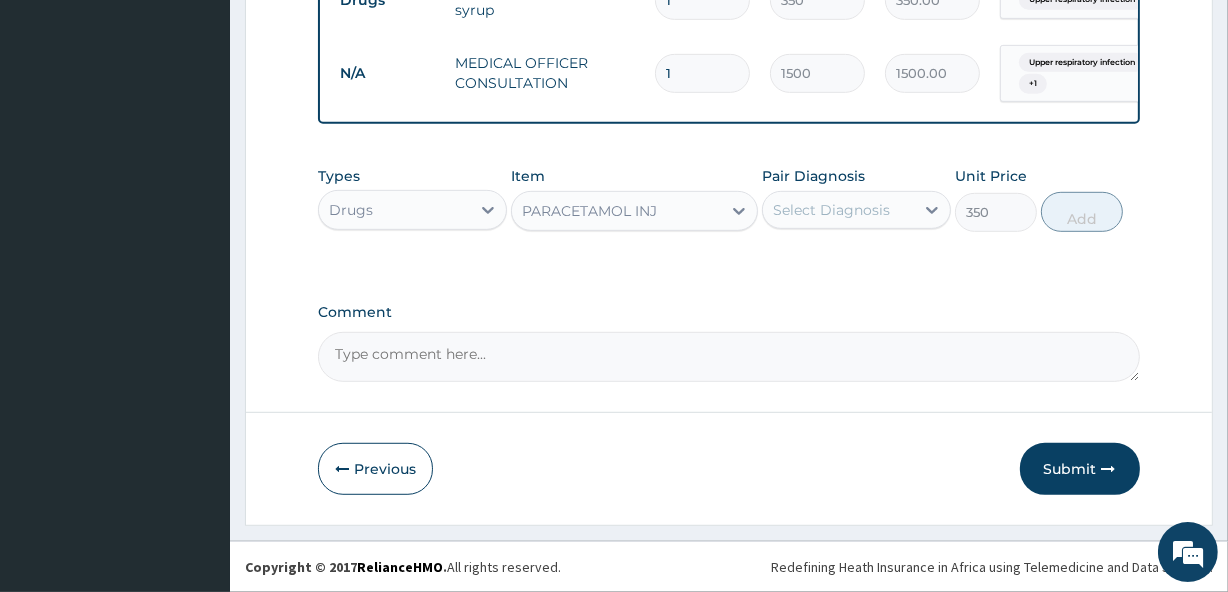 click on "Select Diagnosis" at bounding box center (856, 210) 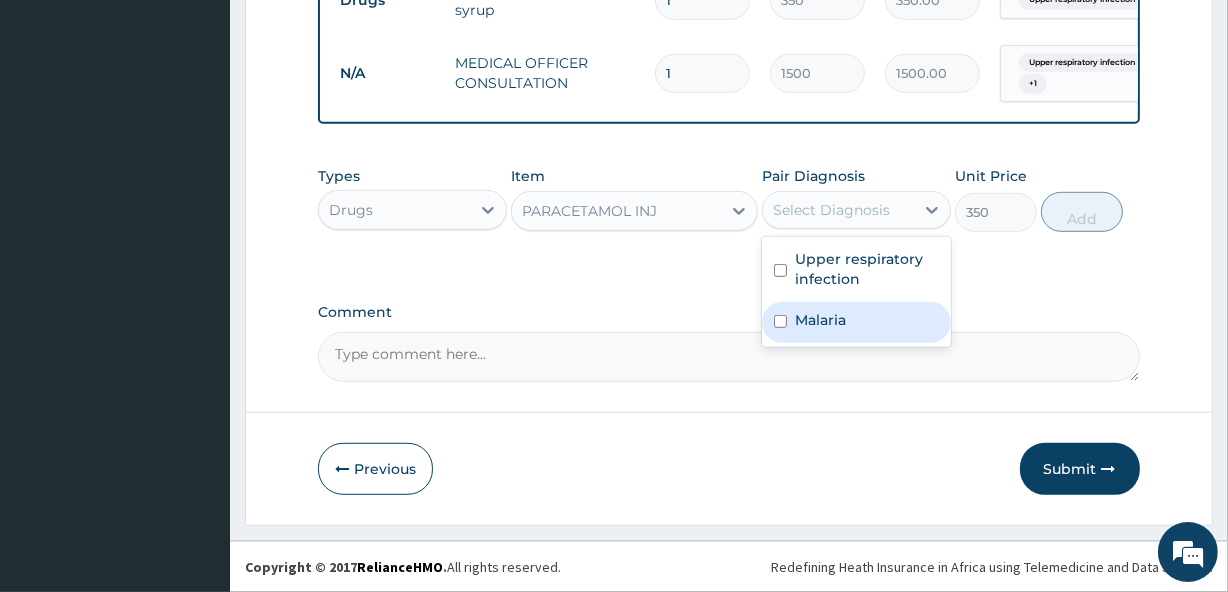 click on "Malaria" at bounding box center (820, 320) 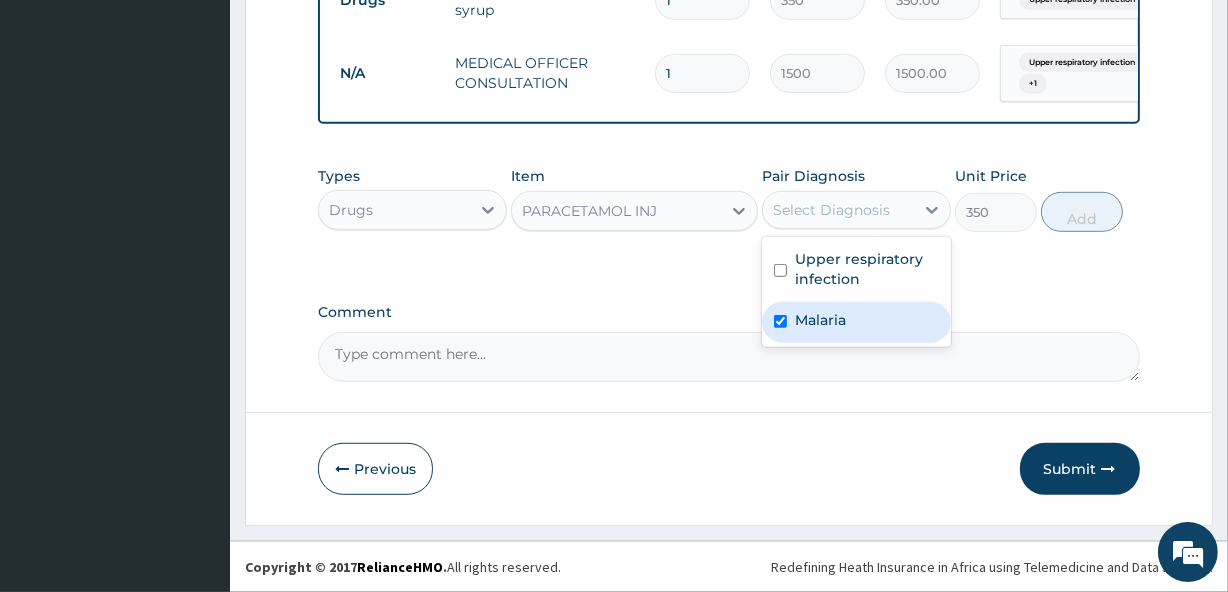 checkbox on "true" 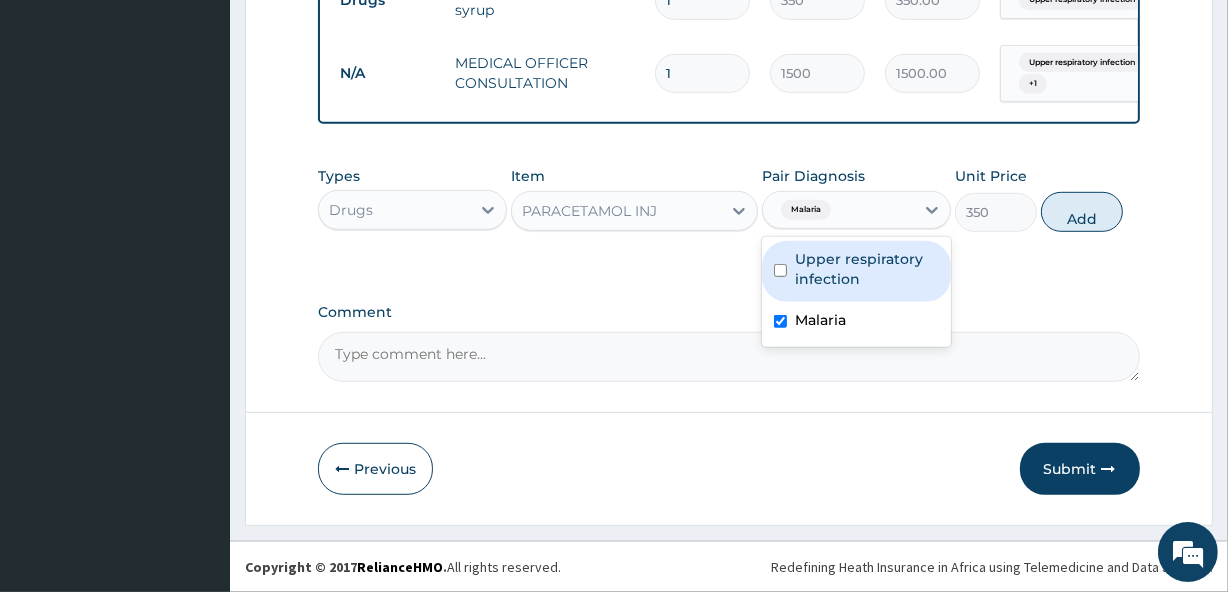 click on "Upper respiratory infection" at bounding box center (856, 271) 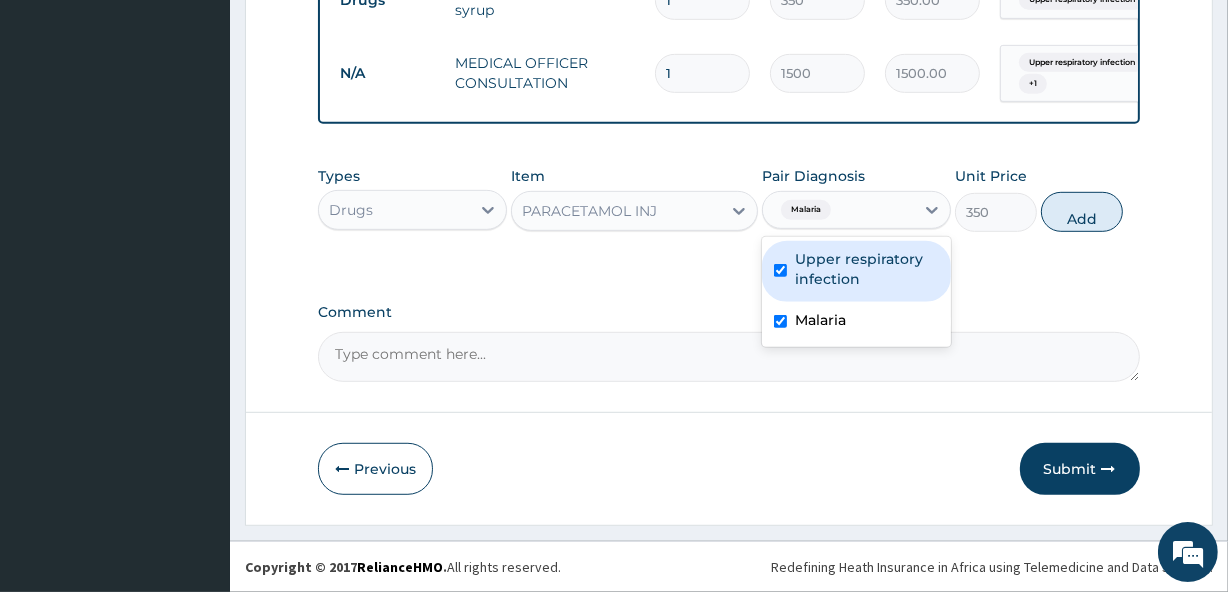 checkbox on "true" 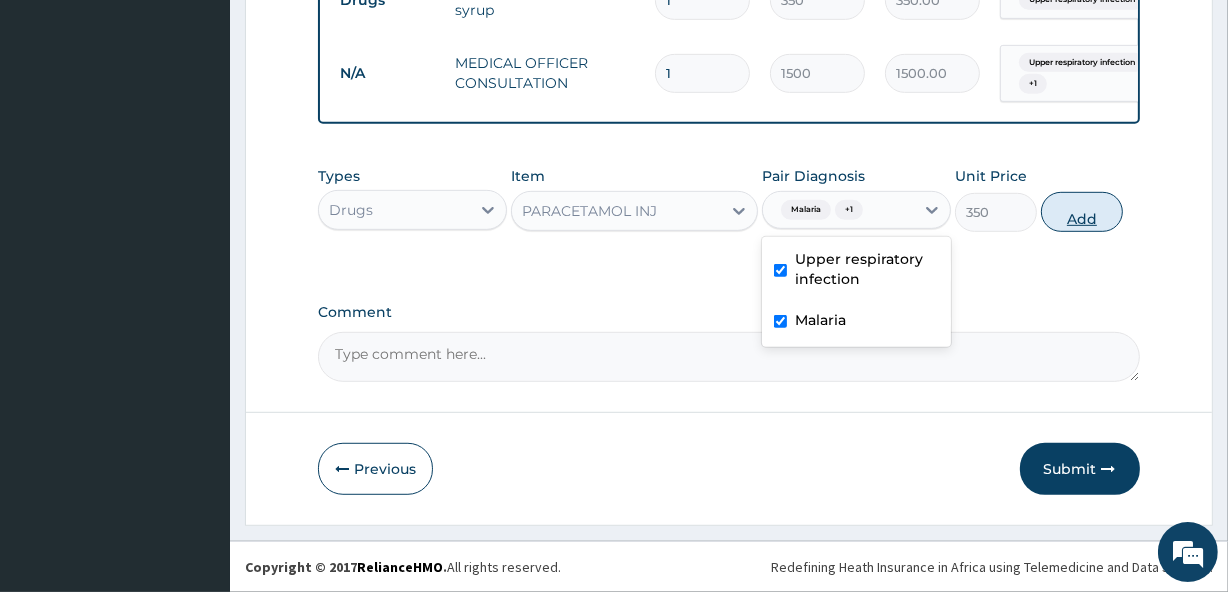 click on "Add" at bounding box center (1082, 212) 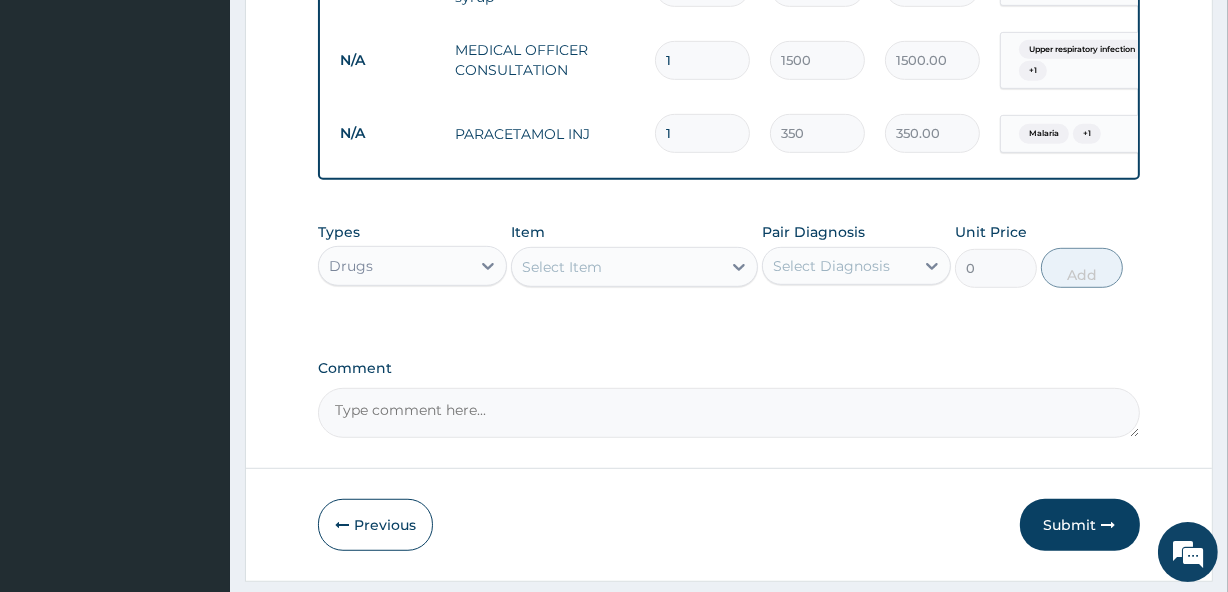 click on "Select Item" at bounding box center [616, 267] 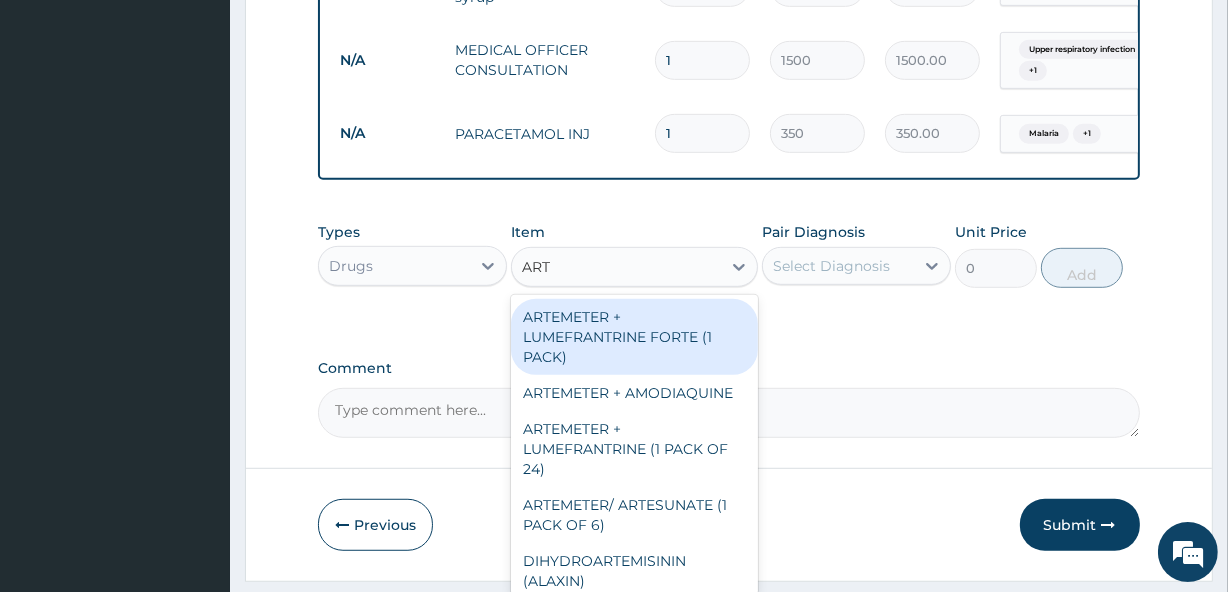 type on "ARTE" 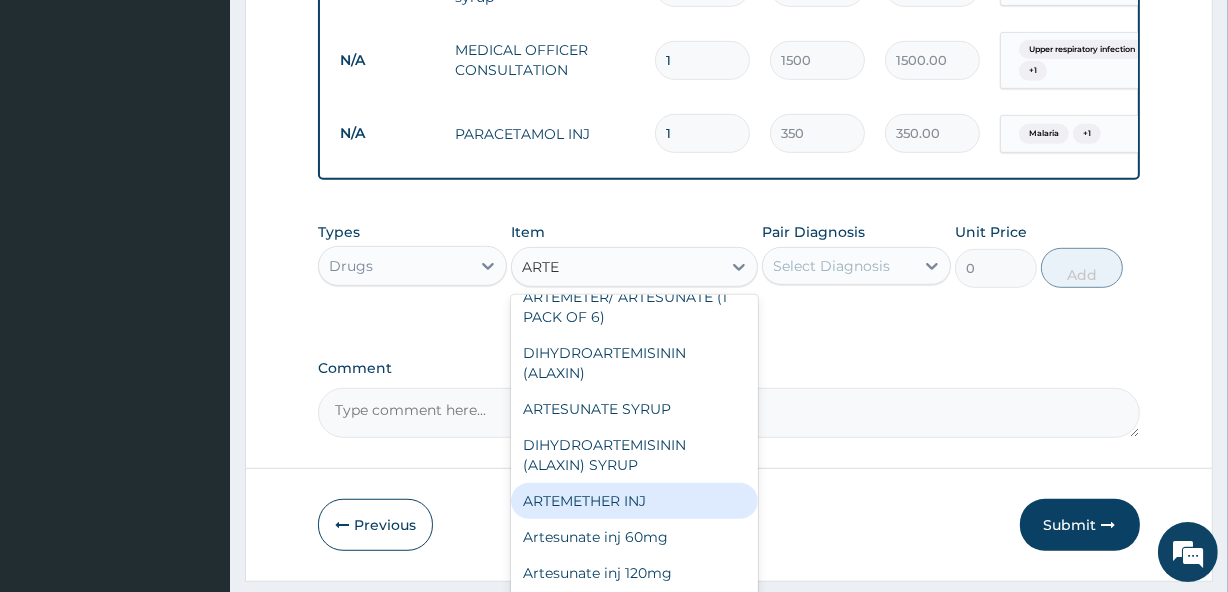 scroll, scrollTop: 228, scrollLeft: 0, axis: vertical 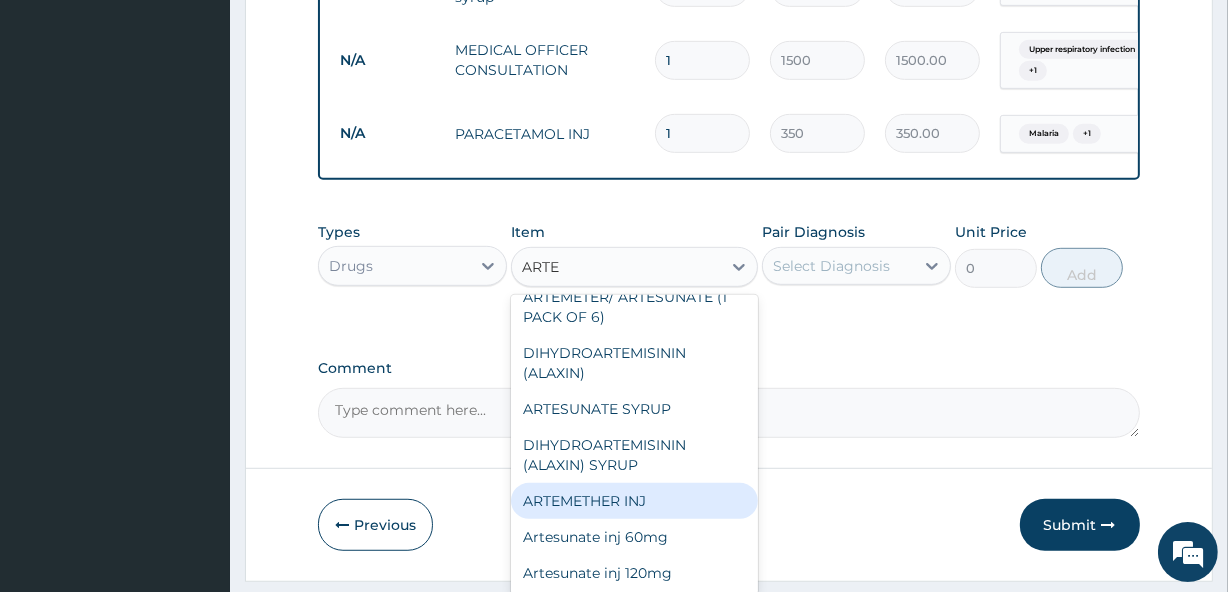 type 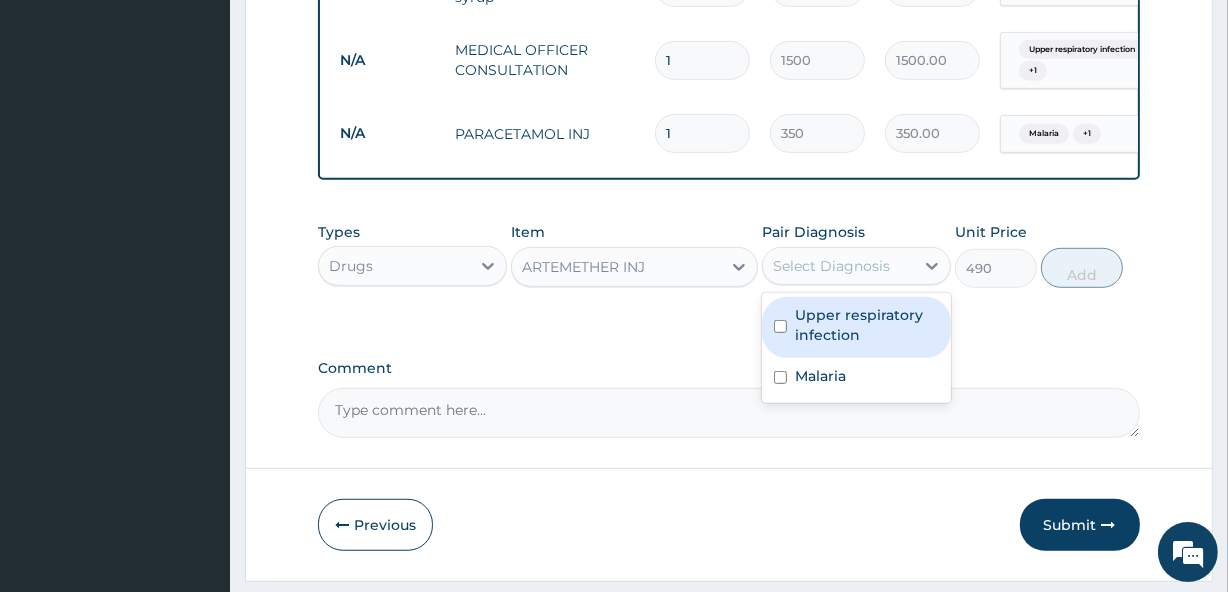 click on "Select Diagnosis" at bounding box center [831, 266] 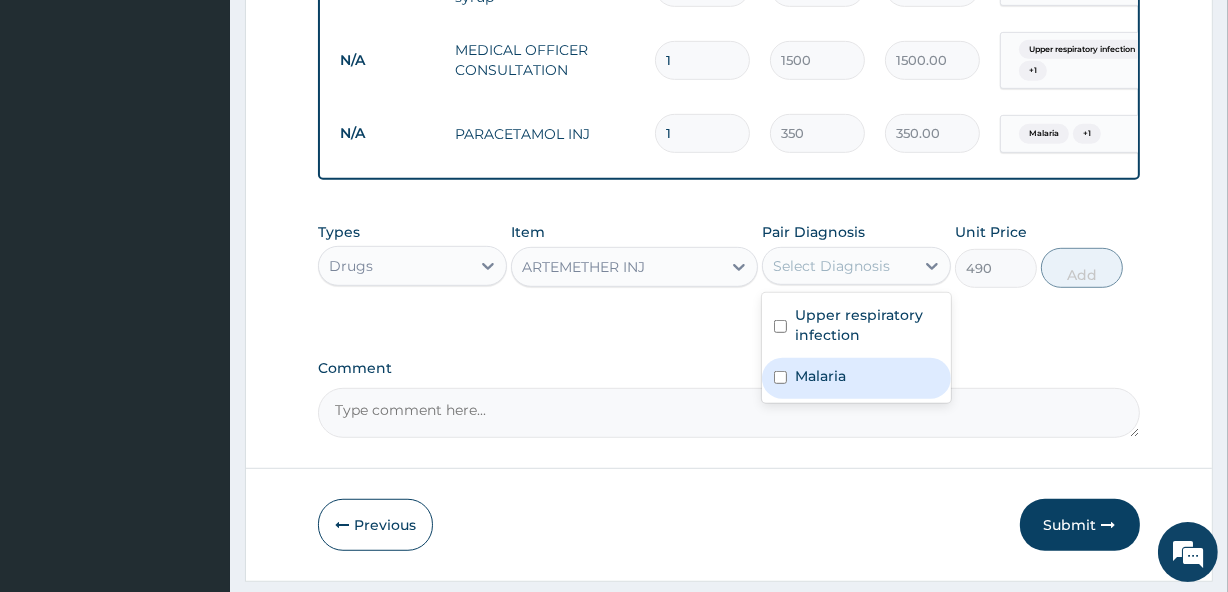 click on "Malaria" at bounding box center (856, 378) 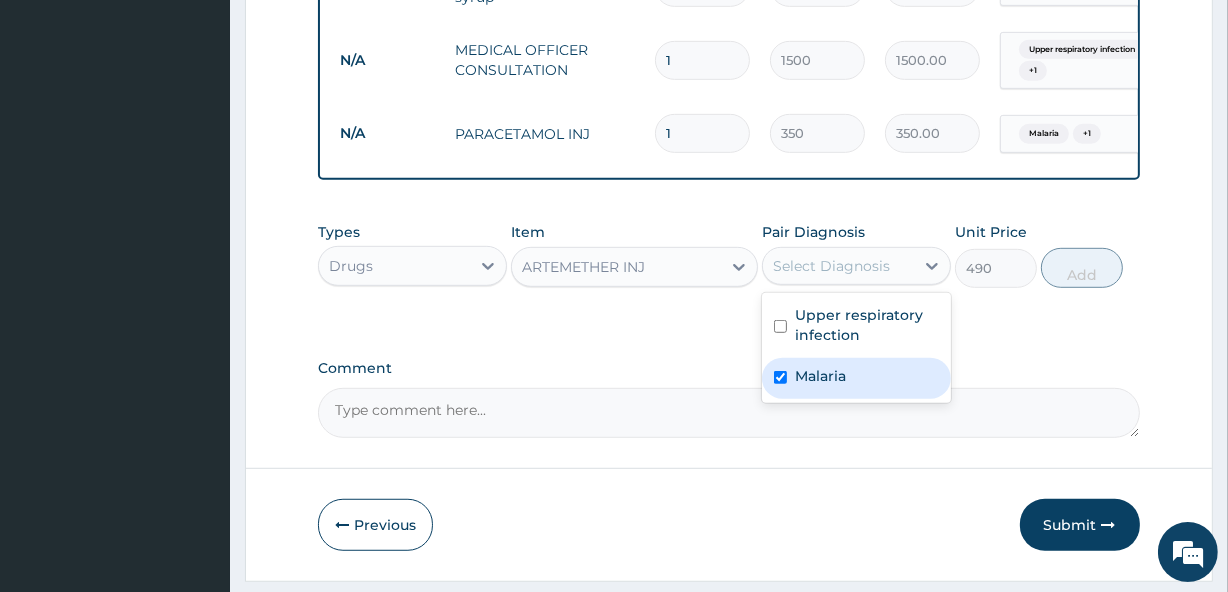 checkbox on "true" 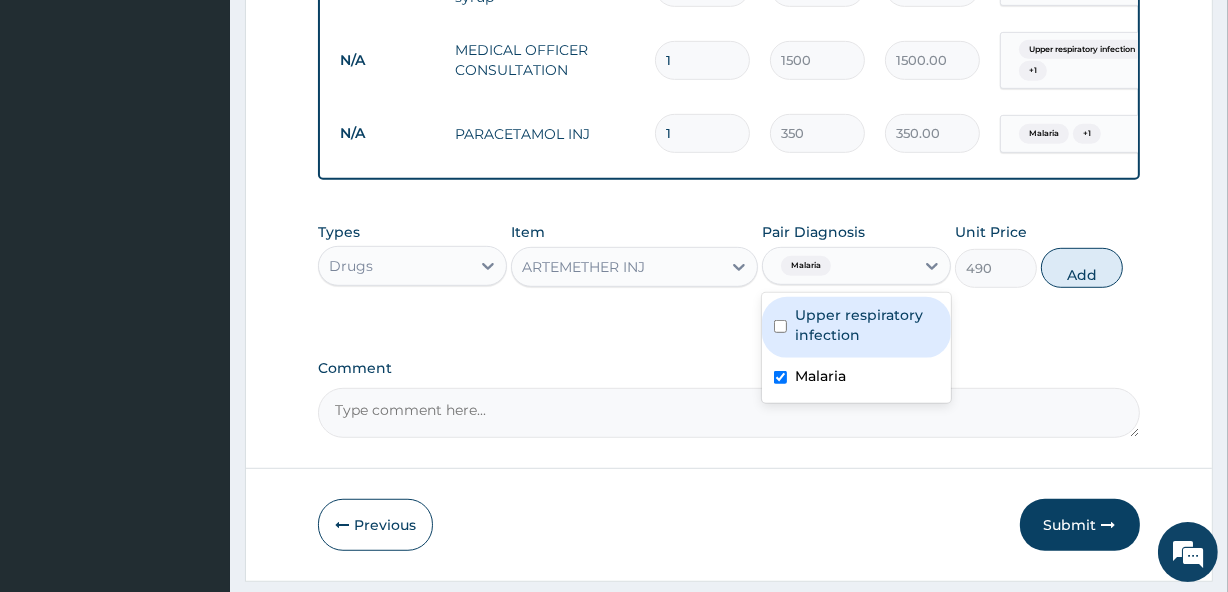 click on "Upper respiratory infection" at bounding box center (856, 327) 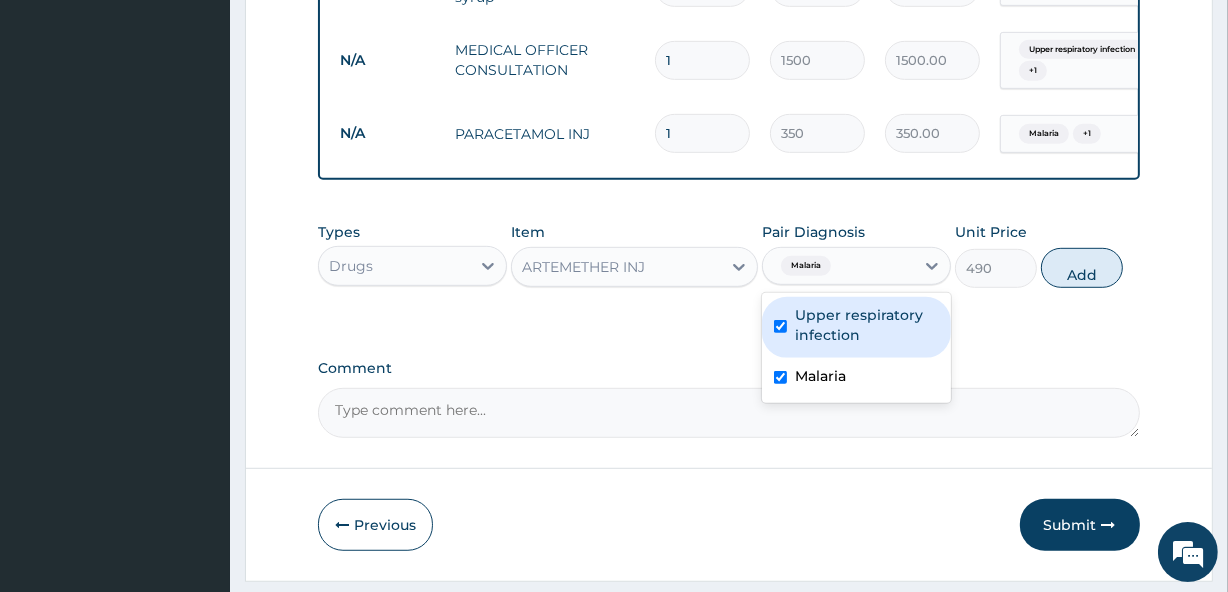 checkbox on "true" 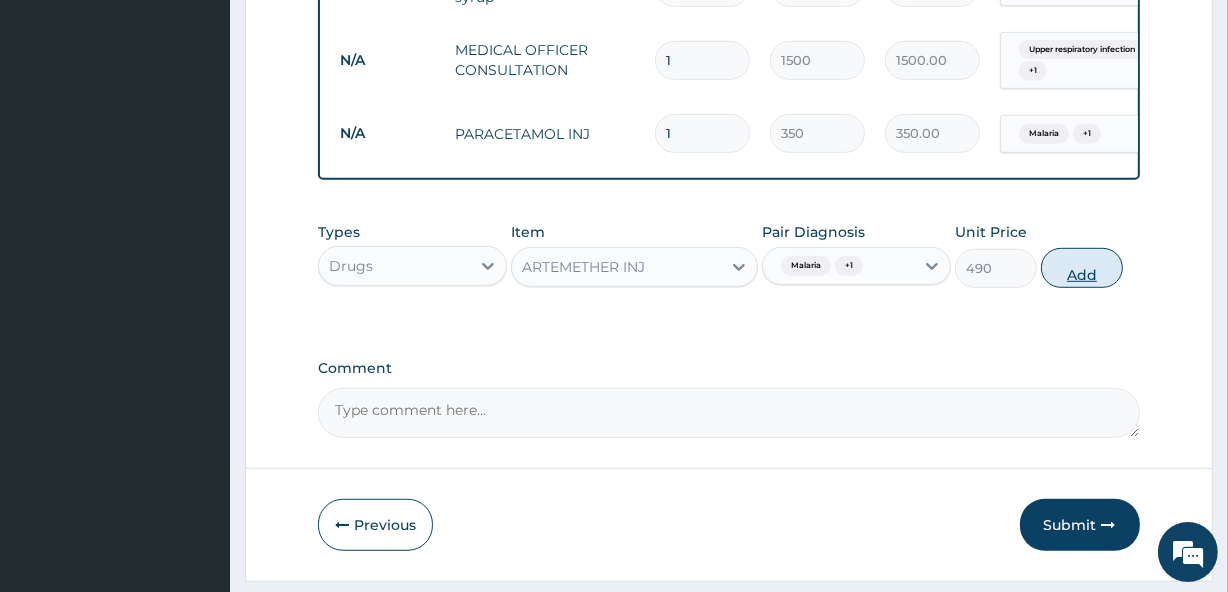 click on "Add" at bounding box center [1082, 268] 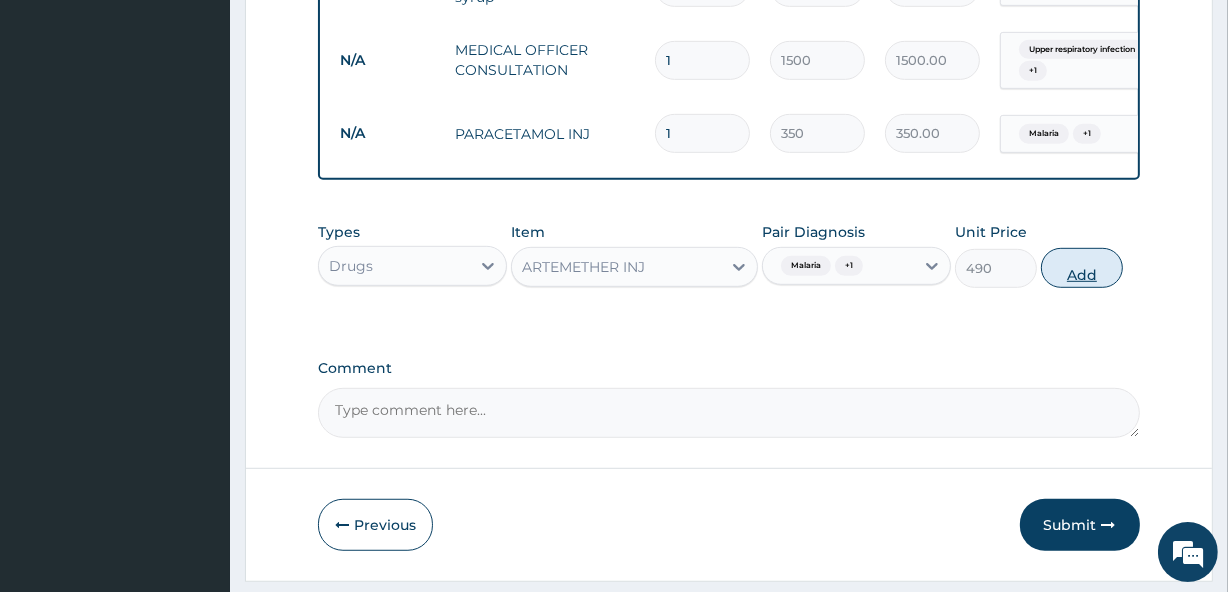 type on "0" 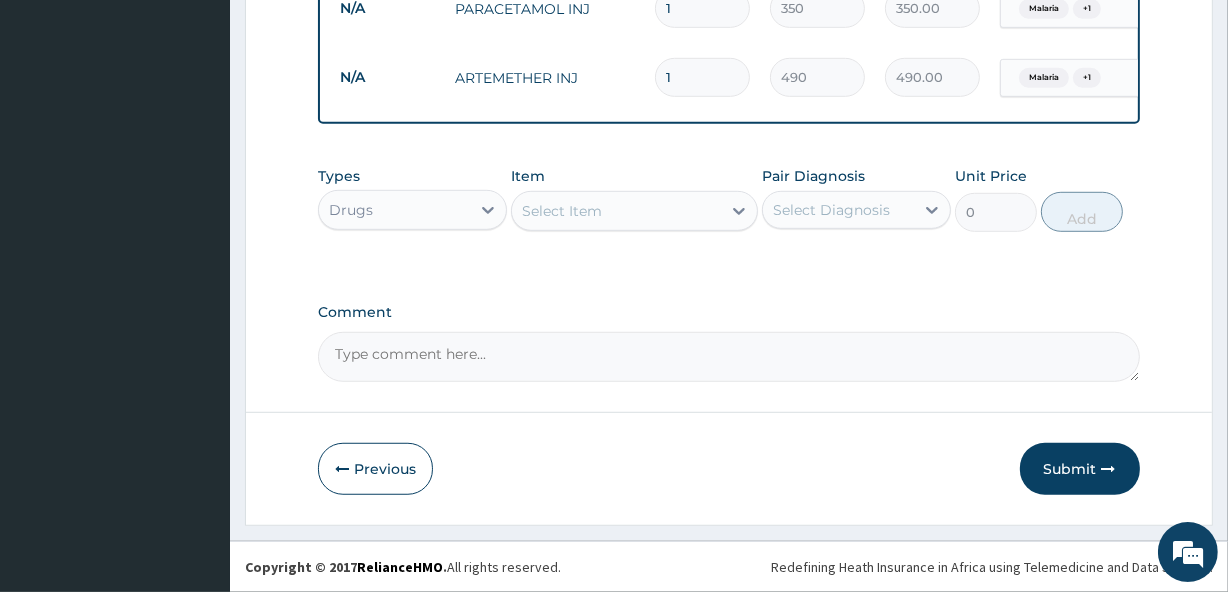 scroll, scrollTop: 1122, scrollLeft: 0, axis: vertical 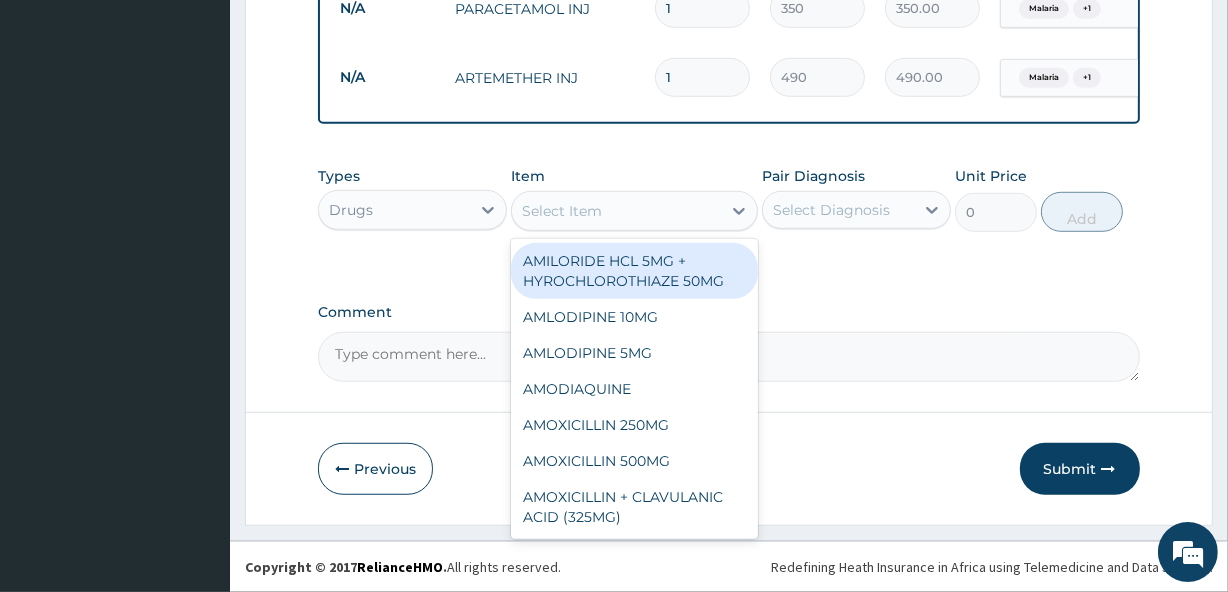 click on "Select Item" at bounding box center [616, 211] 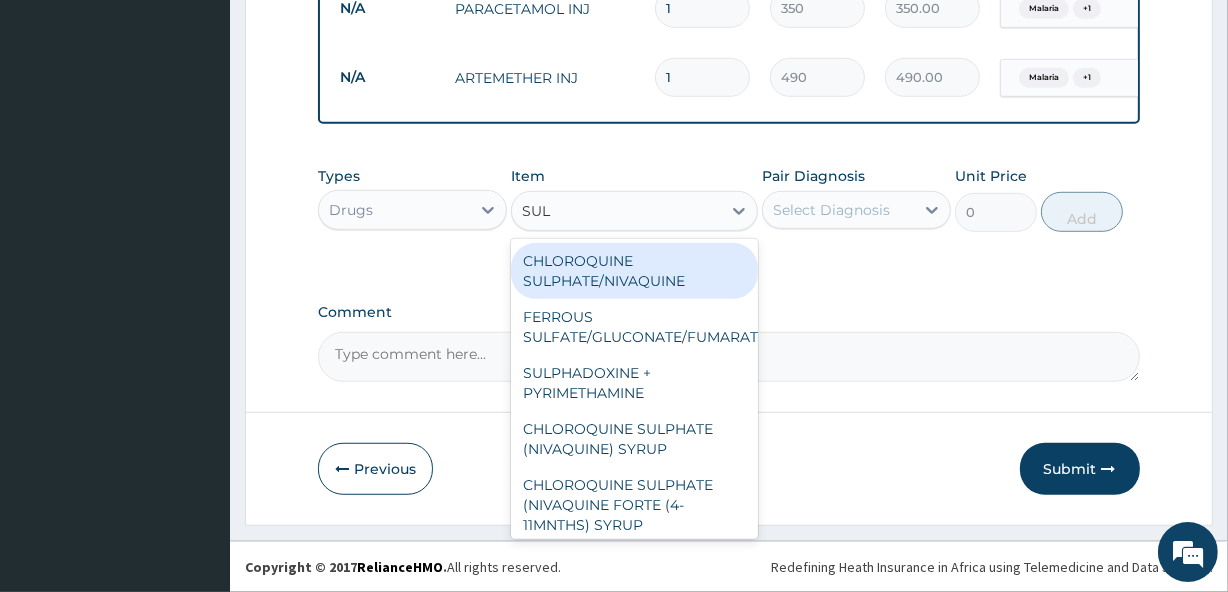 type on "SULP" 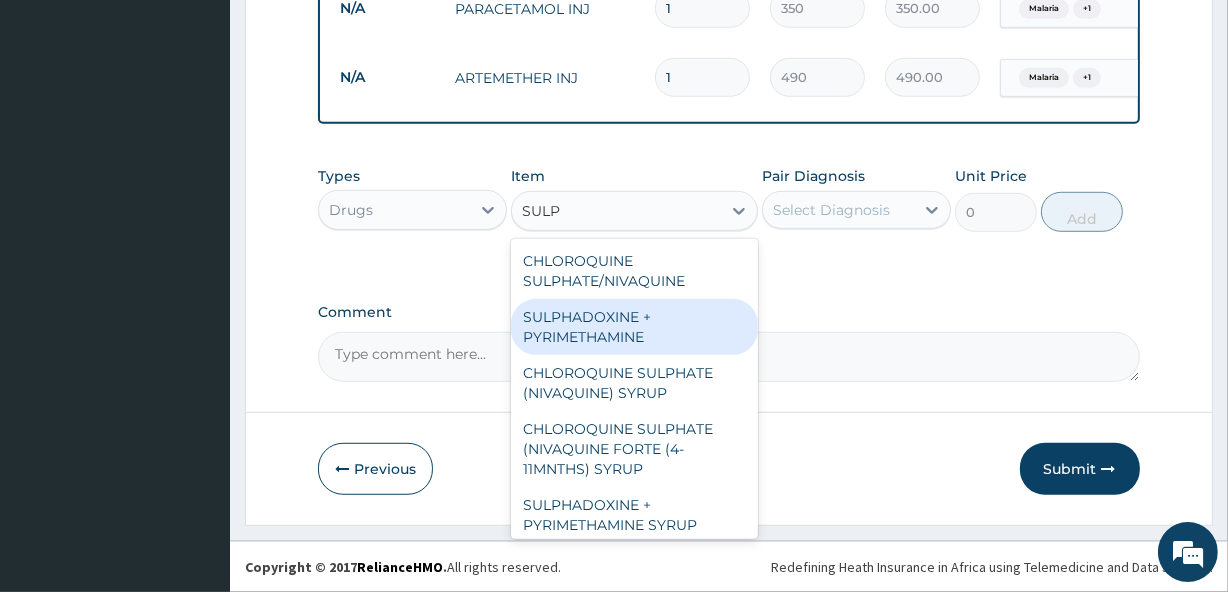 click on "SULPHADOXINE + PYRIMETHAMINE" at bounding box center (634, 327) 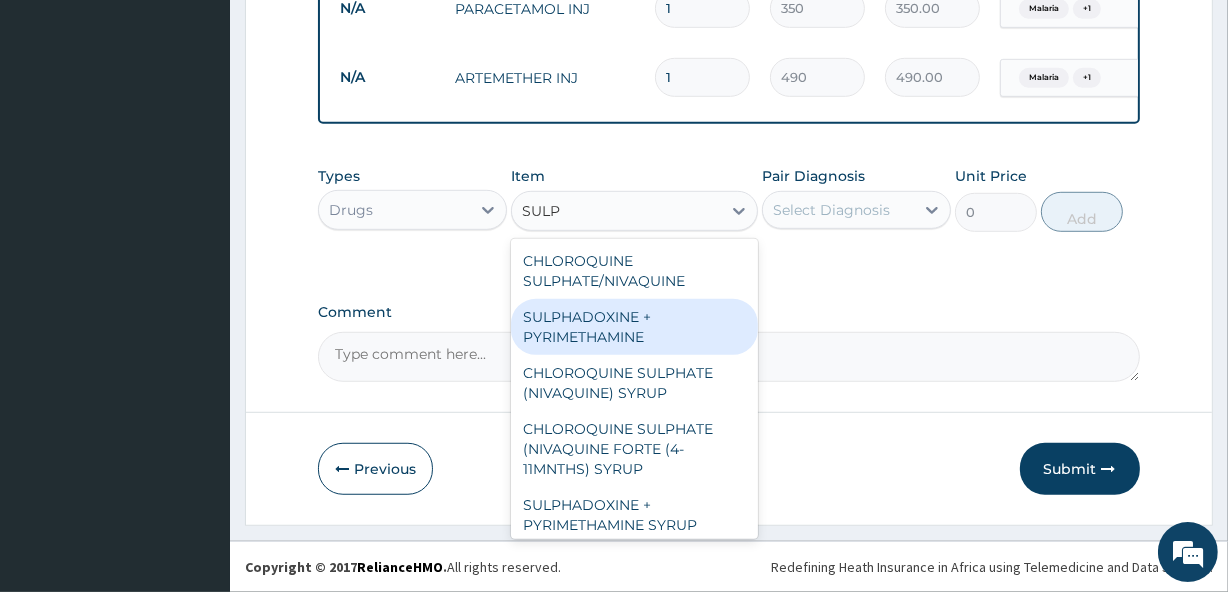 type 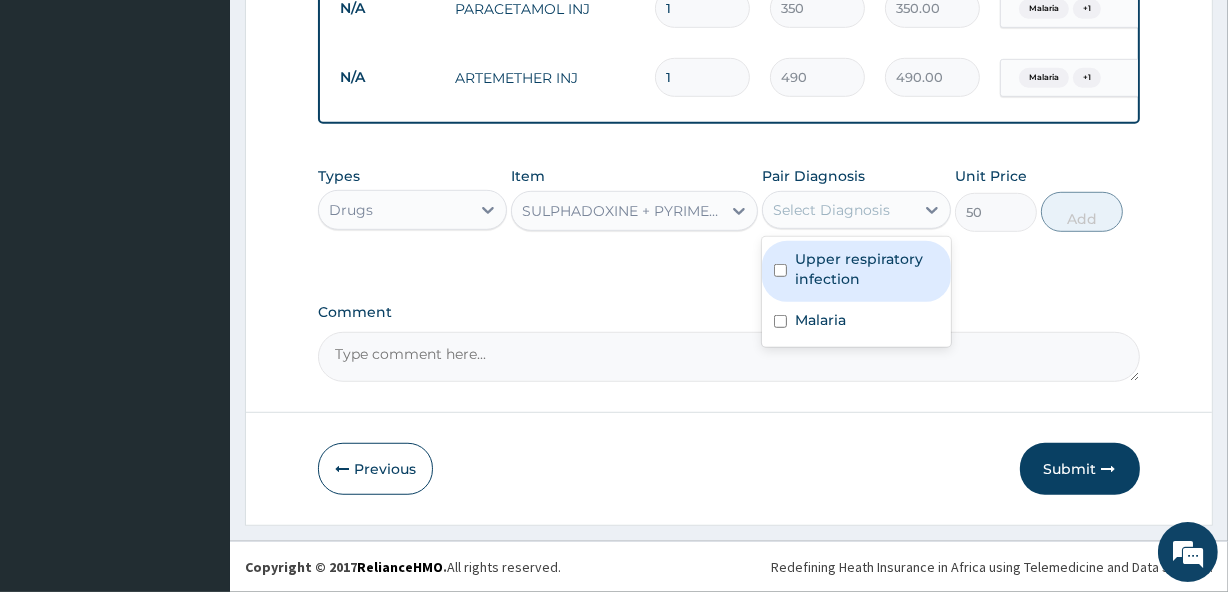 click on "Select Diagnosis" at bounding box center (831, 210) 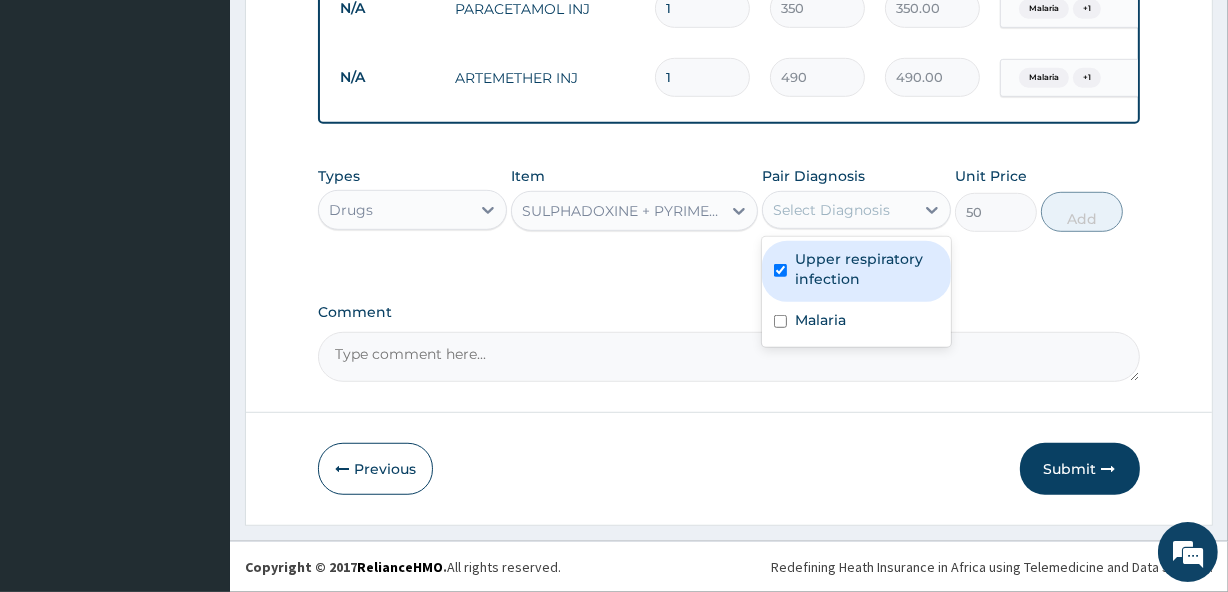 checkbox on "true" 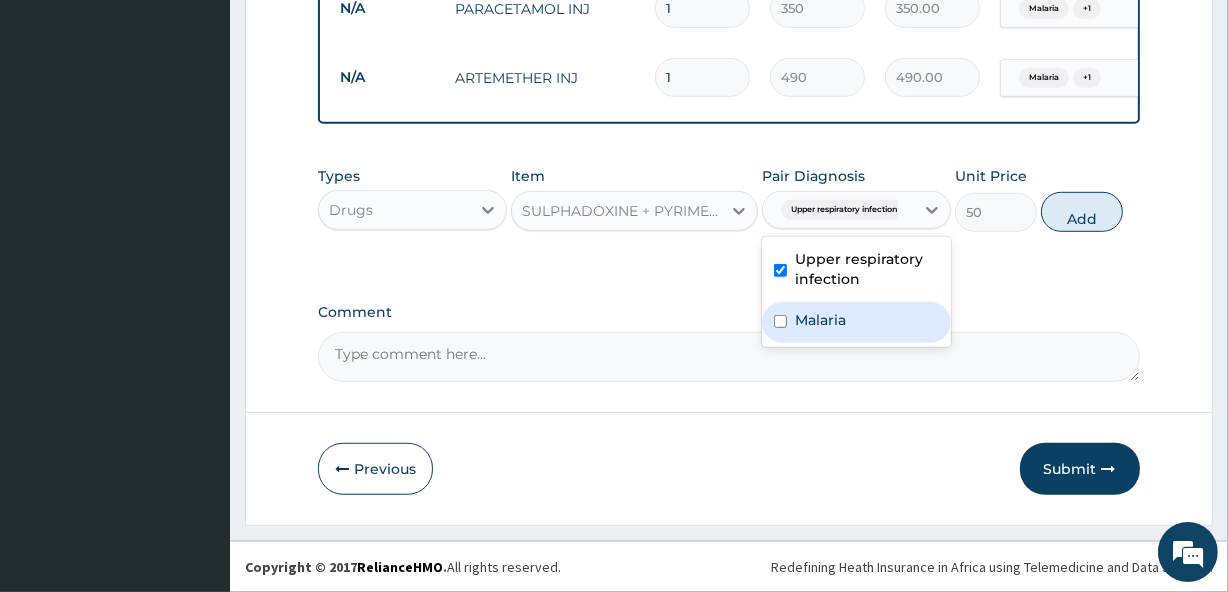 click on "Malaria" at bounding box center [820, 320] 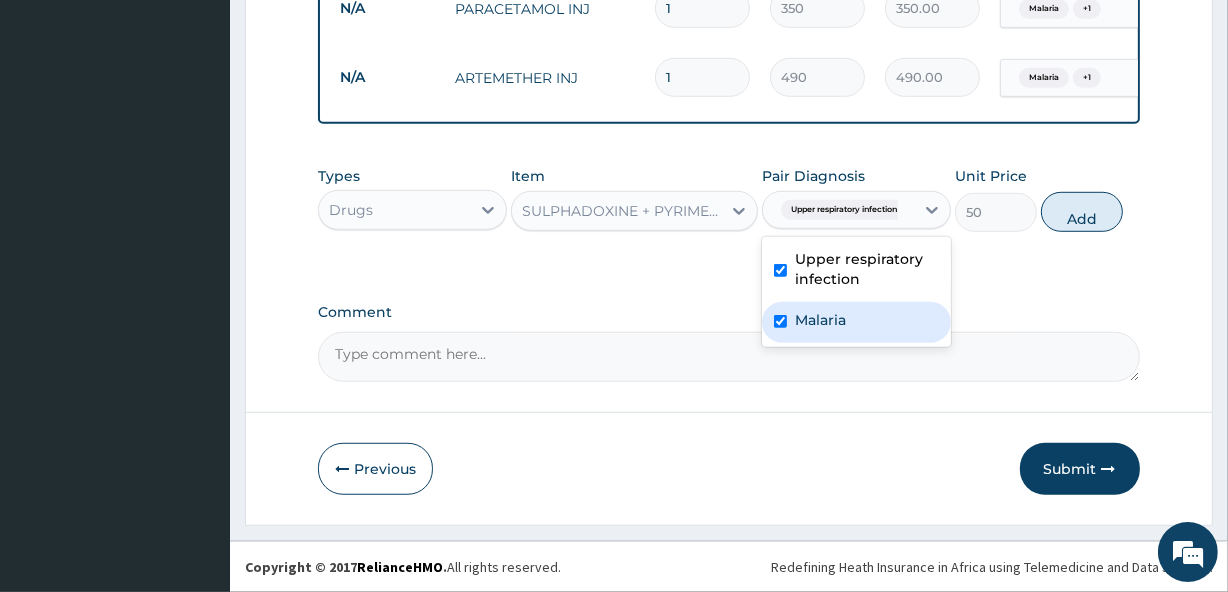 checkbox on "true" 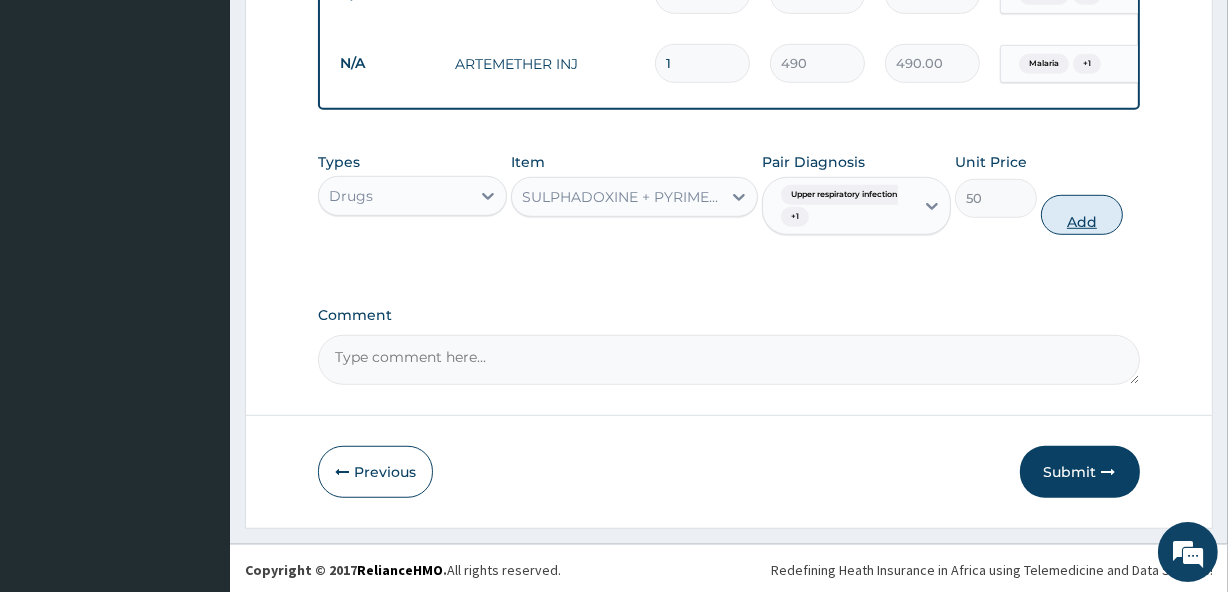 click on "Add" at bounding box center [1082, 215] 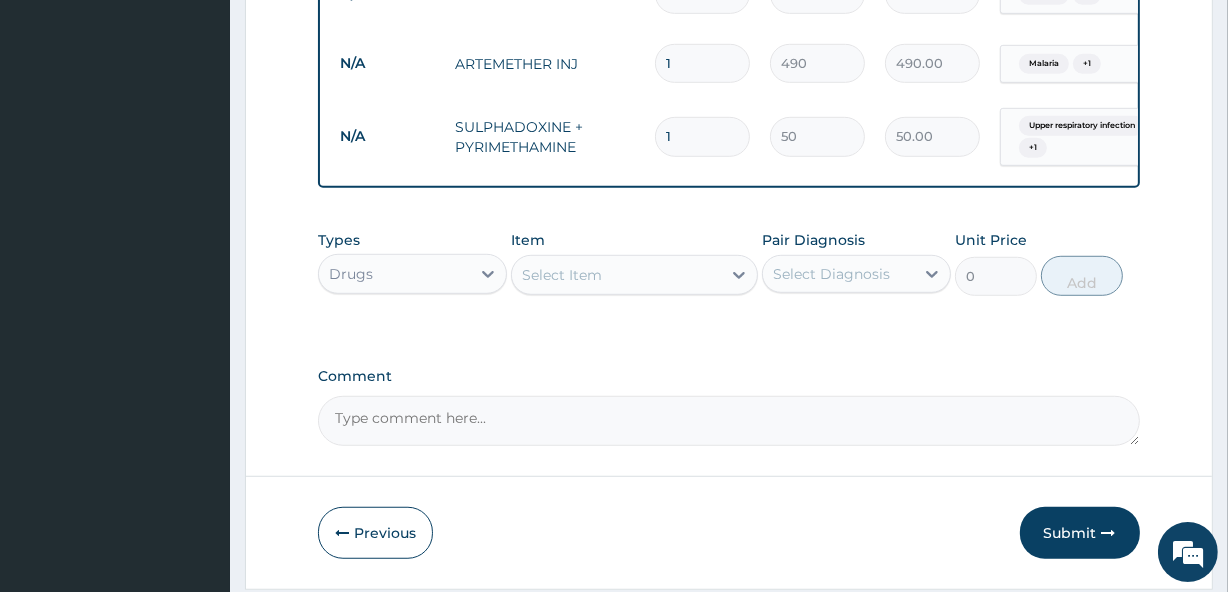 click on "Item Select Item" at bounding box center (634, 263) 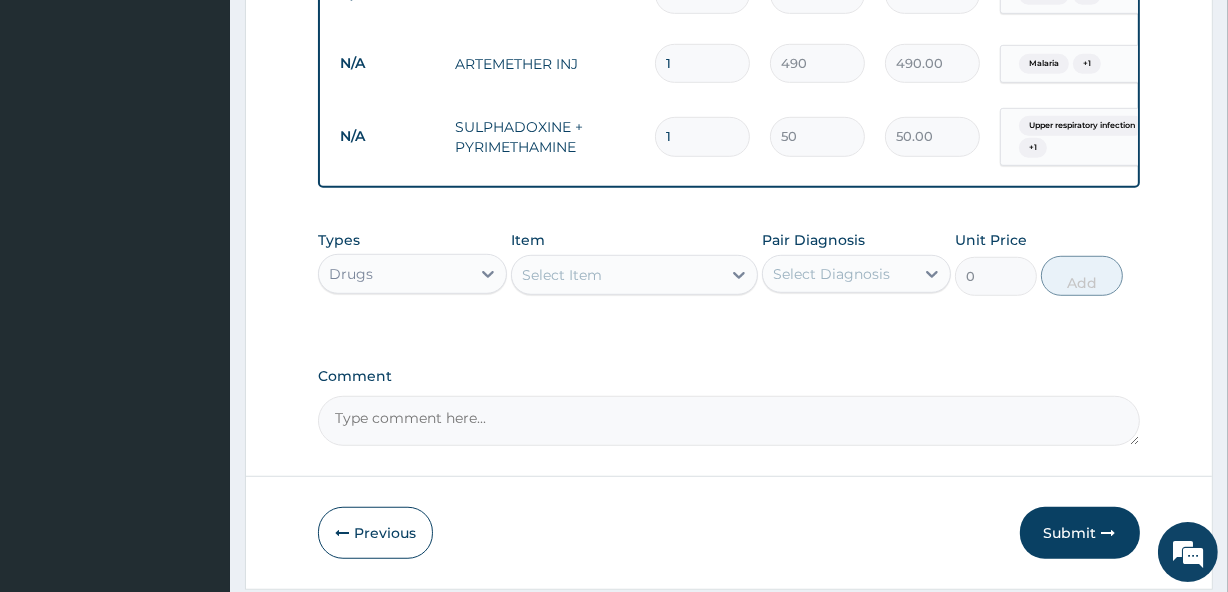 click on "Select Item" at bounding box center (616, 275) 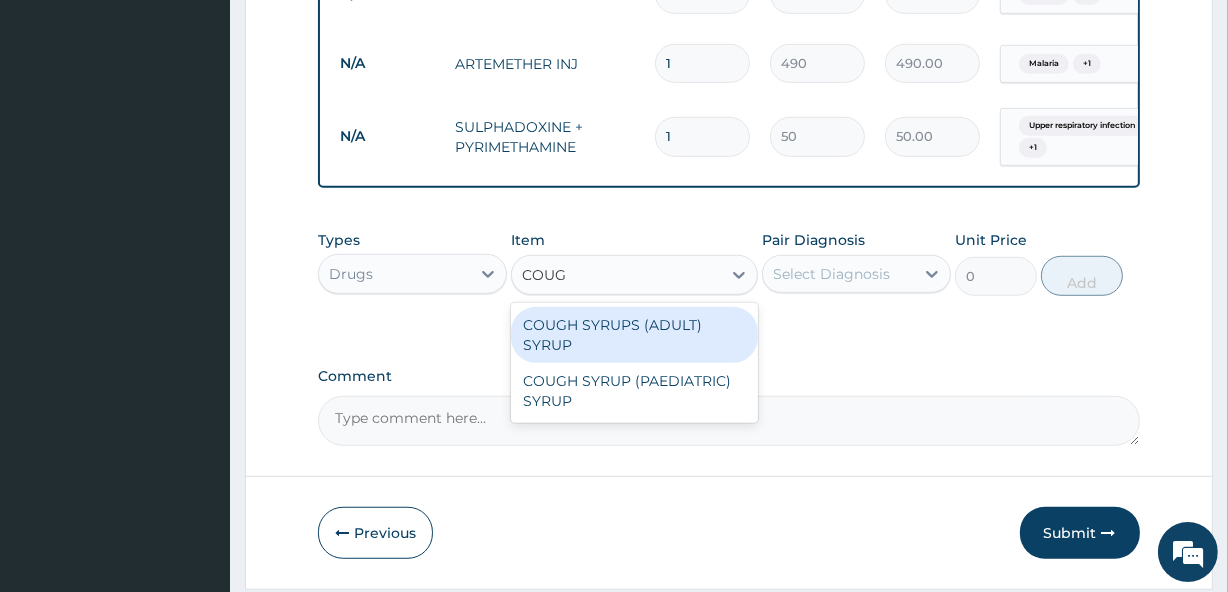type on "COUGH" 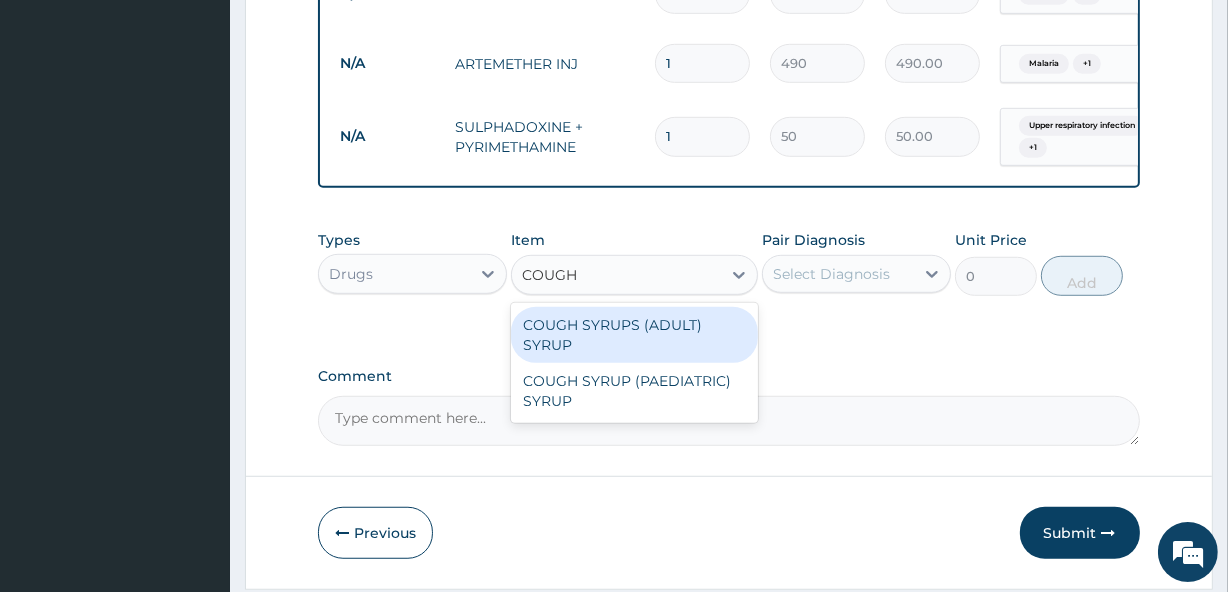 click on "COUGH SYRUPS (ADULT) SYRUP" at bounding box center (634, 335) 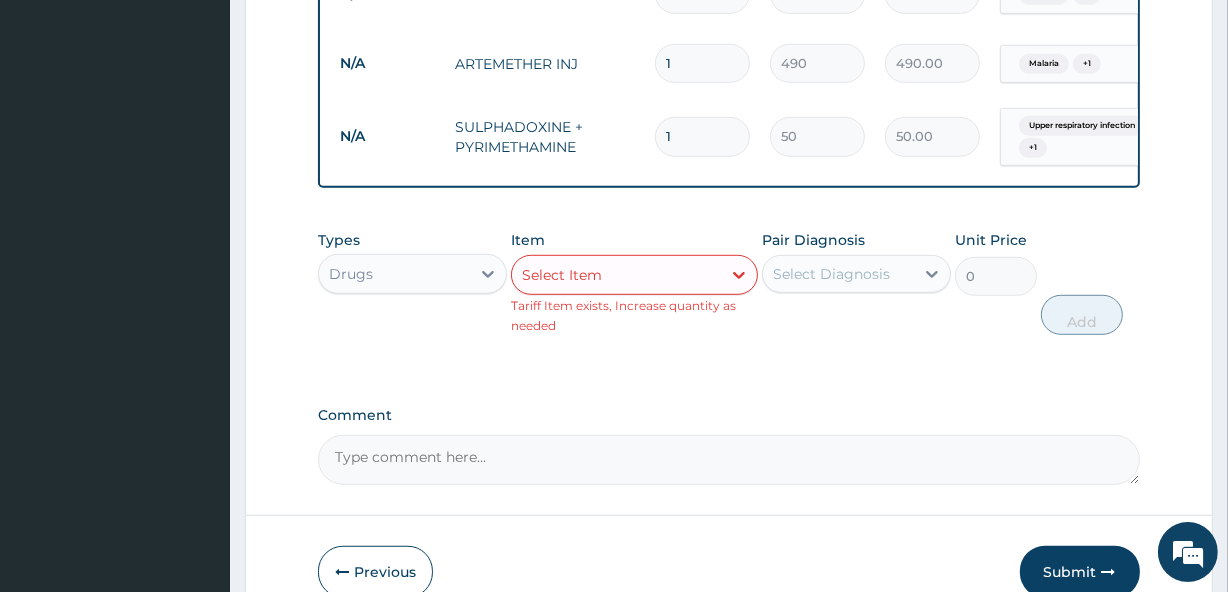 click on "Select Item" at bounding box center (616, 275) 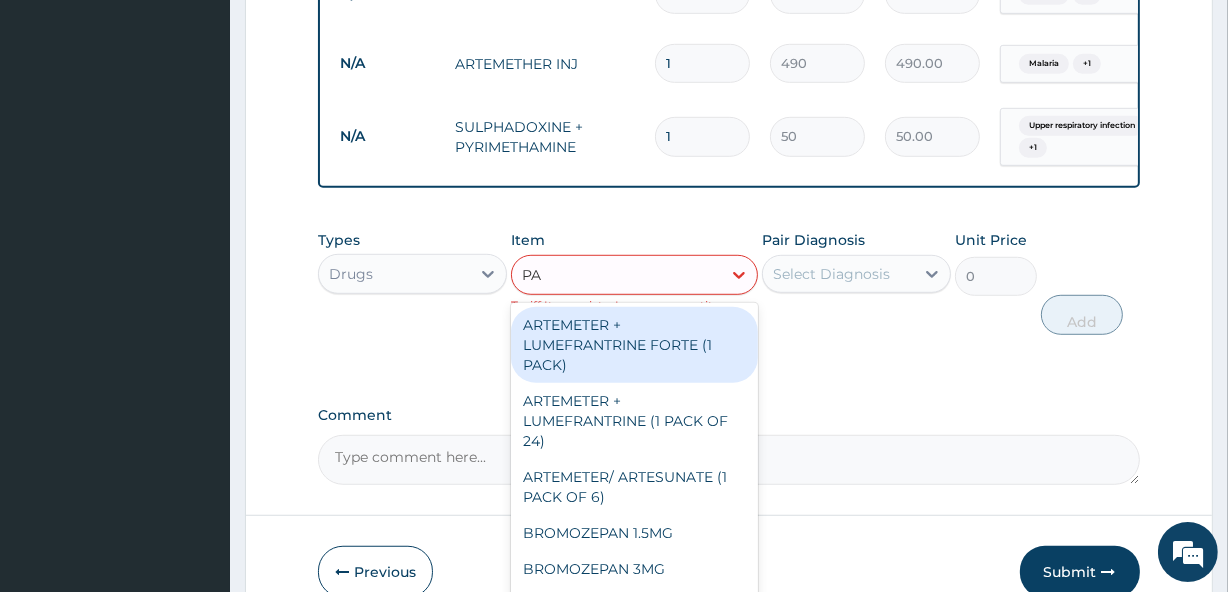 type on "PAR" 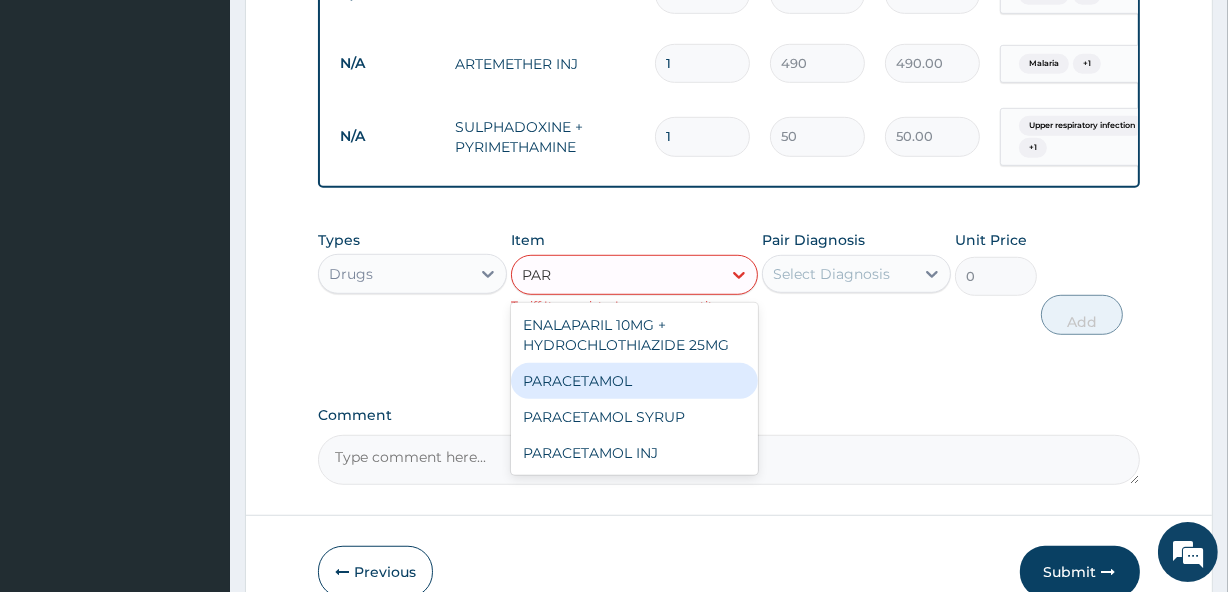 click on "PARACETAMOL" at bounding box center (634, 381) 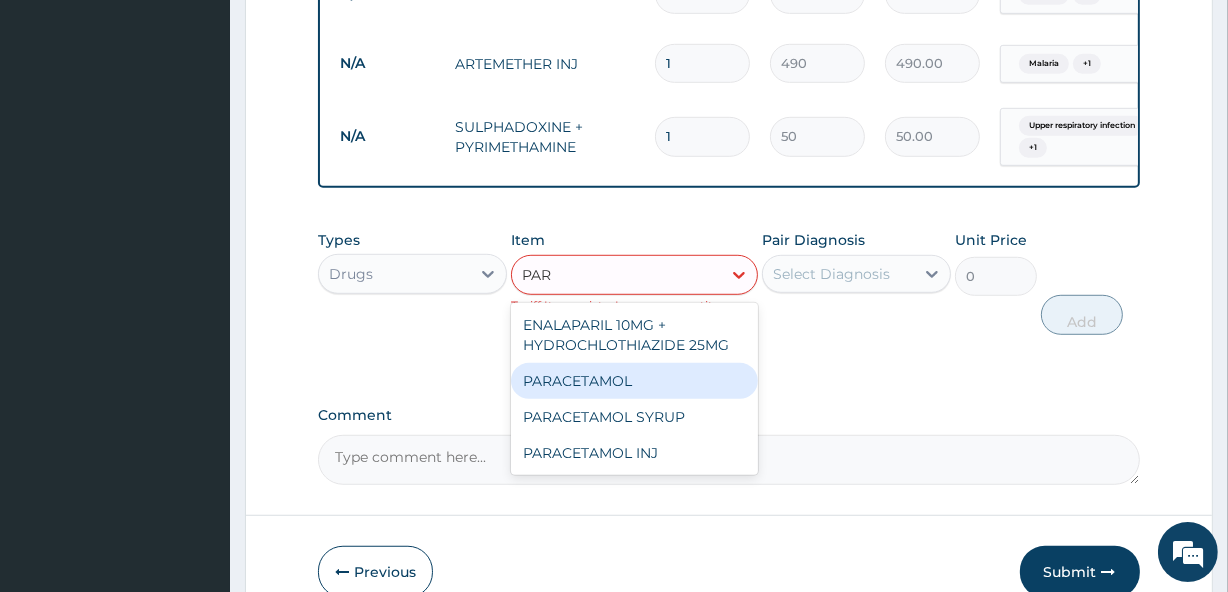 type 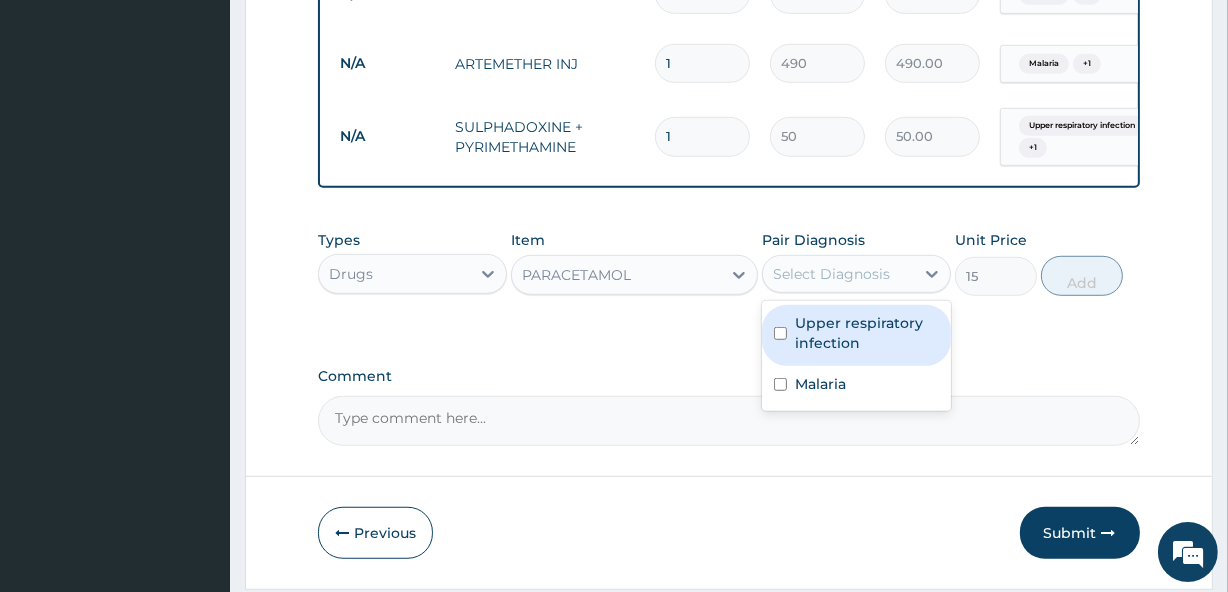 drag, startPoint x: 796, startPoint y: 280, endPoint x: 790, endPoint y: 323, distance: 43.416588 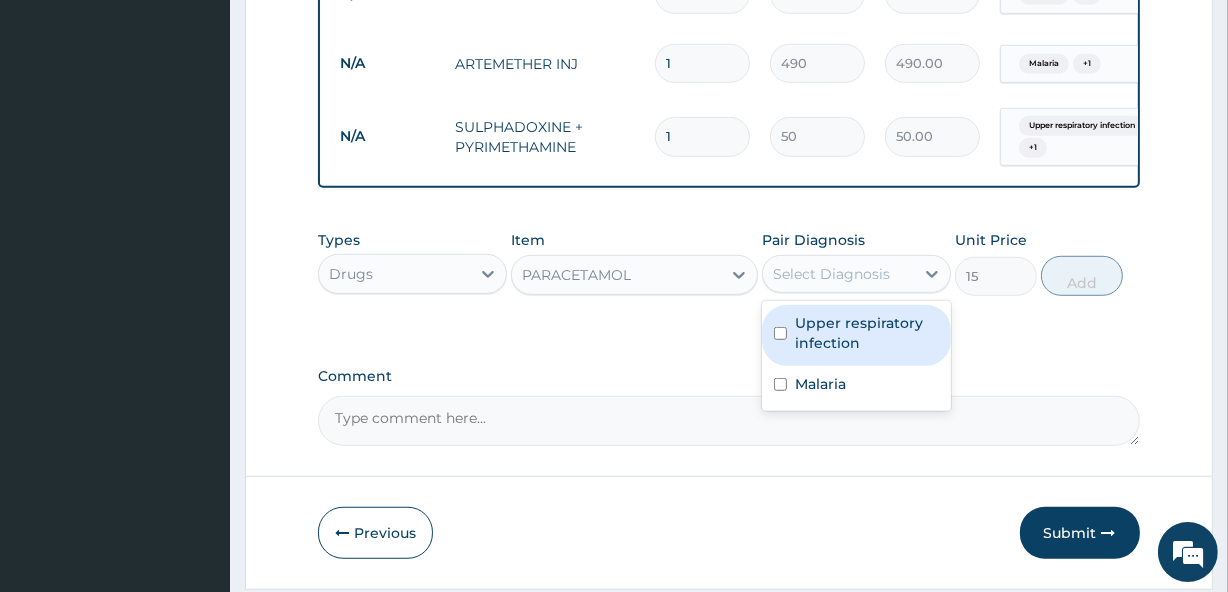 click on "Upper respiratory infection" at bounding box center [856, 335] 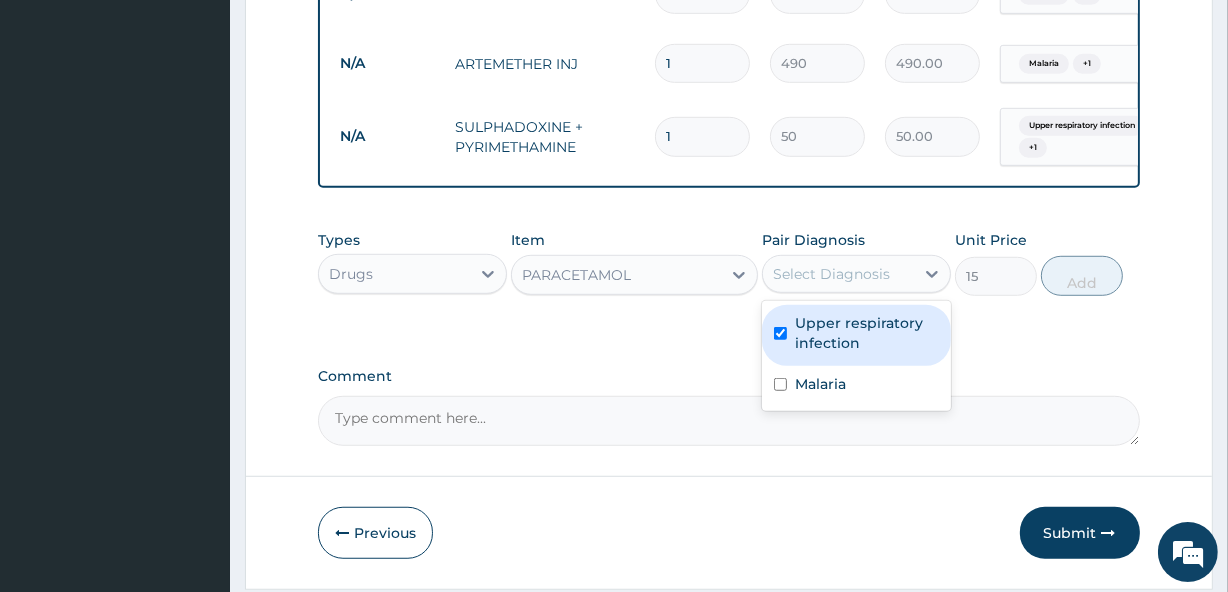 checkbox on "true" 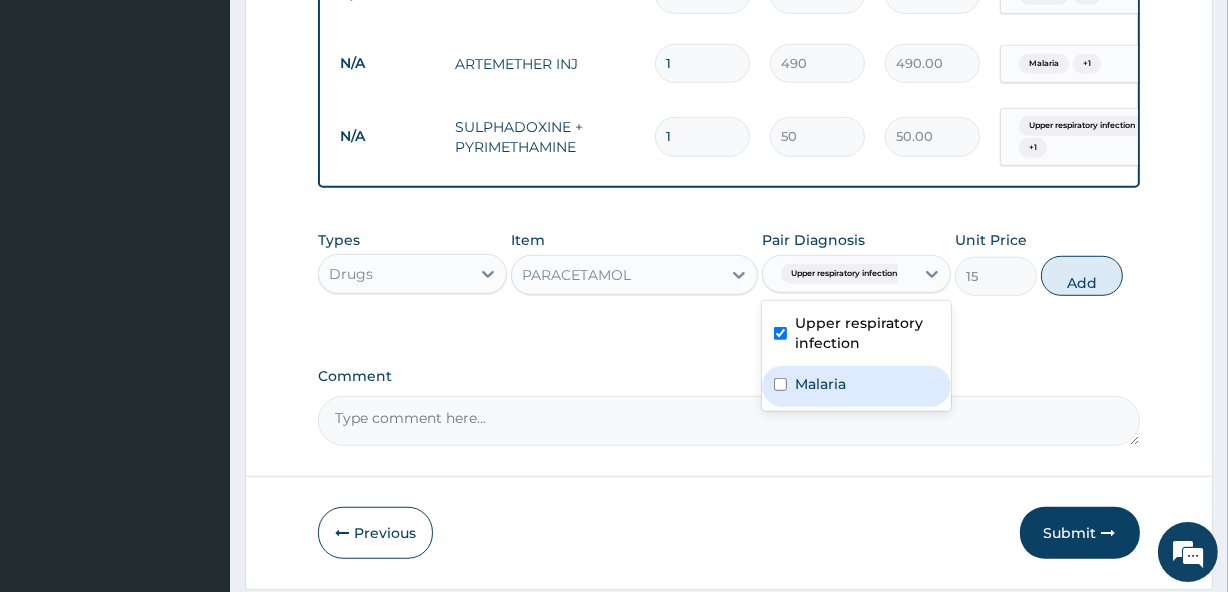 click on "Malaria" at bounding box center (856, 386) 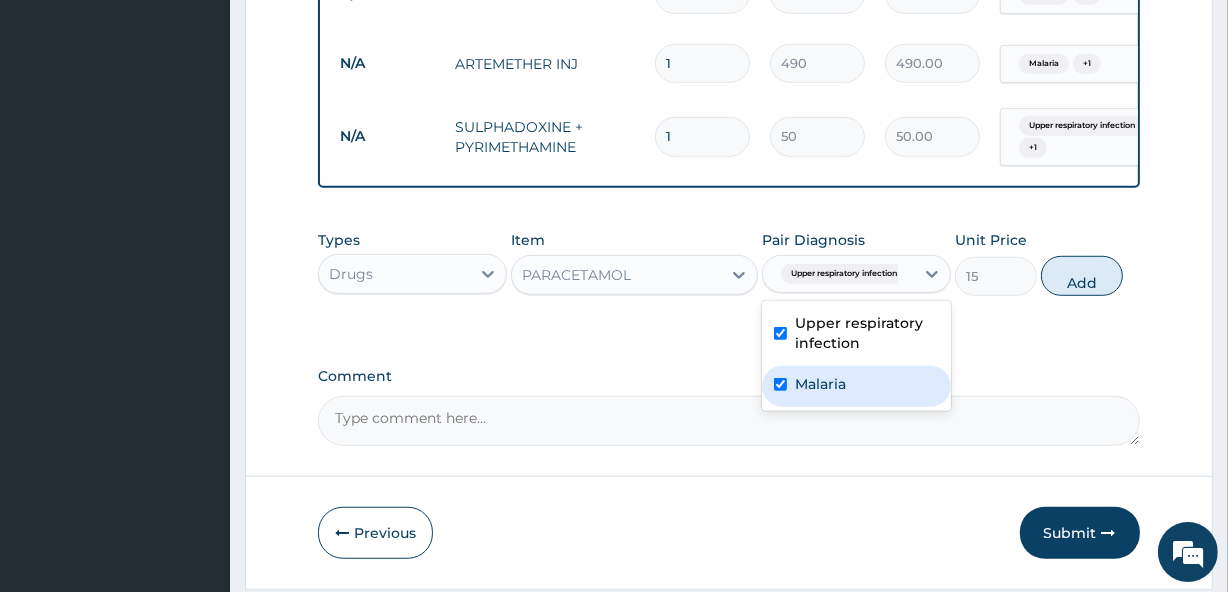 checkbox on "true" 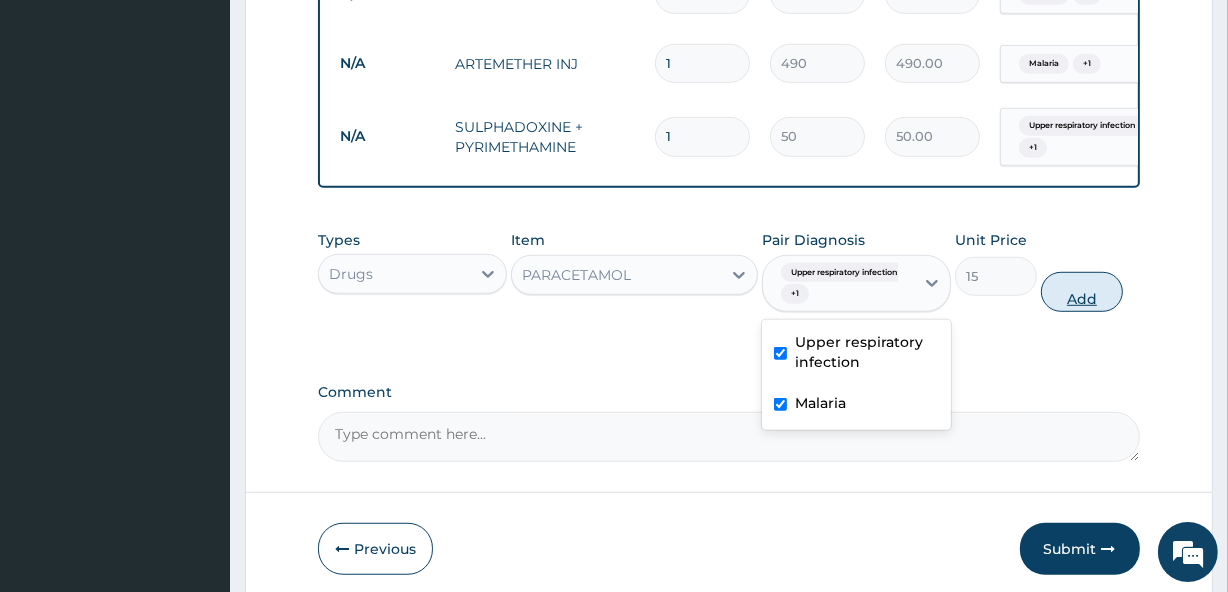 click on "Add" at bounding box center (1082, 292) 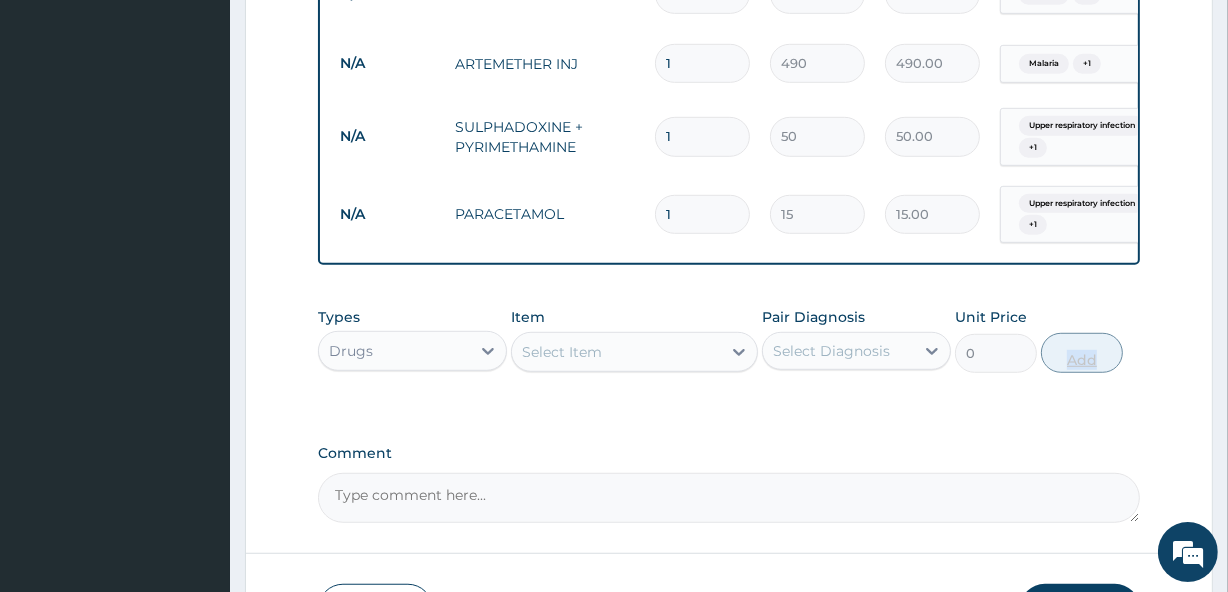click on "Types Drugs Item Select Item Pair Diagnosis Select Diagnosis Unit Price 0 Add" at bounding box center [728, 340] 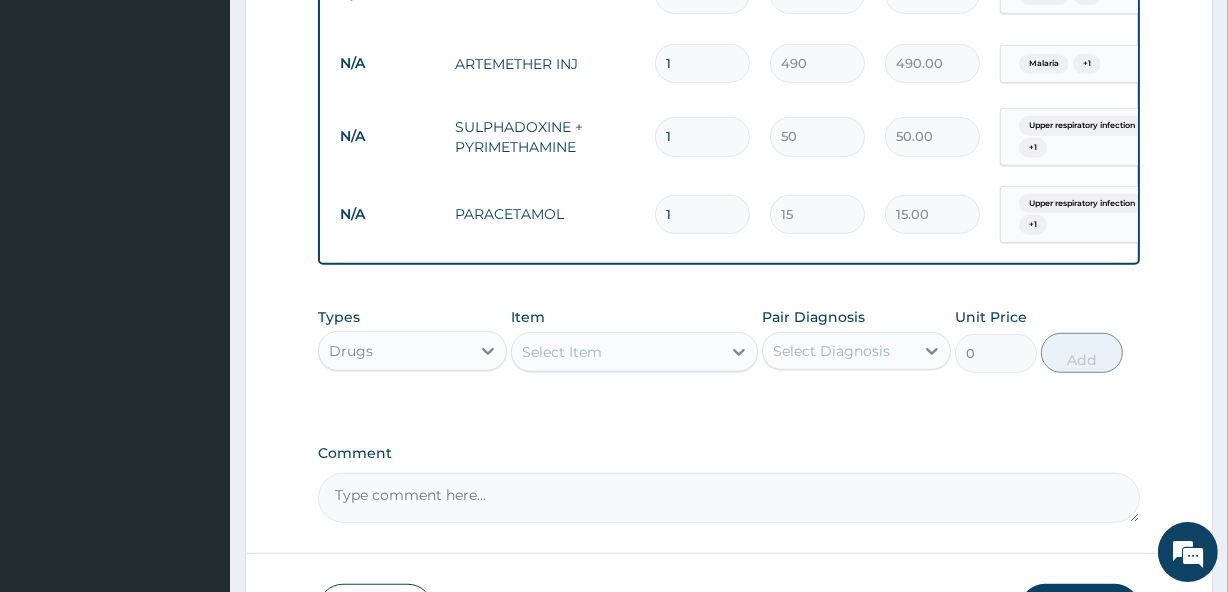 click on "Select Item" at bounding box center [616, 352] 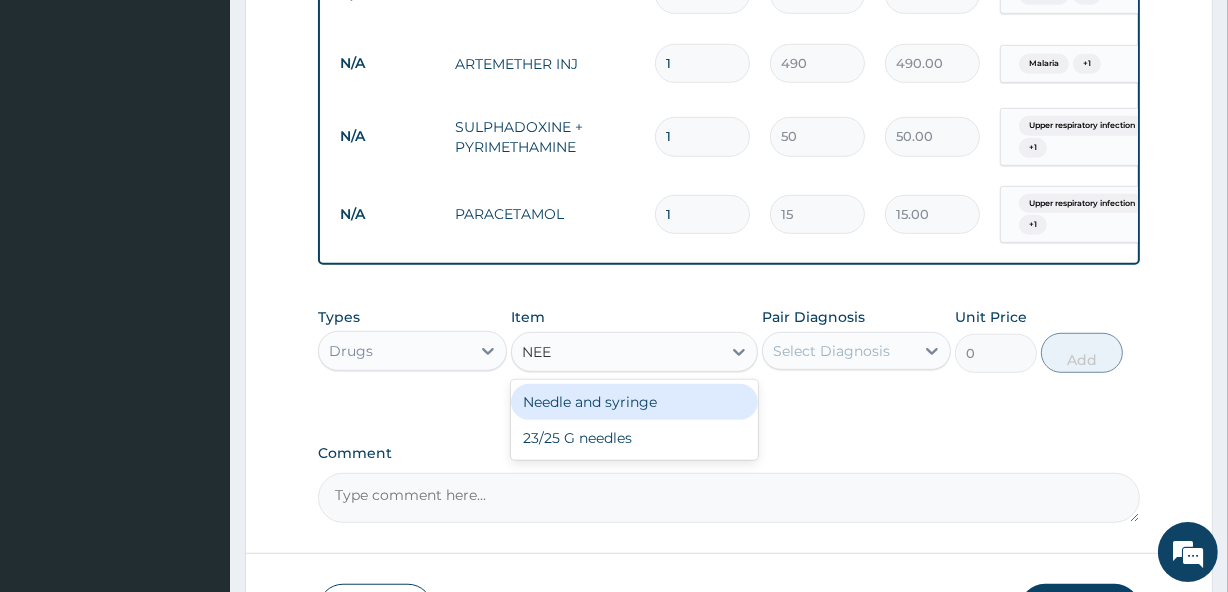 type on "NEED" 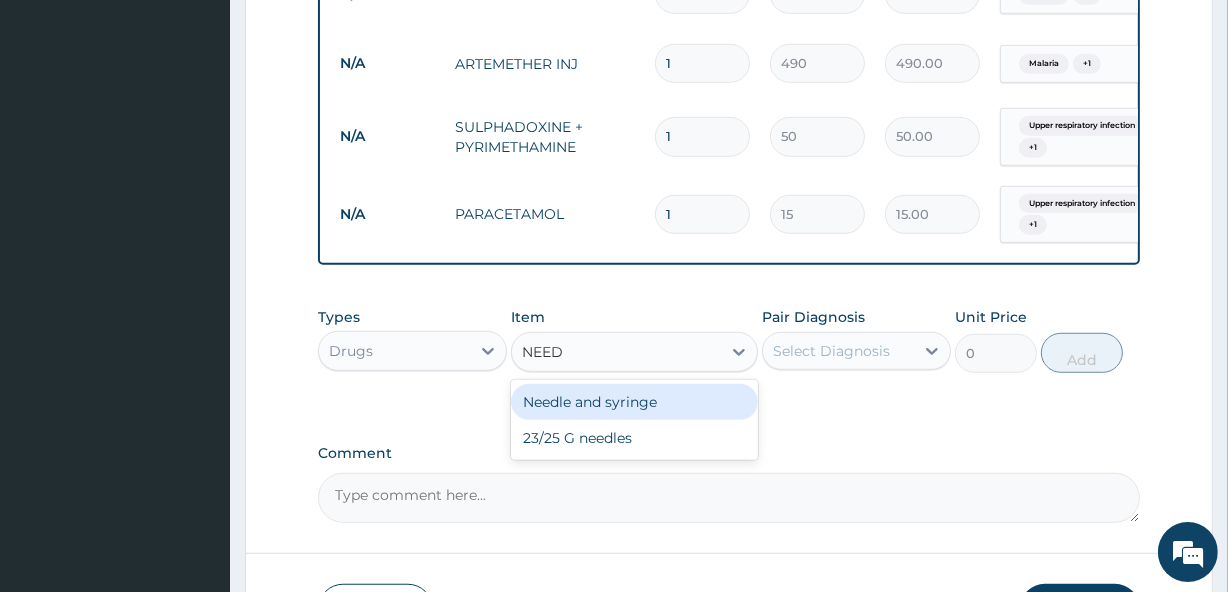 click on "Needle and syringe" at bounding box center [634, 402] 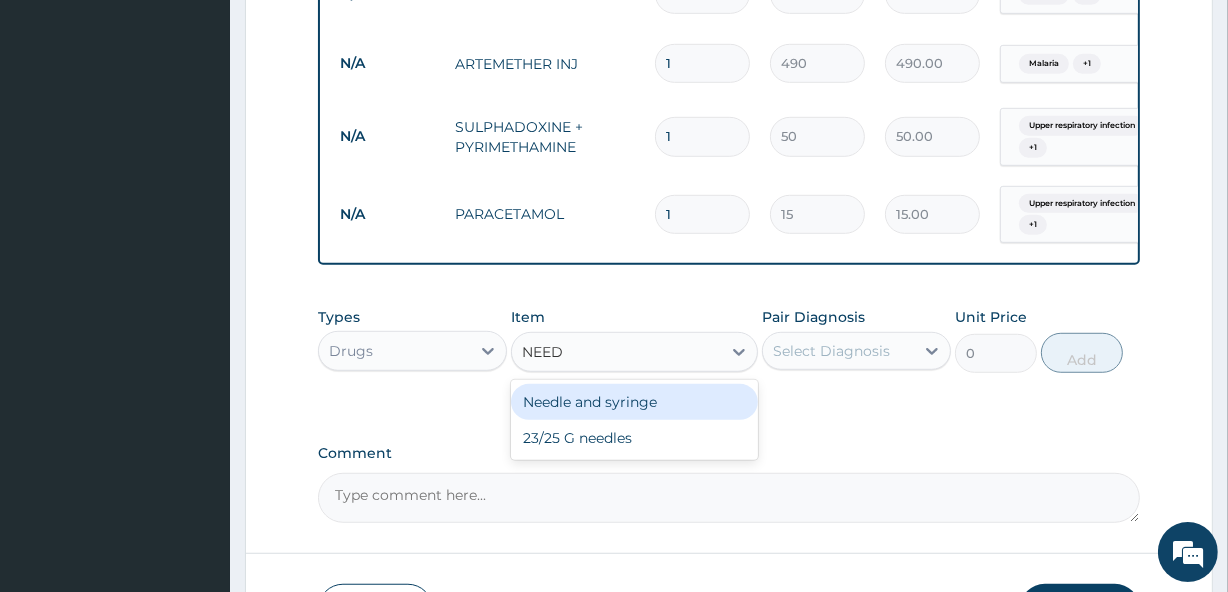 type 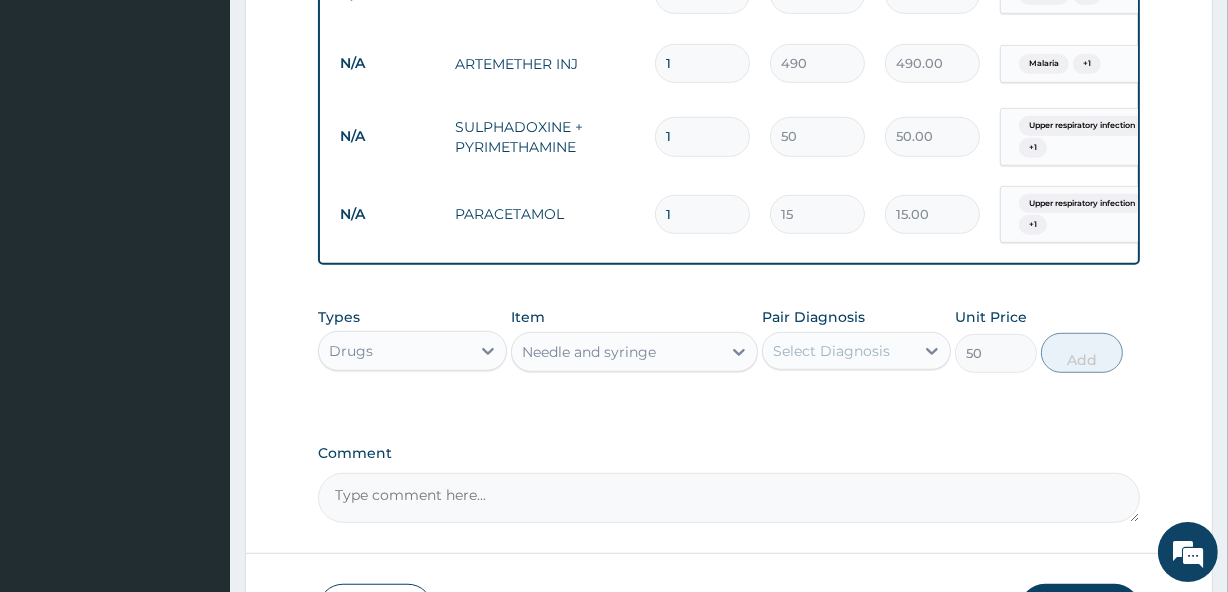 click on "Select Diagnosis" at bounding box center [831, 351] 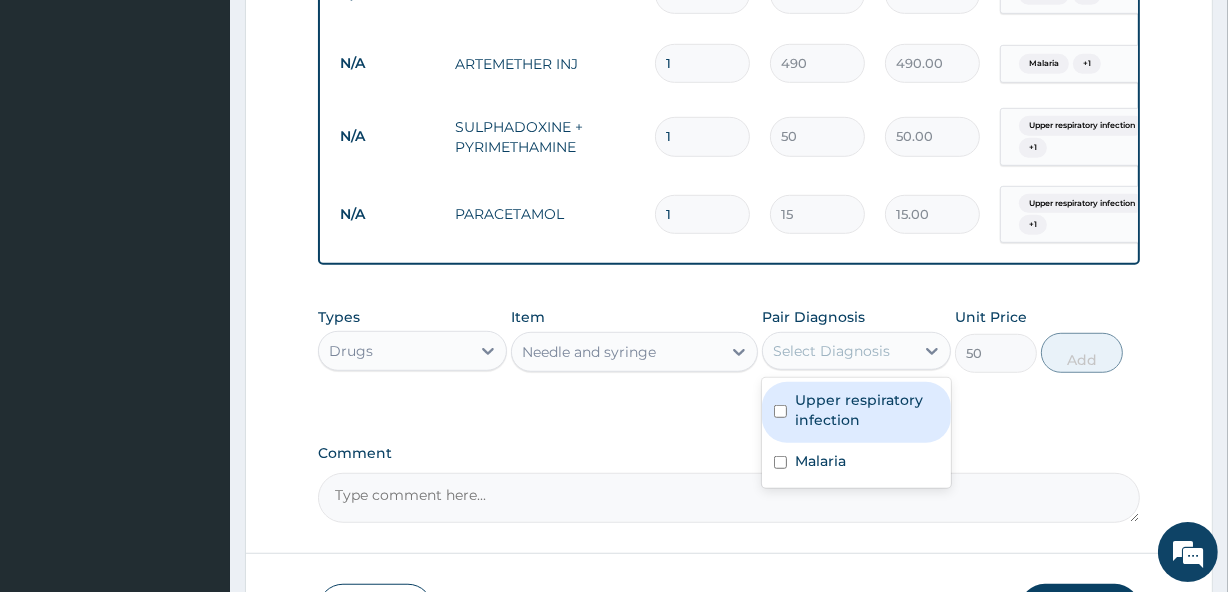 click on "Upper respiratory infection" at bounding box center (867, 410) 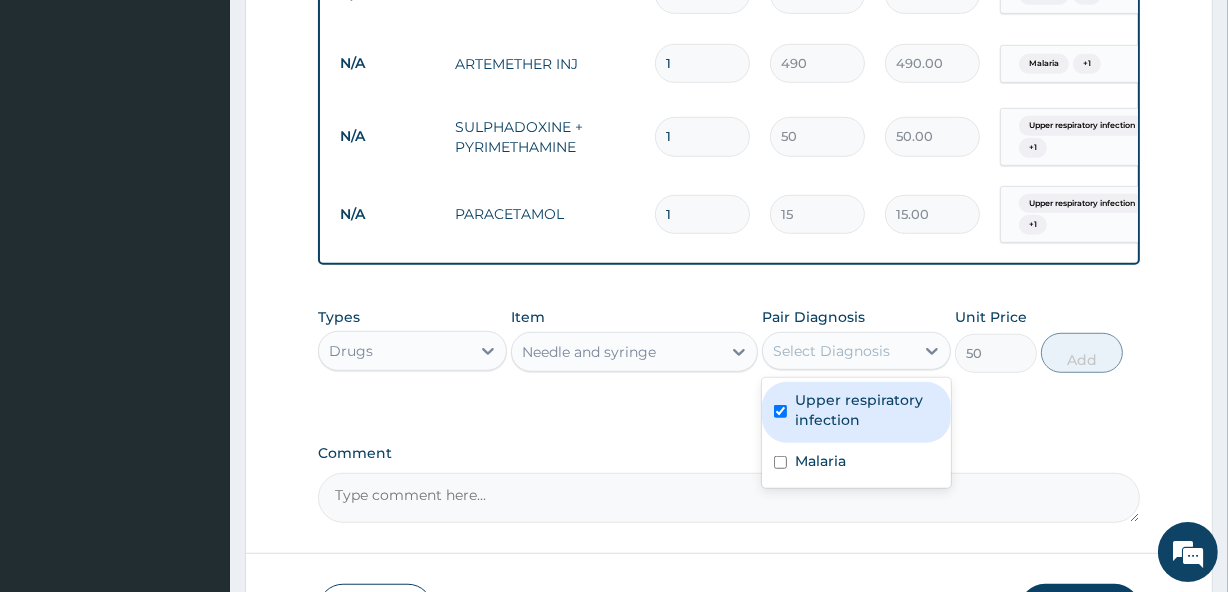 checkbox on "true" 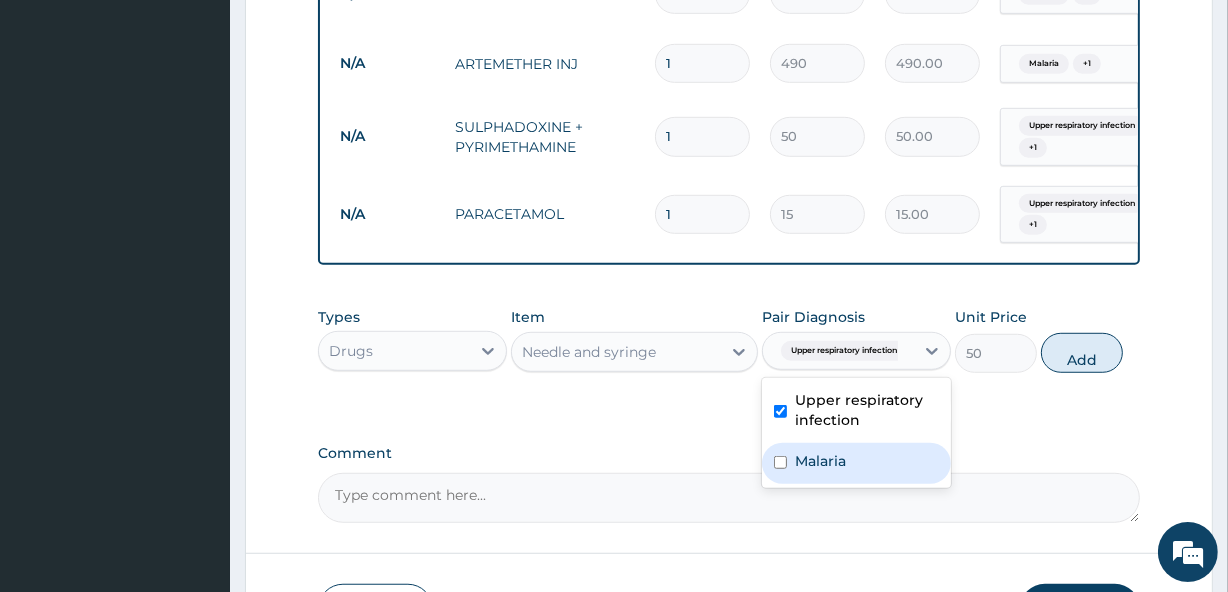 click on "Malaria" at bounding box center [820, 461] 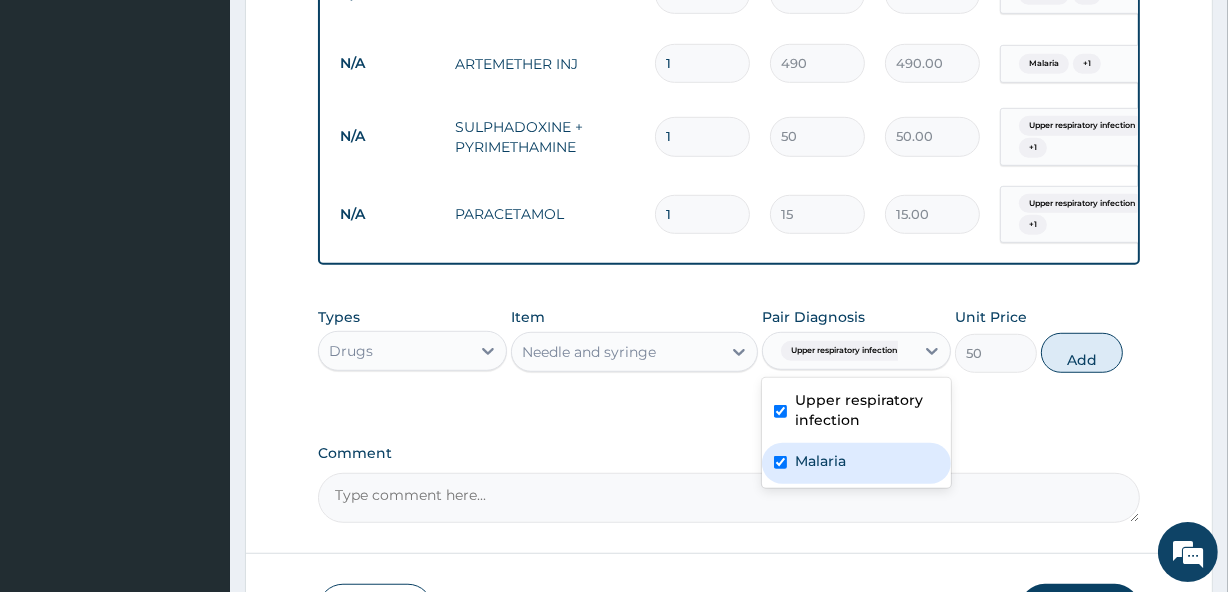 checkbox on "true" 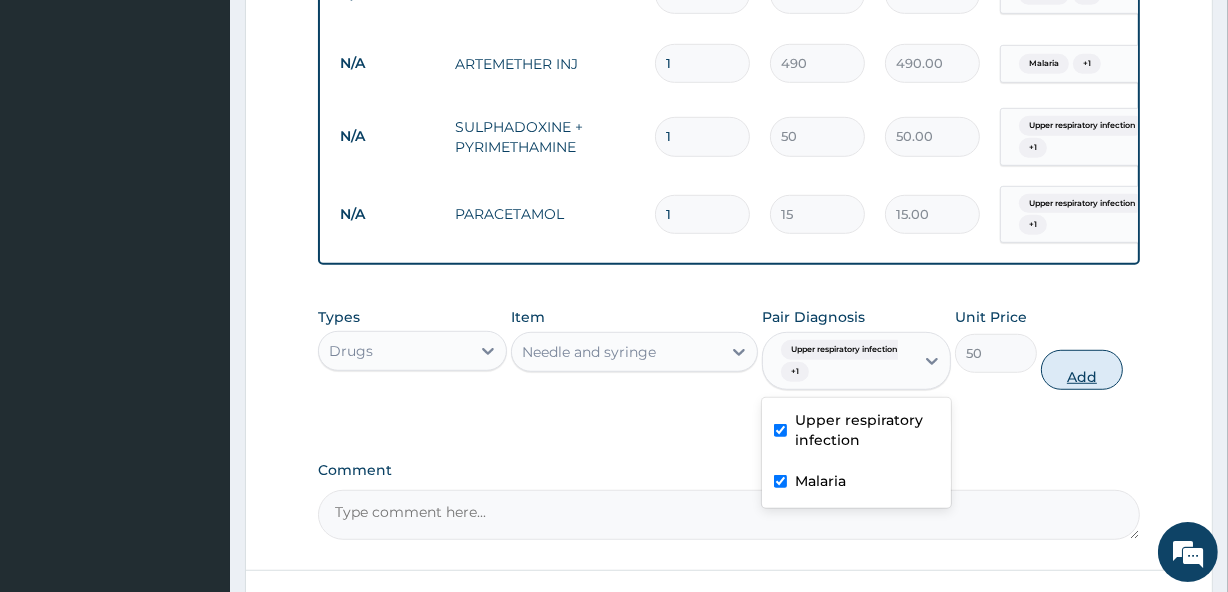 click on "Add" at bounding box center (1082, 370) 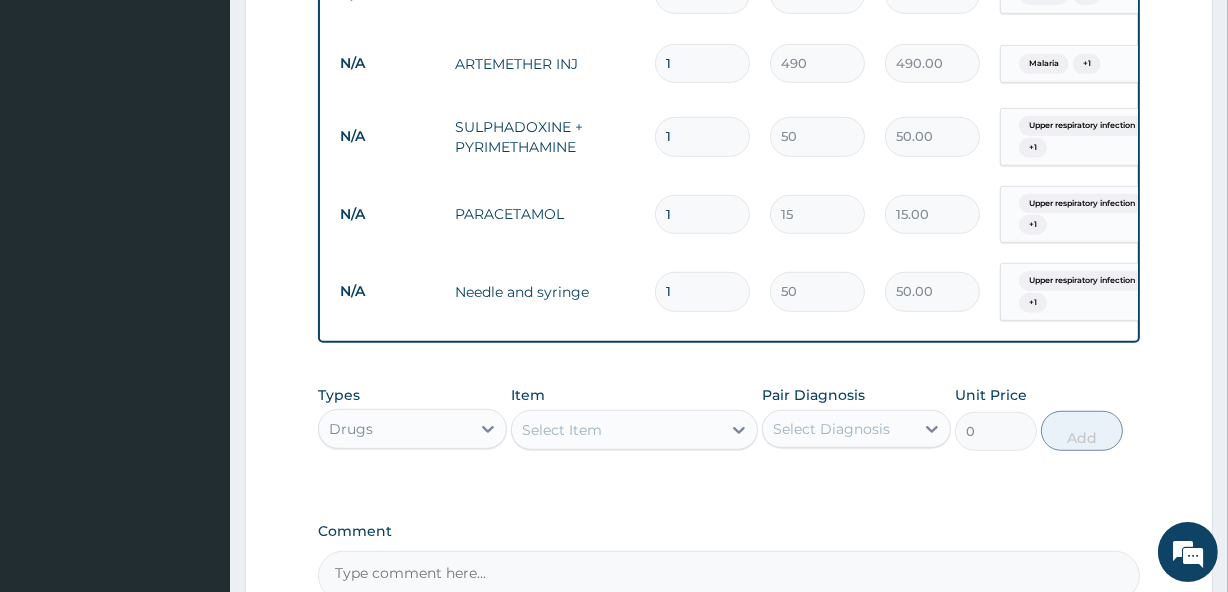 type 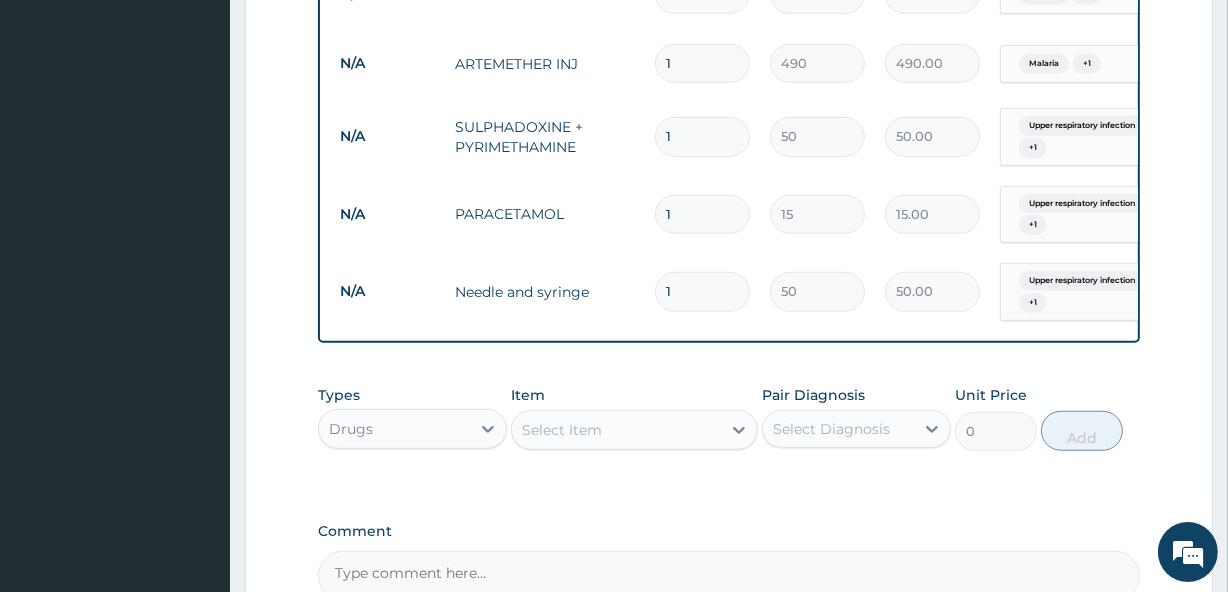 type on "0.00" 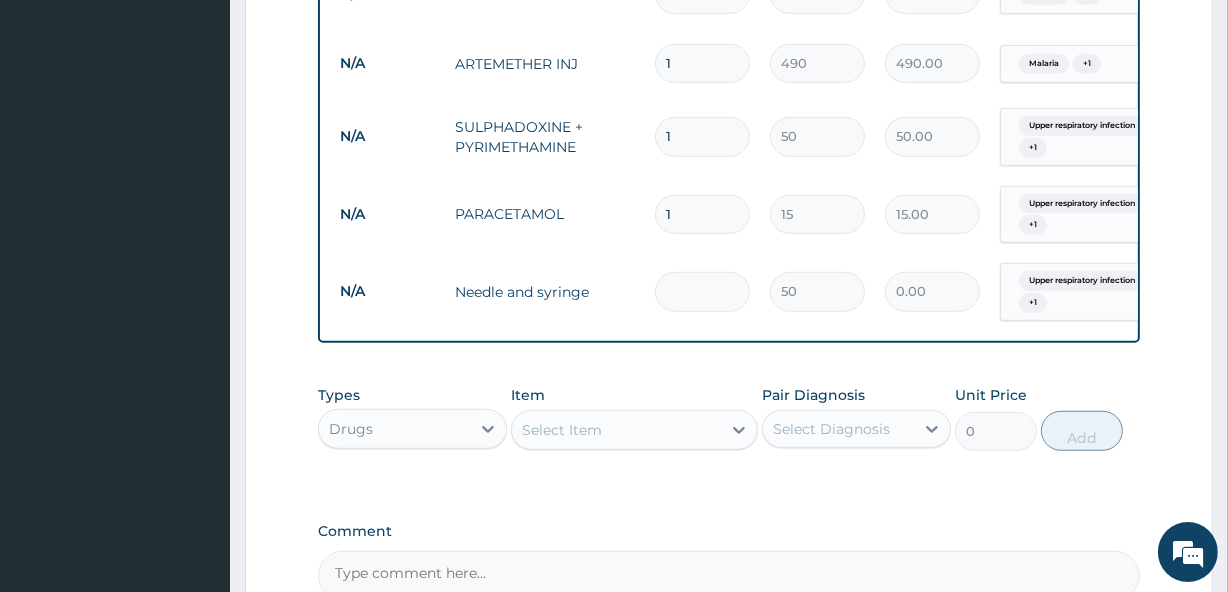 type on "6" 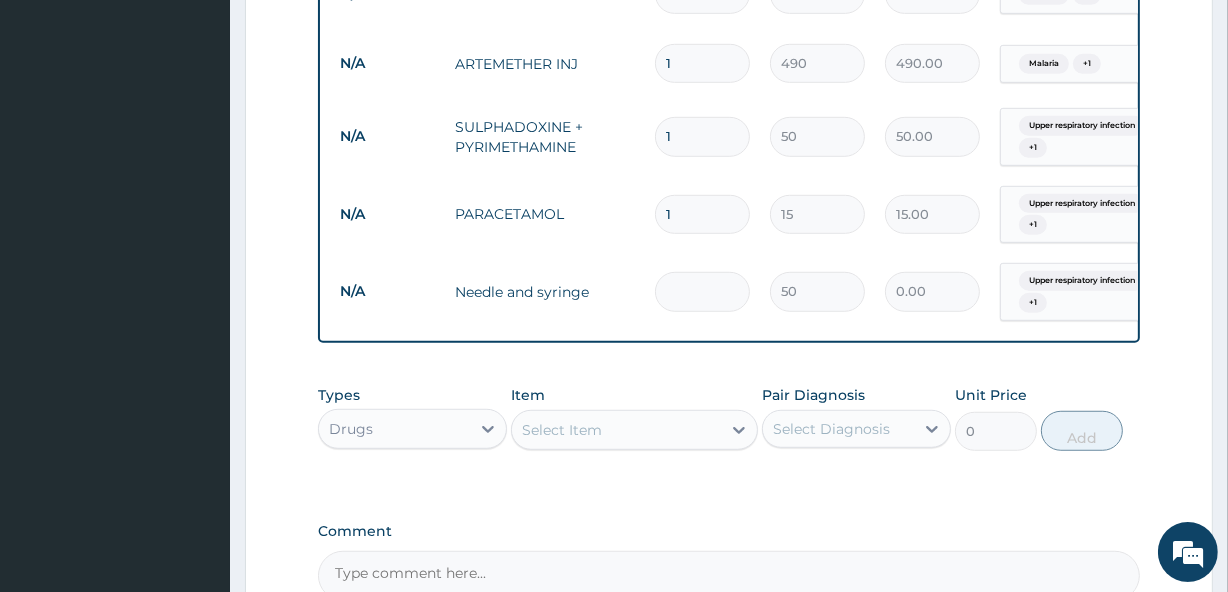 type on "300.00" 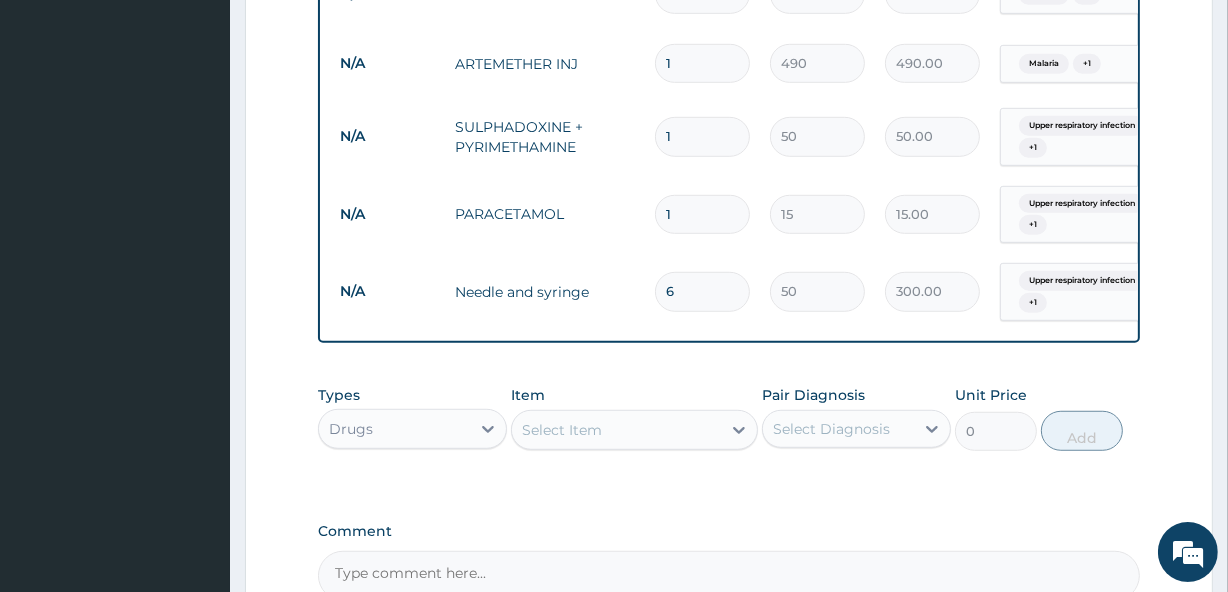 type on "6" 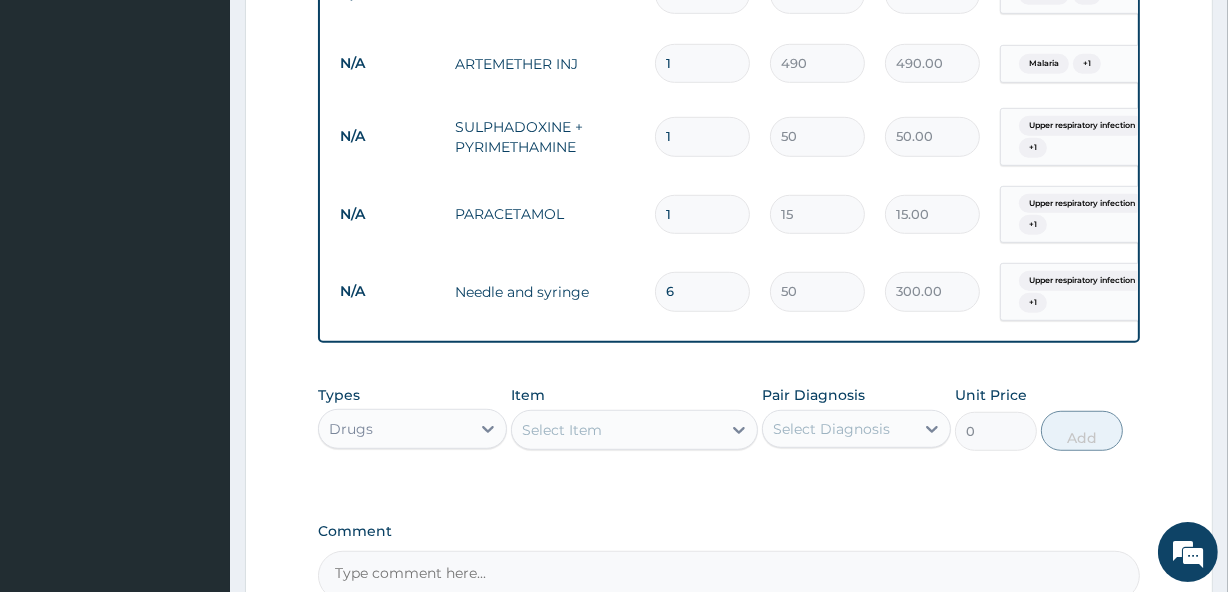 click on "1" at bounding box center (702, 214) 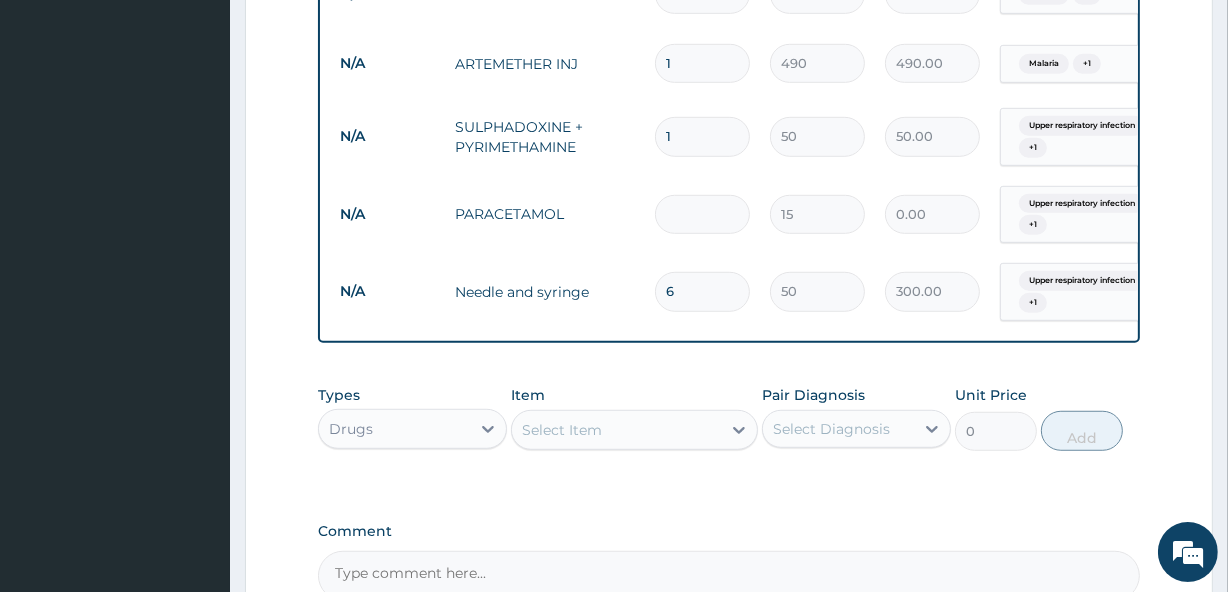 type on "3" 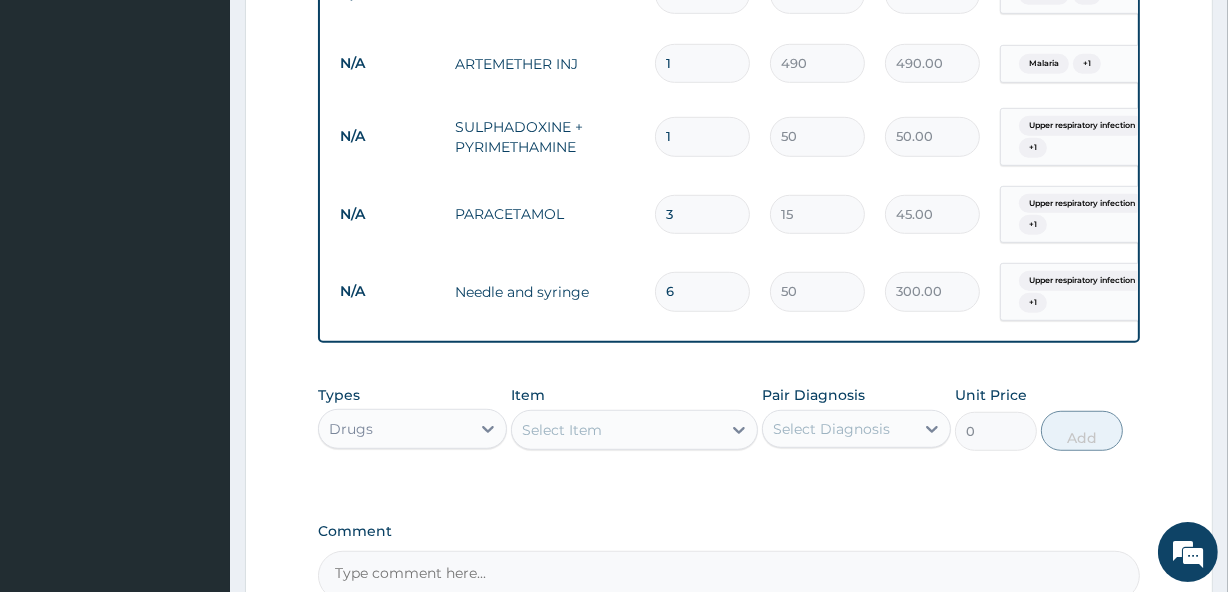 type on "30" 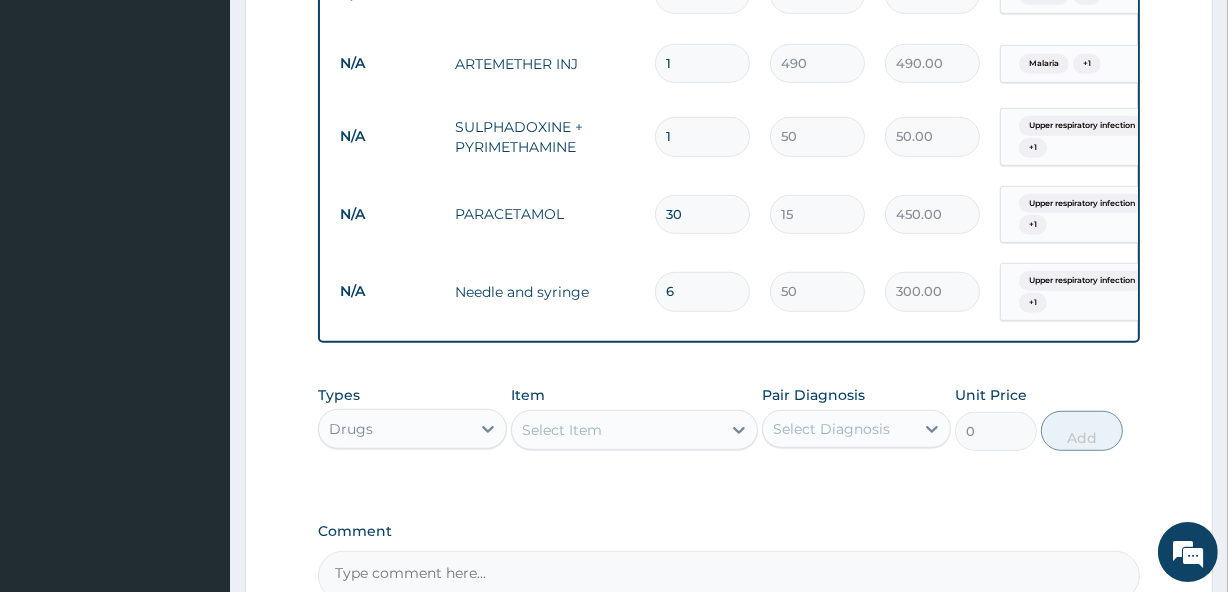 type on "30" 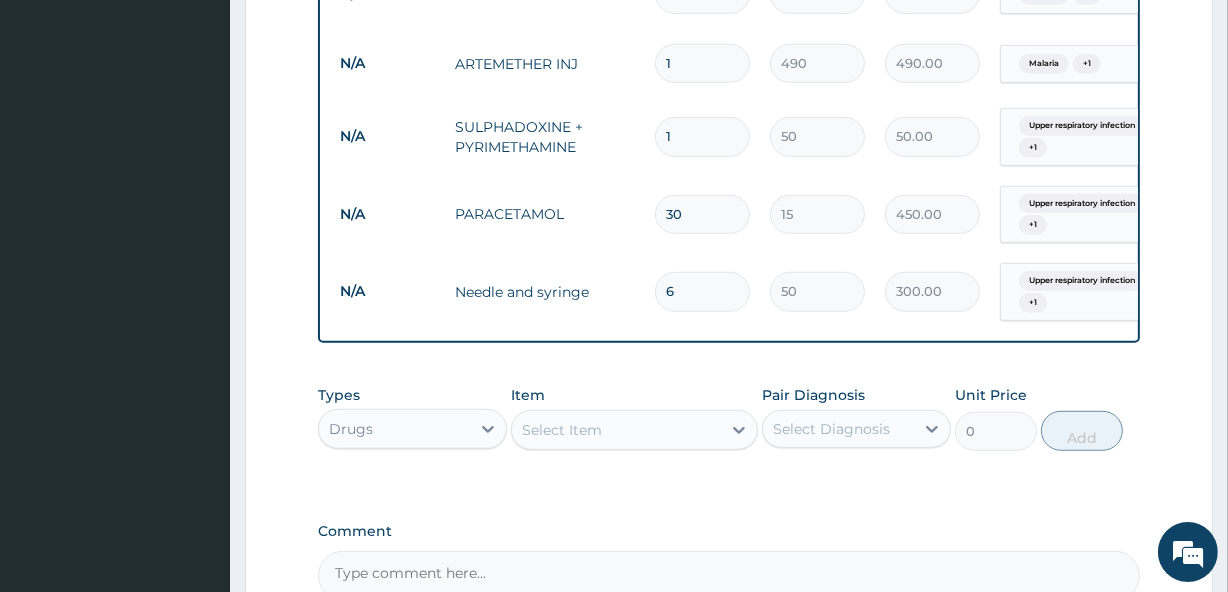 click on "1" at bounding box center [702, 136] 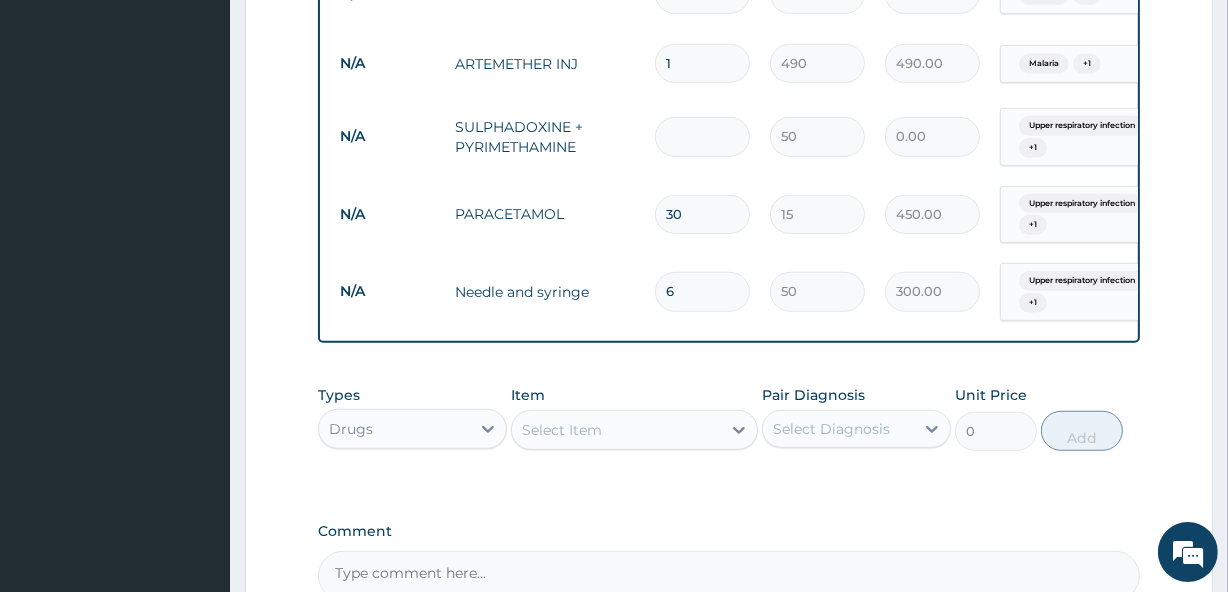 type on "6" 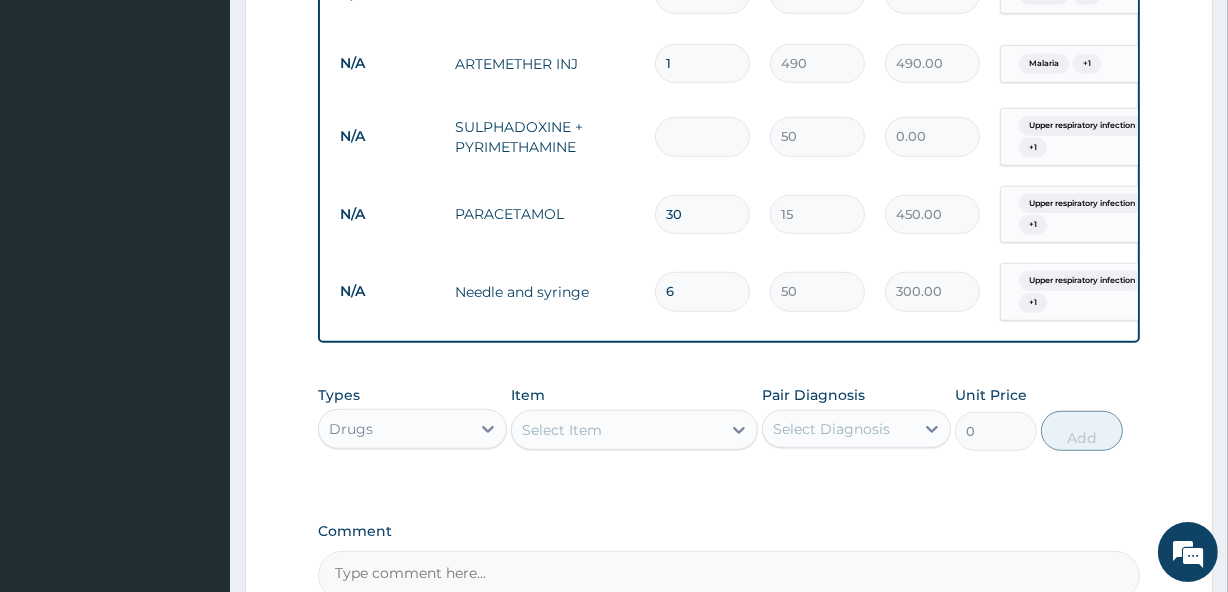 type on "300.00" 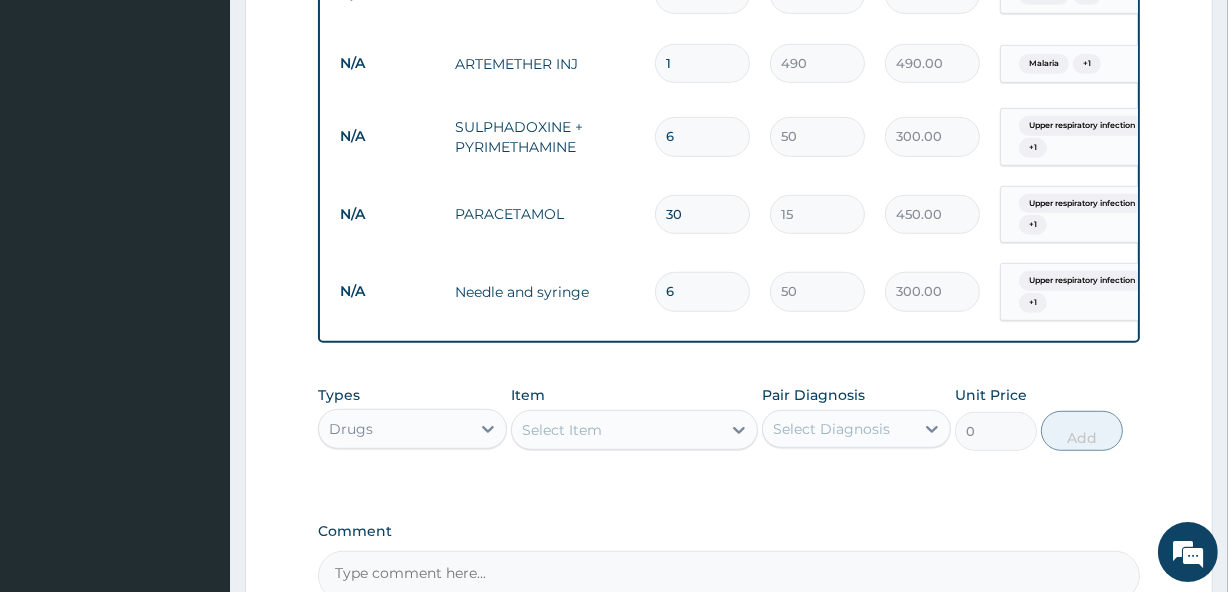 type on "6" 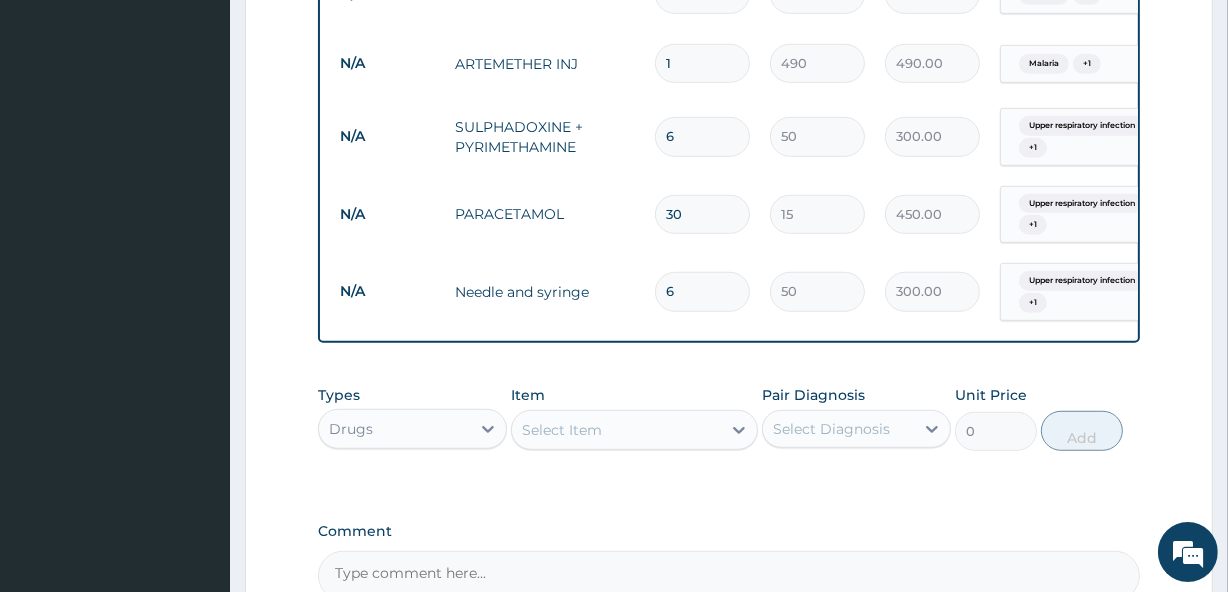 click on "1" at bounding box center (702, 63) 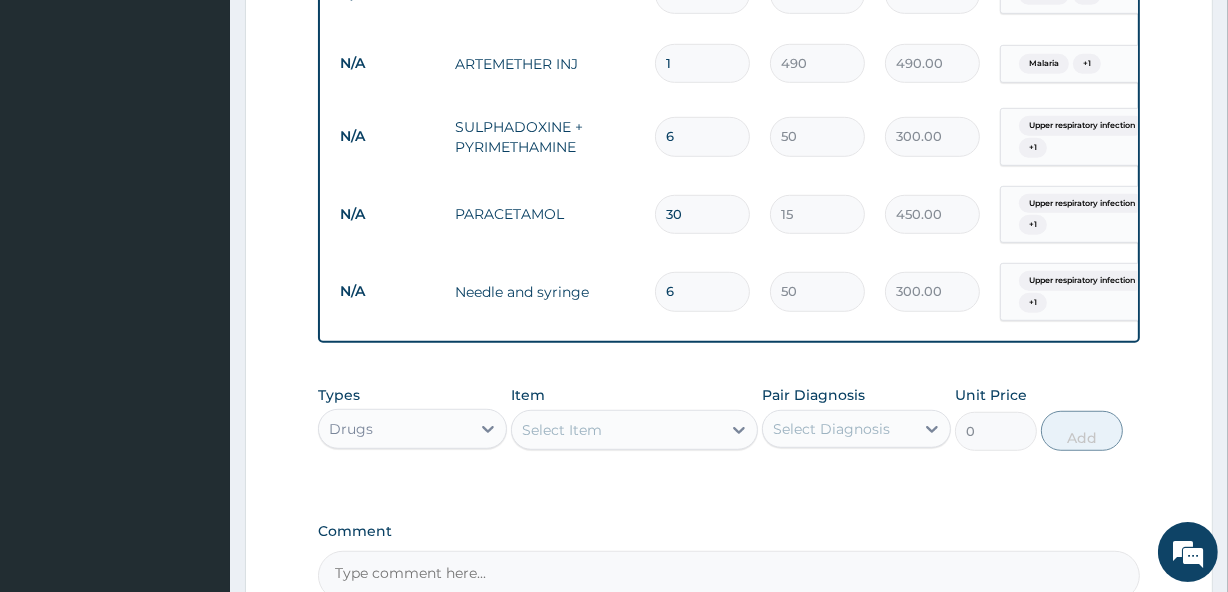 type 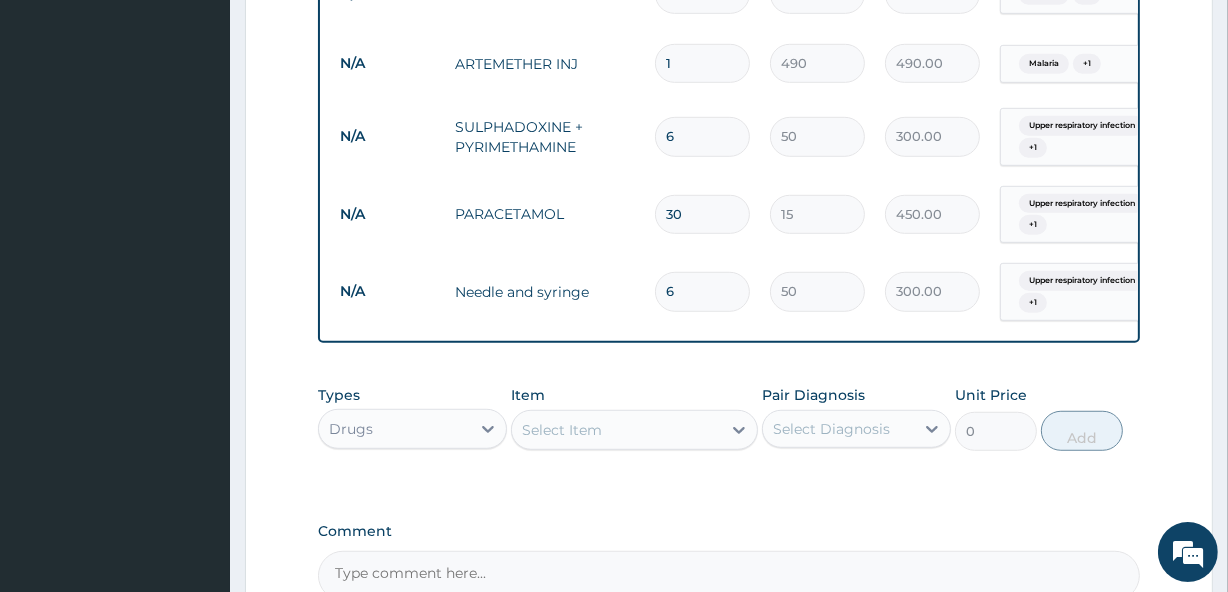 type on "0.00" 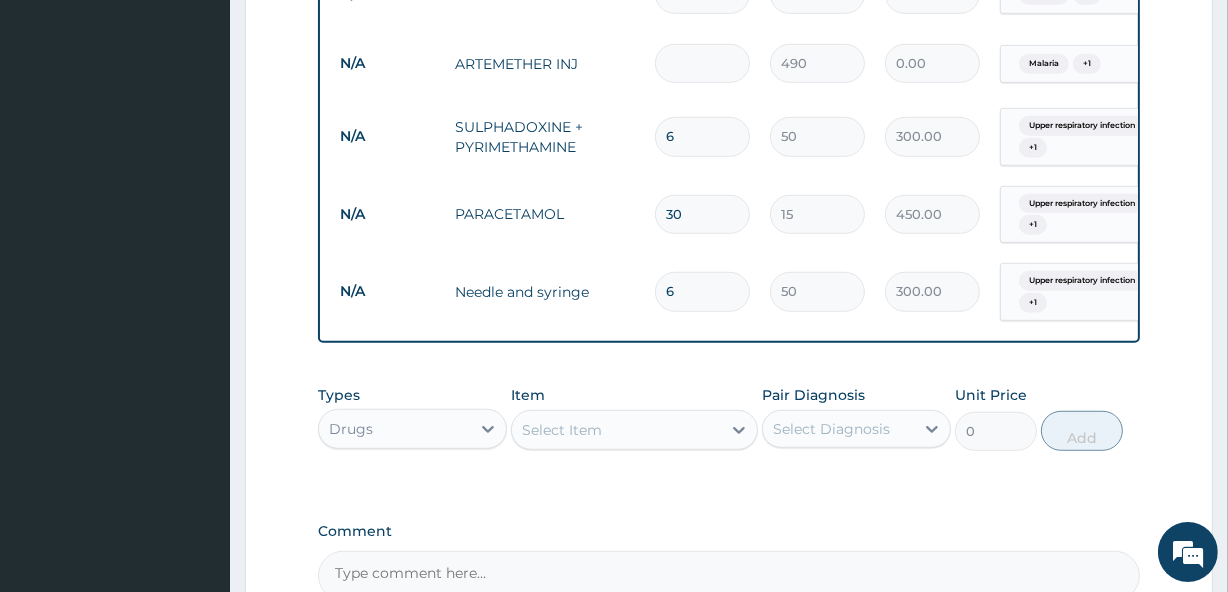 type on "6" 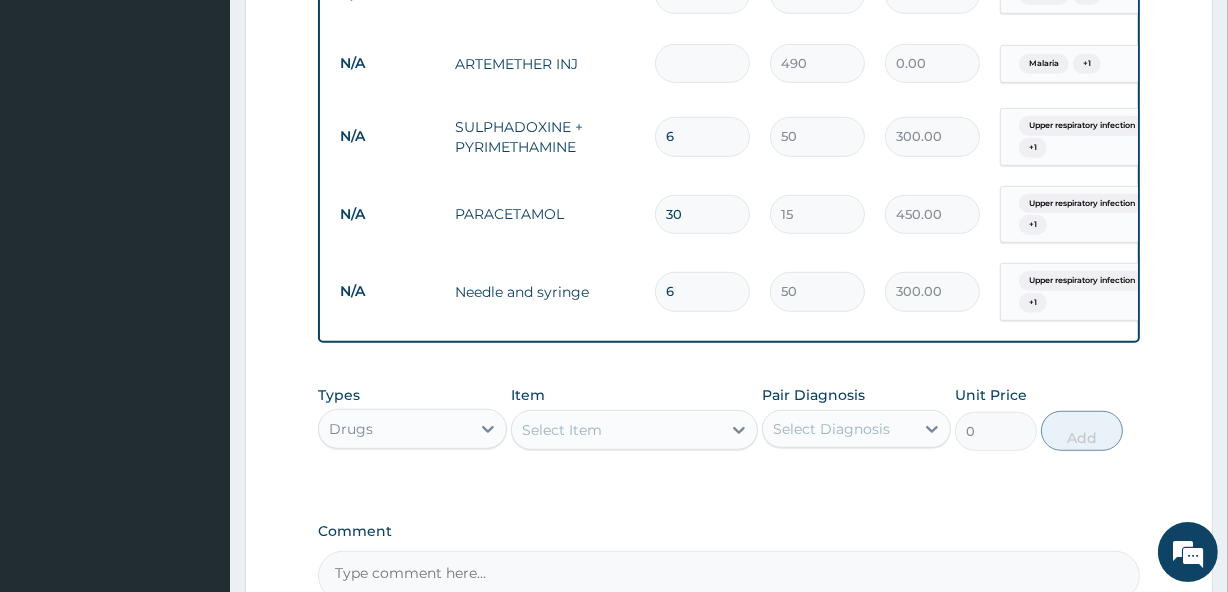 type on "2940.00" 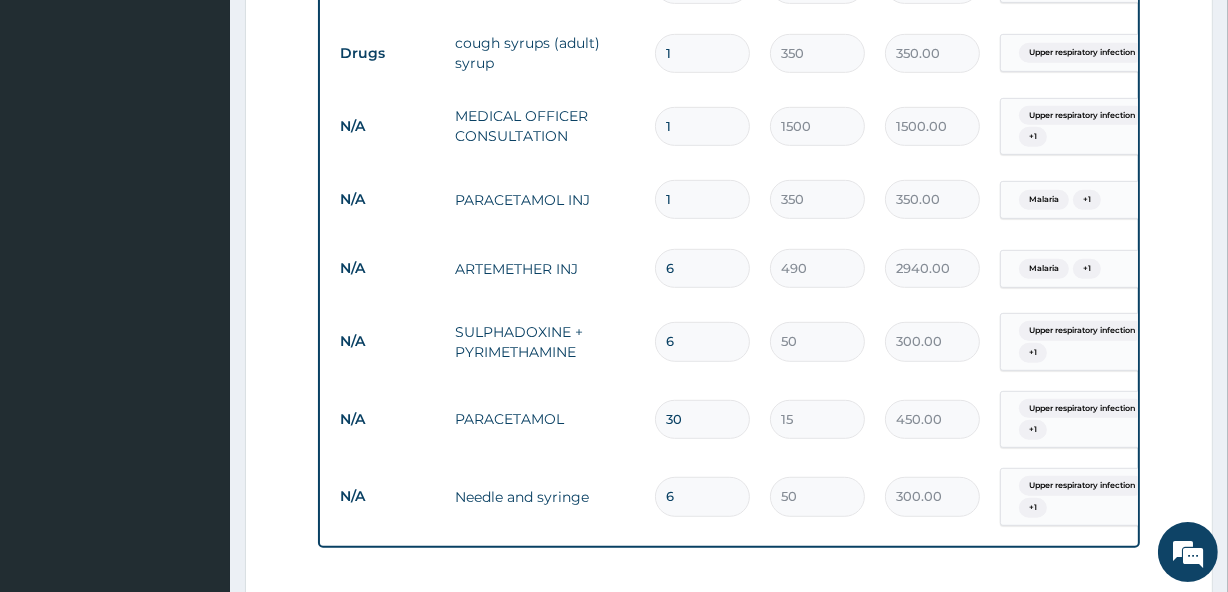 scroll, scrollTop: 916, scrollLeft: 0, axis: vertical 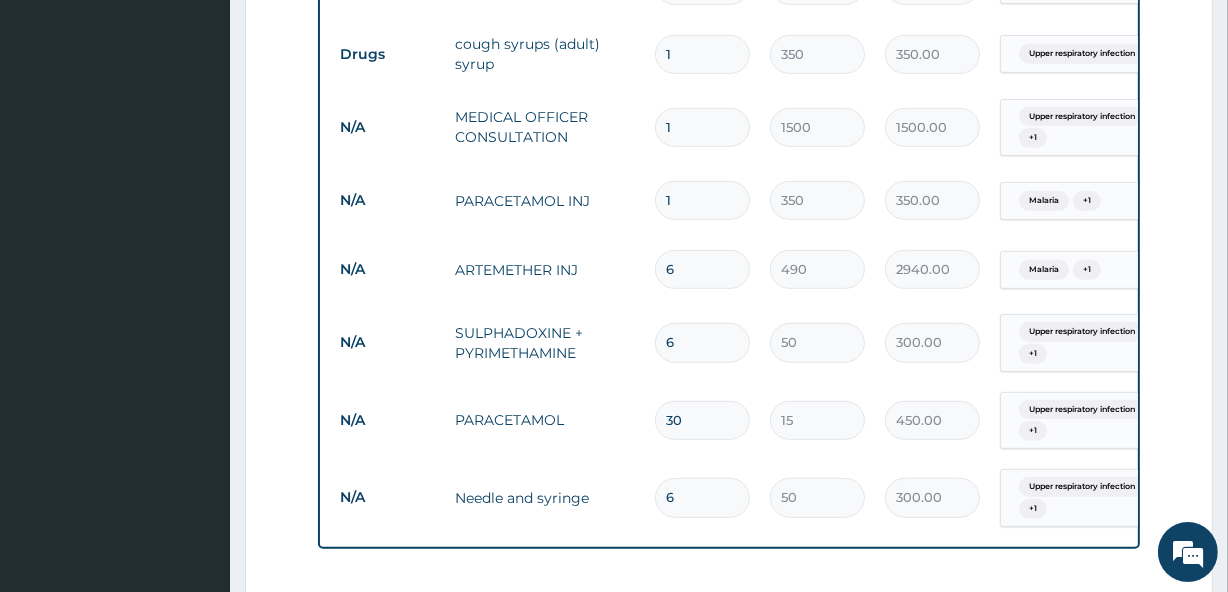 type on "6" 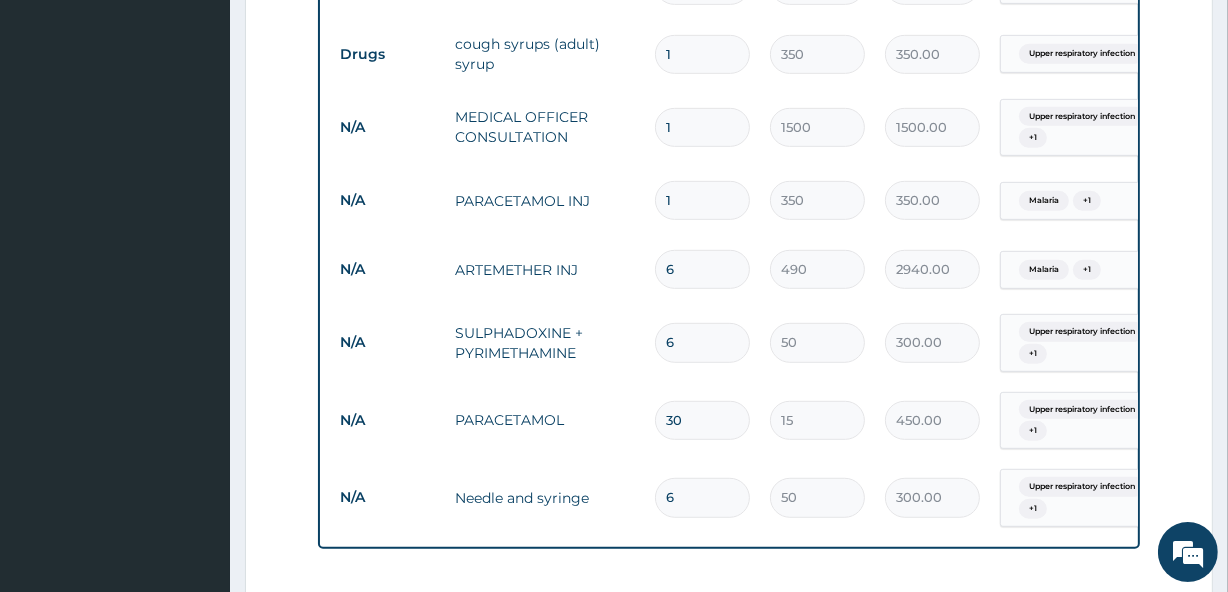 click on "1" at bounding box center (702, 200) 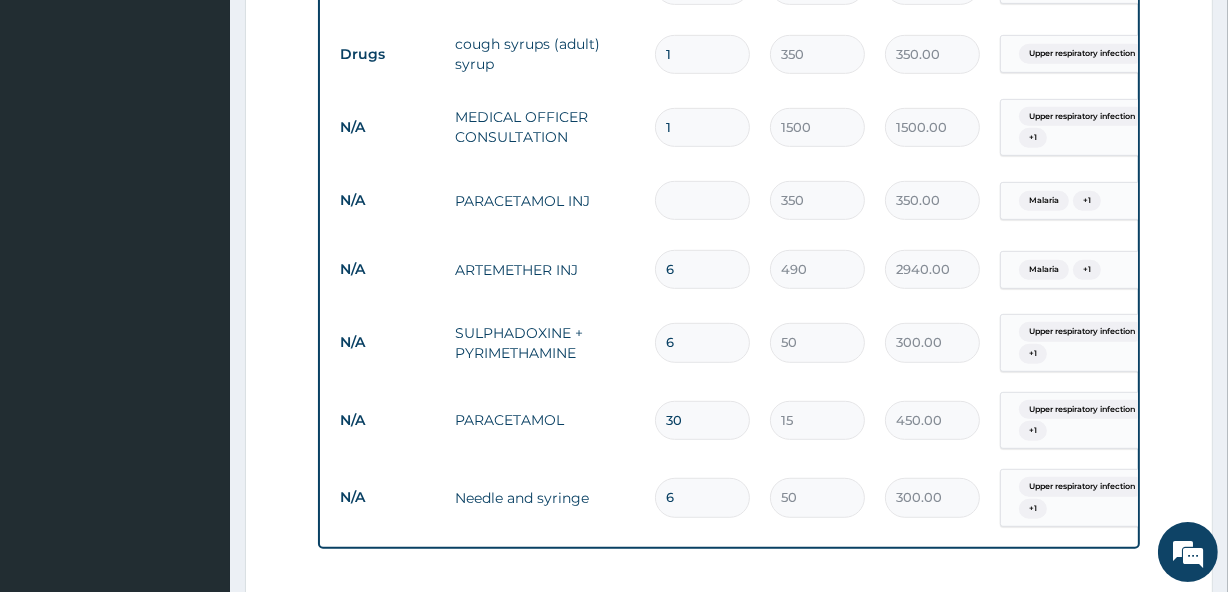 type on "0.00" 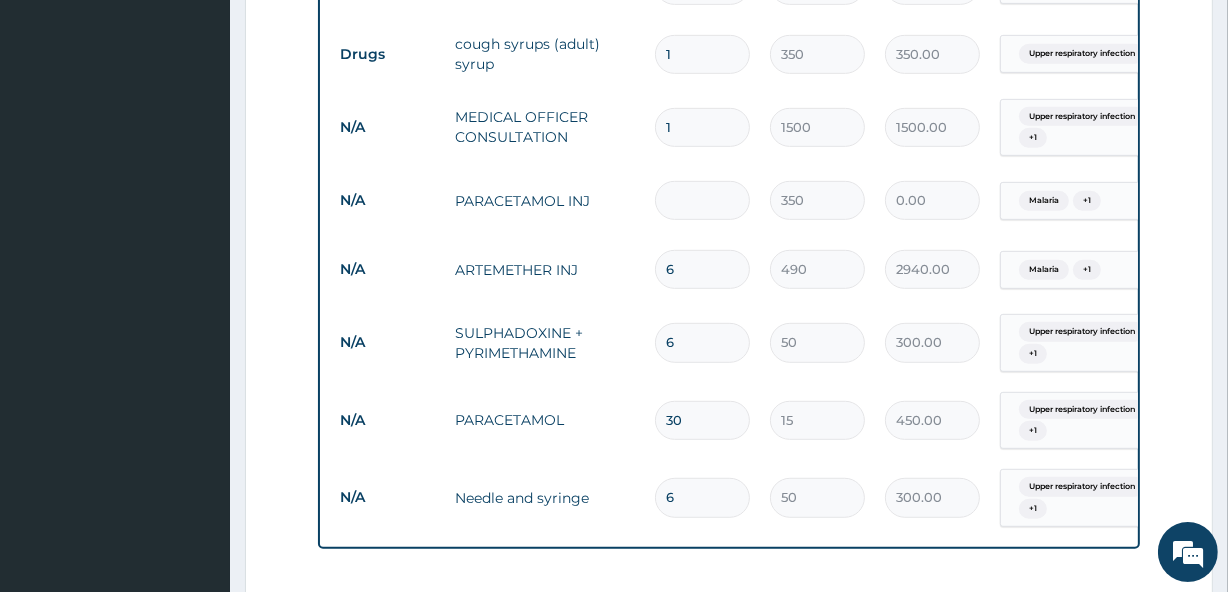 type on "6" 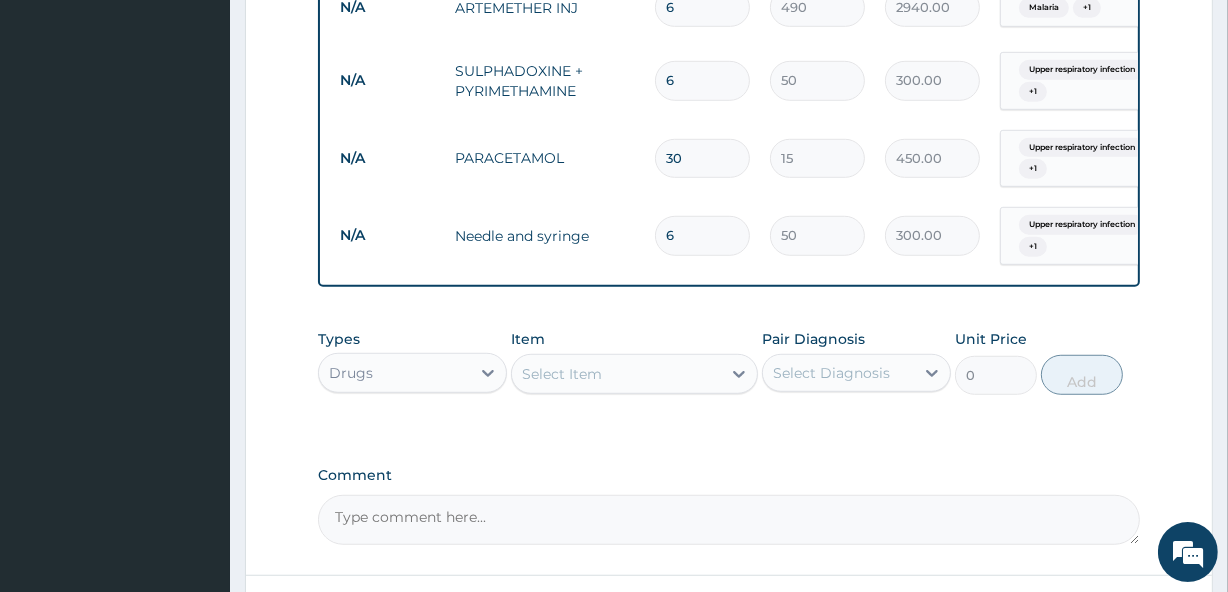 scroll, scrollTop: 1354, scrollLeft: 0, axis: vertical 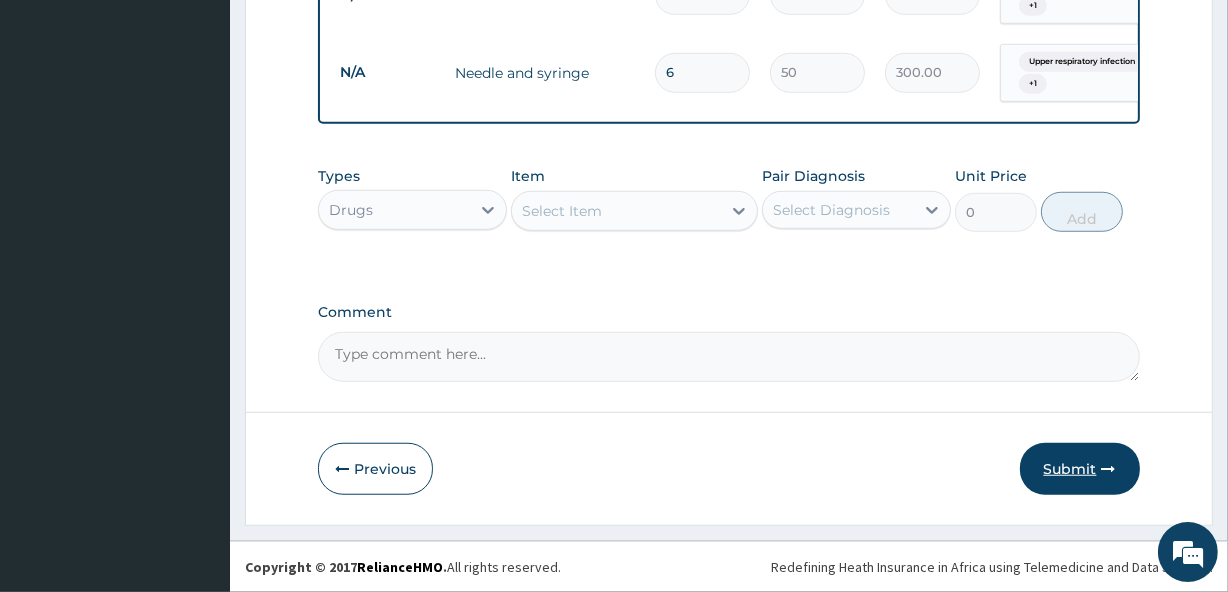 type on "6" 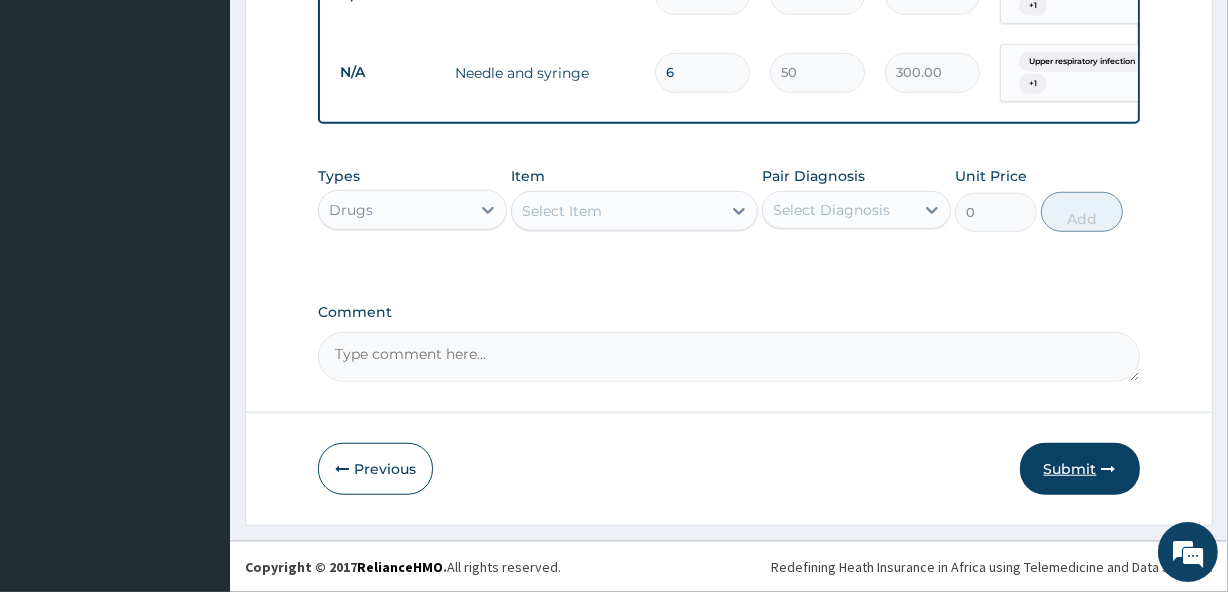 click on "Submit" at bounding box center (1080, 469) 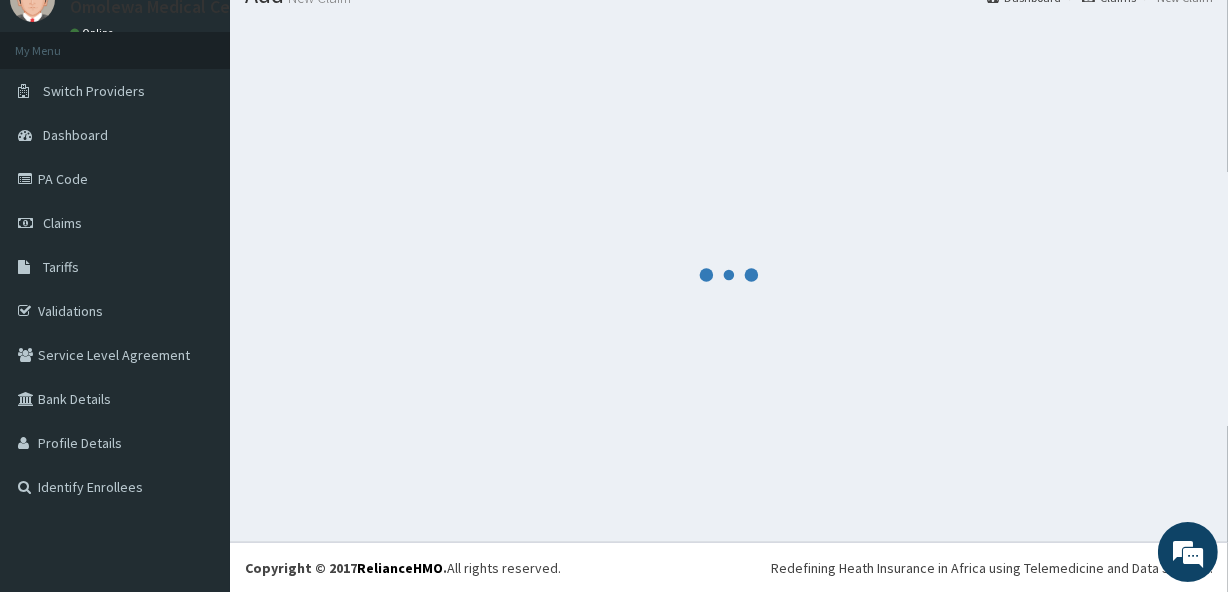 scroll, scrollTop: 1354, scrollLeft: 0, axis: vertical 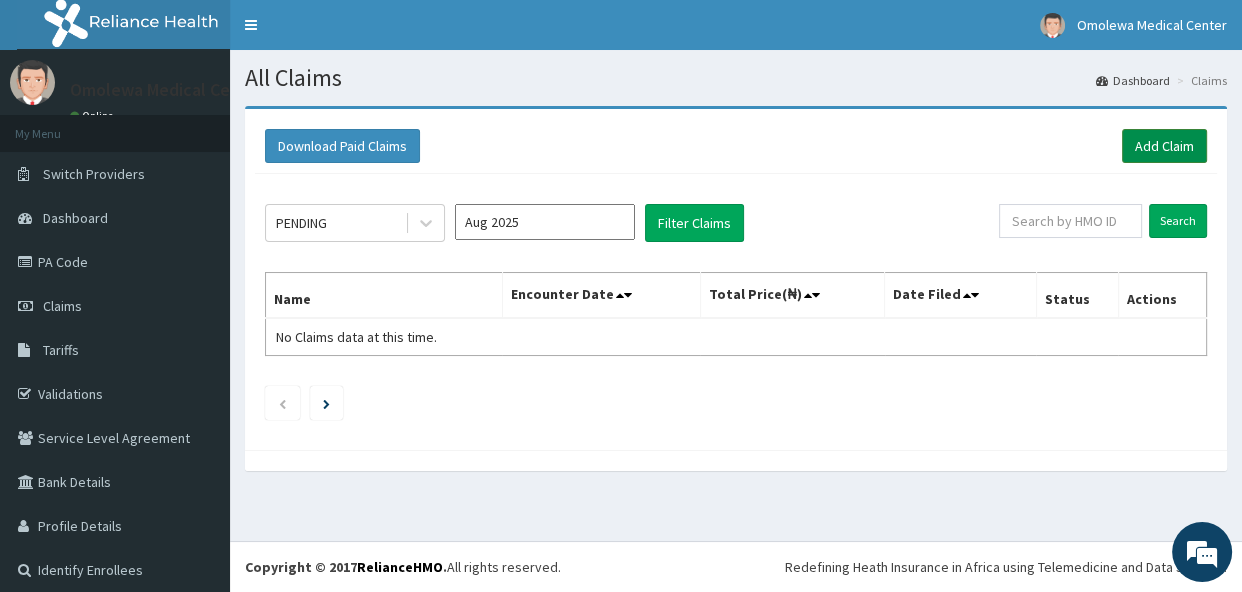 click on "Add Claim" at bounding box center (1164, 146) 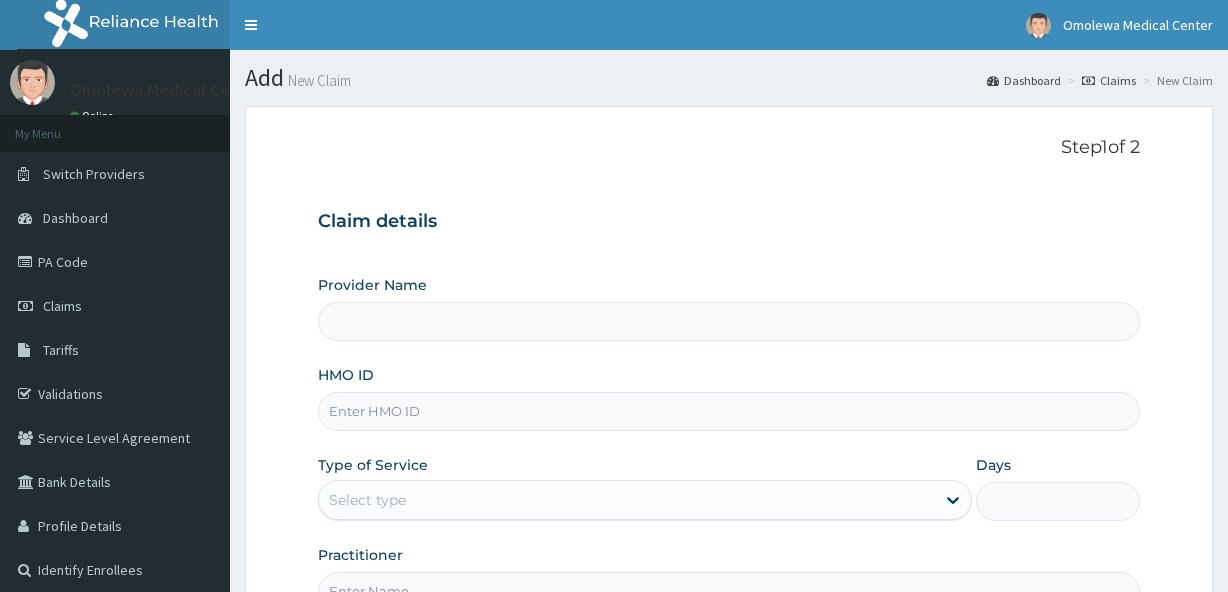 scroll, scrollTop: 0, scrollLeft: 0, axis: both 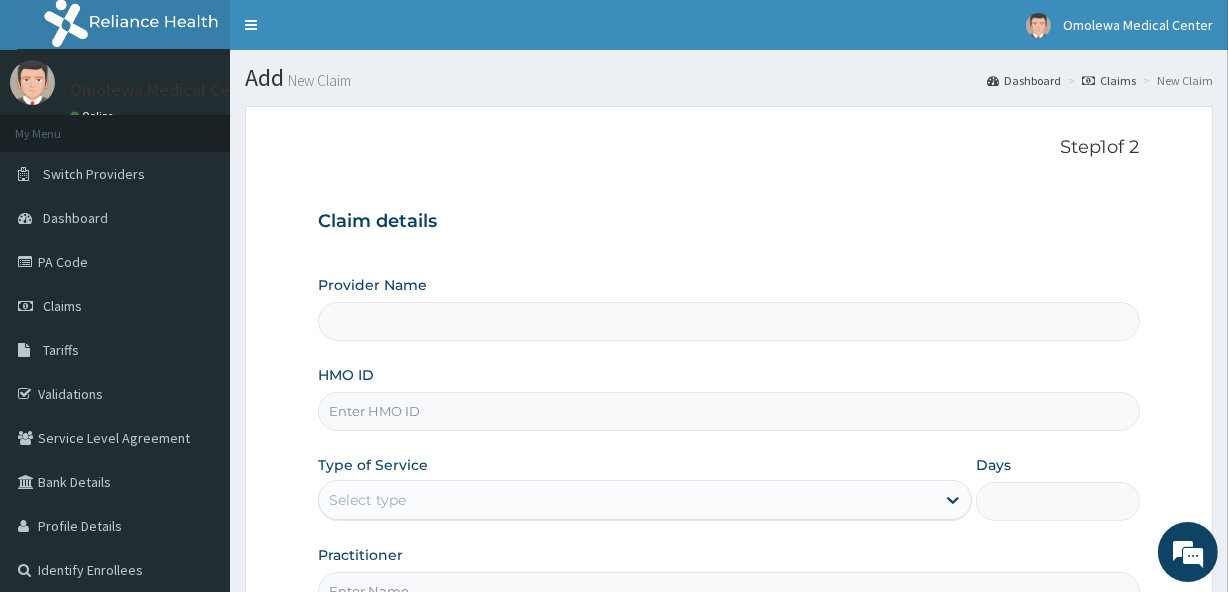 type on "Omolewa Medical centre" 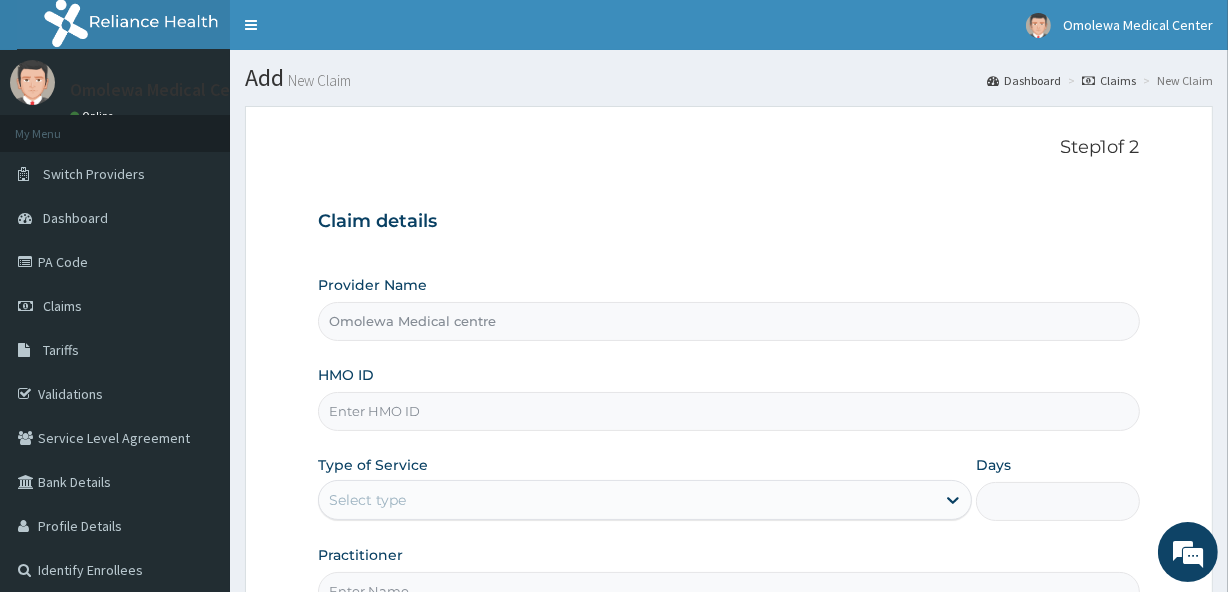 scroll, scrollTop: 0, scrollLeft: 0, axis: both 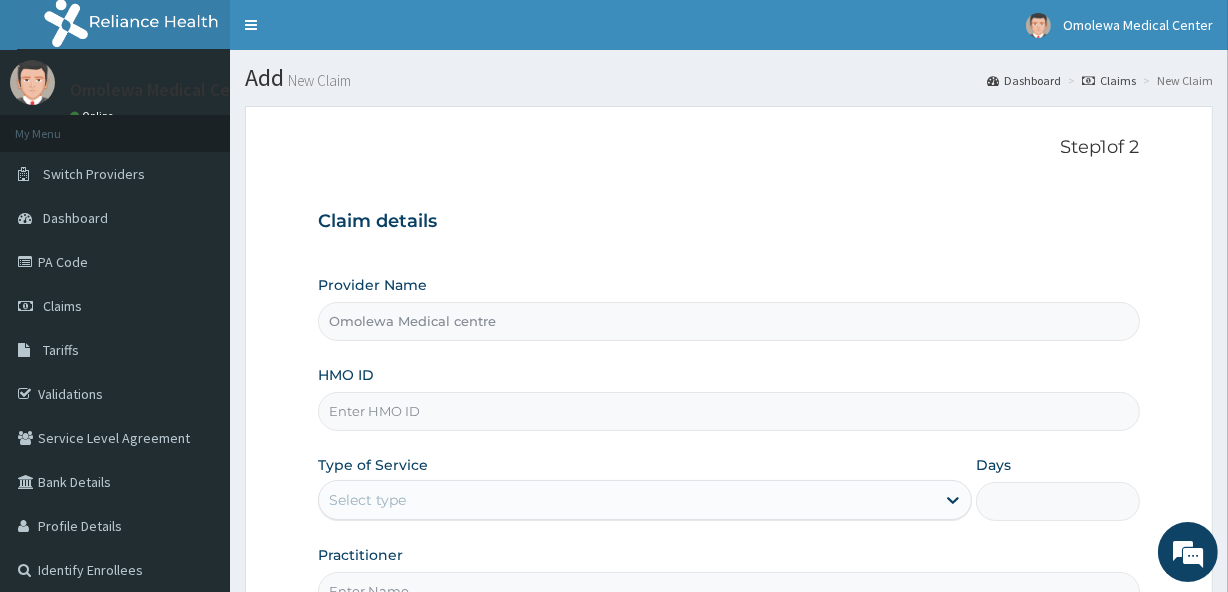 click on "HMO ID" at bounding box center [728, 411] 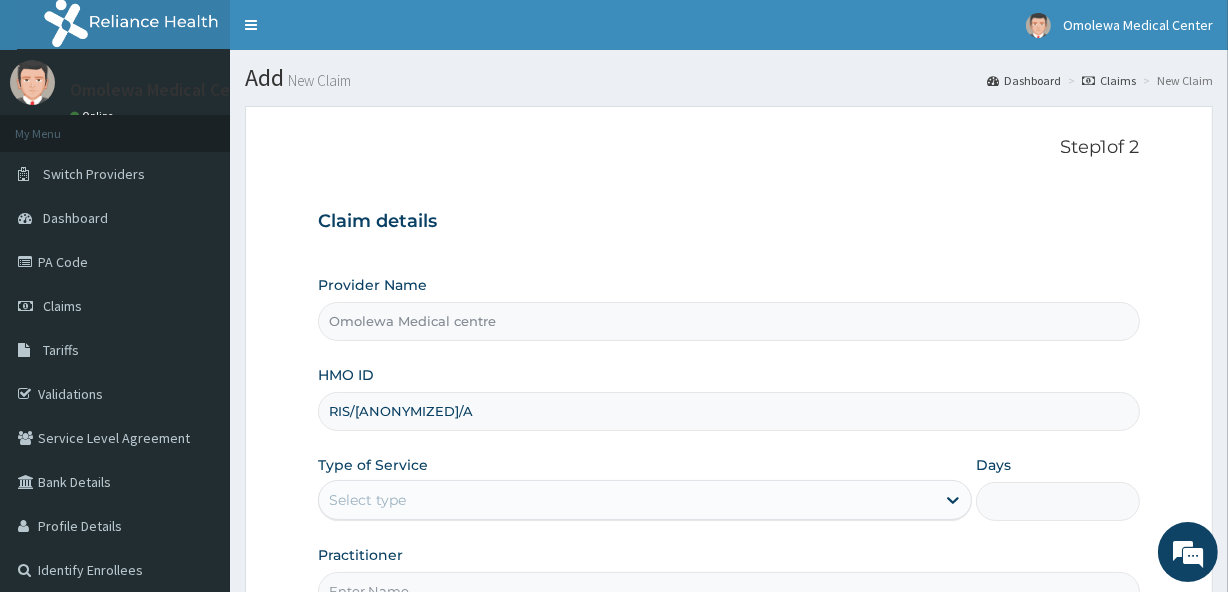 type on "RIS/10018/A" 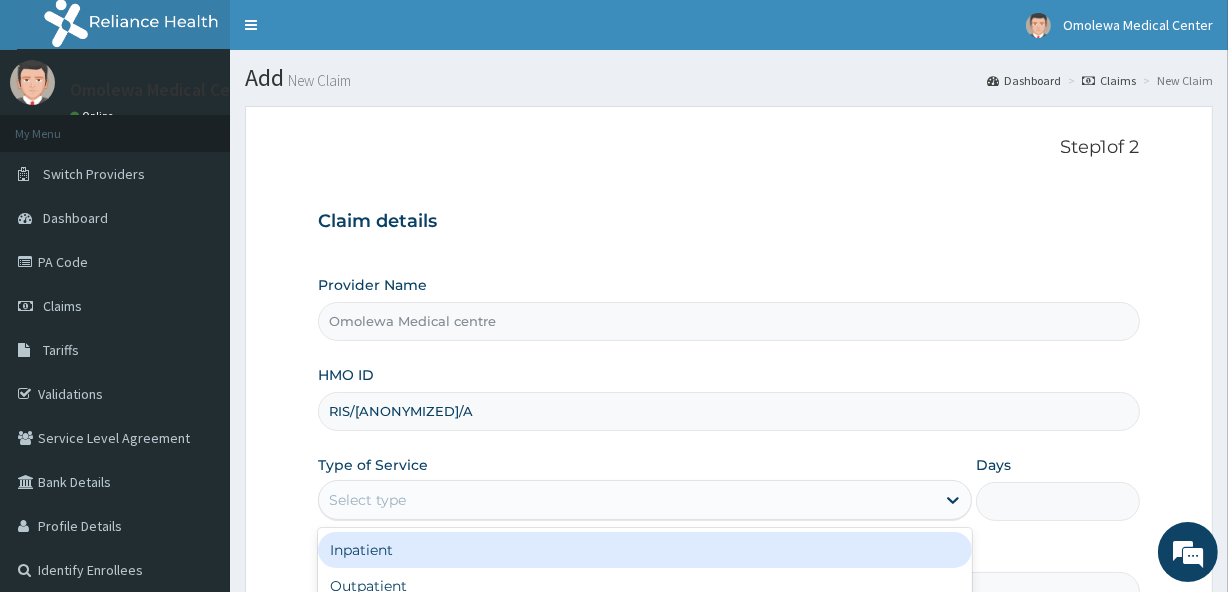 click on "Select type" at bounding box center [627, 500] 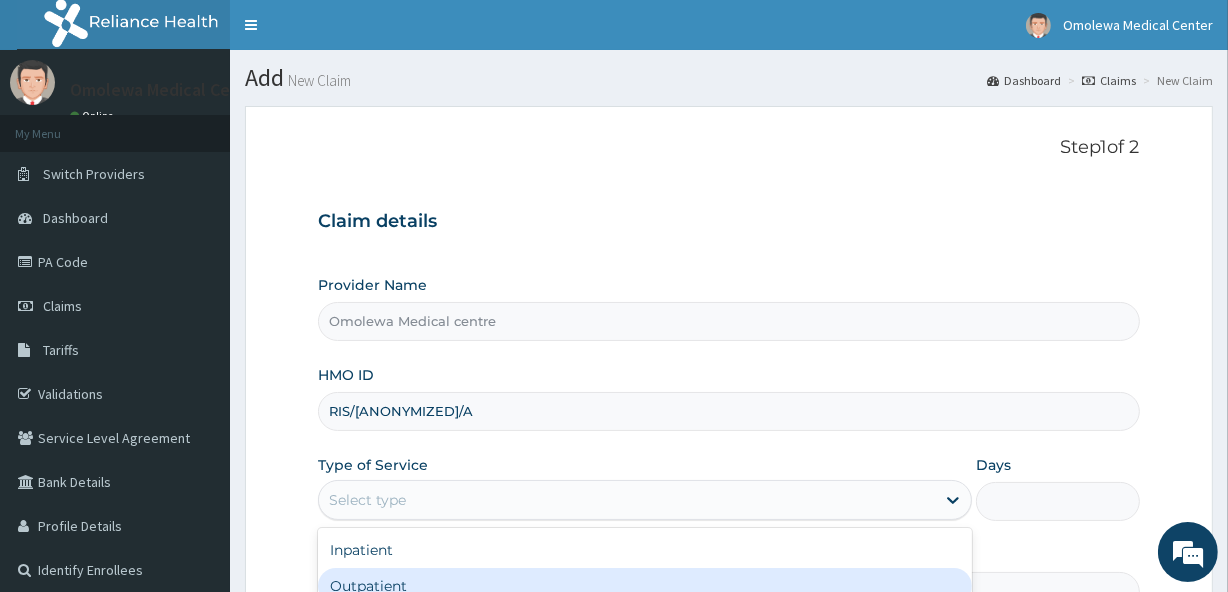 click on "Outpatient" at bounding box center [645, 586] 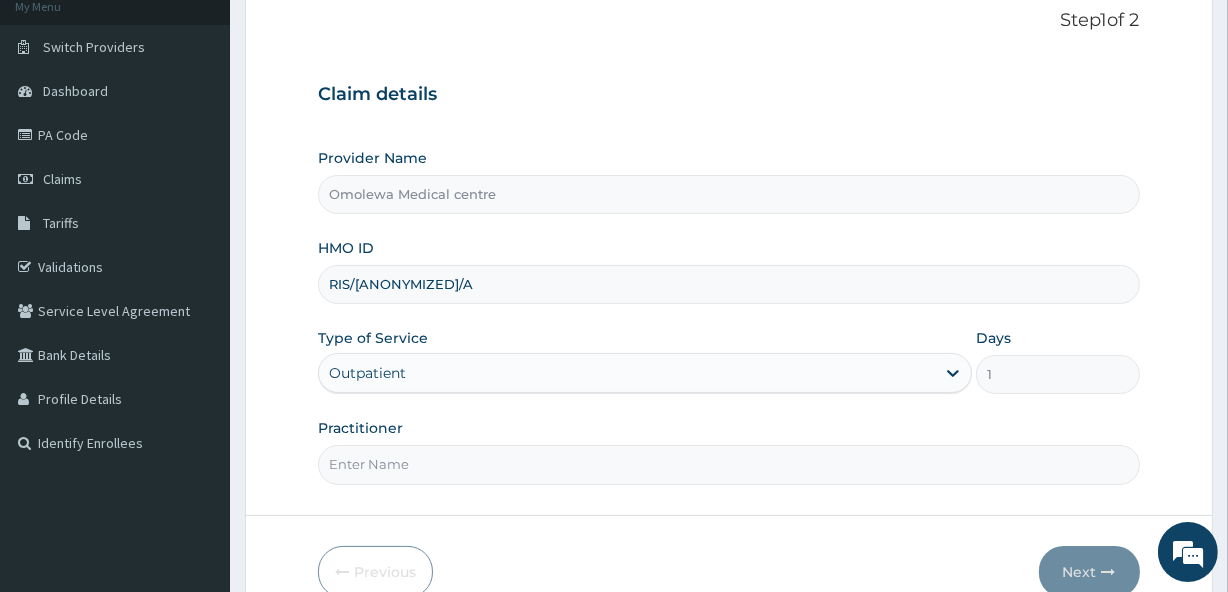 scroll, scrollTop: 228, scrollLeft: 0, axis: vertical 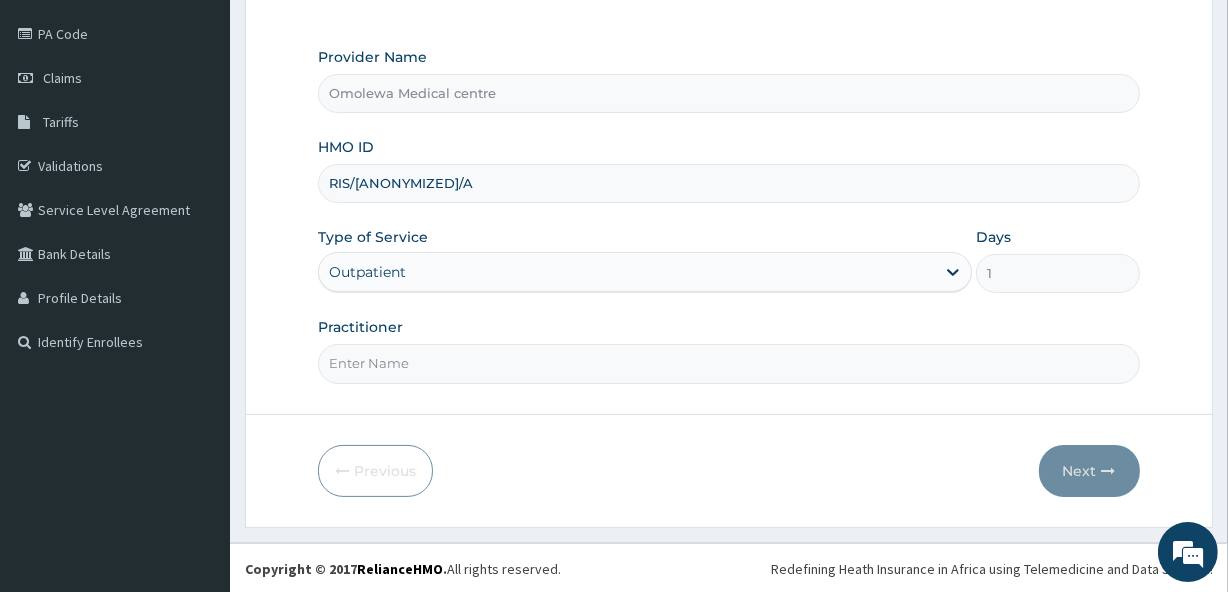 click on "Practitioner" at bounding box center [728, 363] 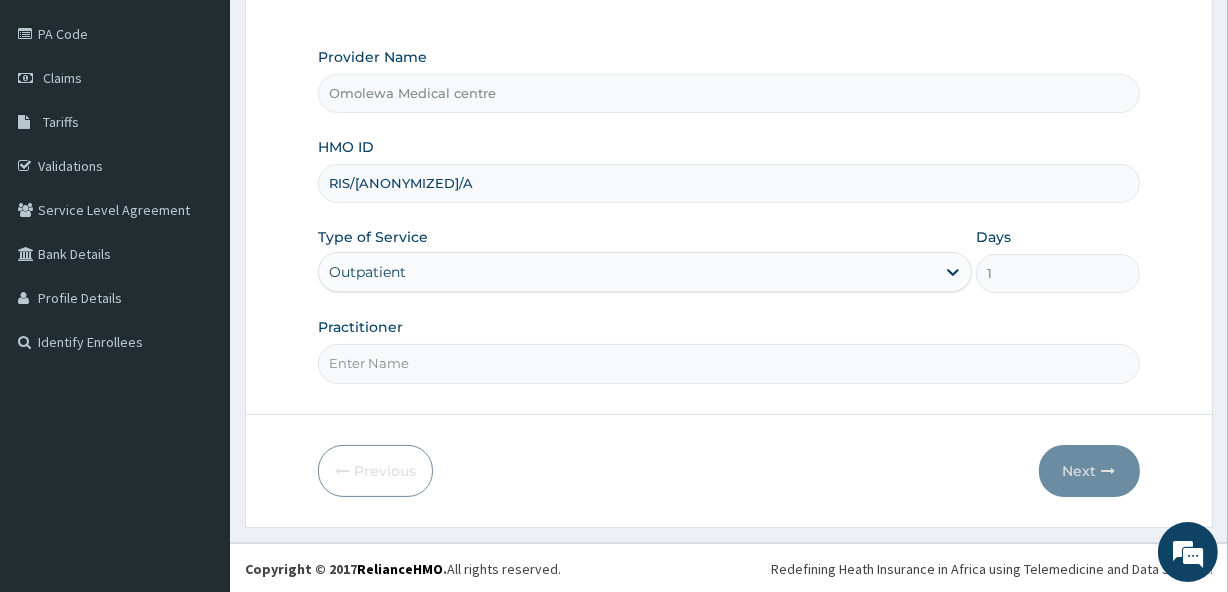 type on "DR MARGRET" 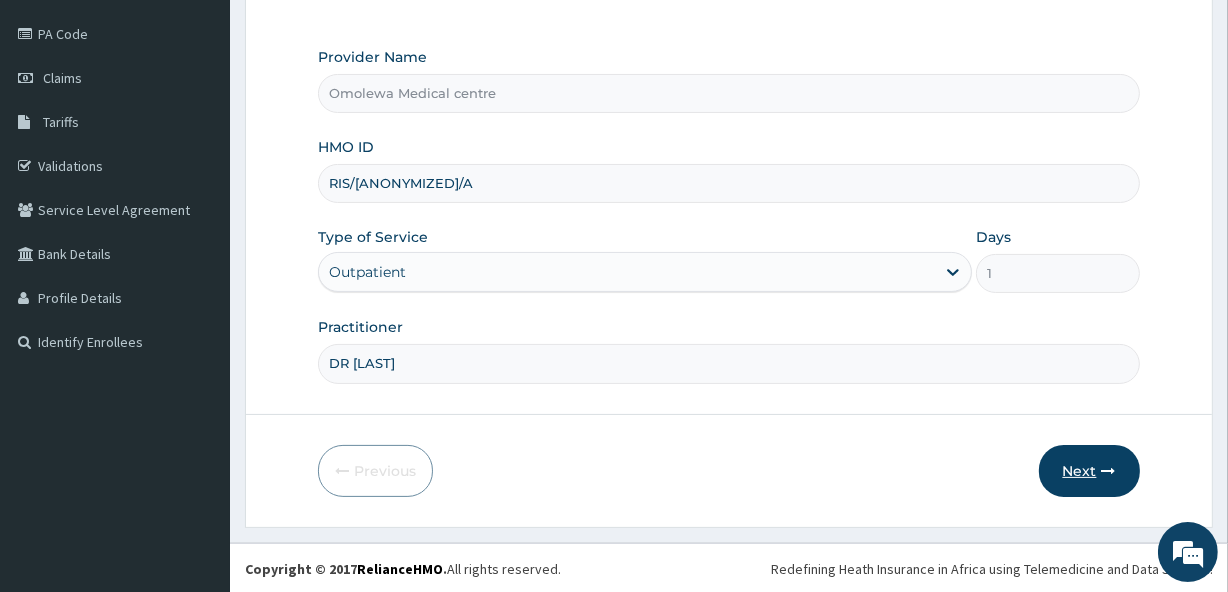 click on "Next" at bounding box center [1089, 471] 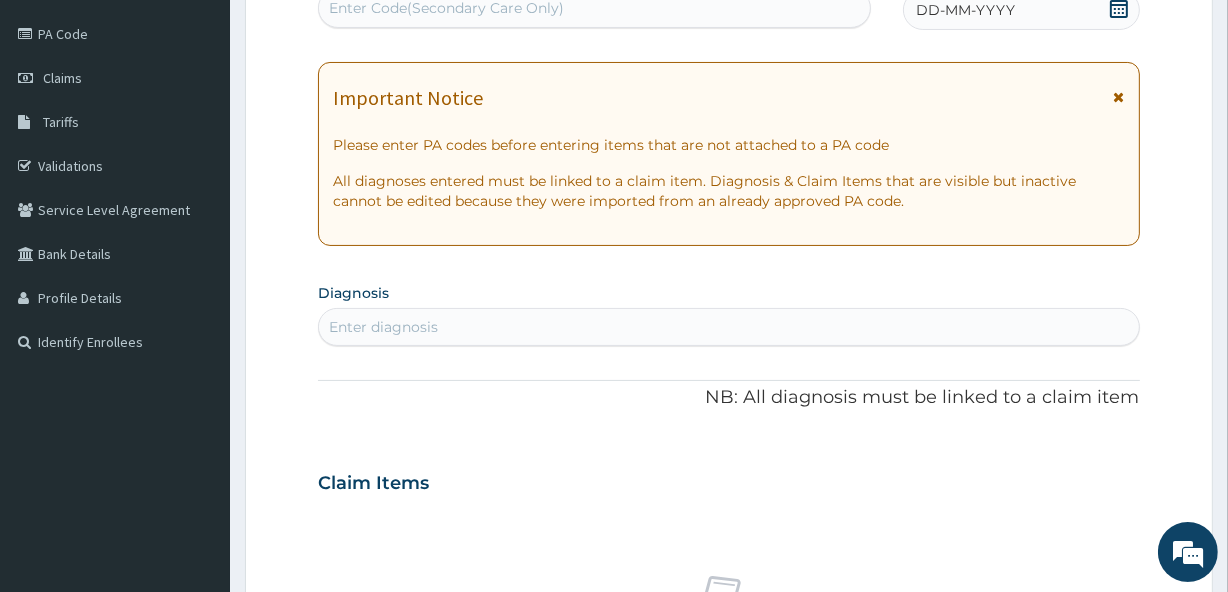 scroll, scrollTop: 226, scrollLeft: 0, axis: vertical 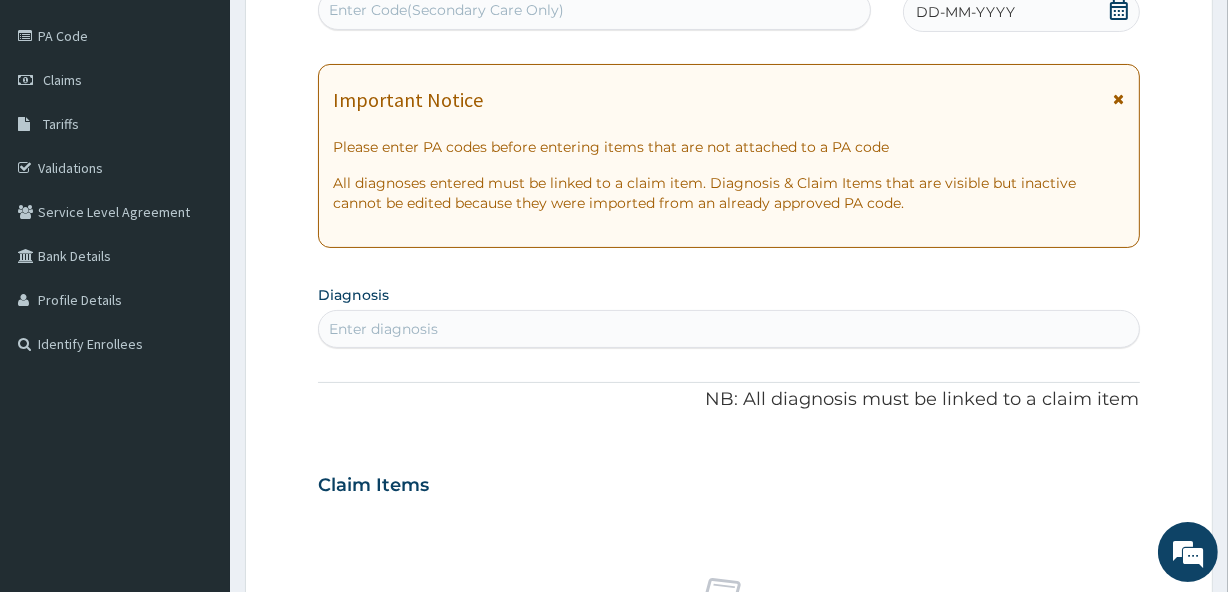click on "Enter Code(Secondary Care Only)" at bounding box center (446, 10) 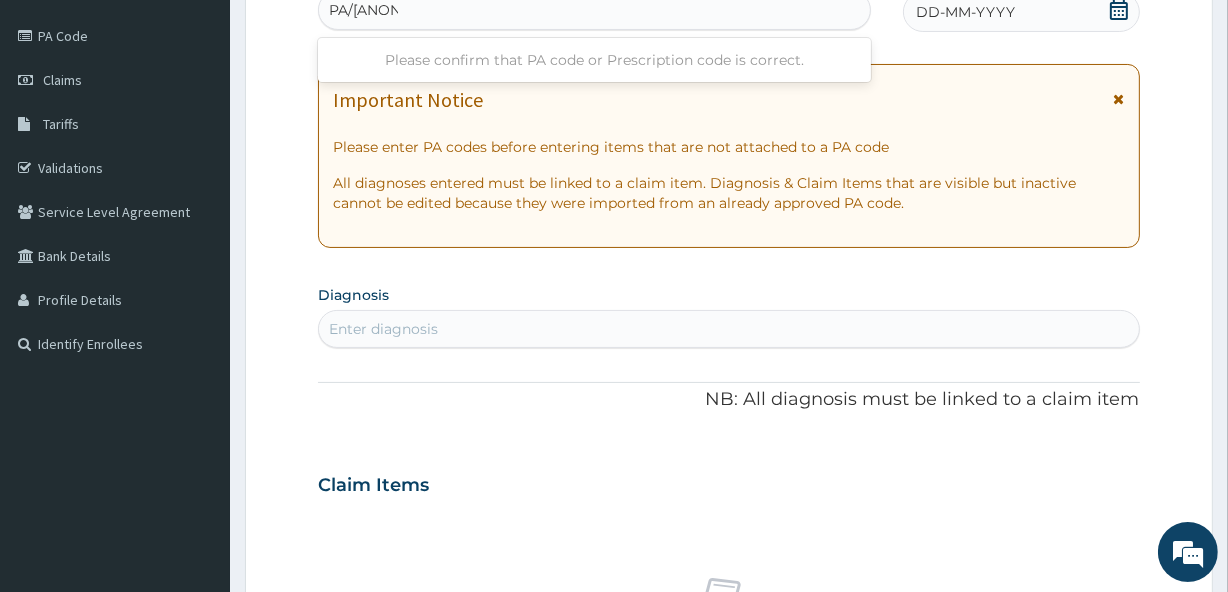 type on "PA/7FF954" 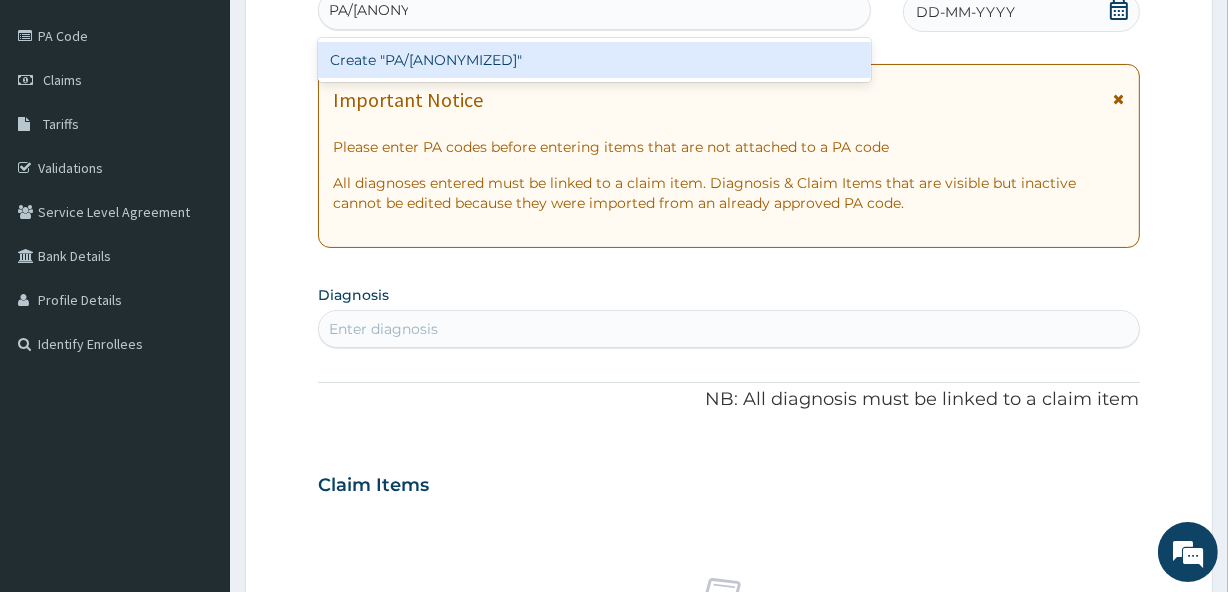 click on "Create "PA/7FF954"" at bounding box center [594, 60] 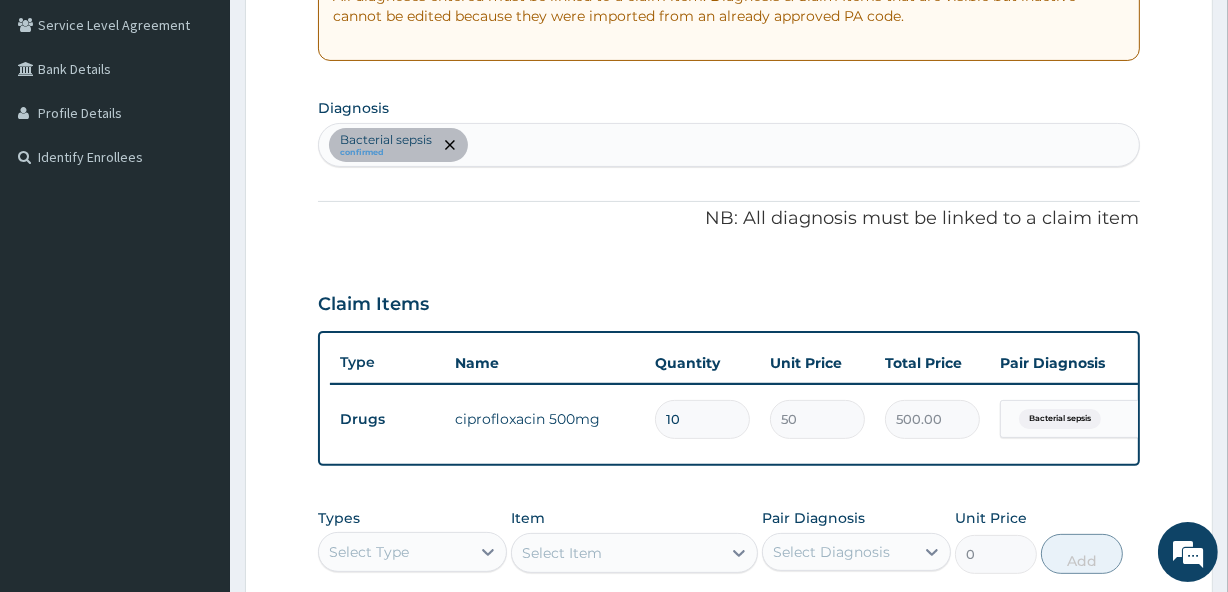 scroll, scrollTop: 414, scrollLeft: 0, axis: vertical 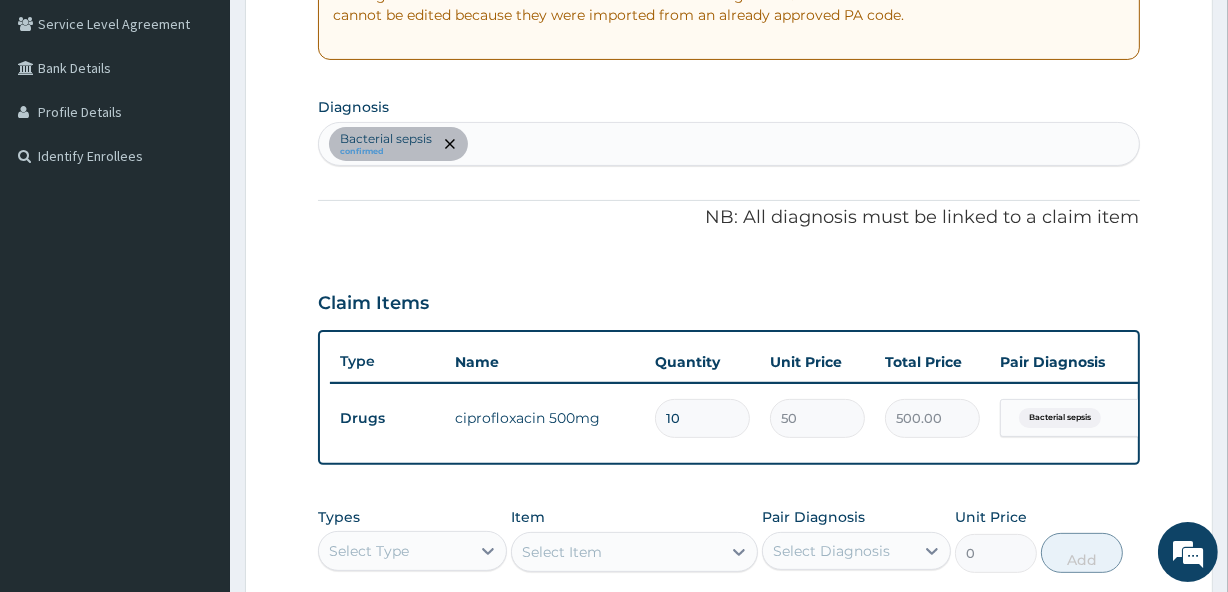 click on "Bacterial sepsis confirmed" at bounding box center (728, 144) 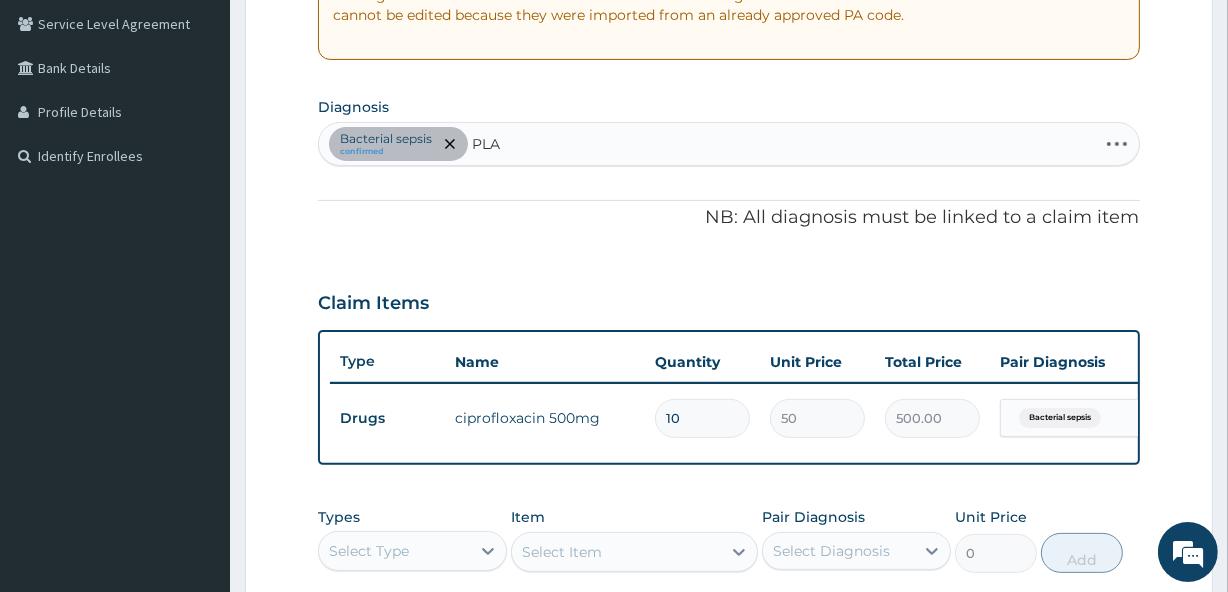 type on "PLAS" 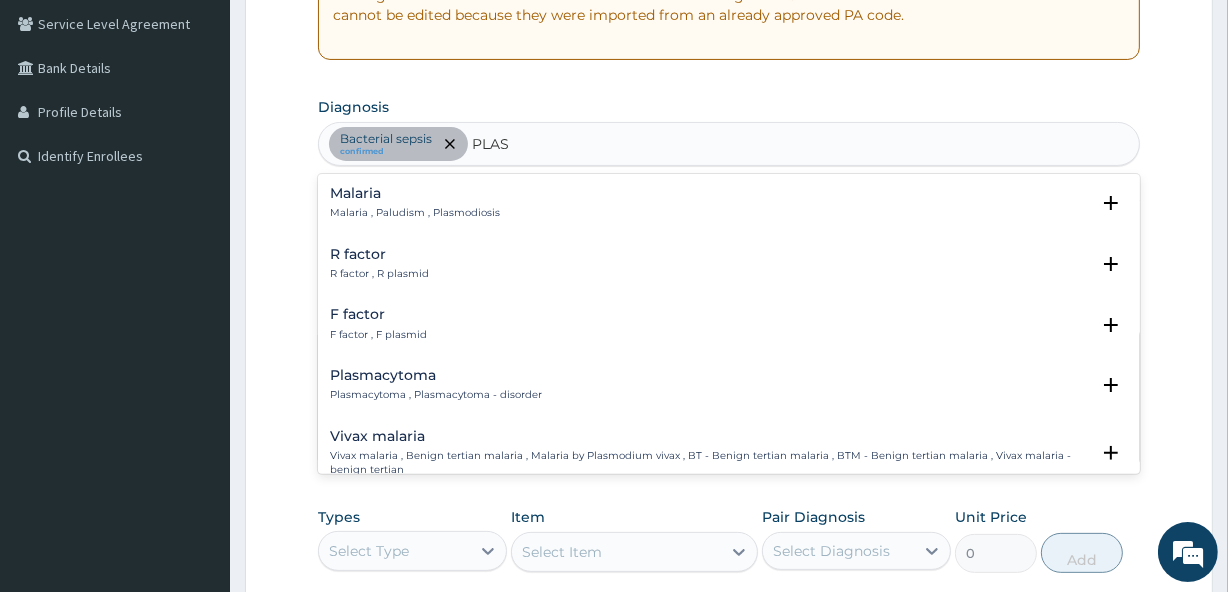 click on "Malaria , Paludism , Plasmodiosis" at bounding box center (415, 213) 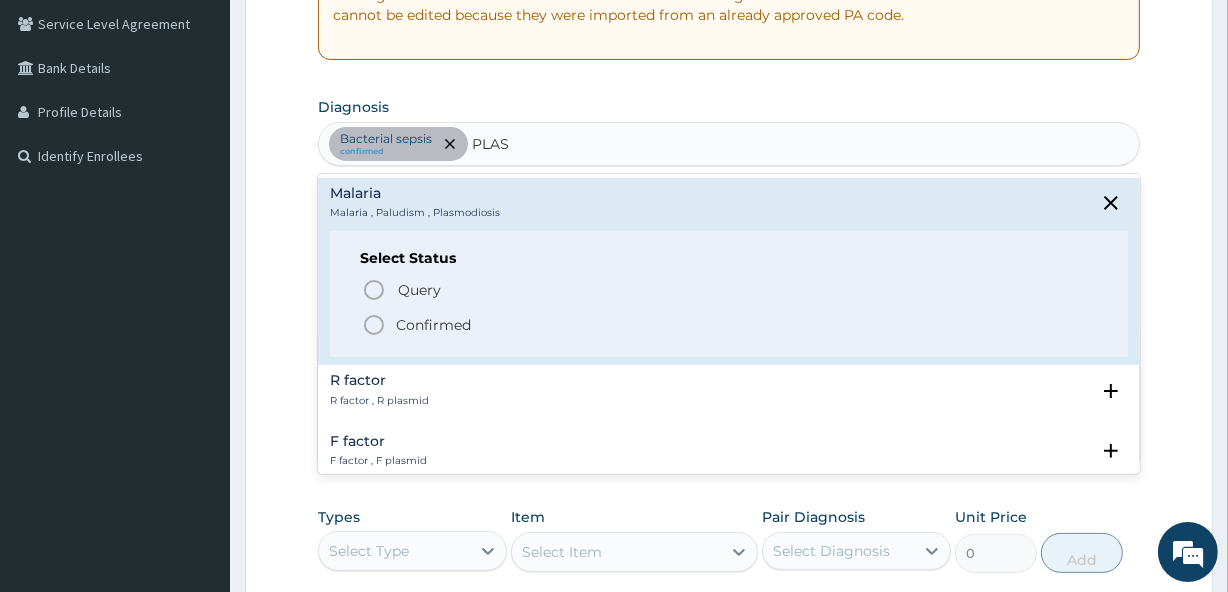 click on "Confirmed" at bounding box center (433, 325) 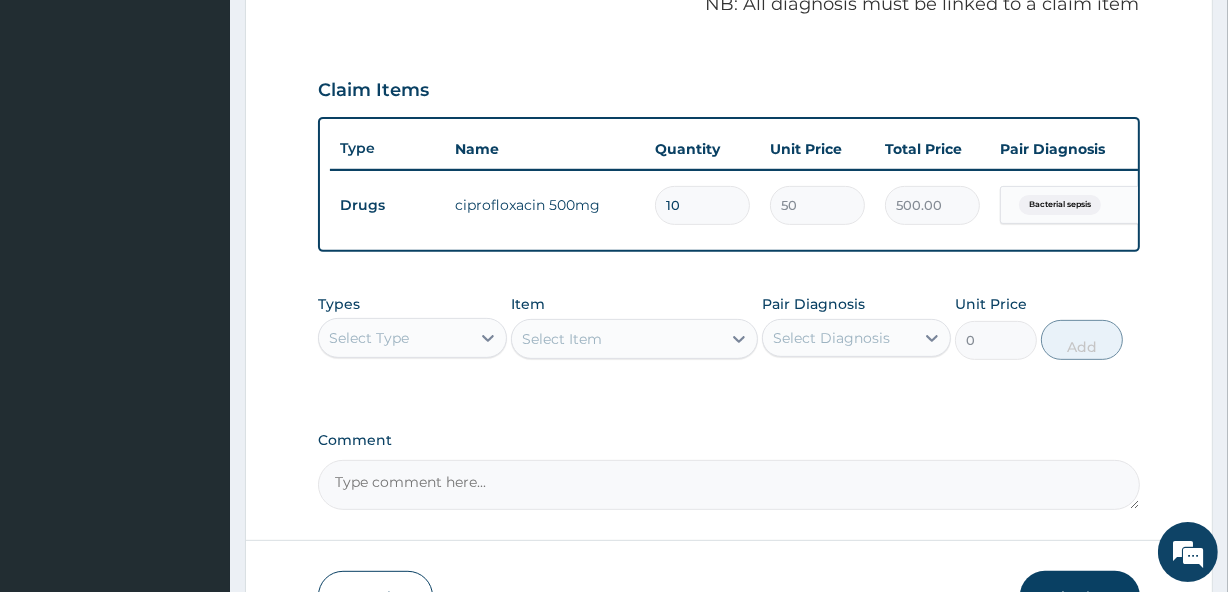 scroll, scrollTop: 767, scrollLeft: 0, axis: vertical 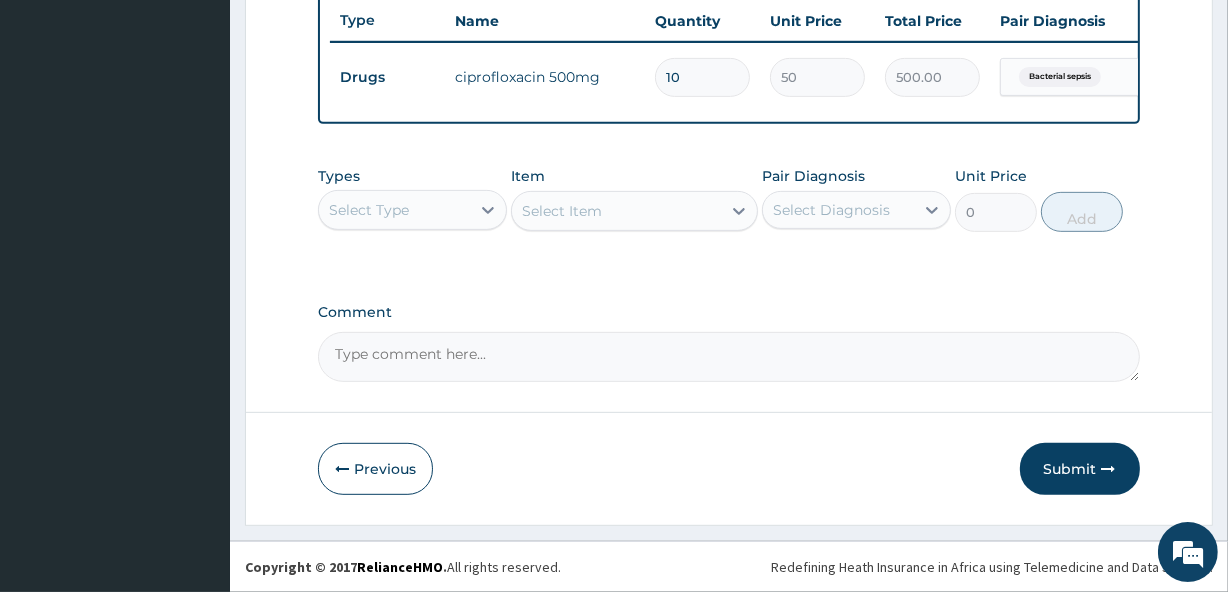 click on "Select Type" at bounding box center (394, 210) 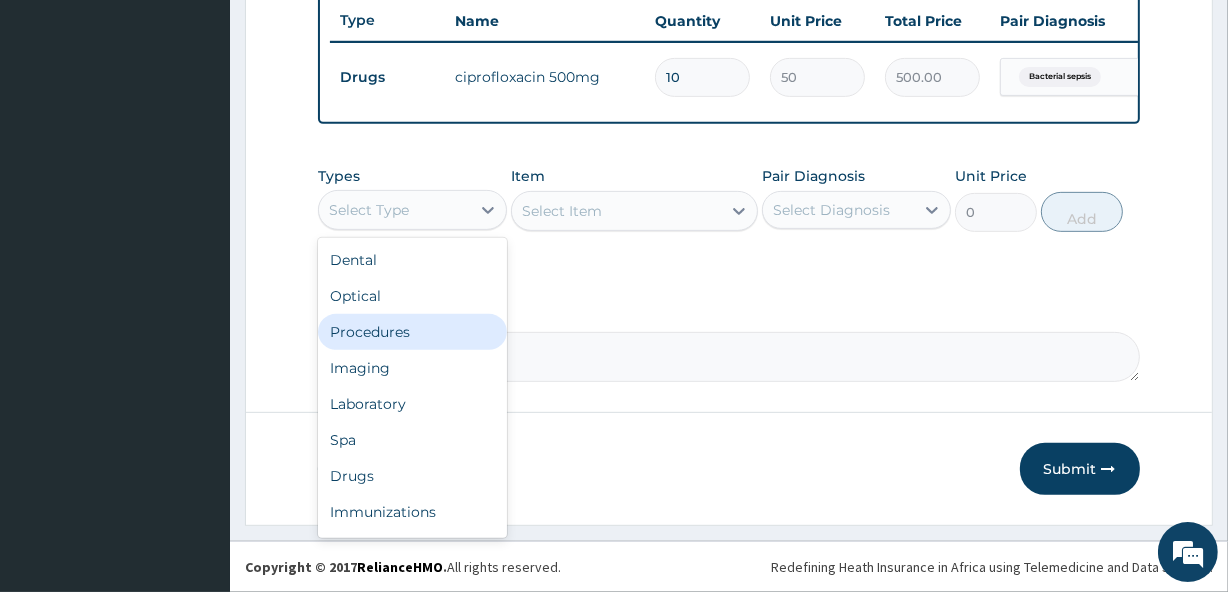 click on "Procedures" at bounding box center (412, 332) 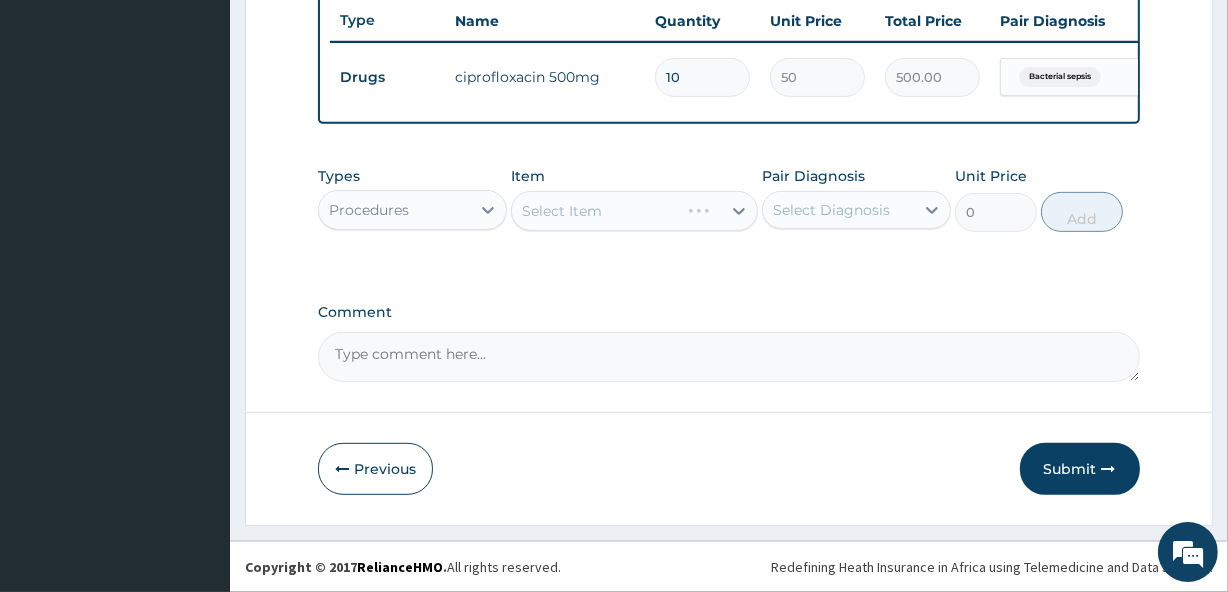 click on "Select Item" at bounding box center (634, 211) 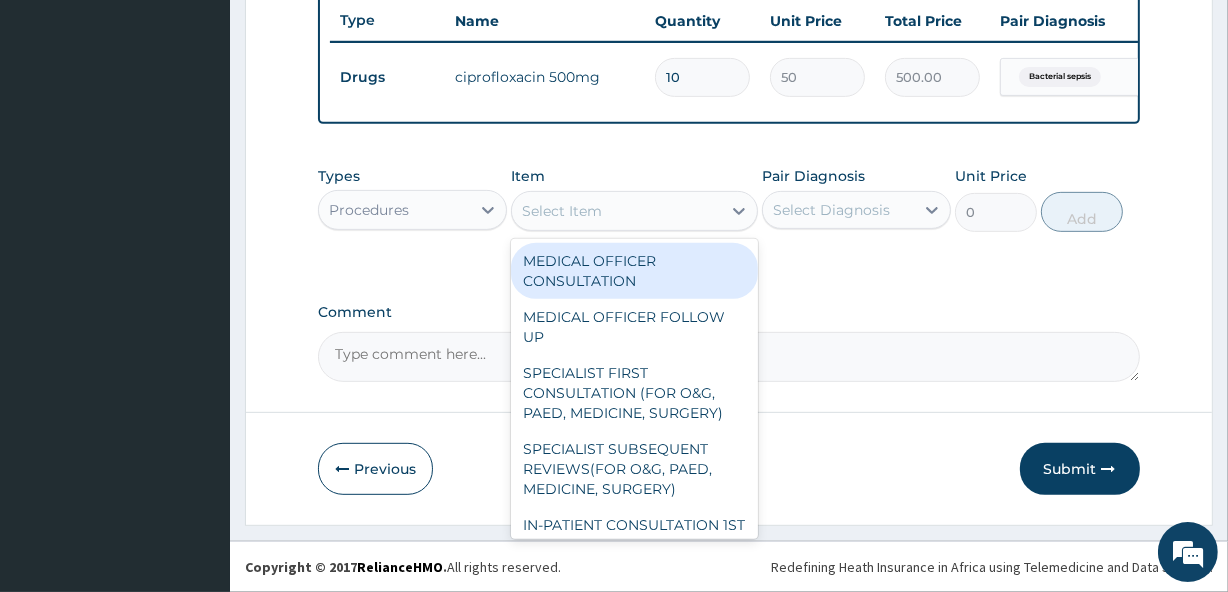 click on "Select Item" at bounding box center [562, 211] 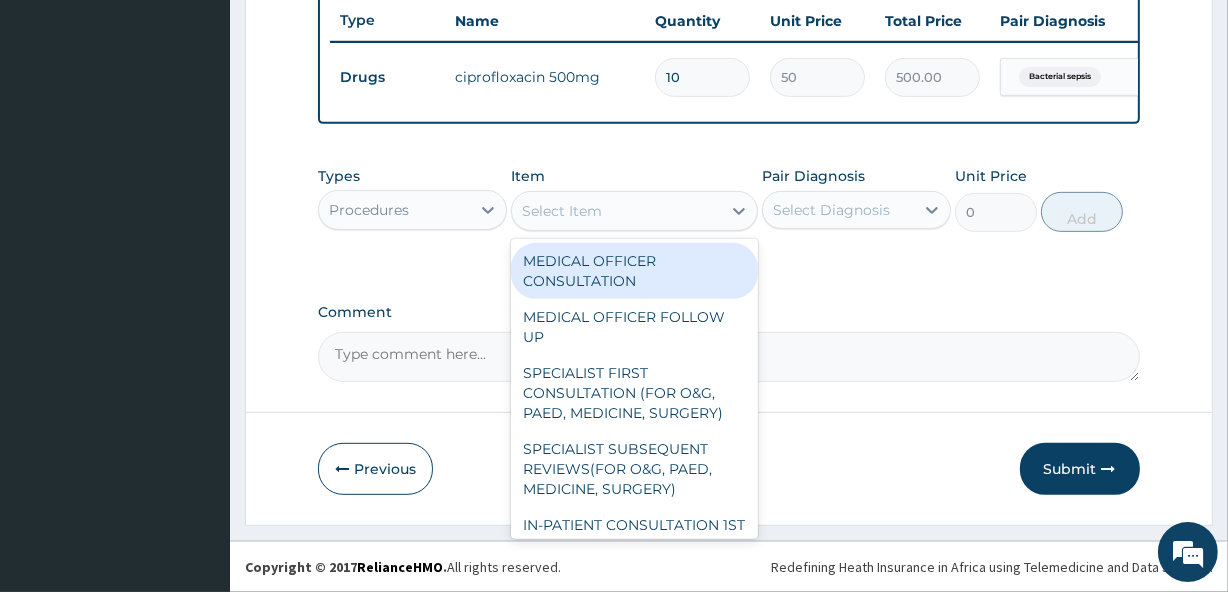 click on "MEDICAL OFFICER CONSULTATION" at bounding box center (634, 271) 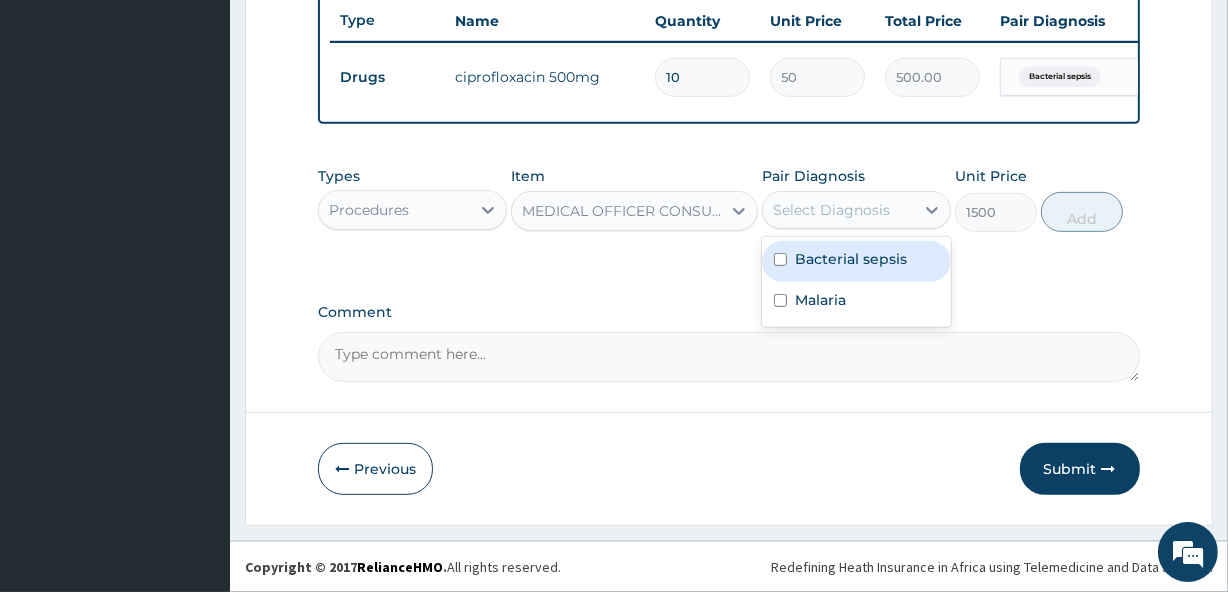 click on "Select Diagnosis" at bounding box center (856, 210) 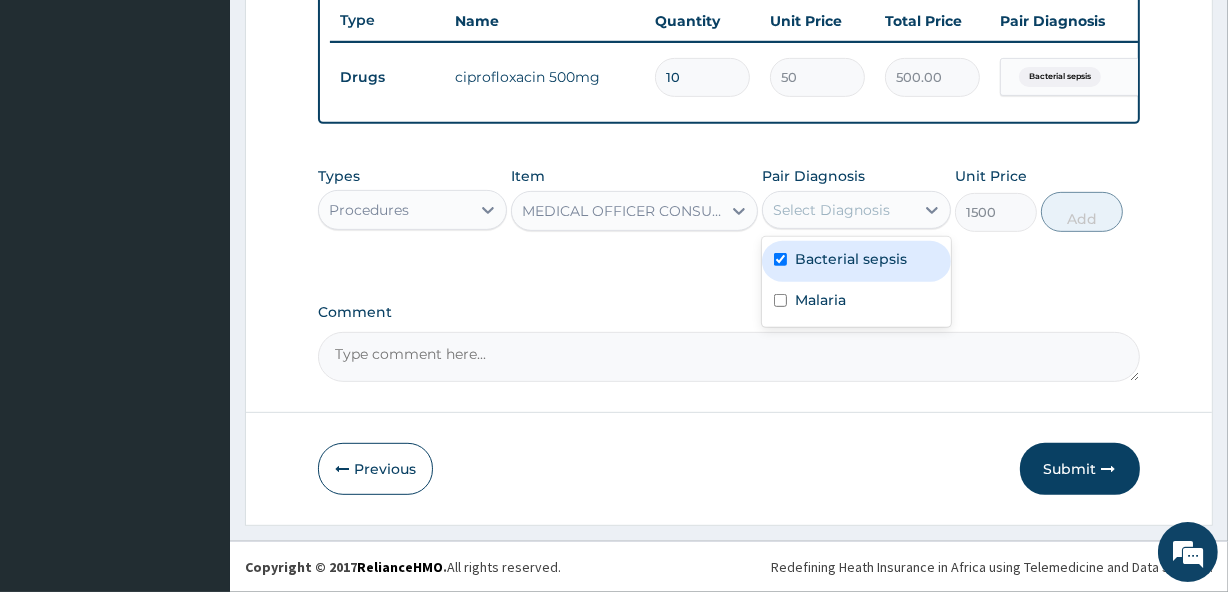checkbox on "true" 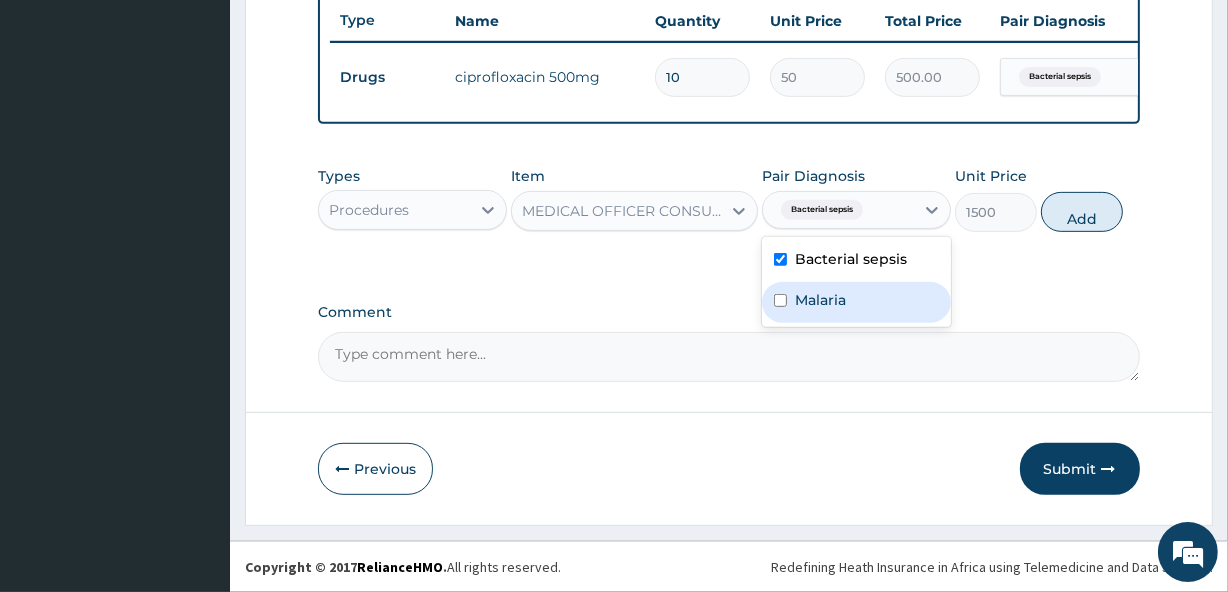 click on "Bacterial sepsis Malaria" at bounding box center [856, 282] 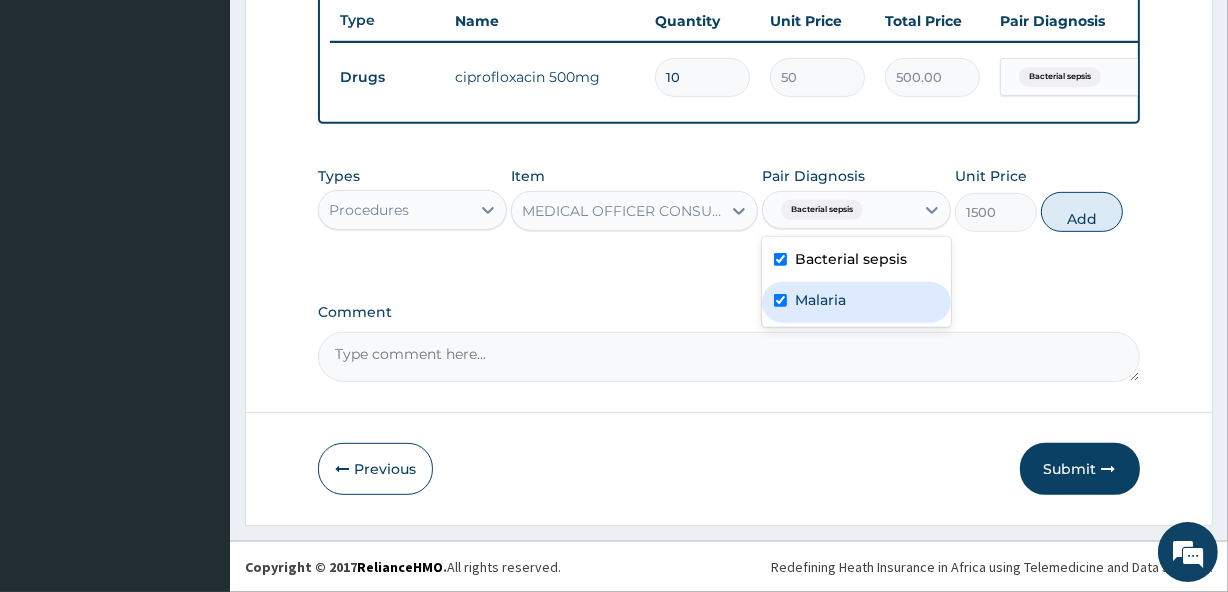 checkbox on "true" 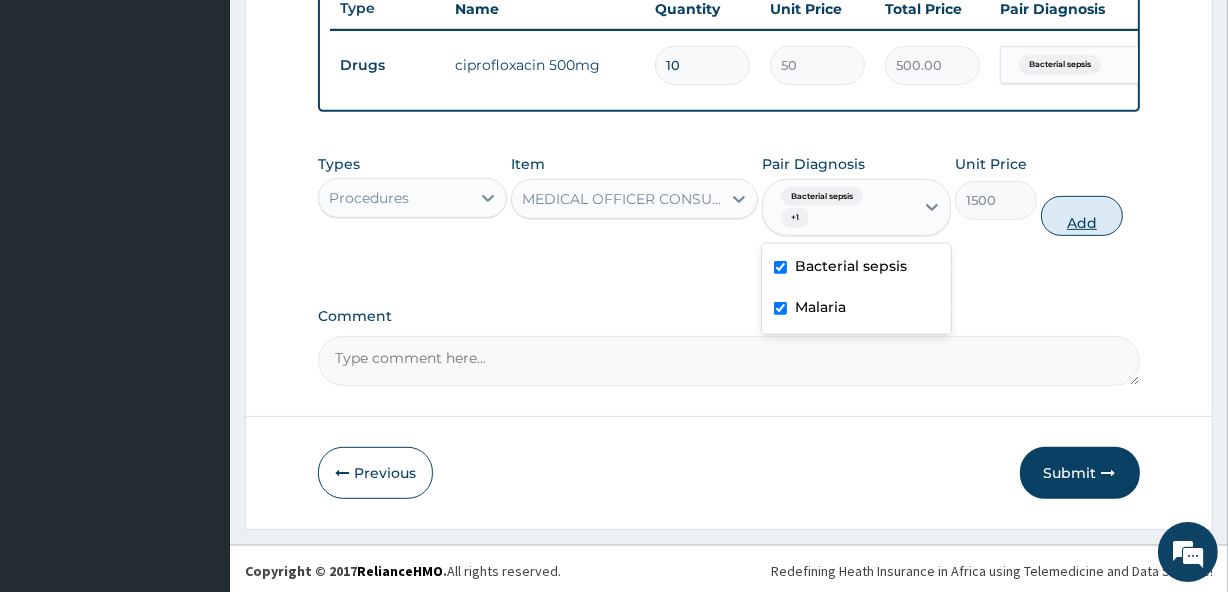 click on "Add" at bounding box center [1082, 216] 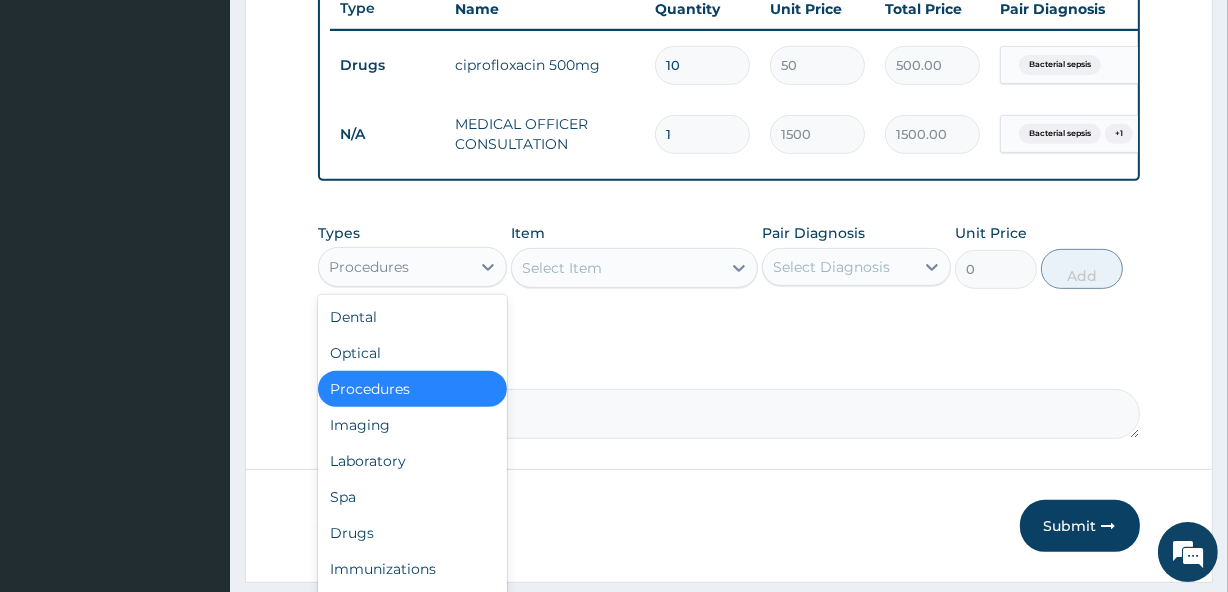 click on "Procedures" at bounding box center (394, 267) 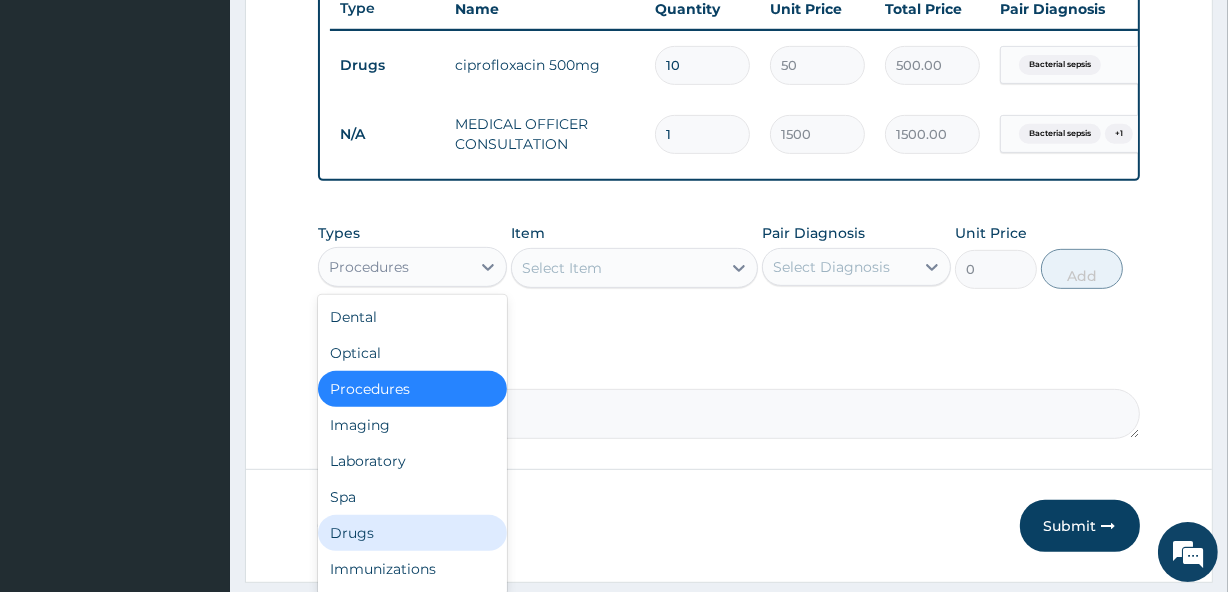 click on "Drugs" at bounding box center [412, 533] 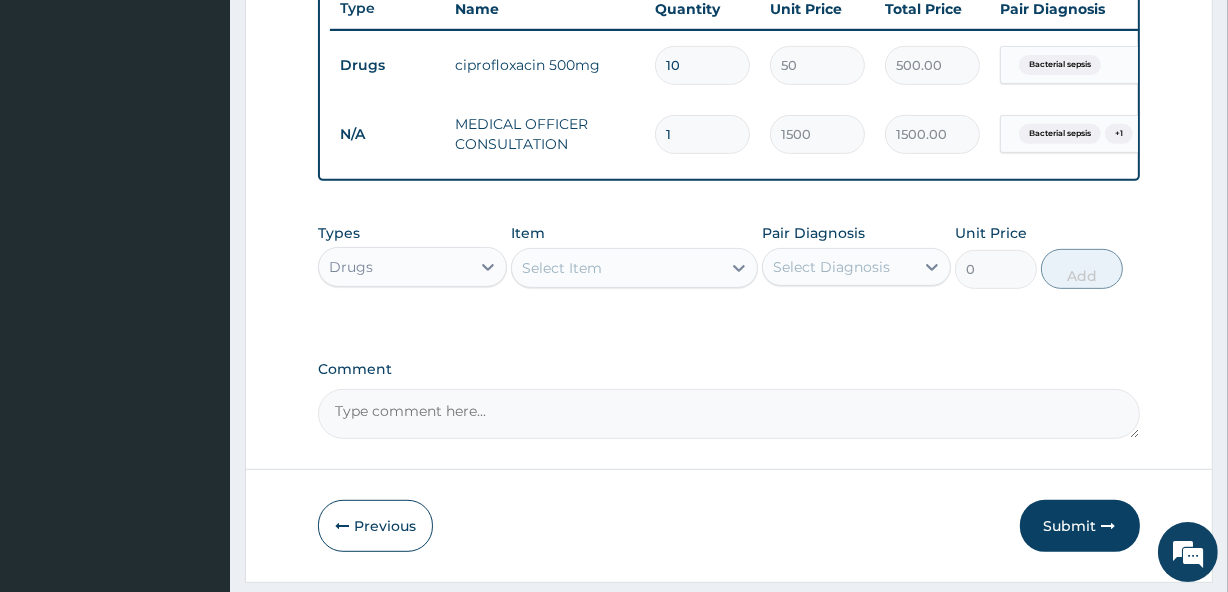click on "Select Item" at bounding box center (562, 268) 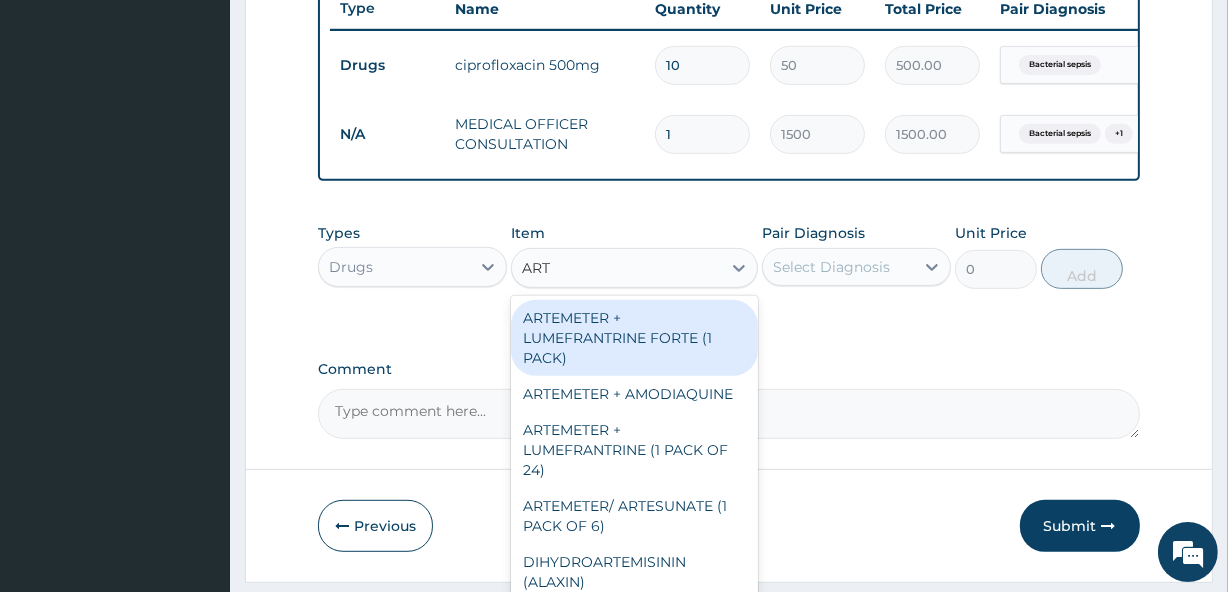 type on "ARTE" 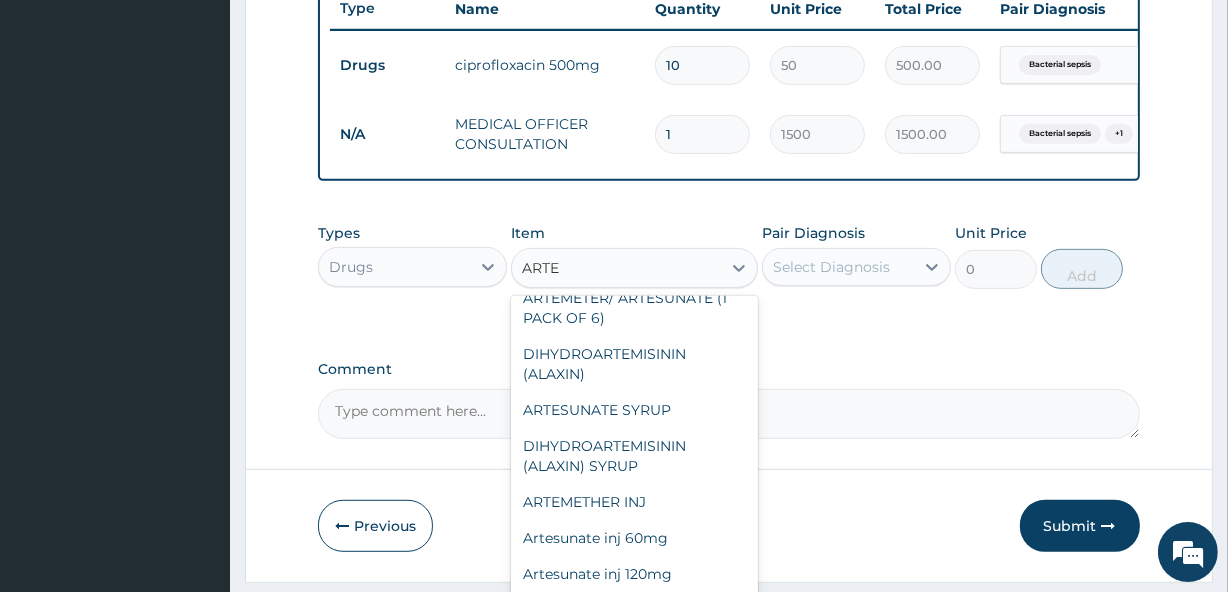 scroll, scrollTop: 220, scrollLeft: 0, axis: vertical 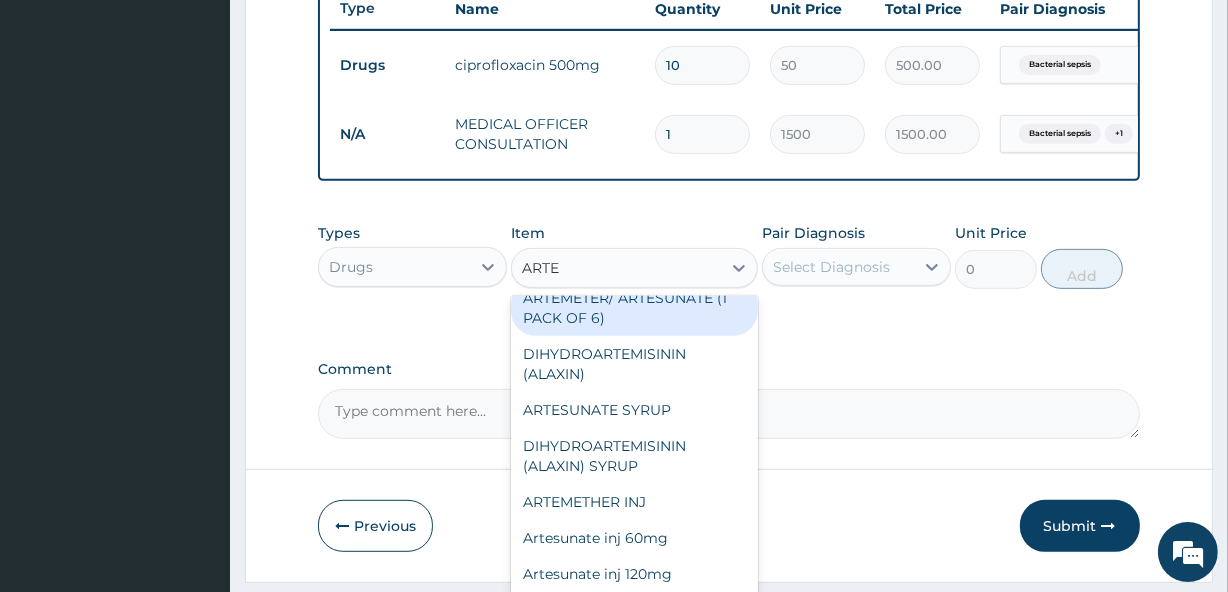 click on "ARTEMETER/ ARTESUNATE (1 PACK OF 6)" at bounding box center [634, 308] 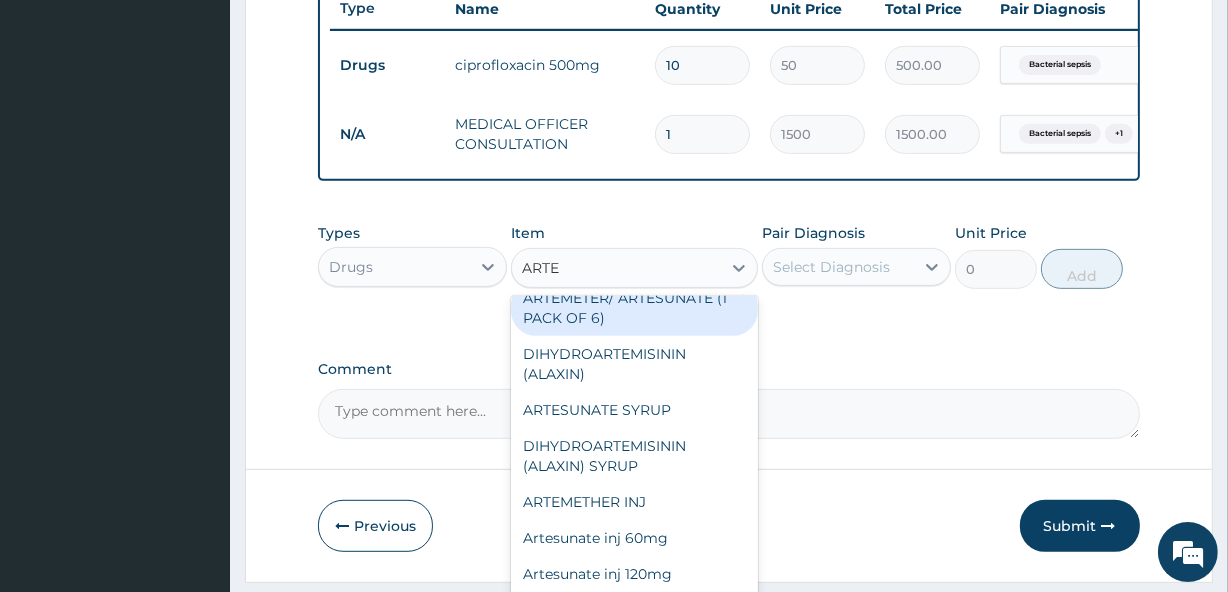 type 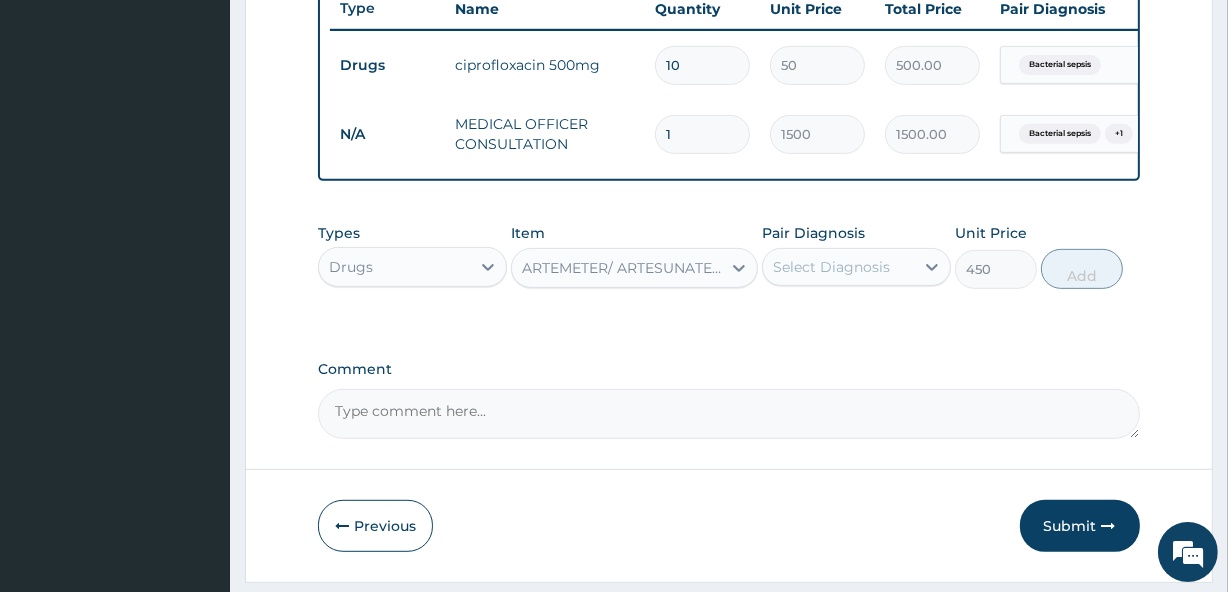 click on "Select Diagnosis" at bounding box center [856, 267] 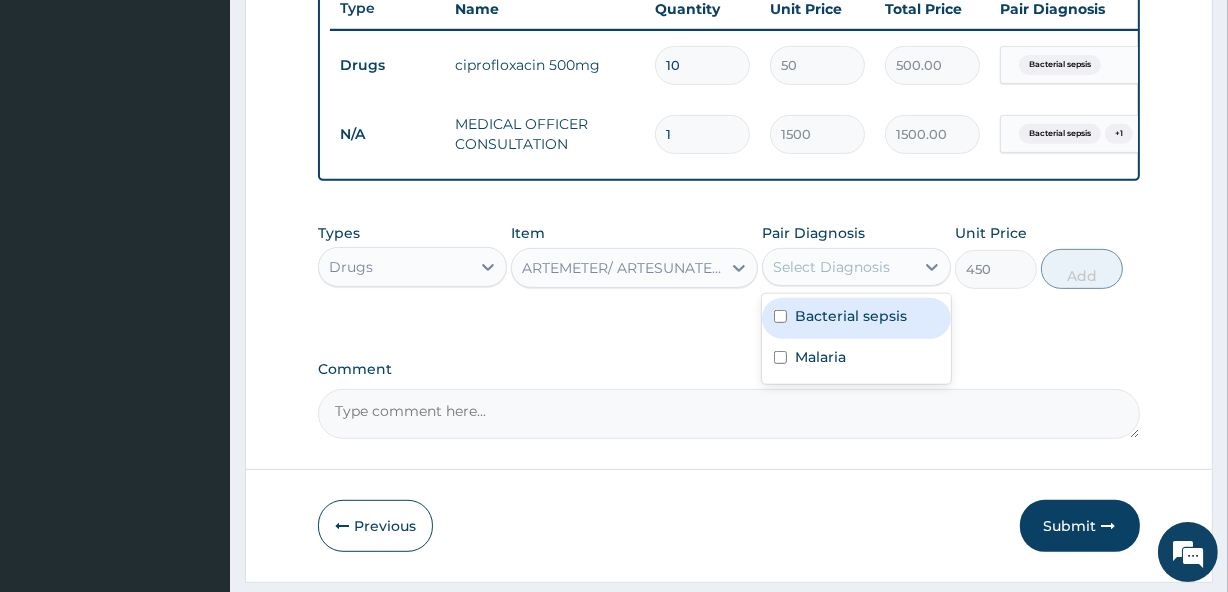 click on "Bacterial sepsis" at bounding box center [856, 318] 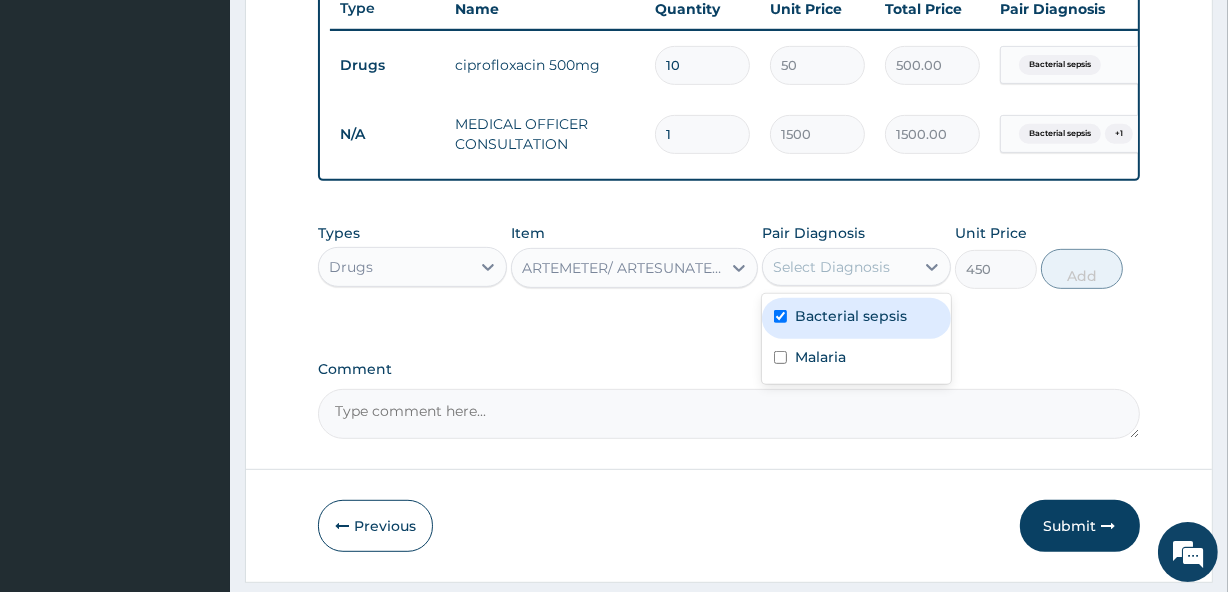 checkbox on "true" 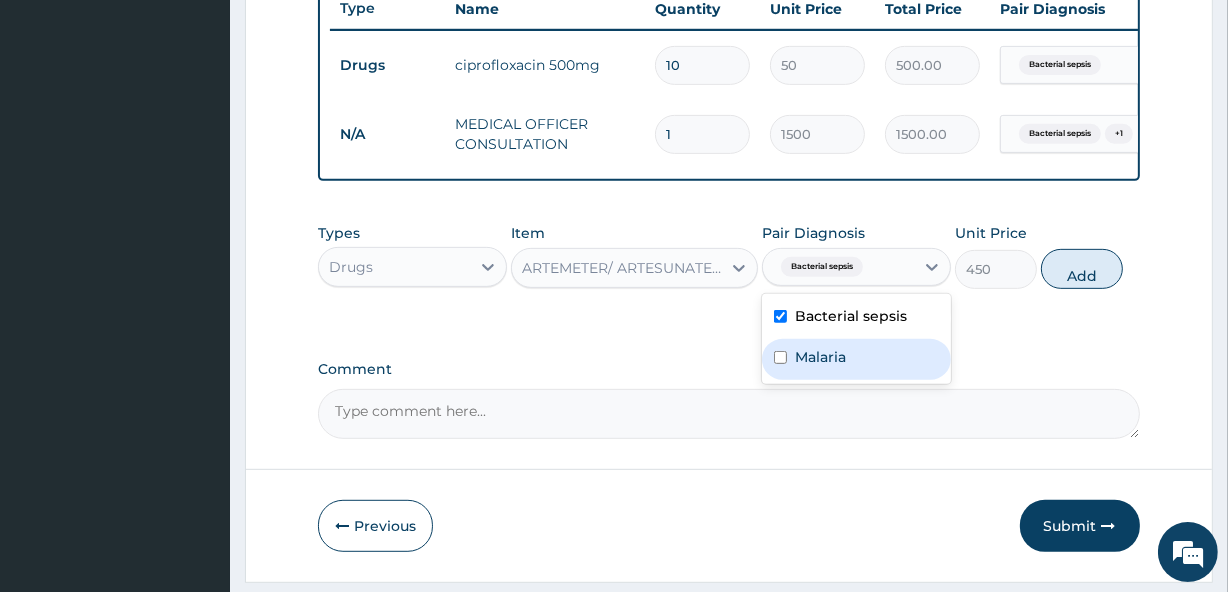 click on "Malaria" at bounding box center (820, 357) 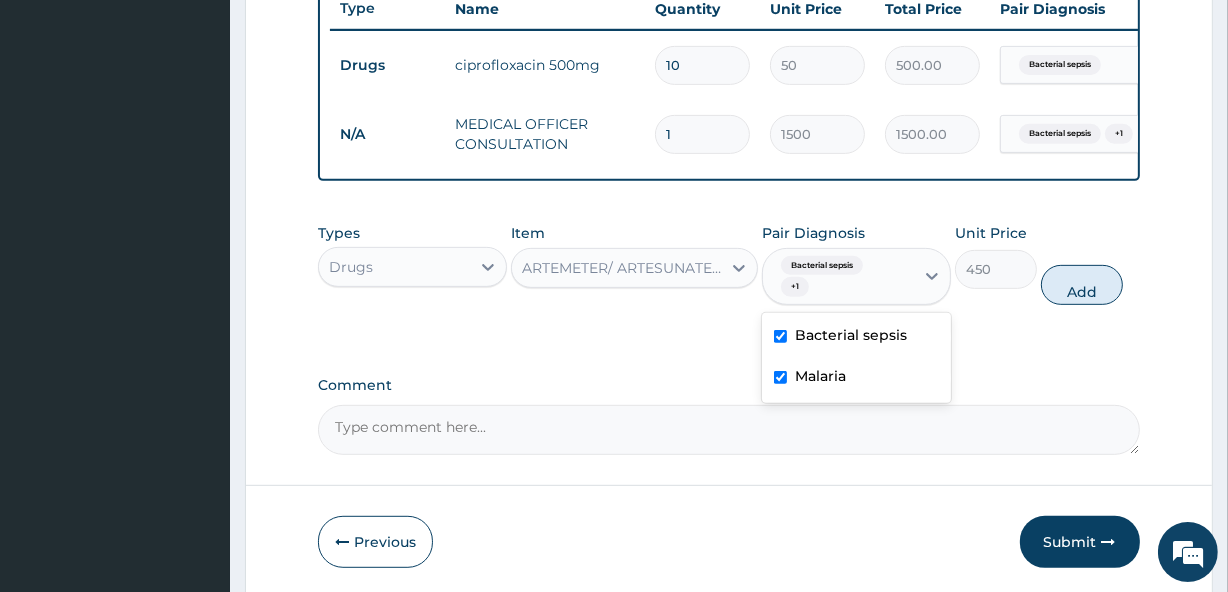 checkbox on "true" 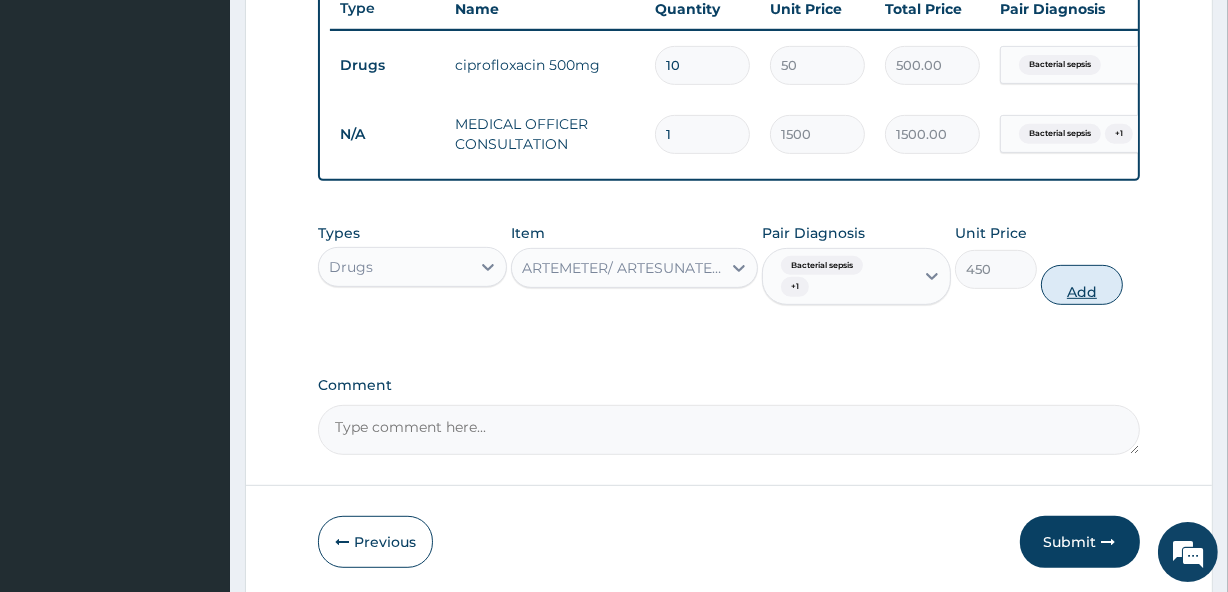 click on "Add" at bounding box center (1082, 285) 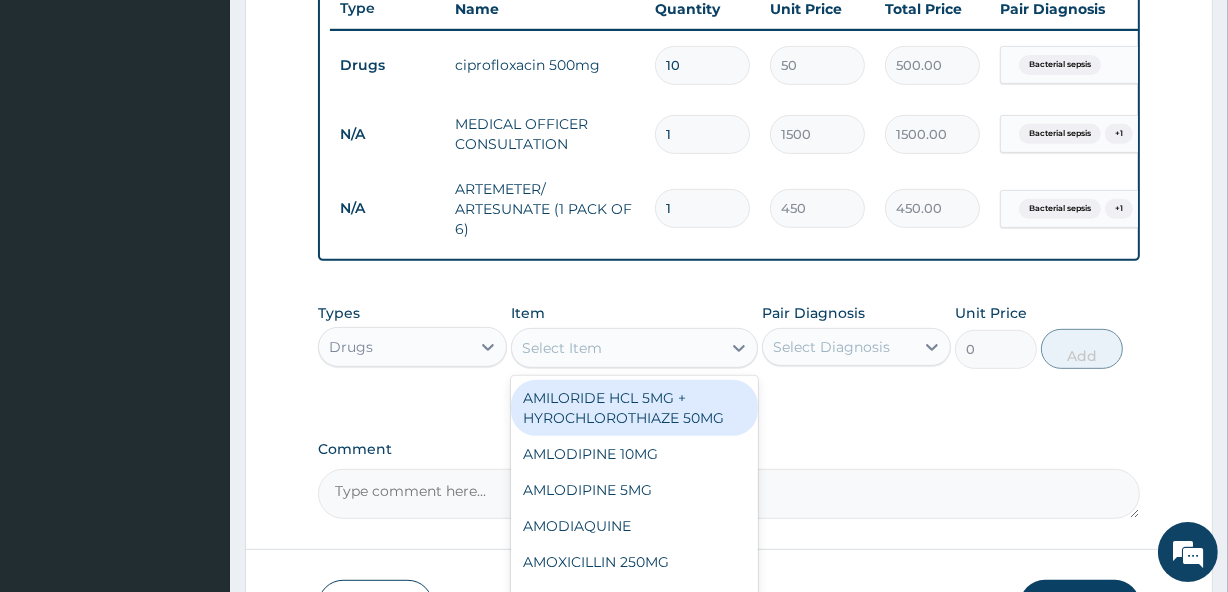 click on "Select Item" at bounding box center (616, 348) 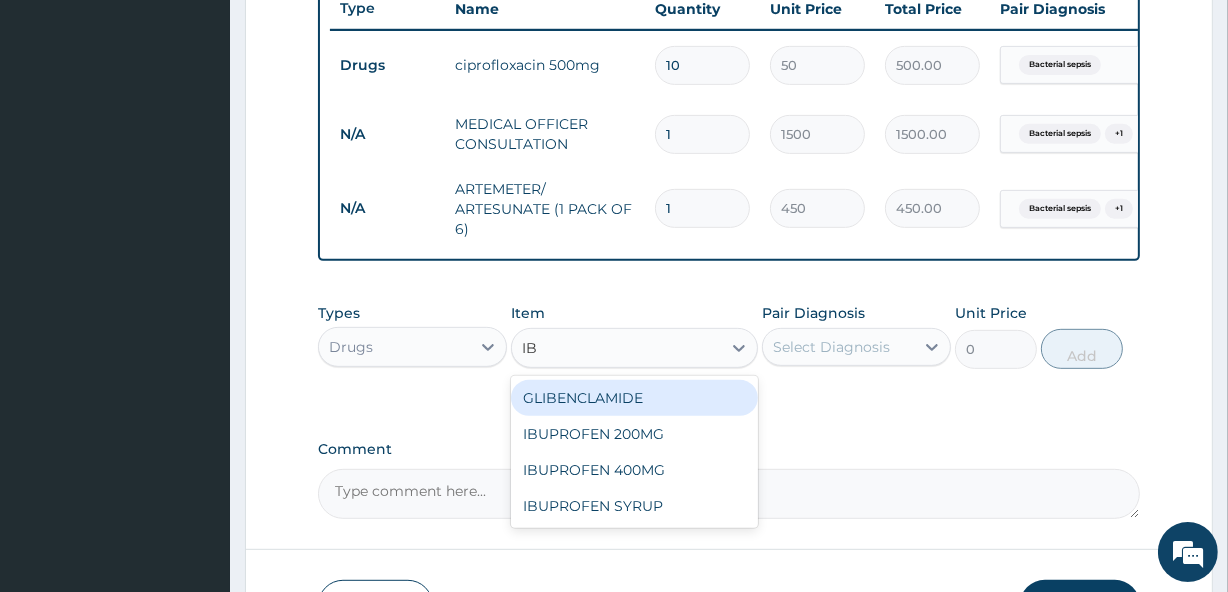 type on "IBU" 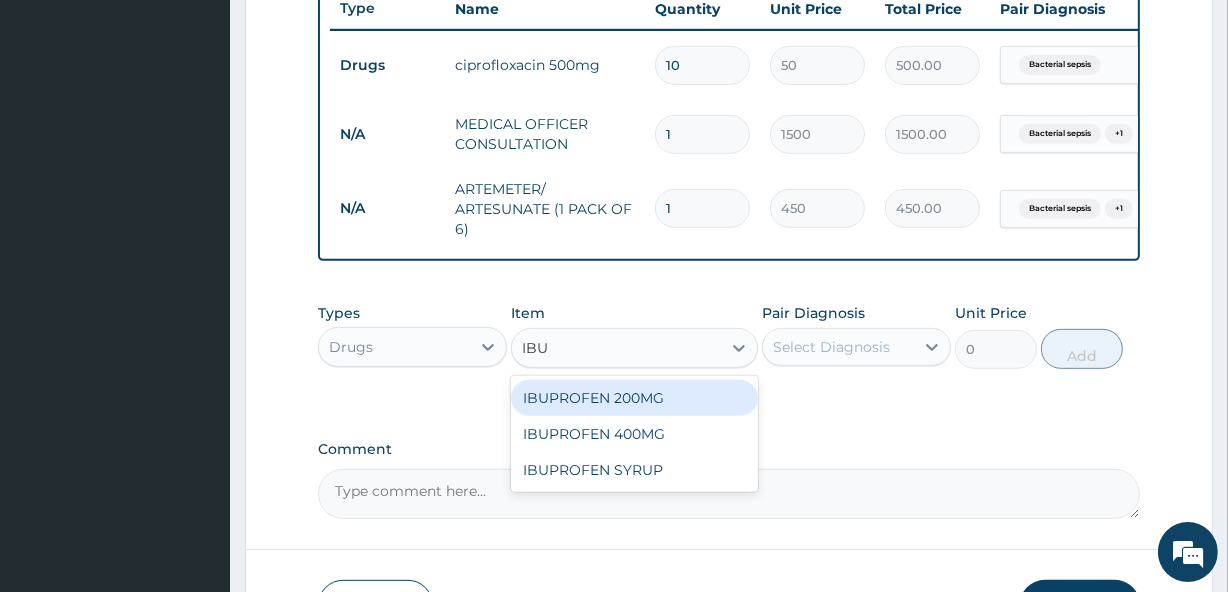 click on "IBUPROFEN 200MG" at bounding box center [634, 398] 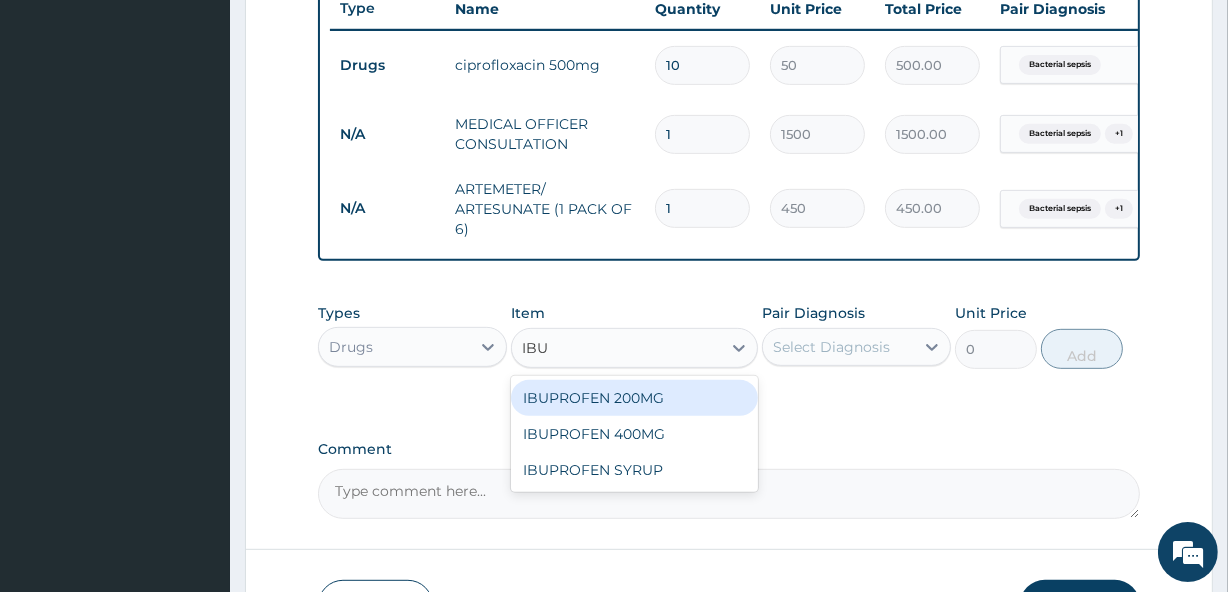 type 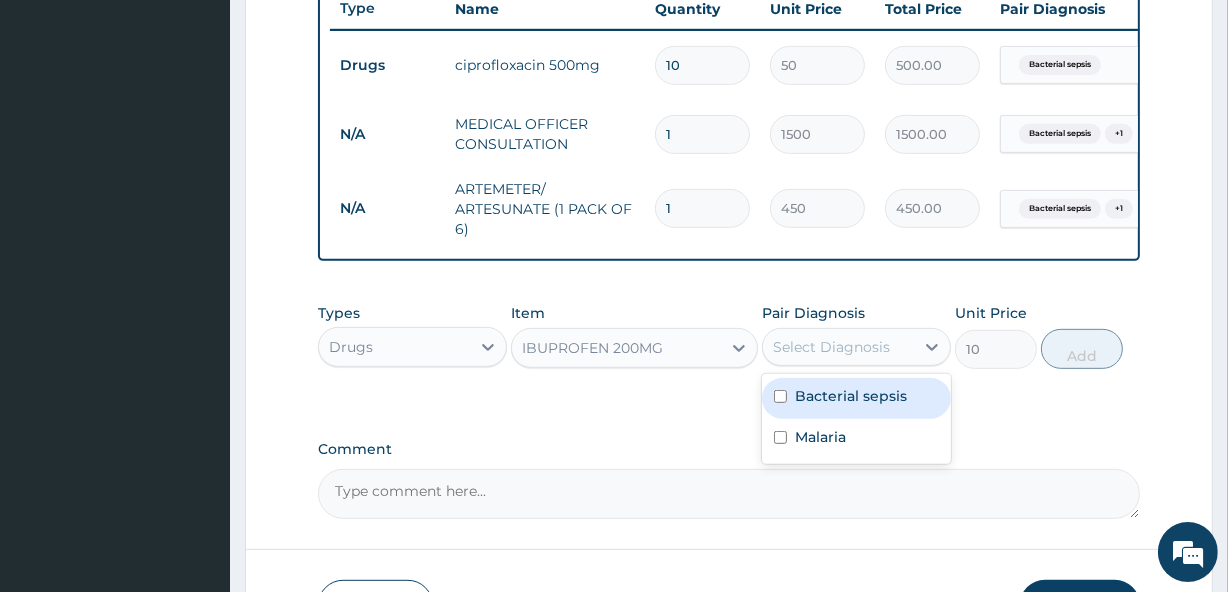 click on "Select Diagnosis" at bounding box center (831, 347) 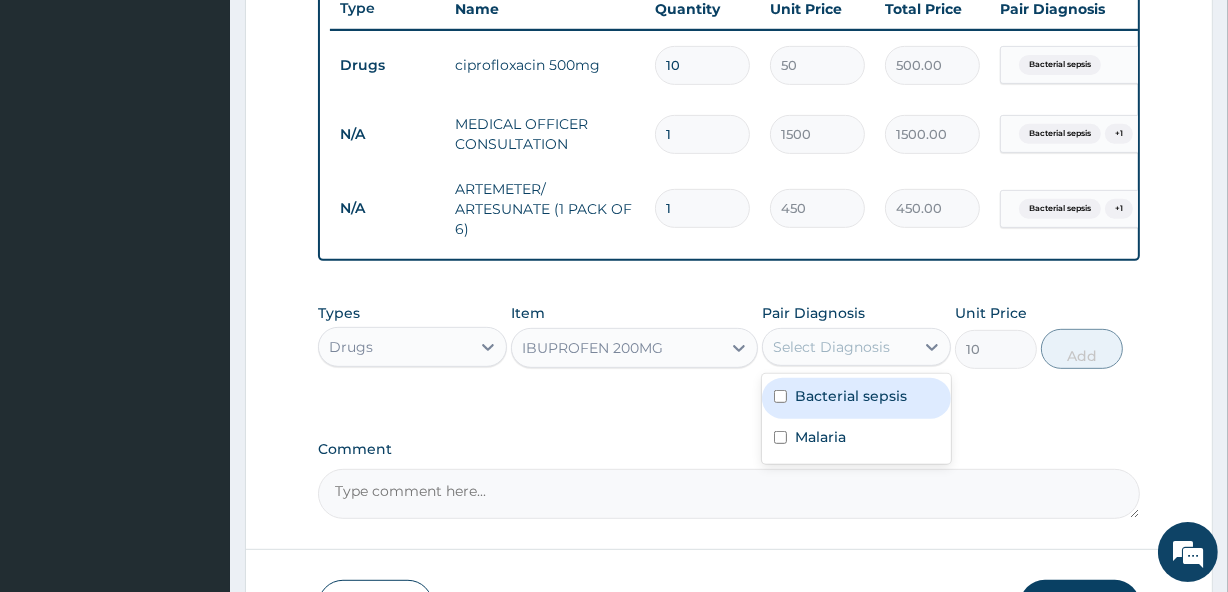 click on "Bacterial sepsis" at bounding box center [851, 396] 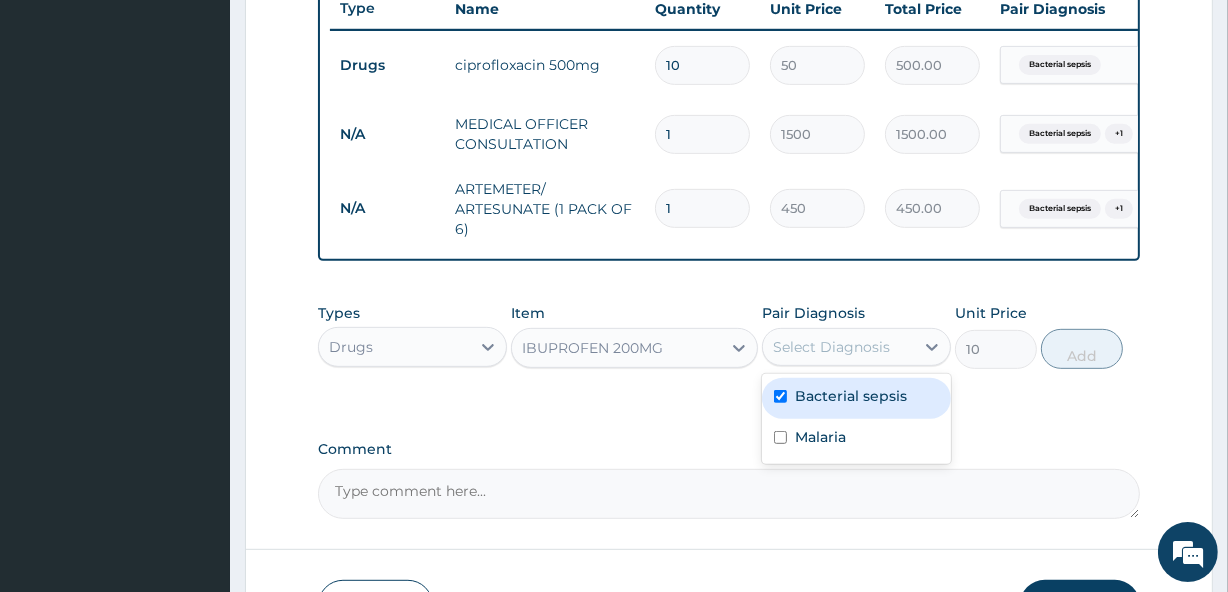 checkbox on "true" 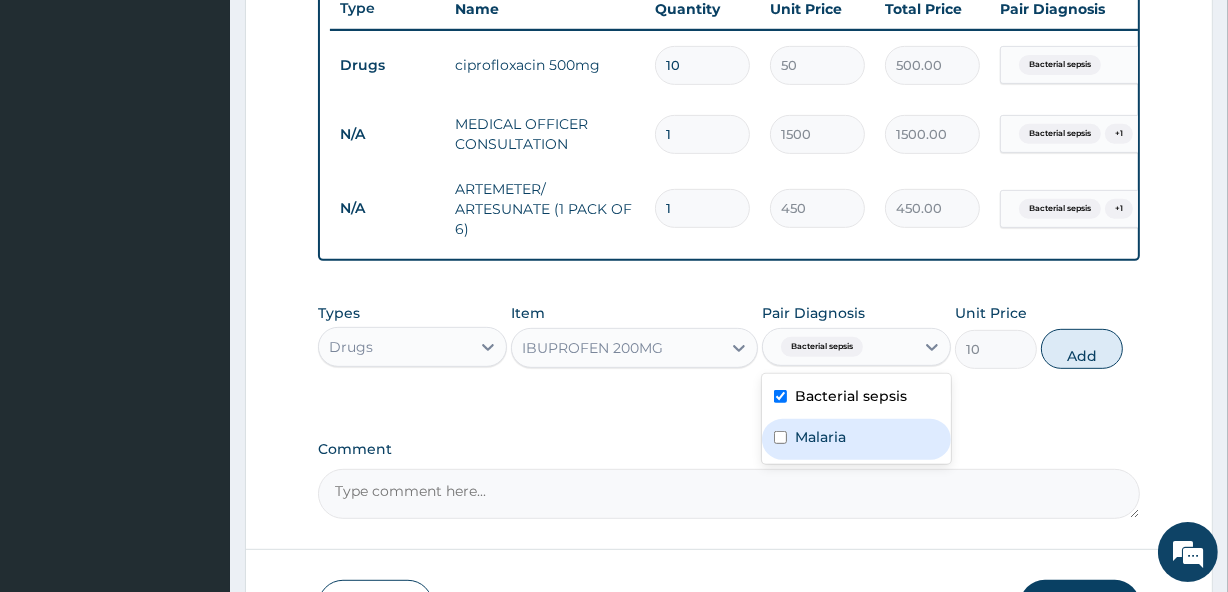 click on "Malaria" at bounding box center (820, 437) 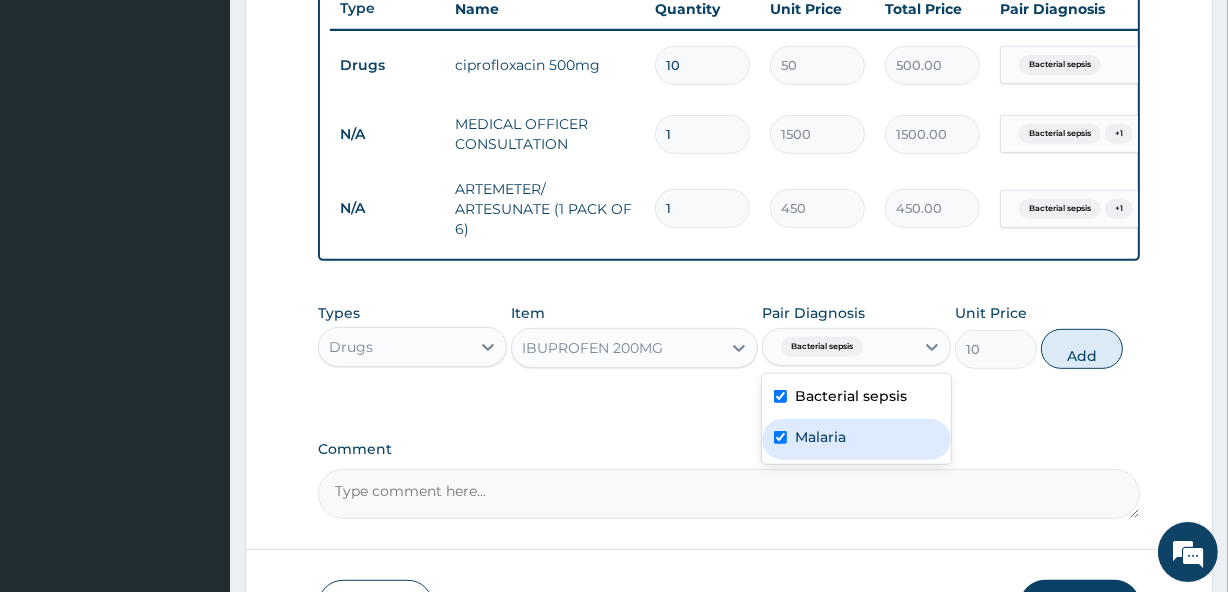 checkbox on "true" 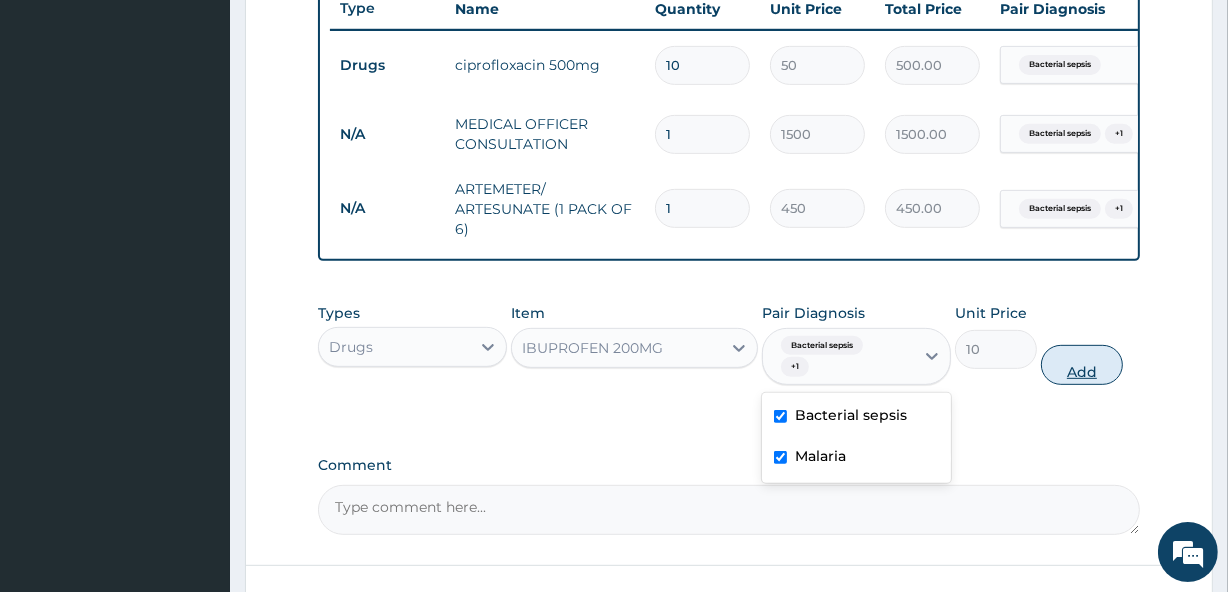 click on "Add" at bounding box center [1082, 365] 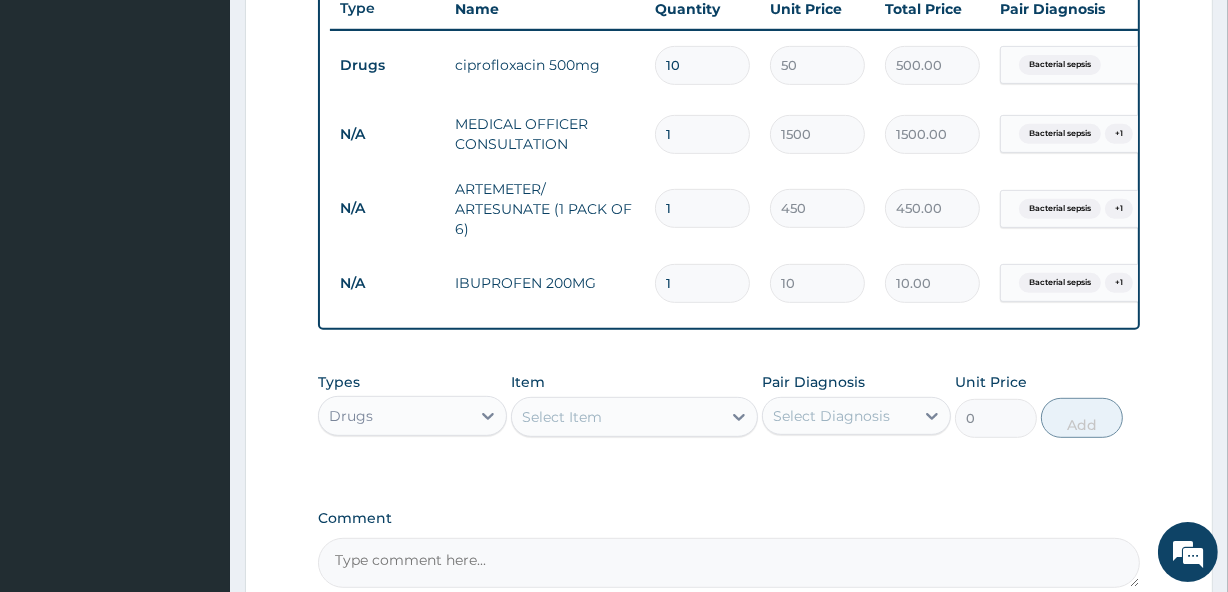 type 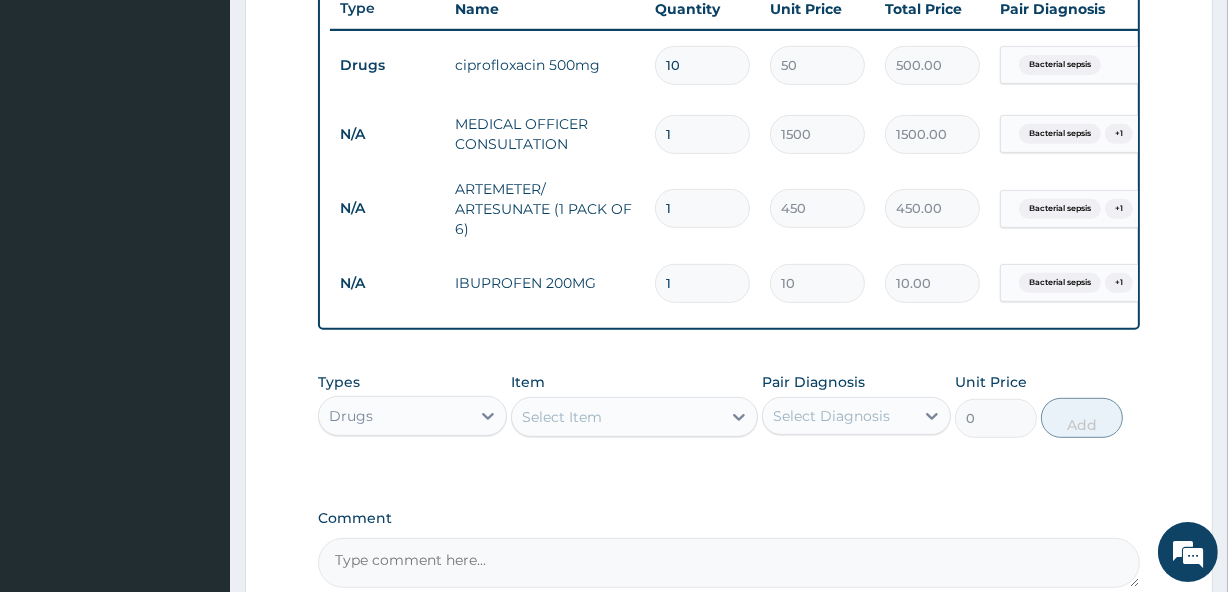 type on "0.00" 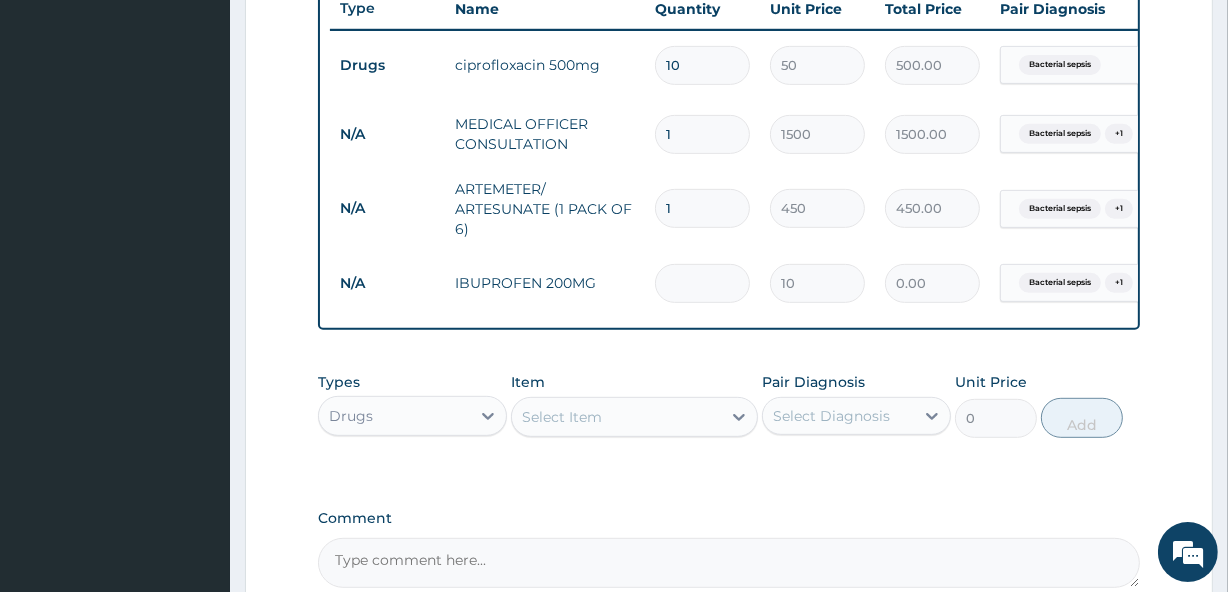 type on "2" 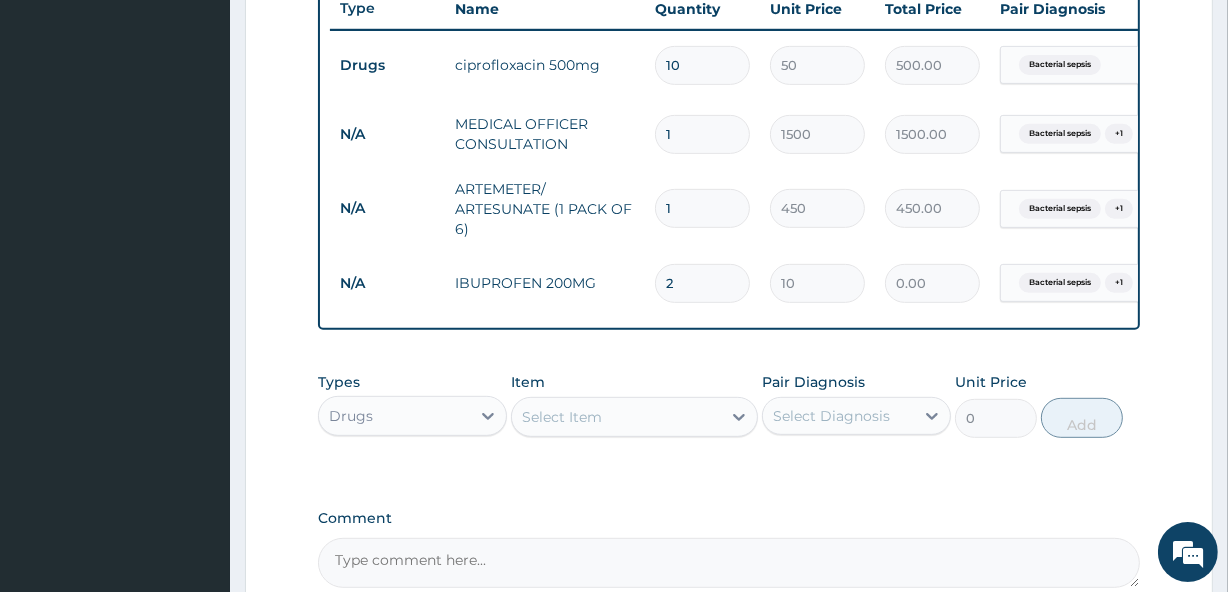 type on "20.00" 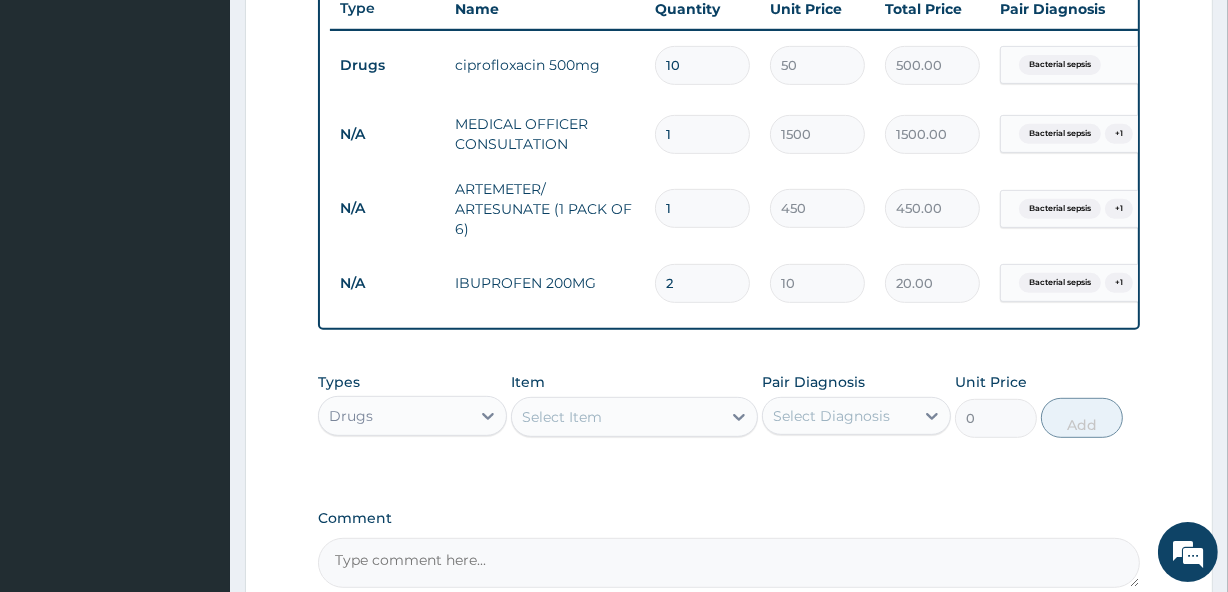 type on "20" 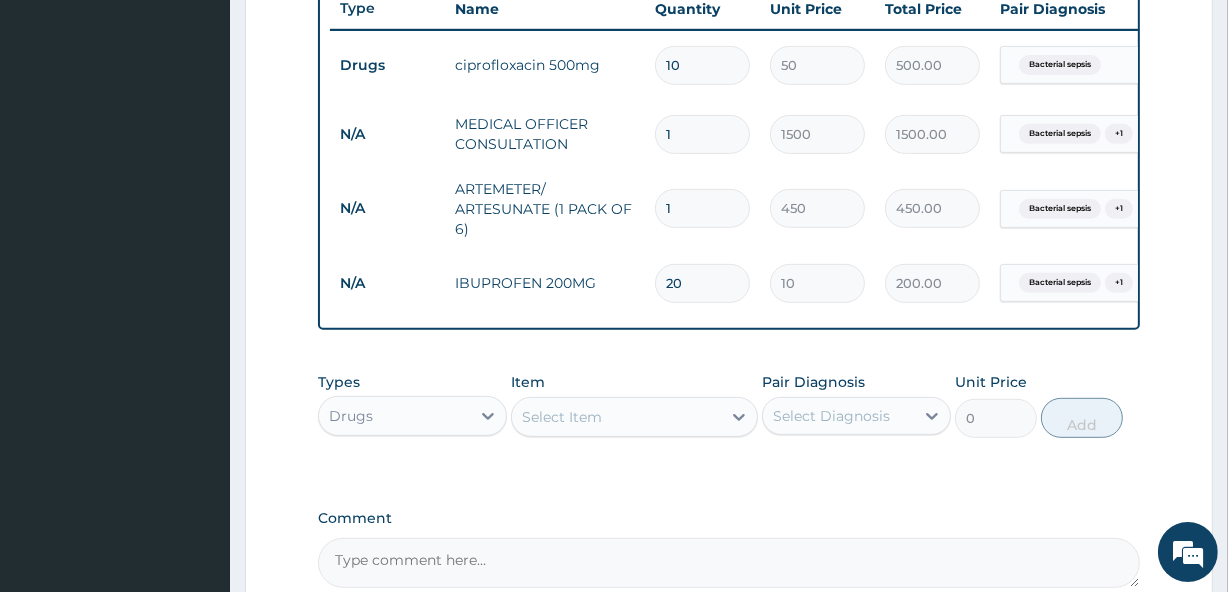 type on "20" 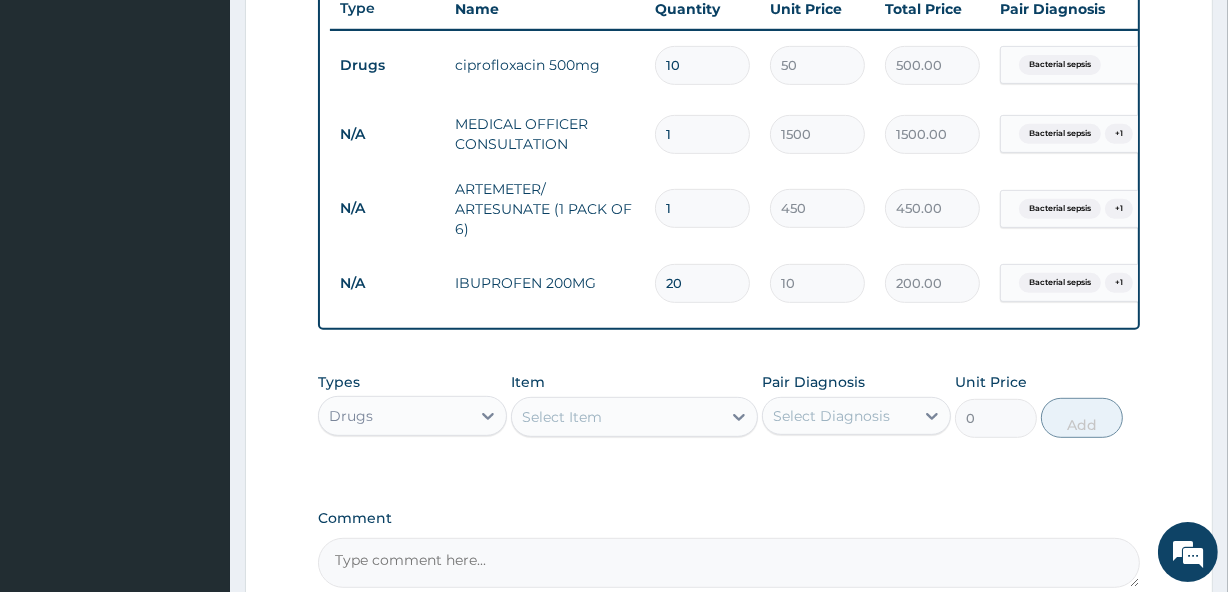 click on "1" at bounding box center (702, 208) 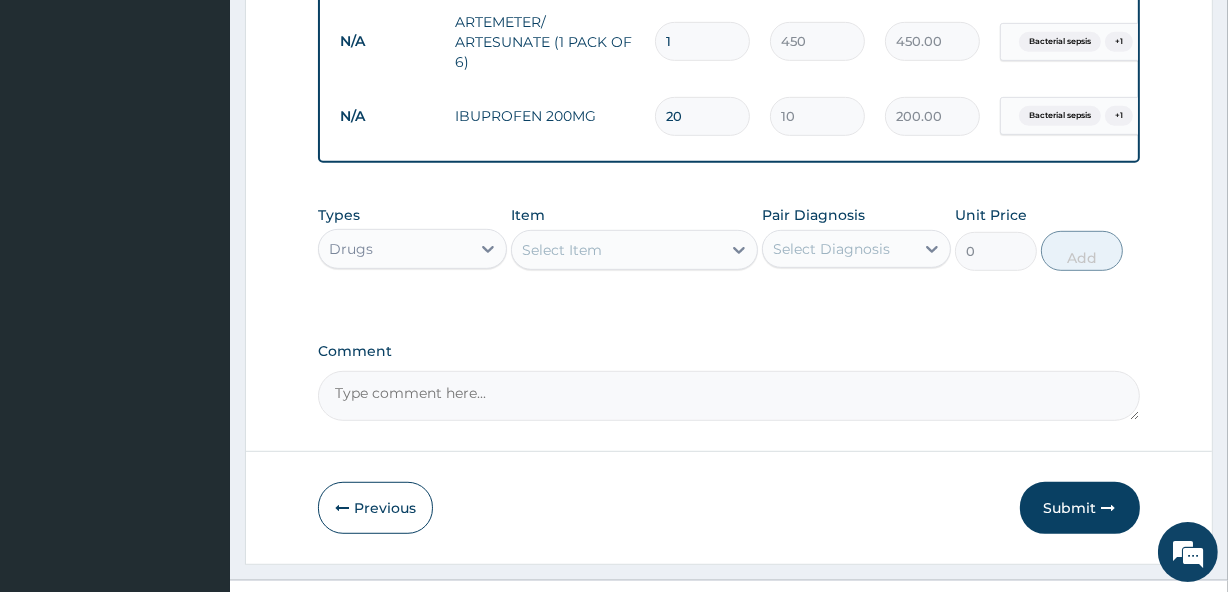 scroll, scrollTop: 986, scrollLeft: 0, axis: vertical 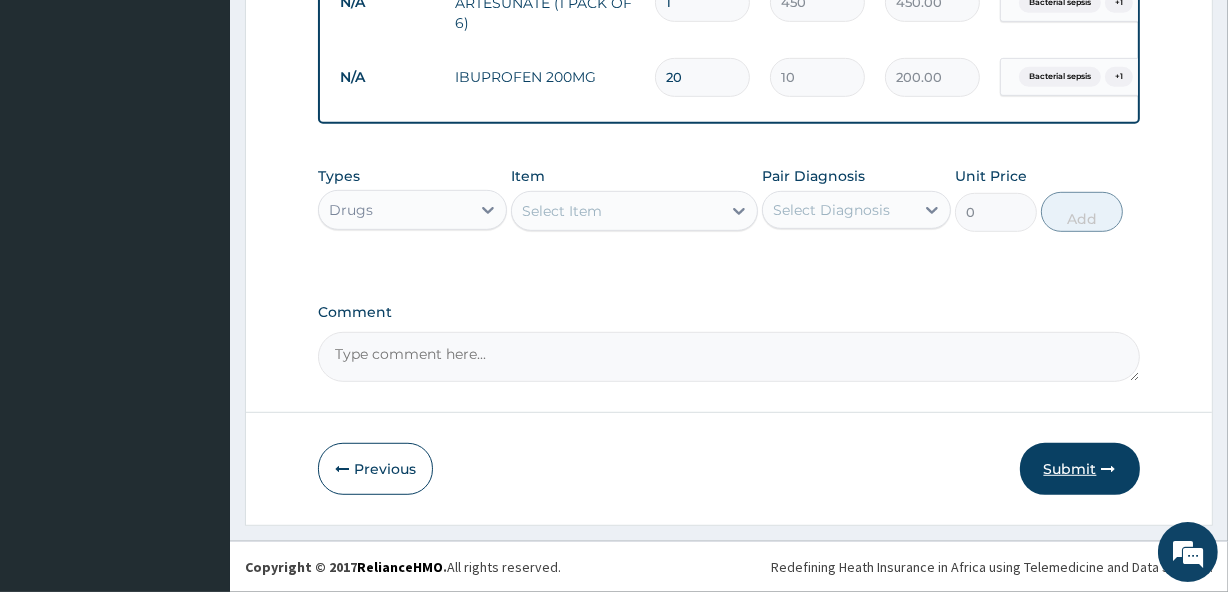 click on "Submit" at bounding box center (1080, 469) 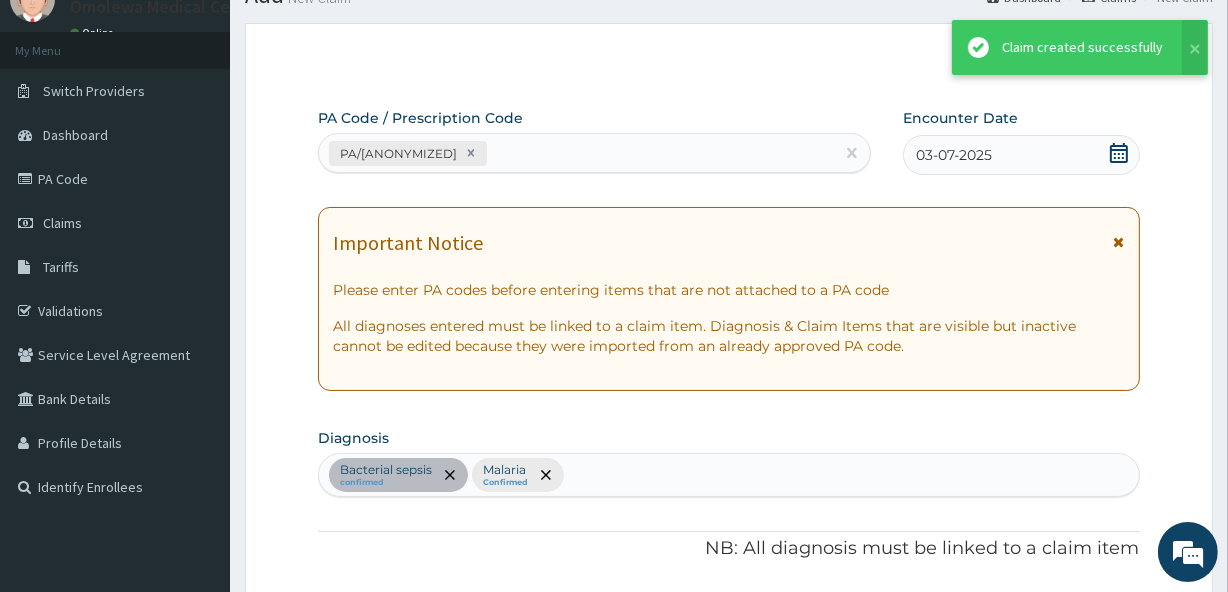 scroll, scrollTop: 986, scrollLeft: 0, axis: vertical 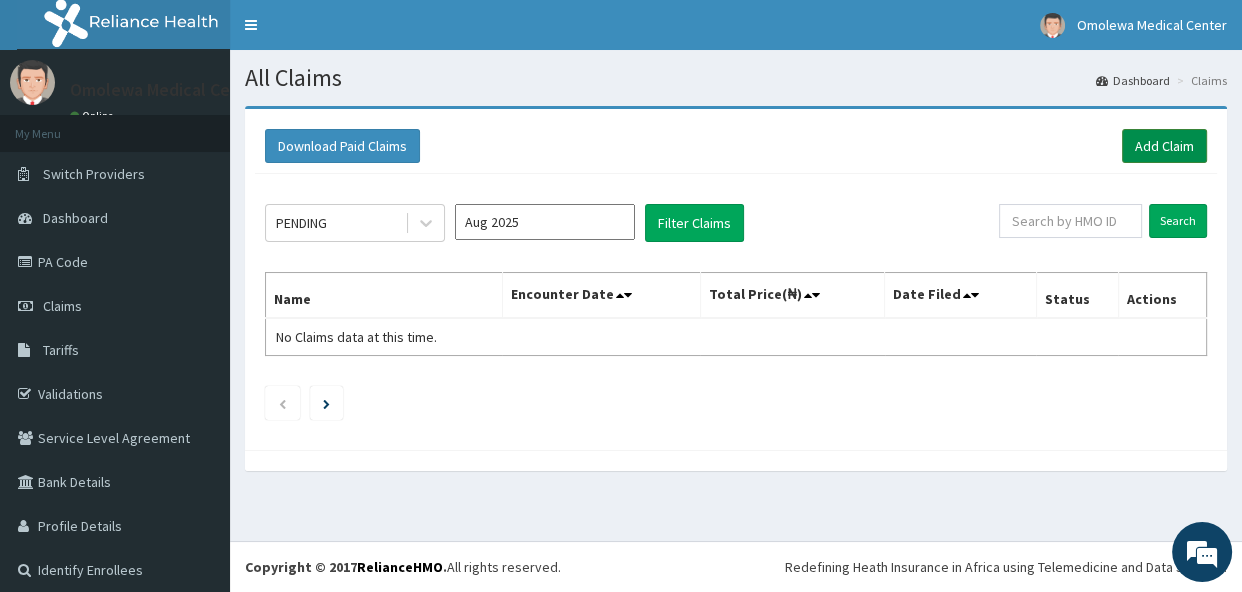 click on "Add Claim" at bounding box center [1164, 146] 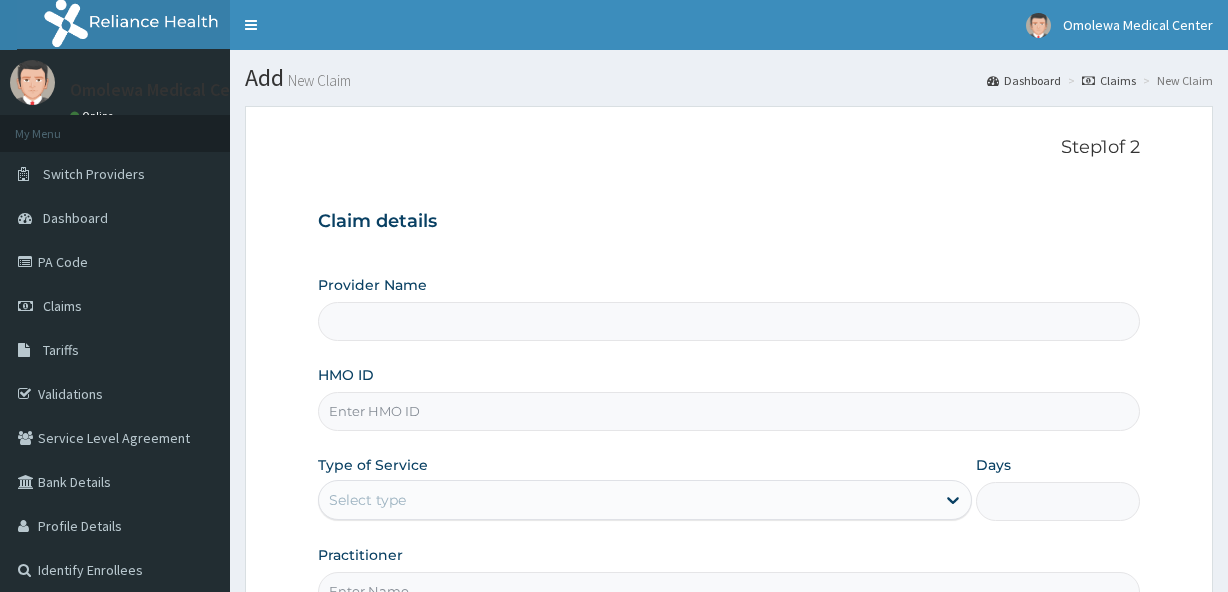 scroll, scrollTop: 0, scrollLeft: 0, axis: both 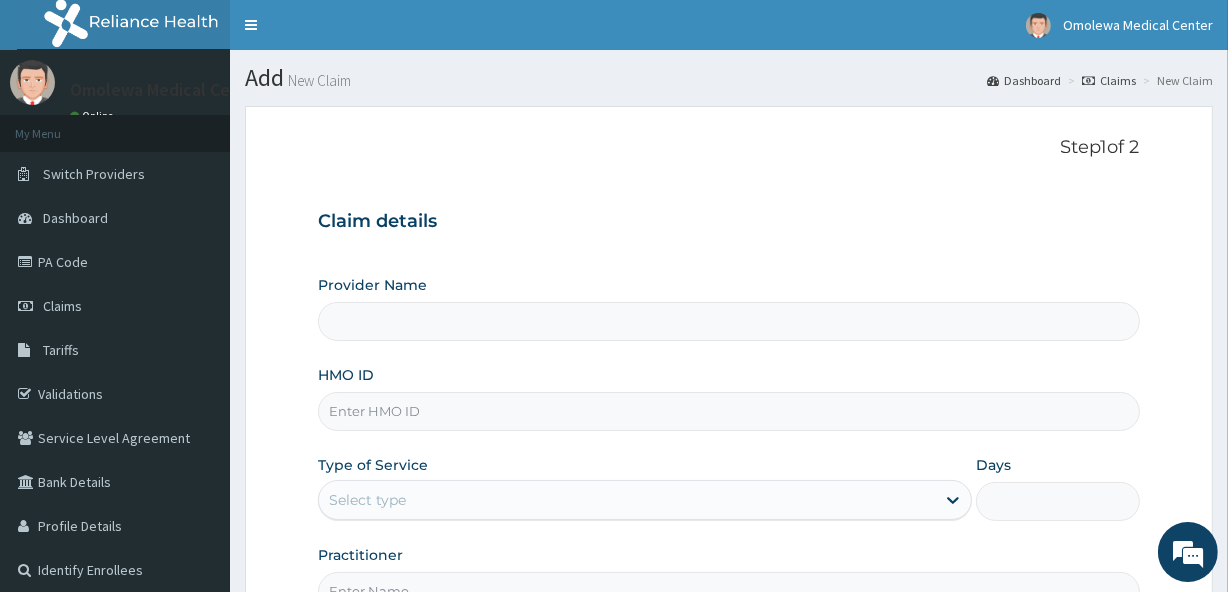 click on "HMO ID" at bounding box center (728, 411) 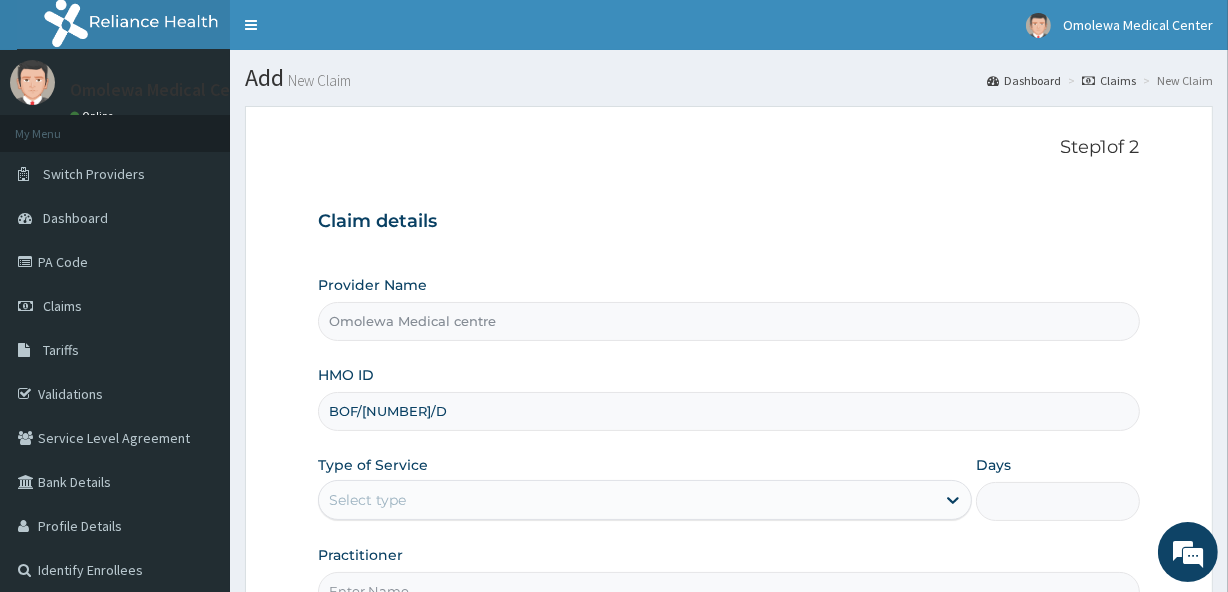 scroll, scrollTop: 0, scrollLeft: 0, axis: both 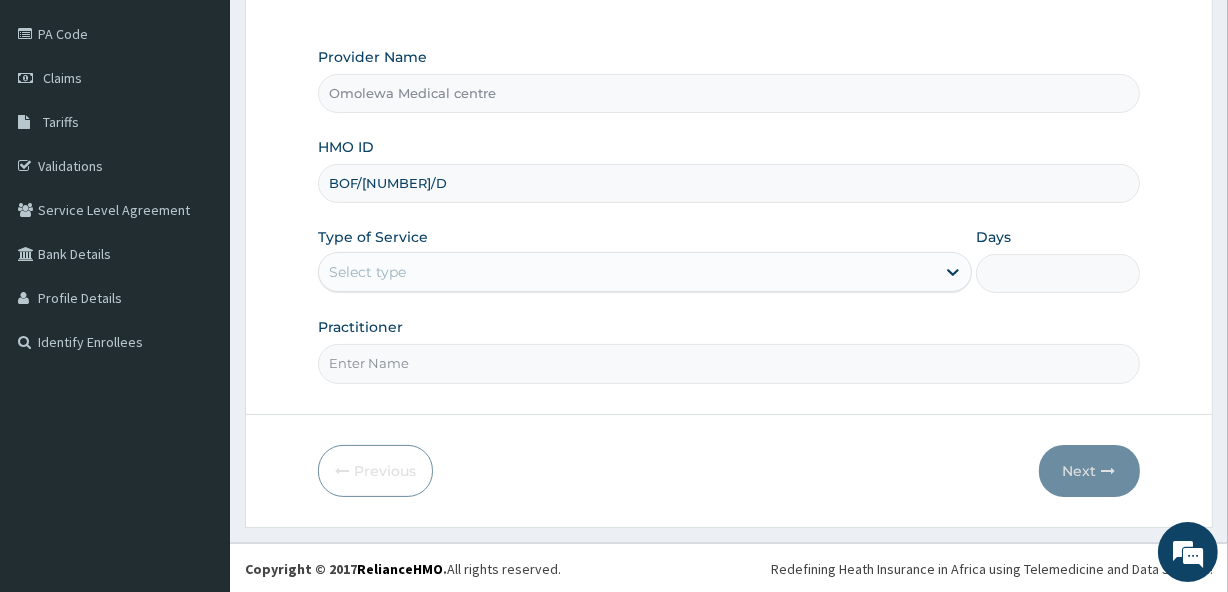 type on "BOF/[NUMBER]/D" 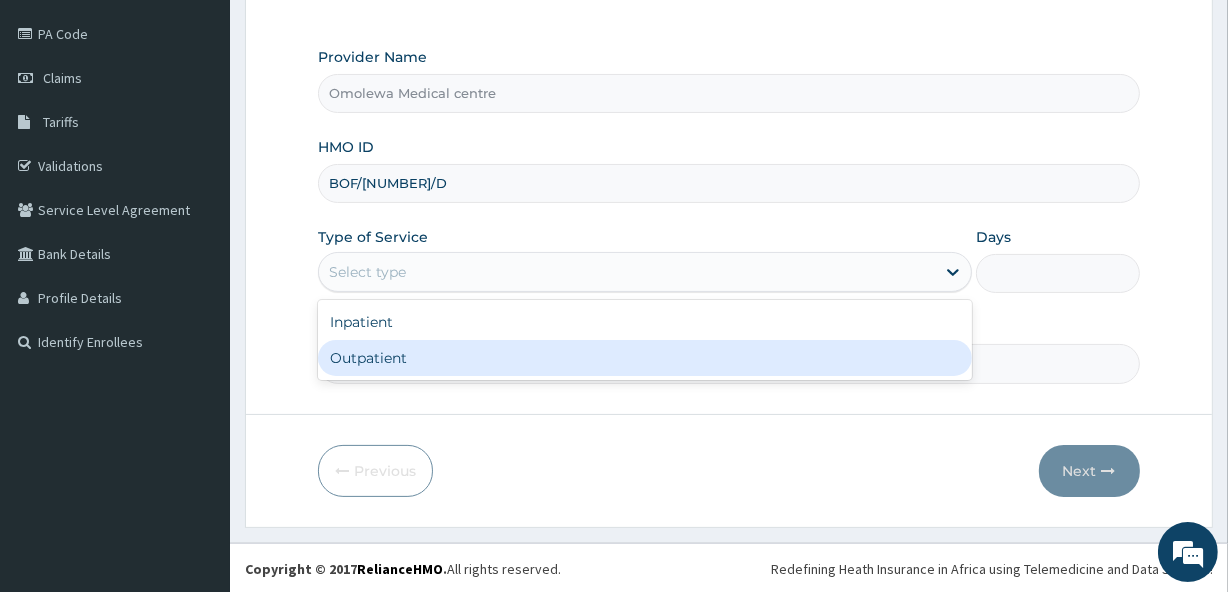 click on "Outpatient" at bounding box center (645, 358) 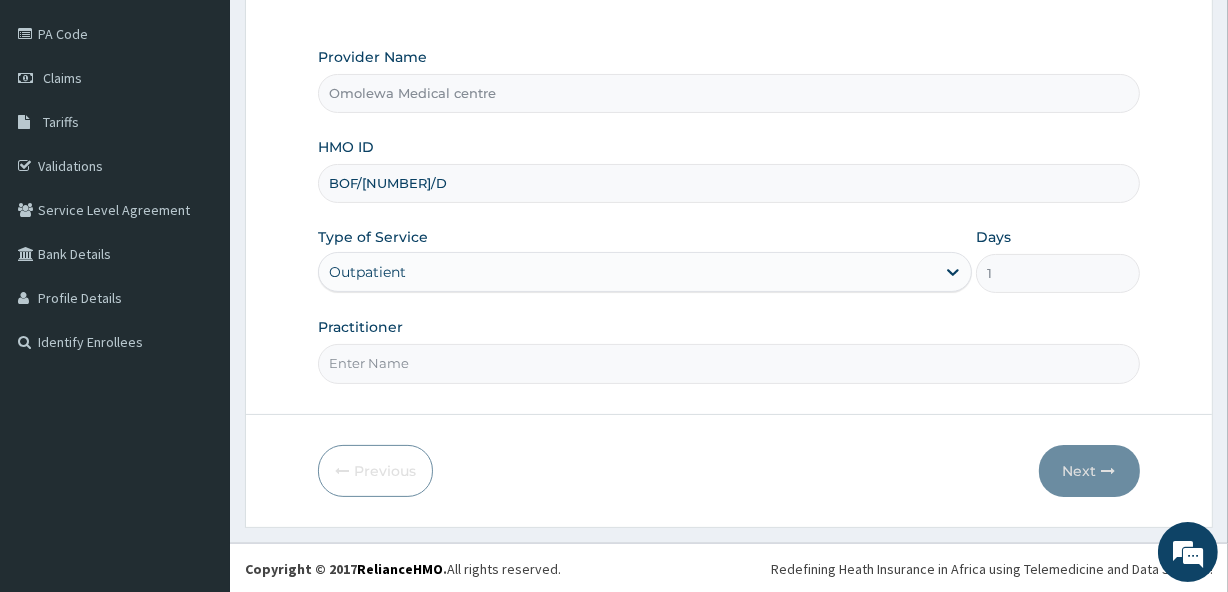 click on "Practitioner" at bounding box center [728, 363] 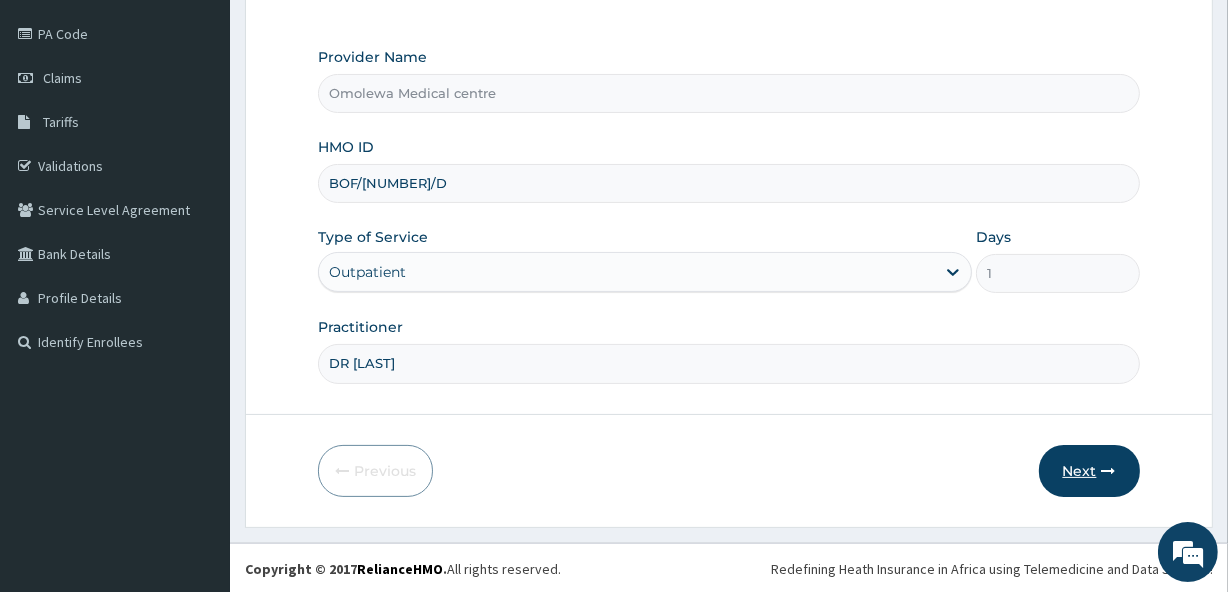 click on "Next" at bounding box center [1089, 471] 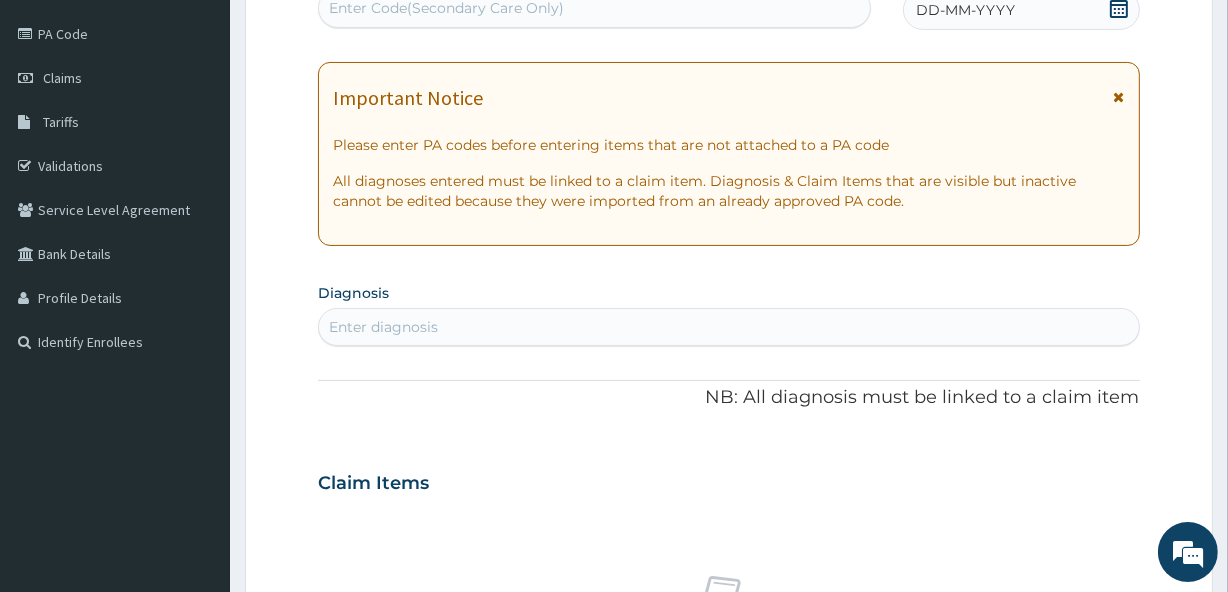 scroll, scrollTop: 226, scrollLeft: 0, axis: vertical 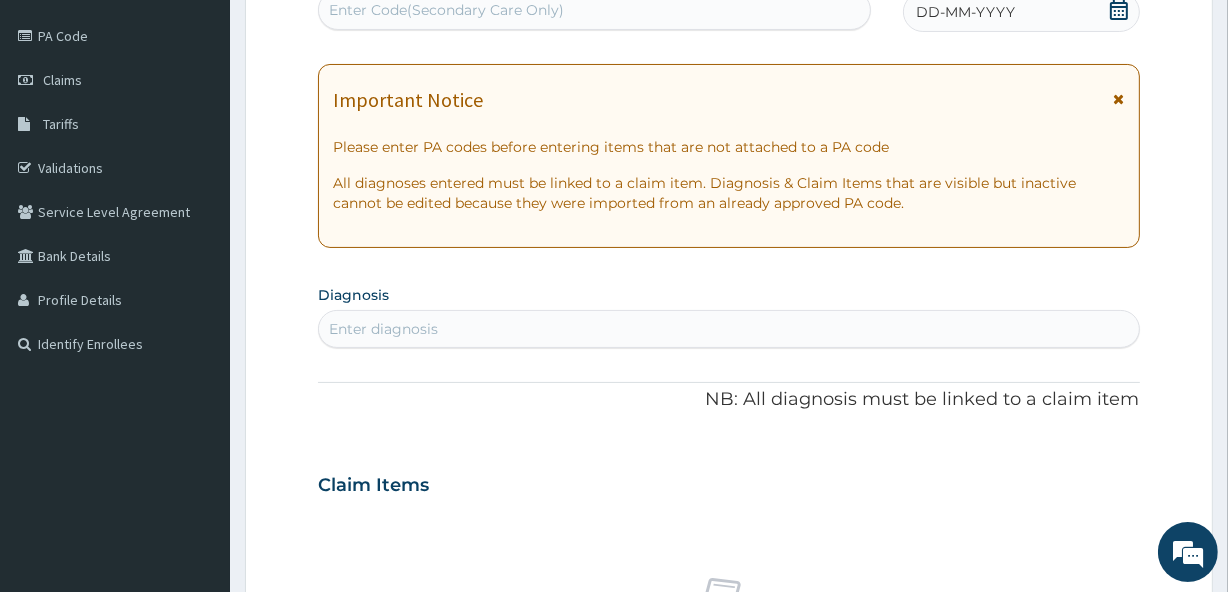 click on "Enter Code(Secondary Care Only)" at bounding box center [594, 10] 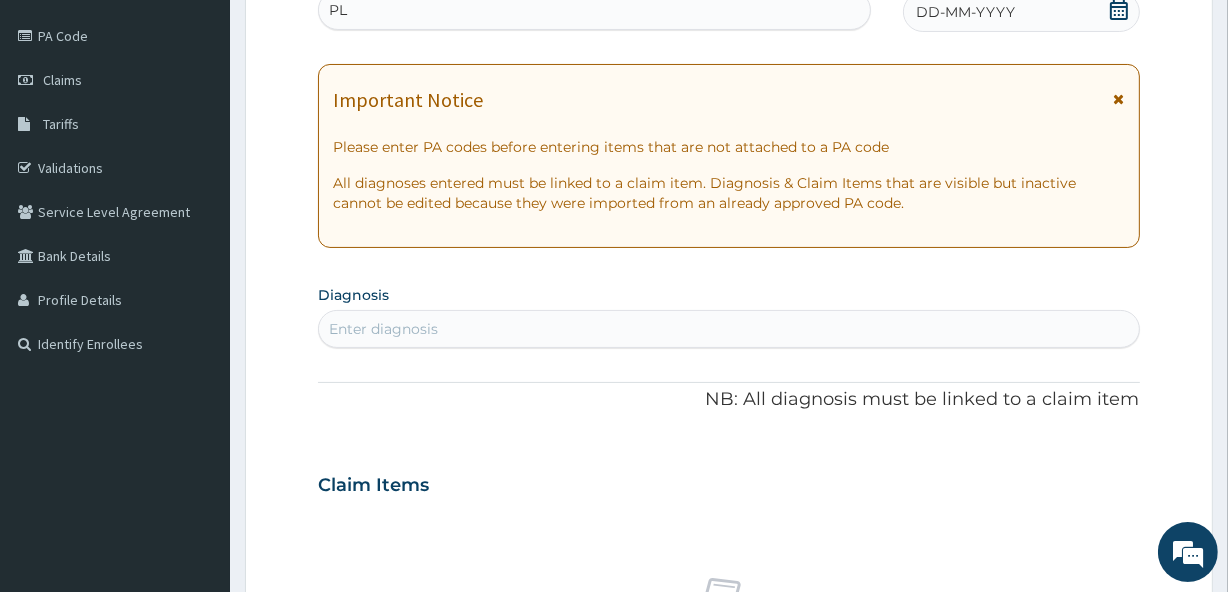 type on "P" 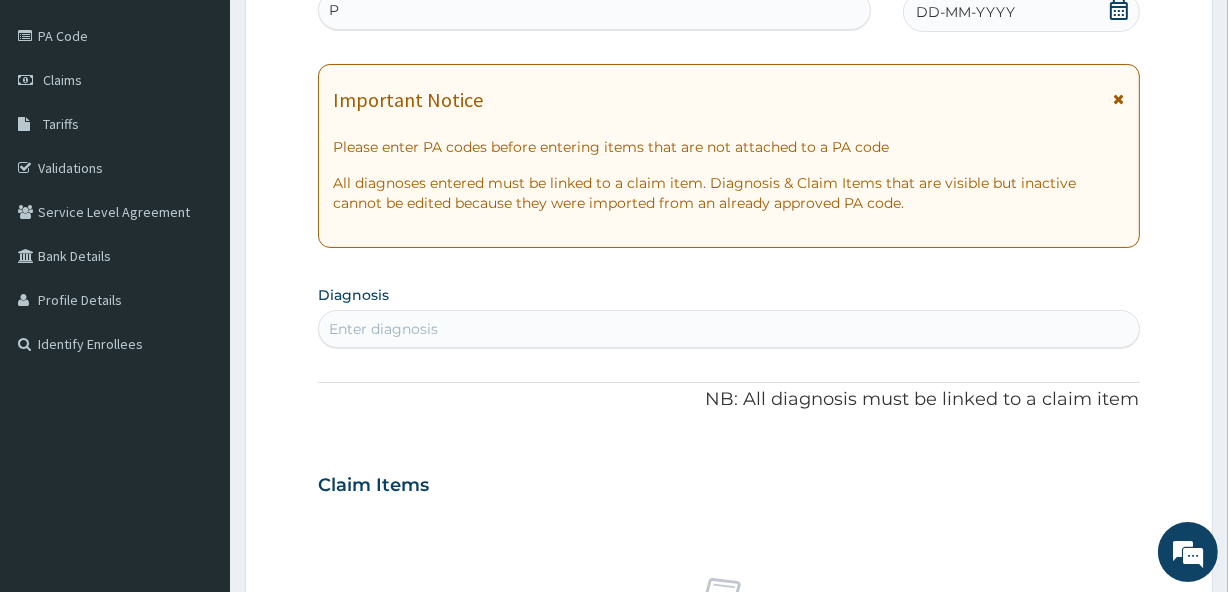 type 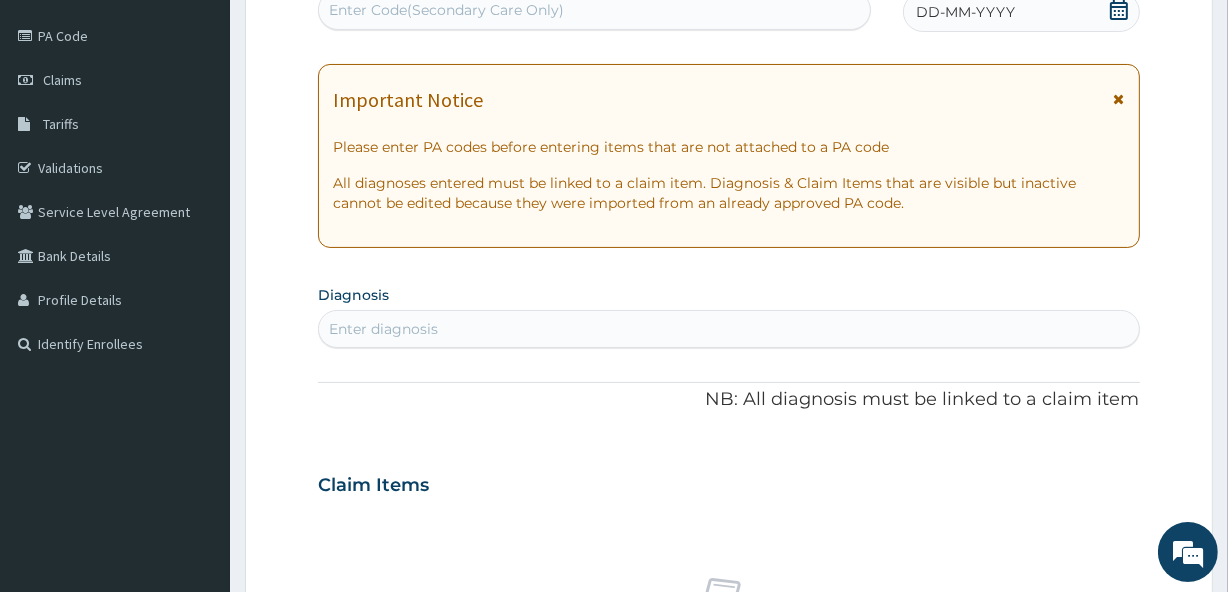click on "DD-MM-YYYY" at bounding box center (965, 12) 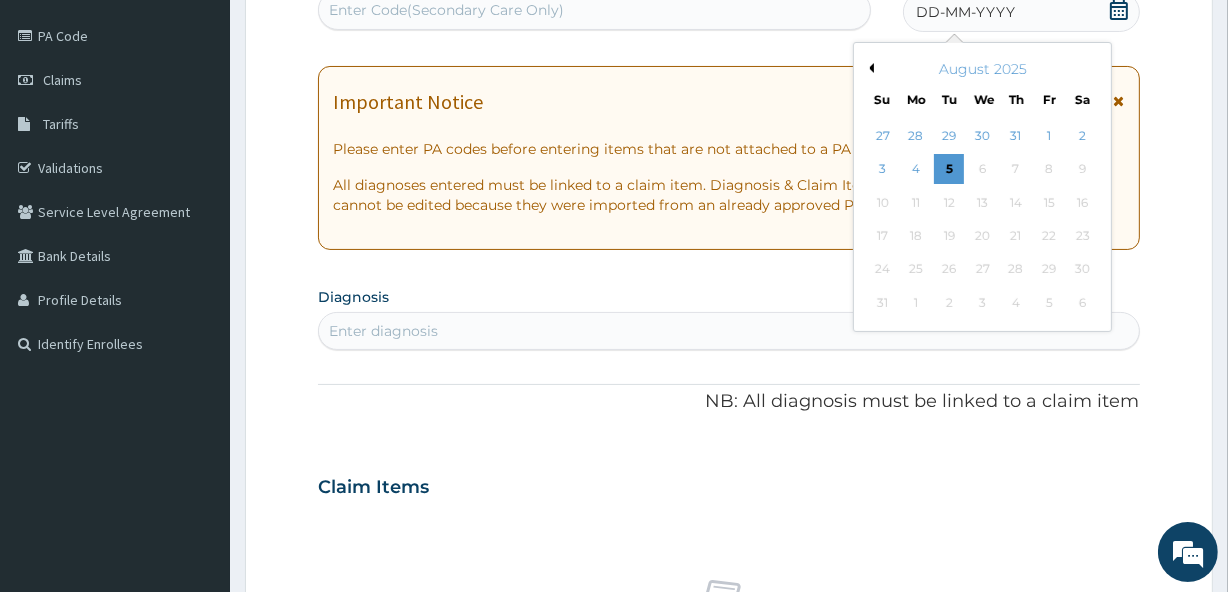 click on "Previous Month" at bounding box center (869, 68) 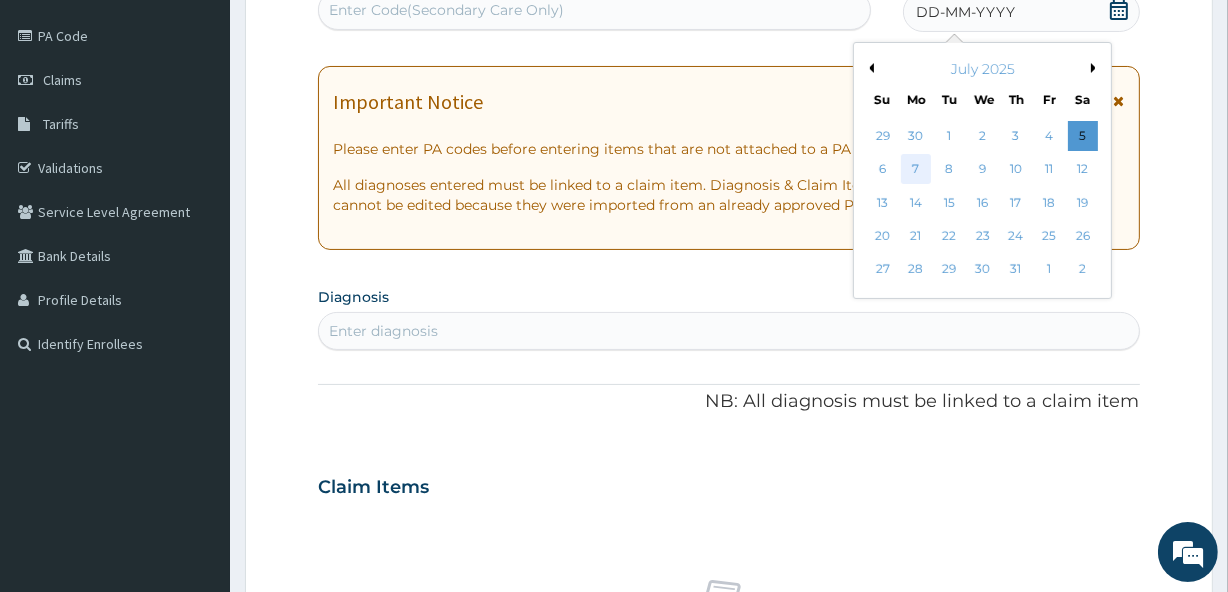click on "7" at bounding box center (916, 170) 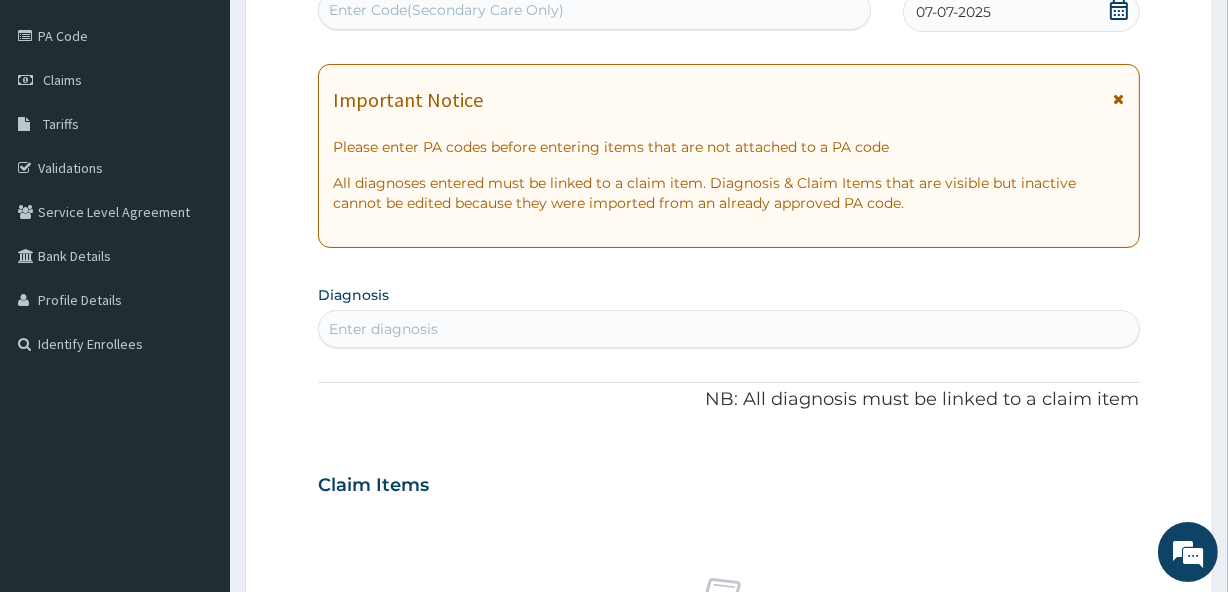 click 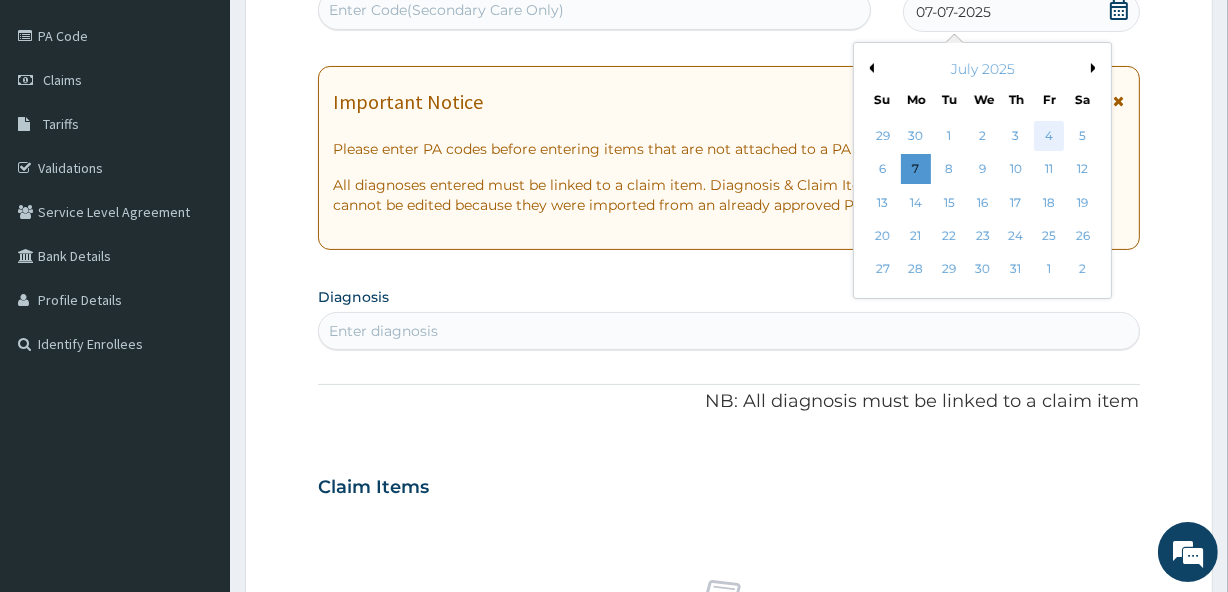 click on "4" at bounding box center (1049, 136) 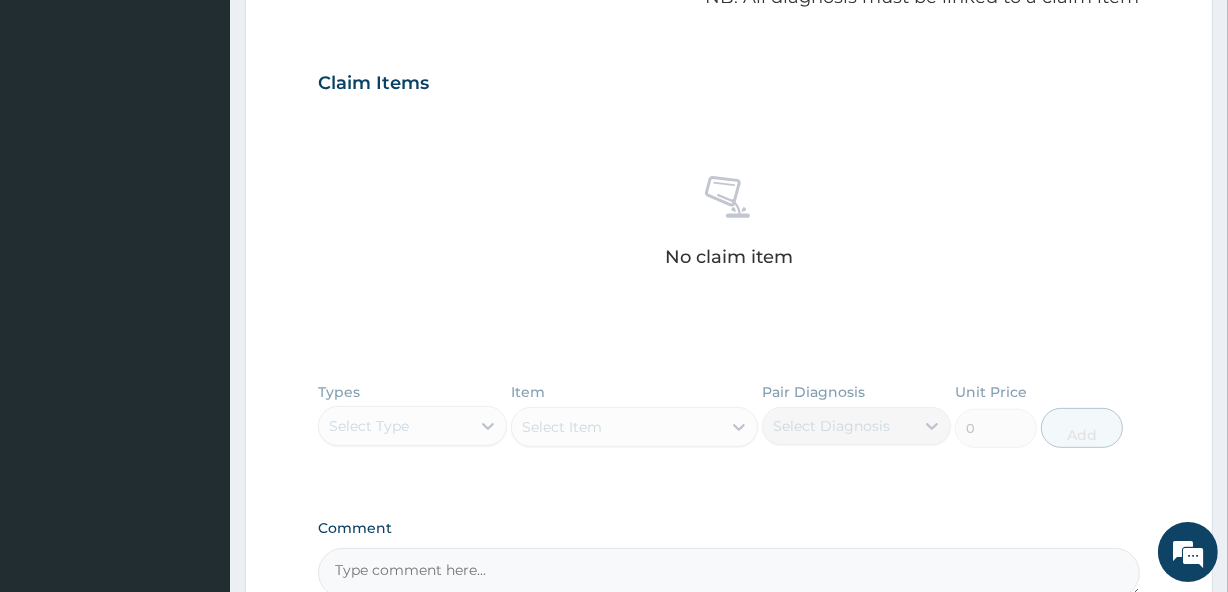 scroll, scrollTop: 539, scrollLeft: 0, axis: vertical 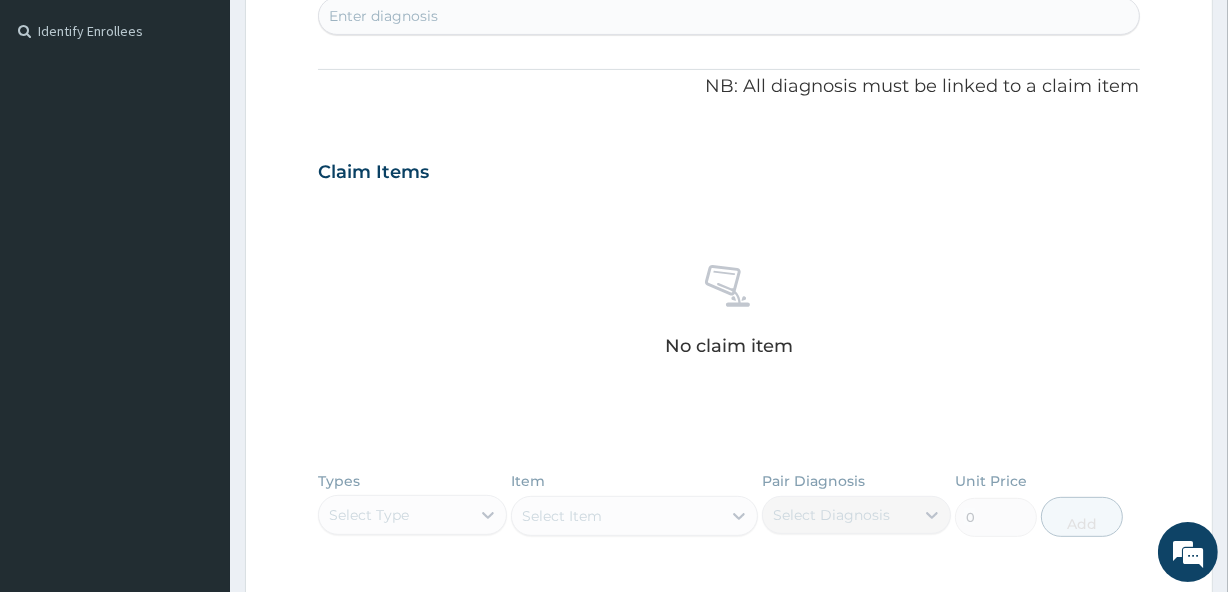 click on "Enter diagnosis" at bounding box center [383, 16] 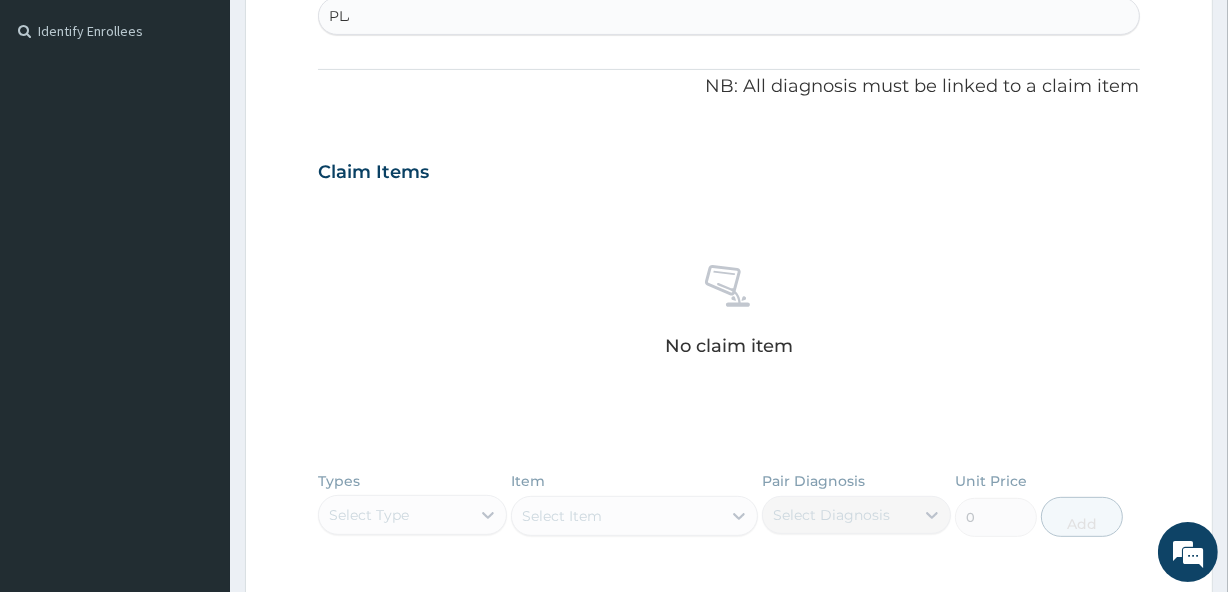 type on "PLAS" 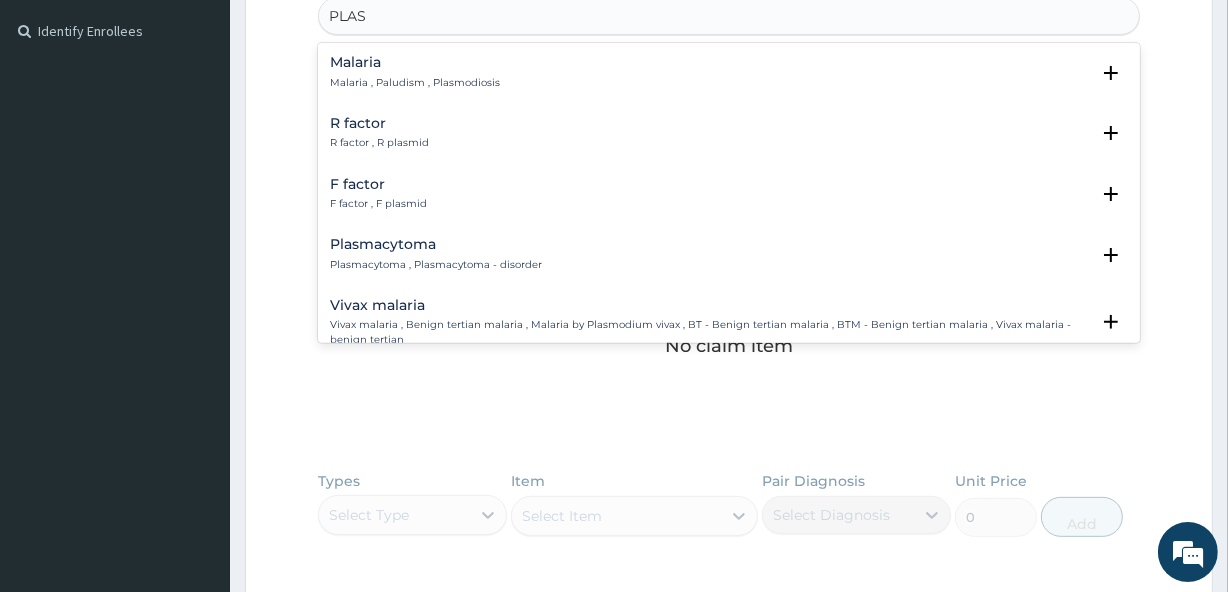 click on "Malaria" at bounding box center [415, 62] 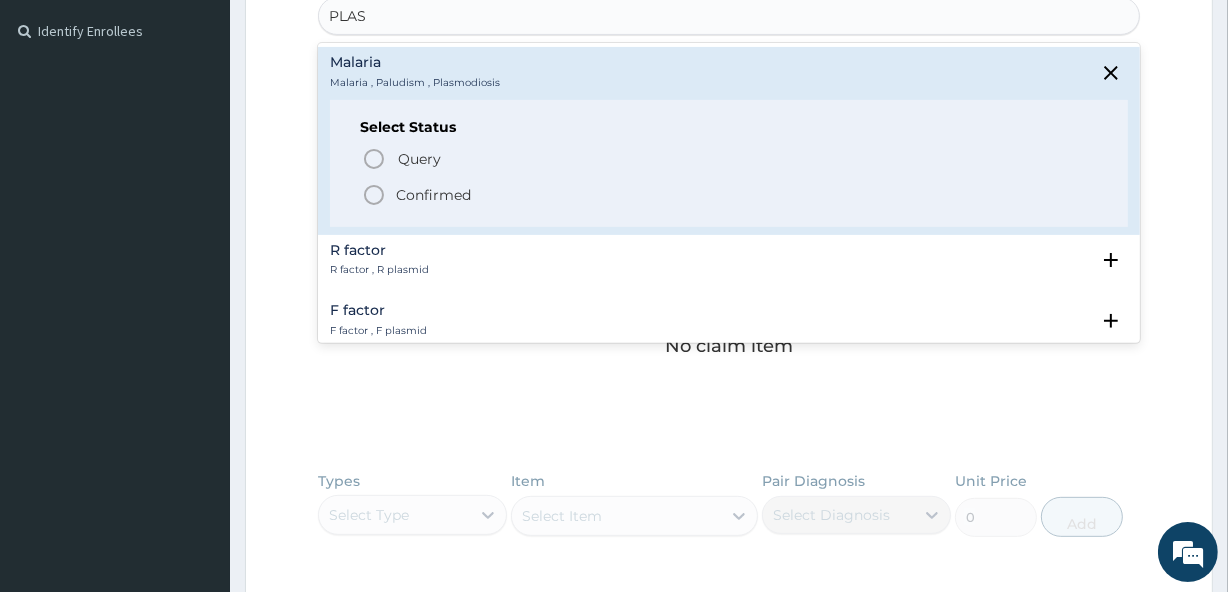 click on "Confirmed" at bounding box center (729, 195) 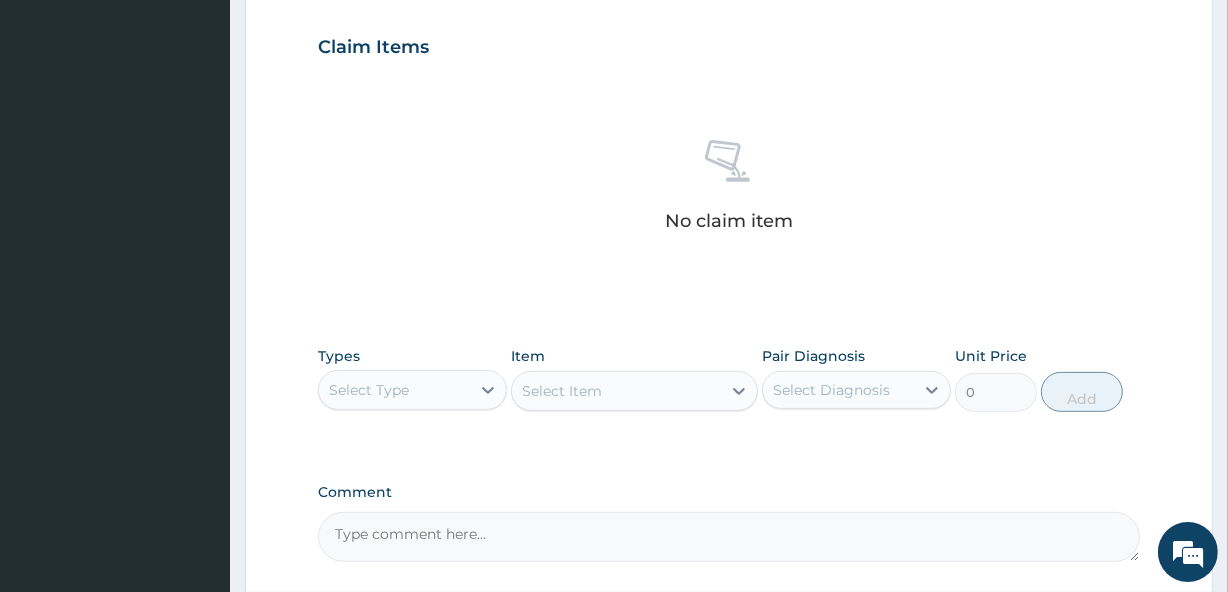 scroll, scrollTop: 849, scrollLeft: 0, axis: vertical 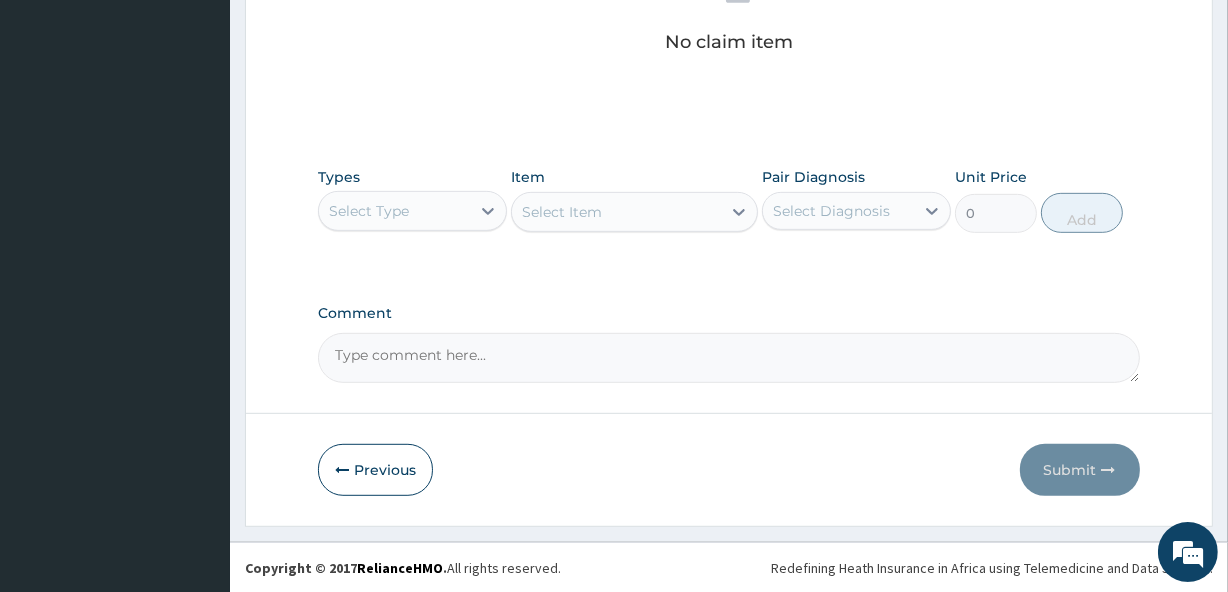 click on "Select Type" at bounding box center (394, 211) 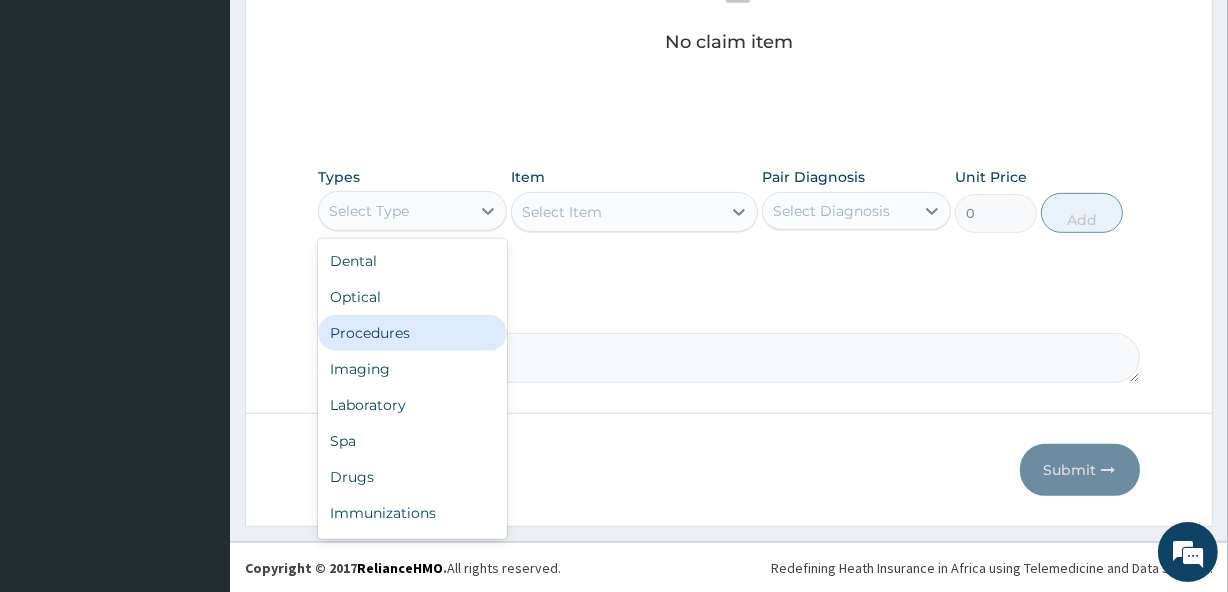 click on "Procedures" at bounding box center (412, 333) 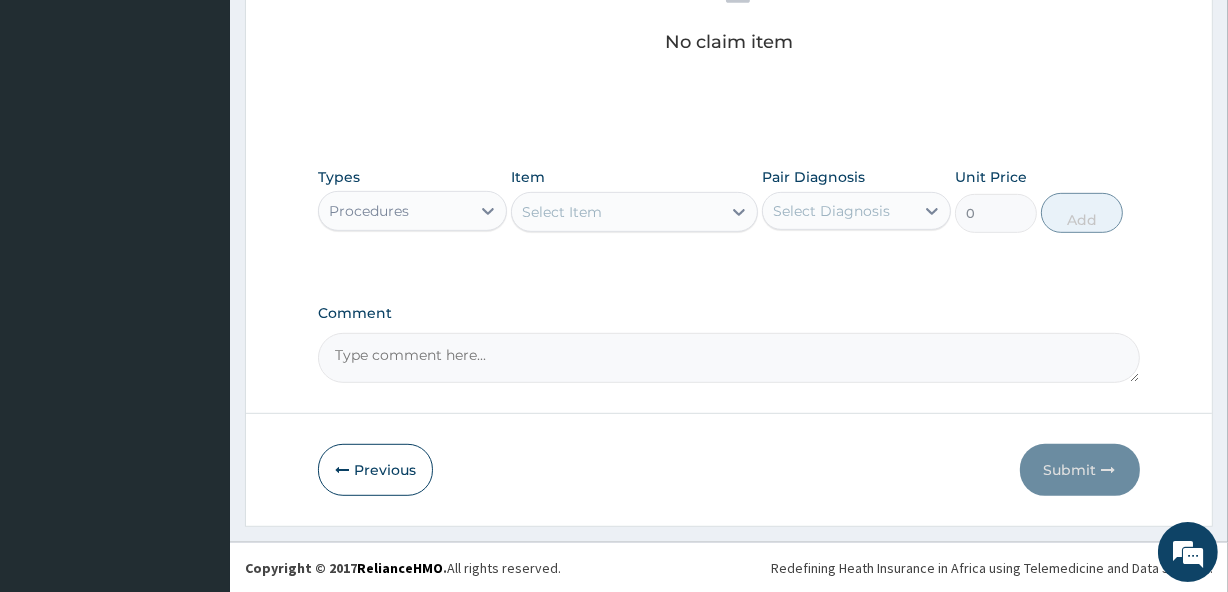 click on "Select Item" at bounding box center (562, 212) 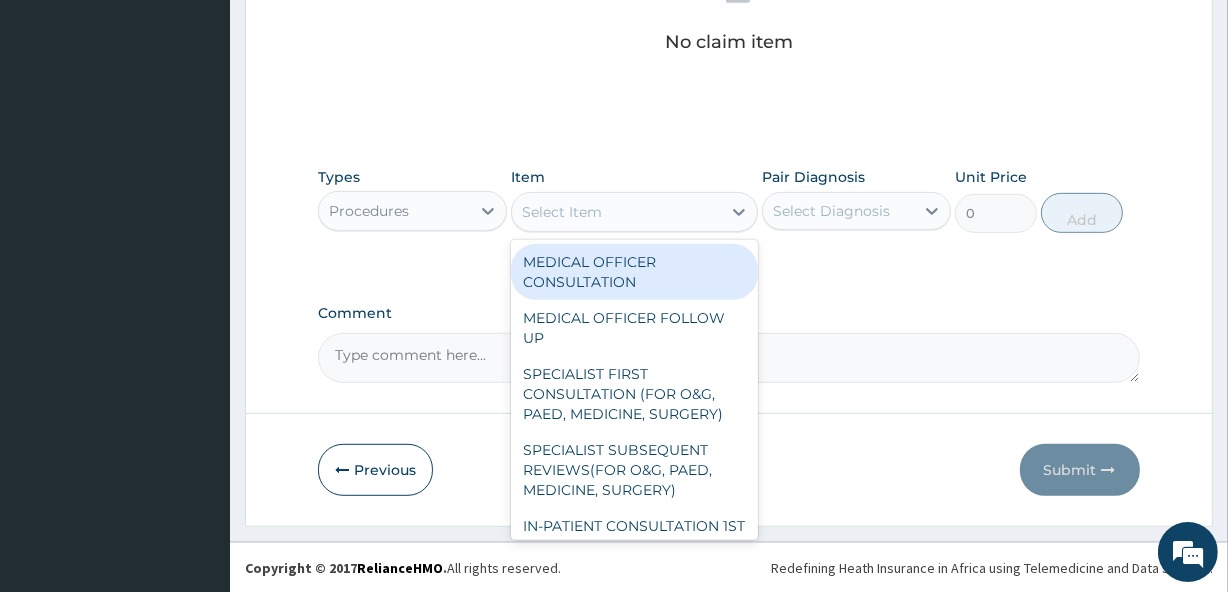 click on "MEDICAL OFFICER CONSULTATION" at bounding box center [634, 272] 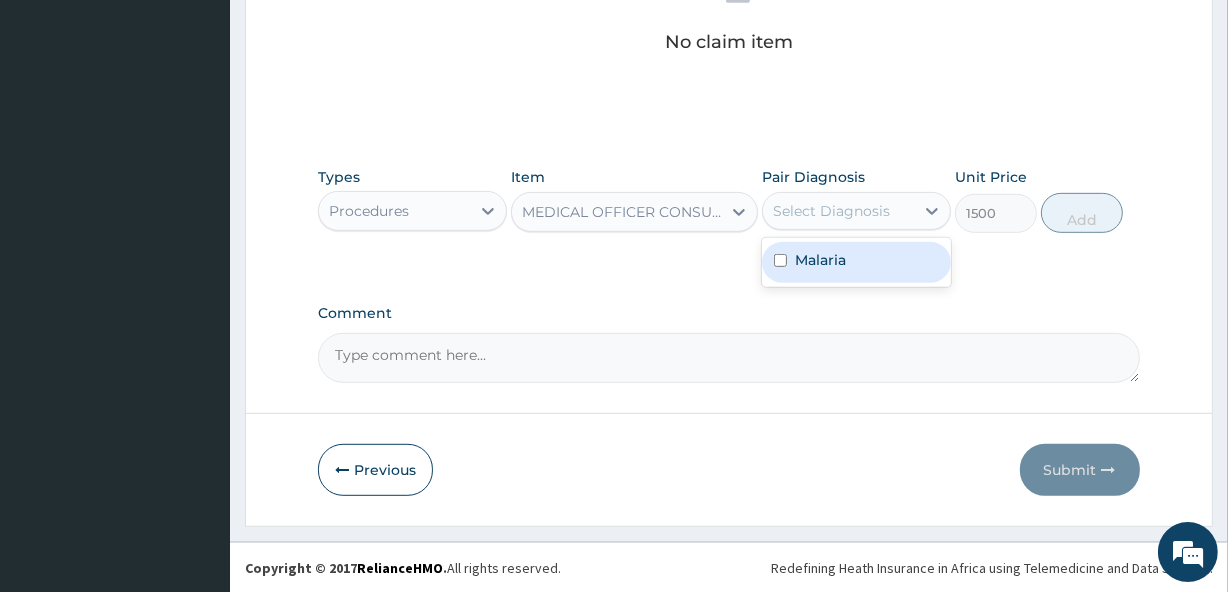 click on "Select Diagnosis" at bounding box center [831, 211] 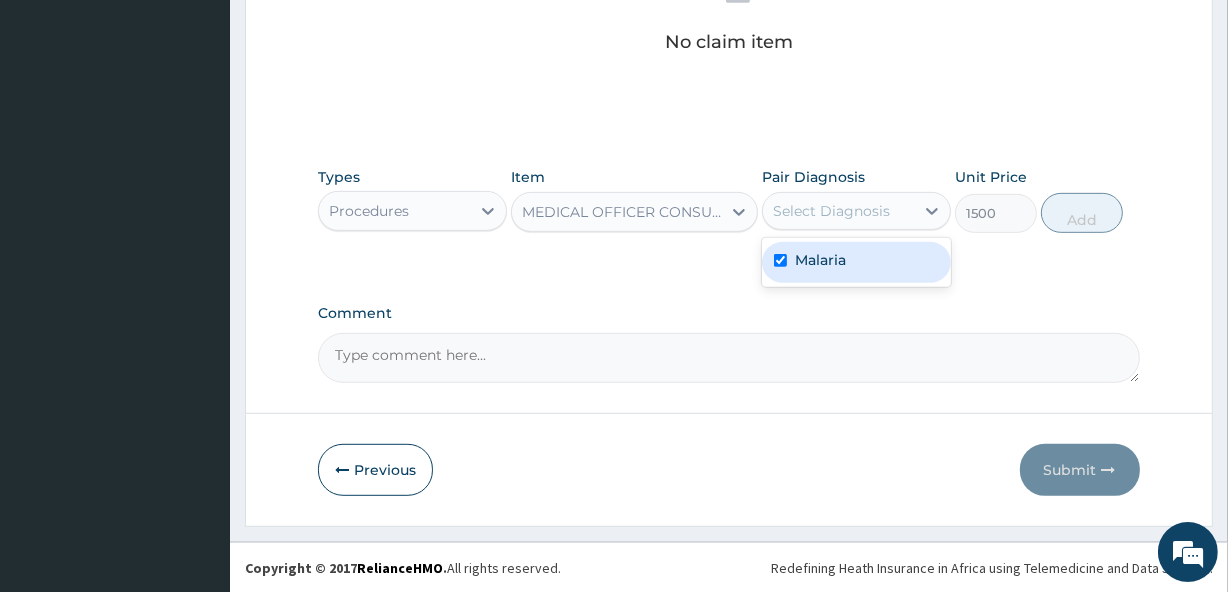 checkbox on "true" 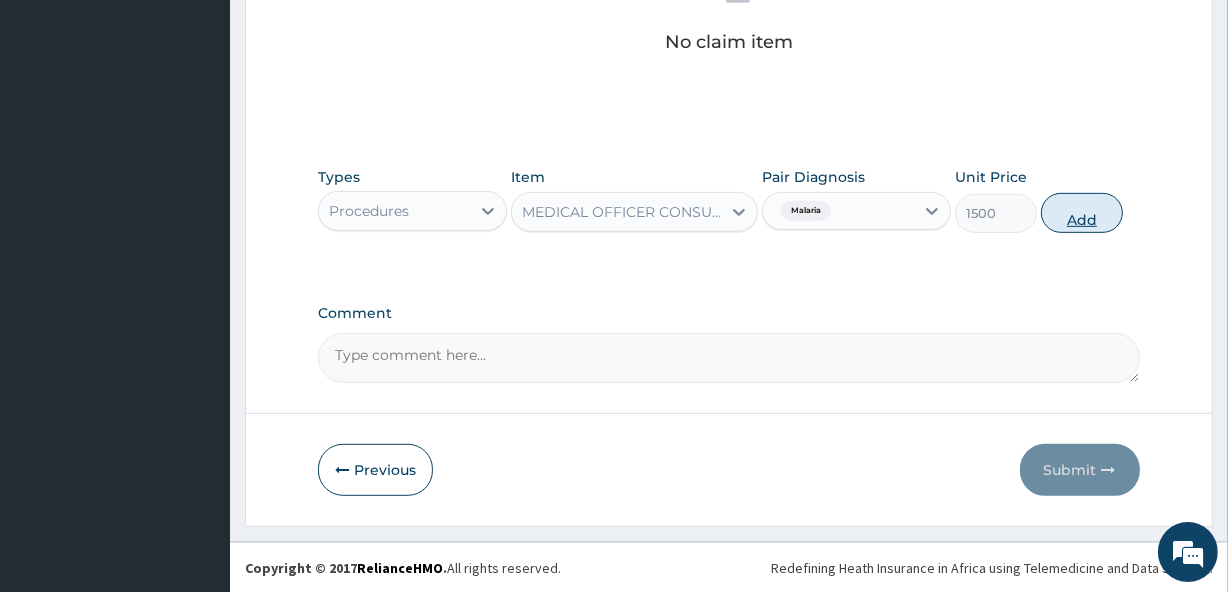 click on "Add" at bounding box center [1082, 213] 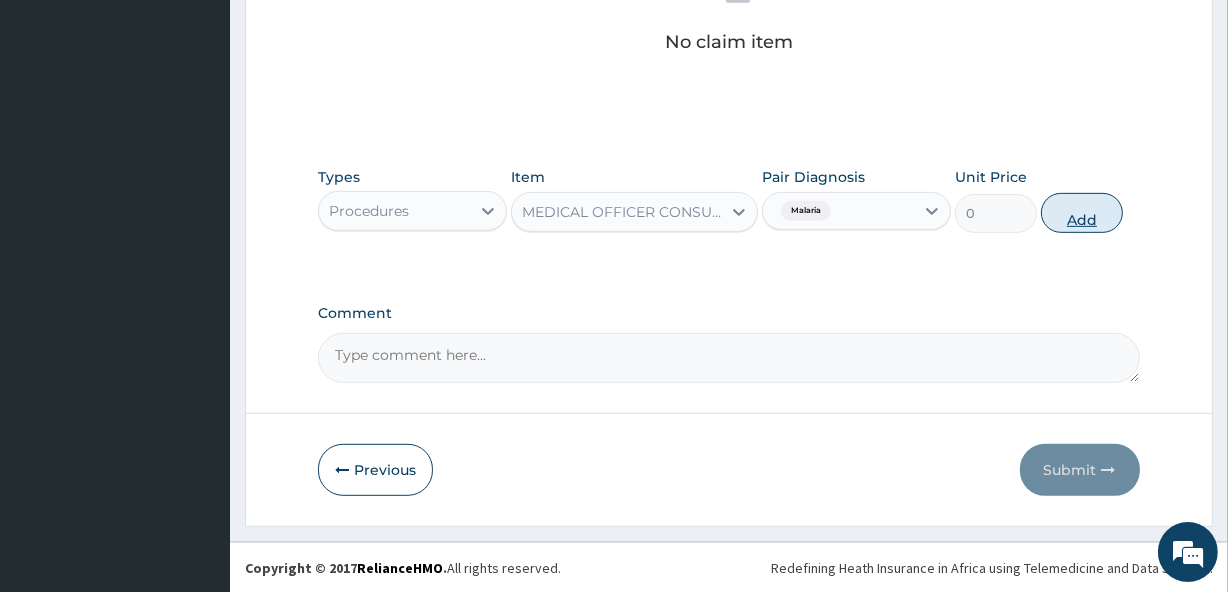 scroll, scrollTop: 767, scrollLeft: 0, axis: vertical 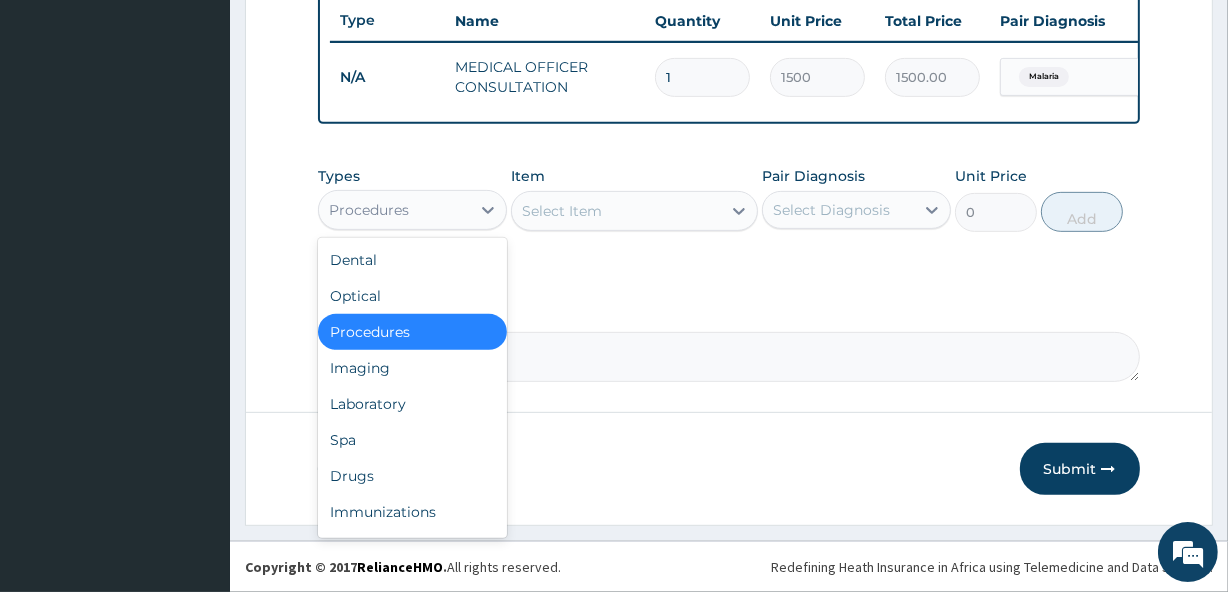 click on "Procedures" at bounding box center (394, 210) 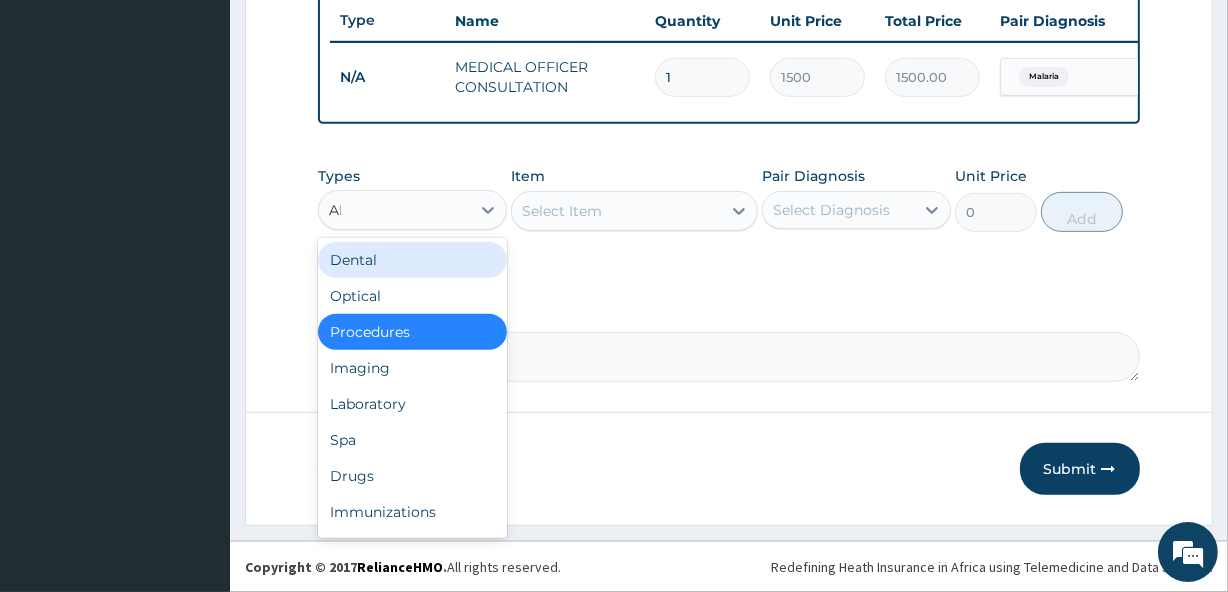 type on "A" 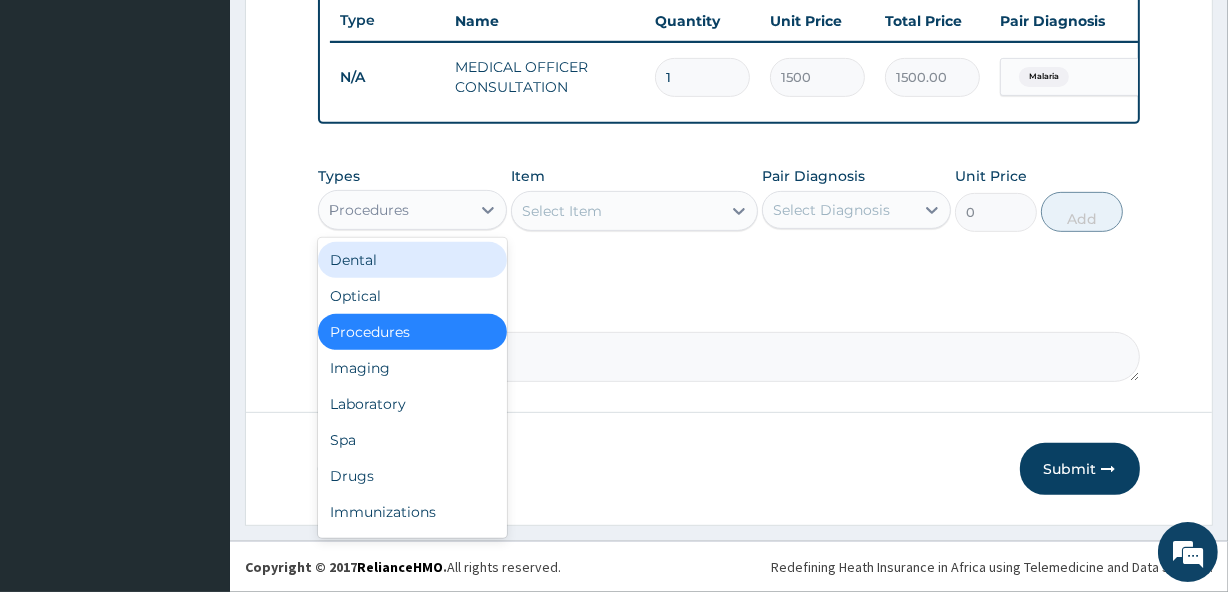 type on "DR" 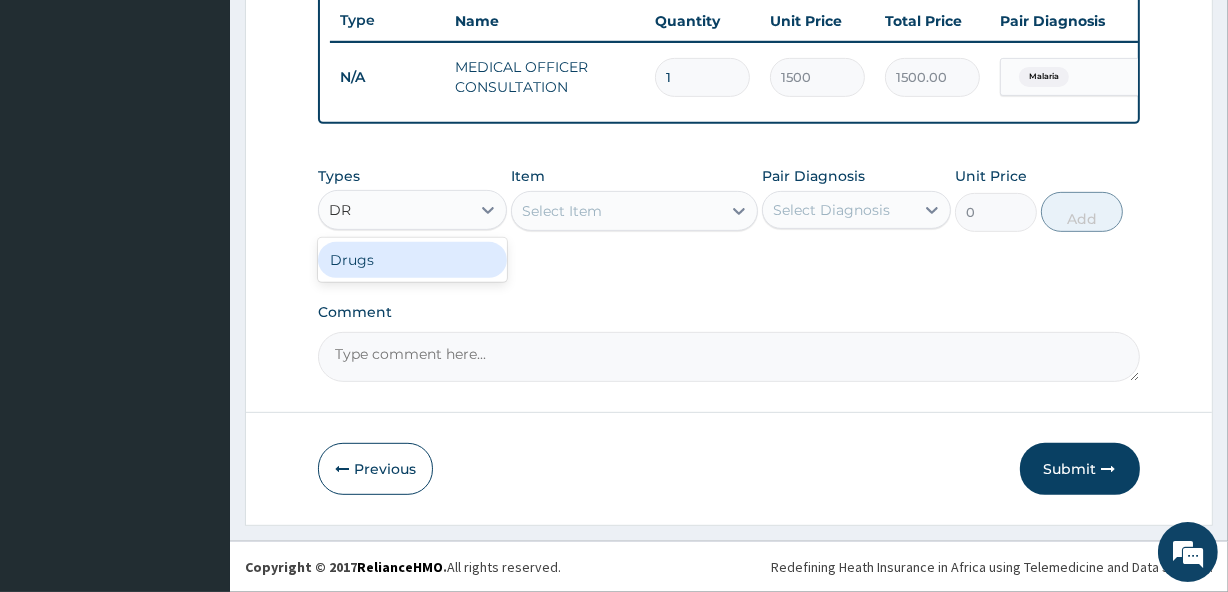 click on "Drugs" at bounding box center (412, 260) 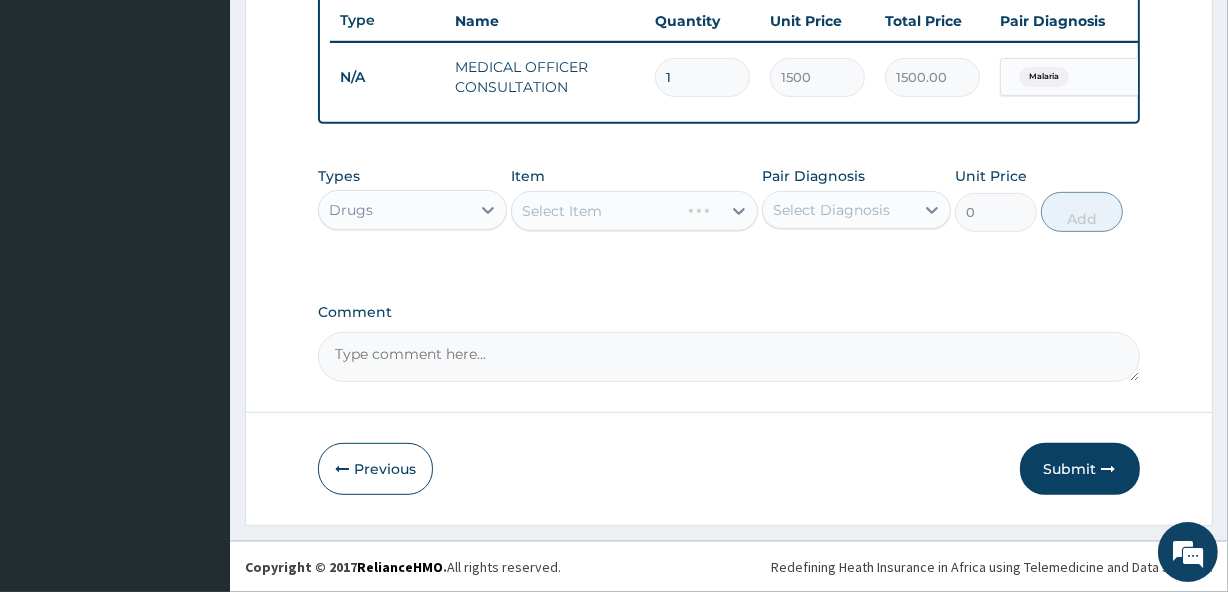 click on "Select Item" at bounding box center (634, 211) 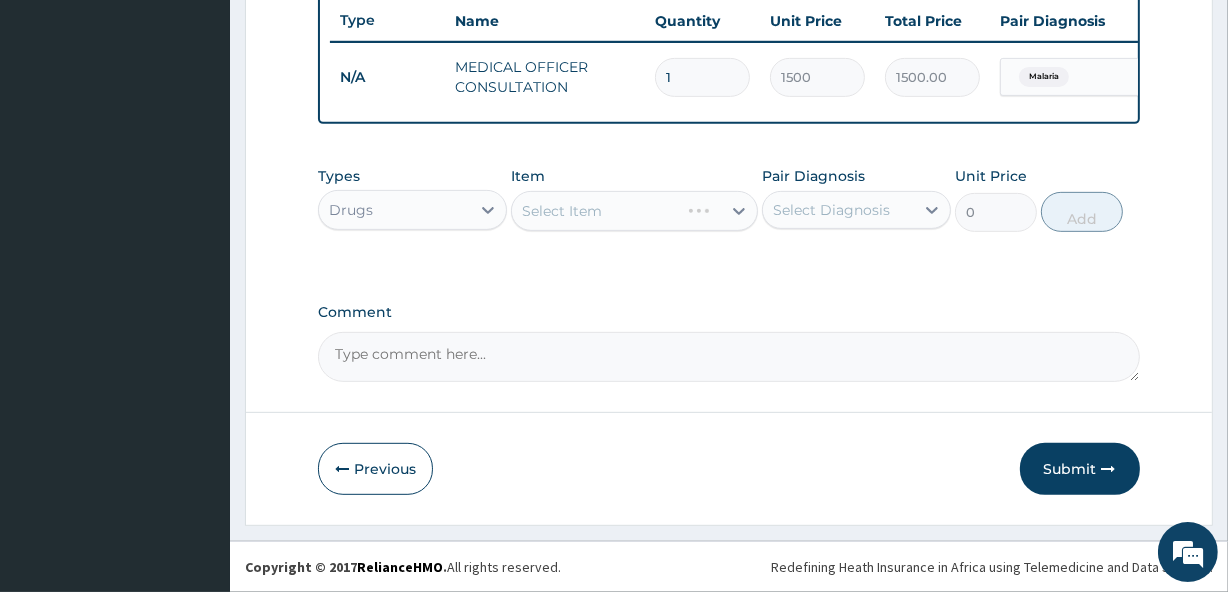 click on "Select Item" at bounding box center [634, 211] 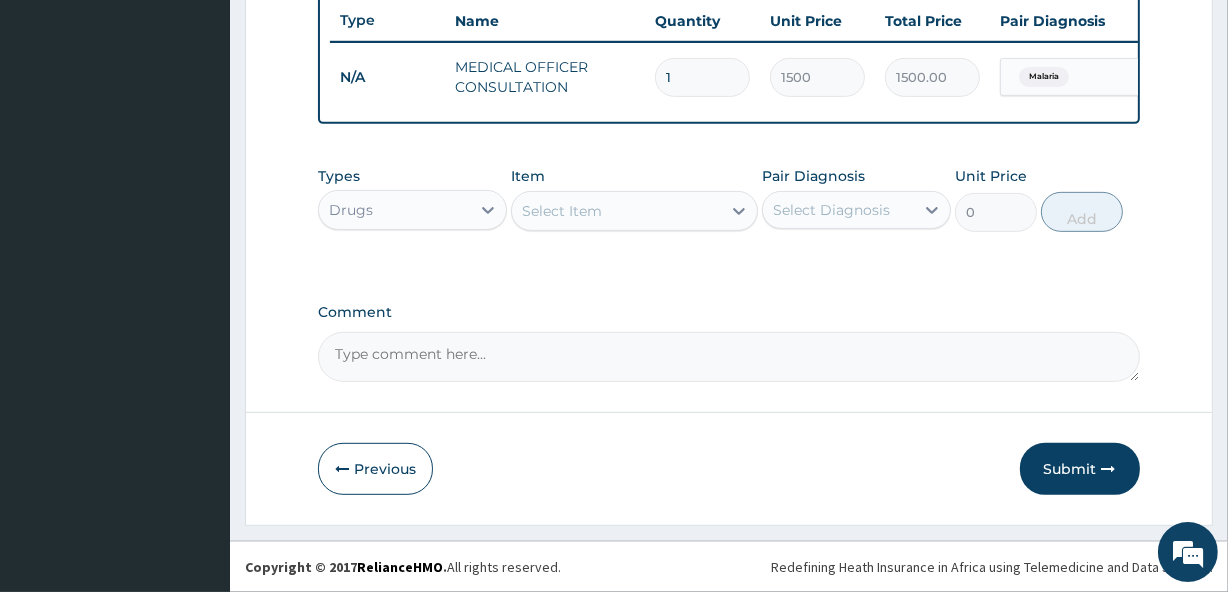 click on "Select Item" at bounding box center (616, 211) 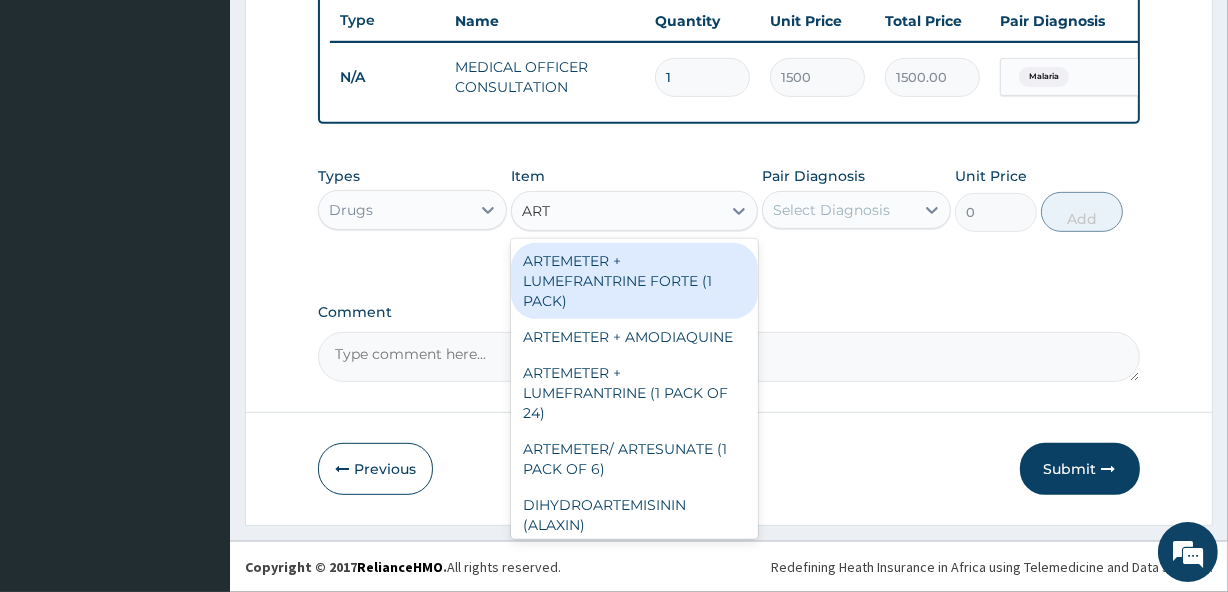 type on "ARTE" 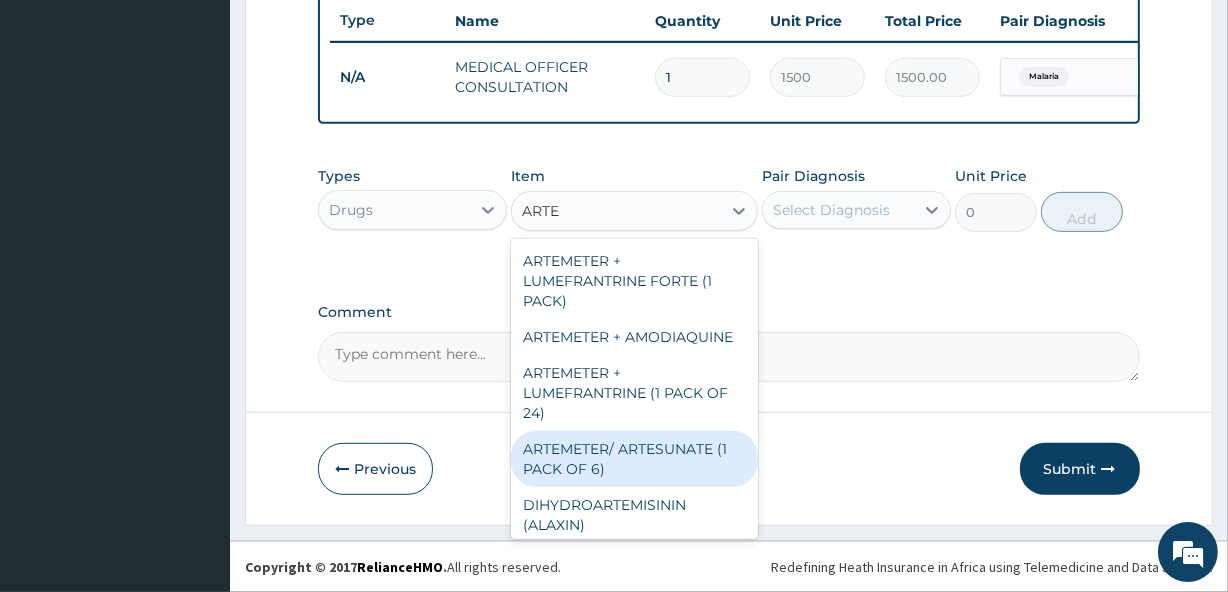 click on "ARTEMETER/ ARTESUNATE (1 PACK OF 6)" at bounding box center [634, 459] 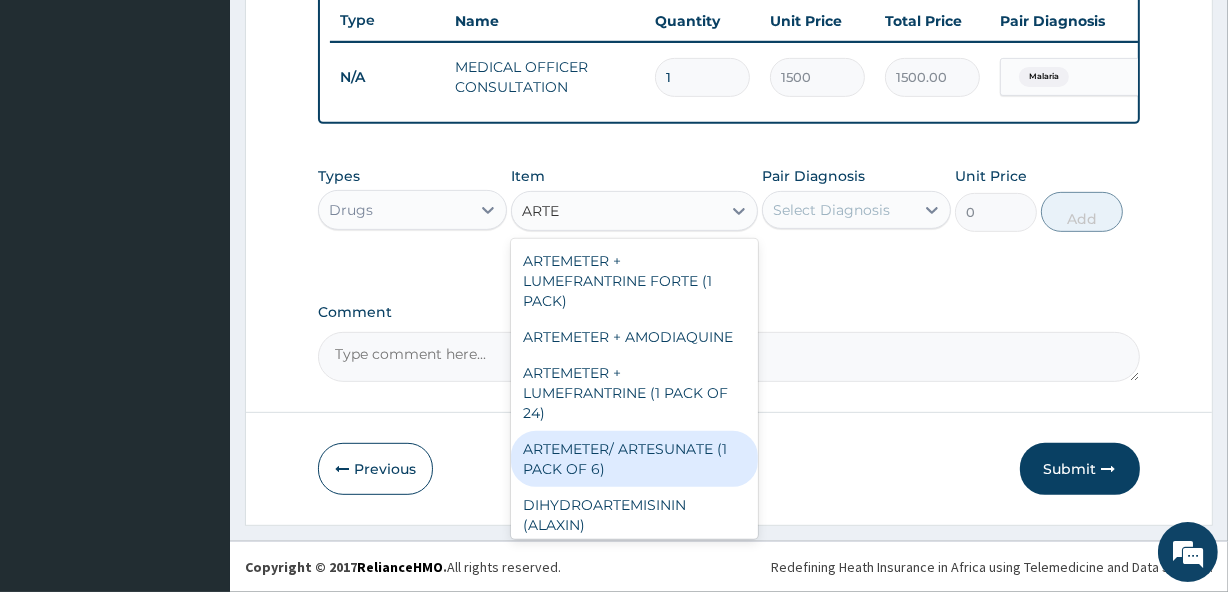 type 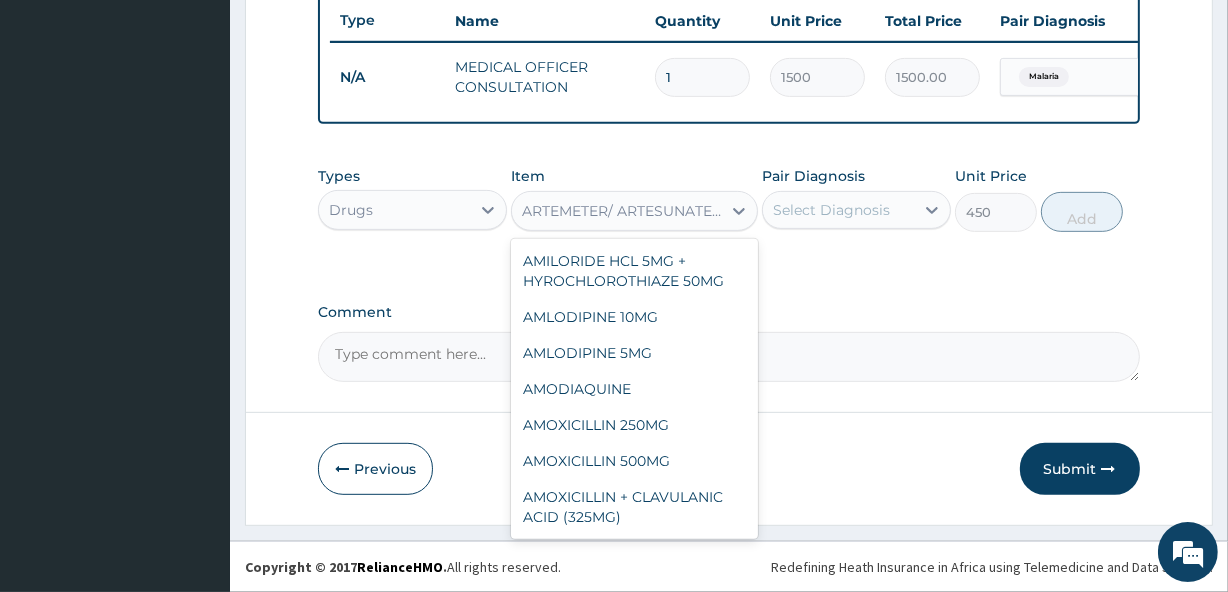 click on "ARTEMETER/ ARTESUNATE (1 PACK OF 6)" at bounding box center (622, 211) 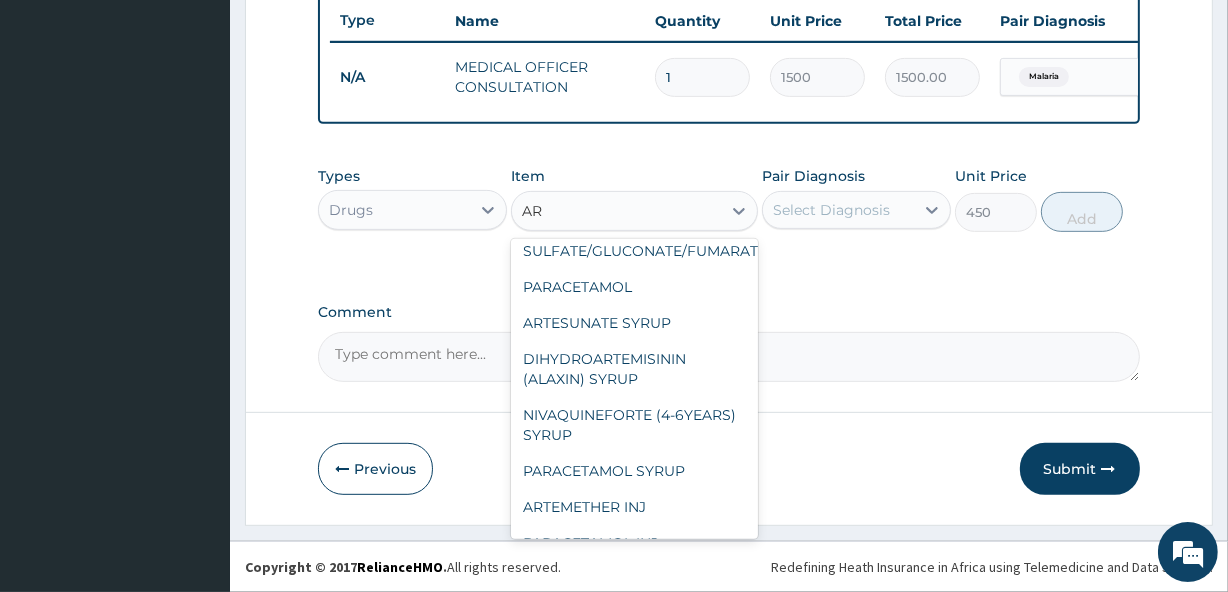 scroll, scrollTop: 0, scrollLeft: 0, axis: both 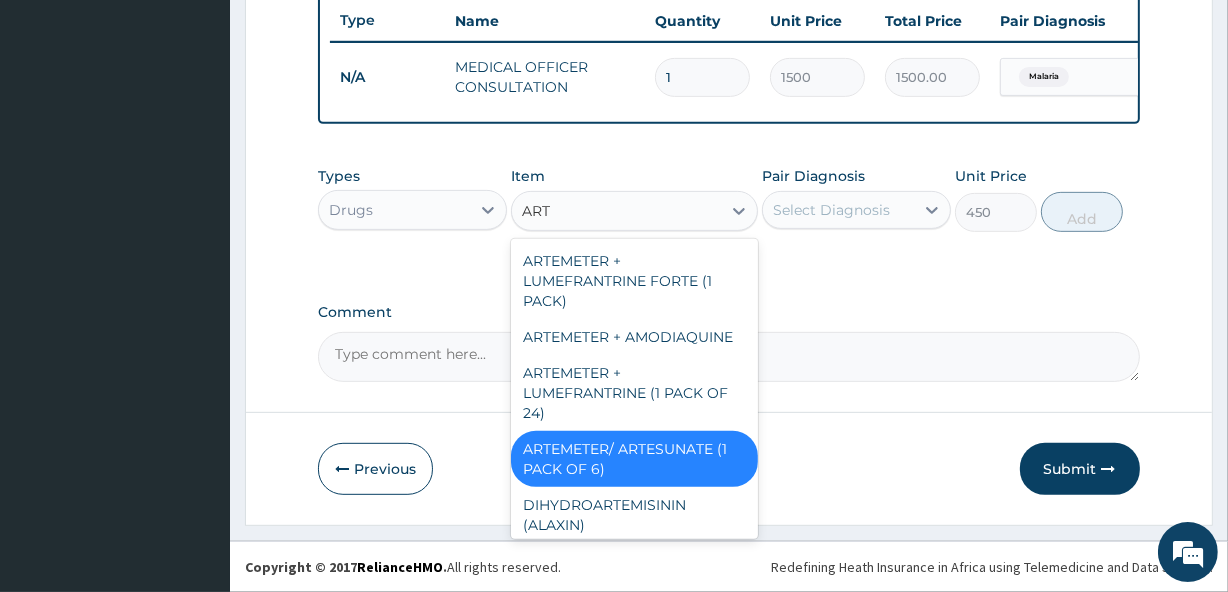 type on "ARTE" 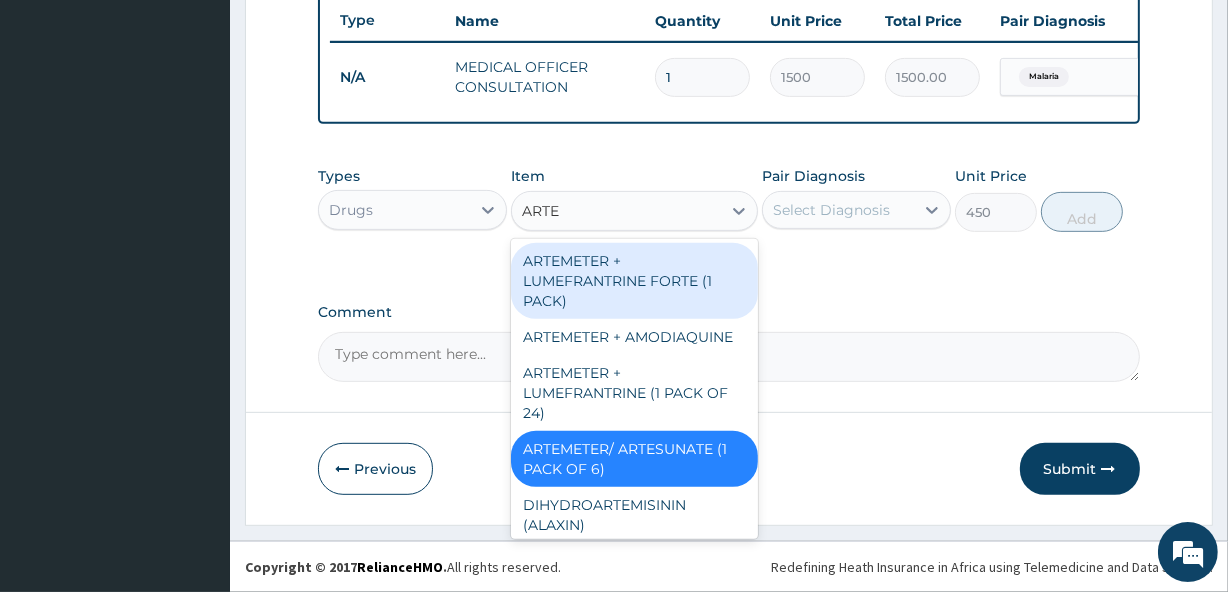 scroll, scrollTop: 228, scrollLeft: 0, axis: vertical 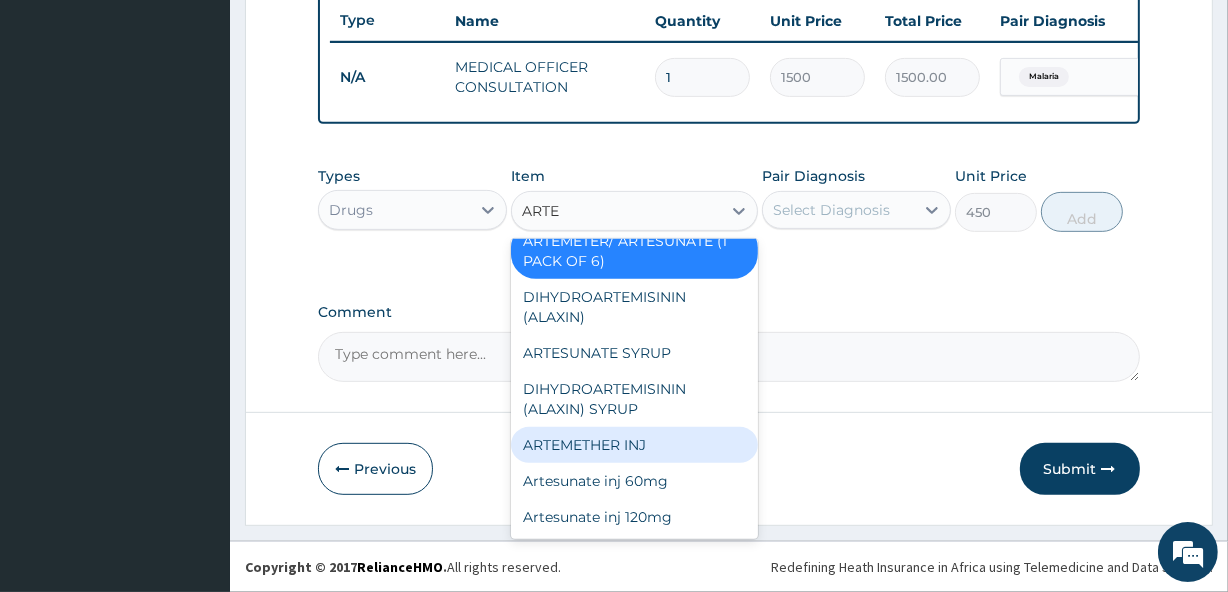 click on "ARTEMETHER INJ" at bounding box center [634, 445] 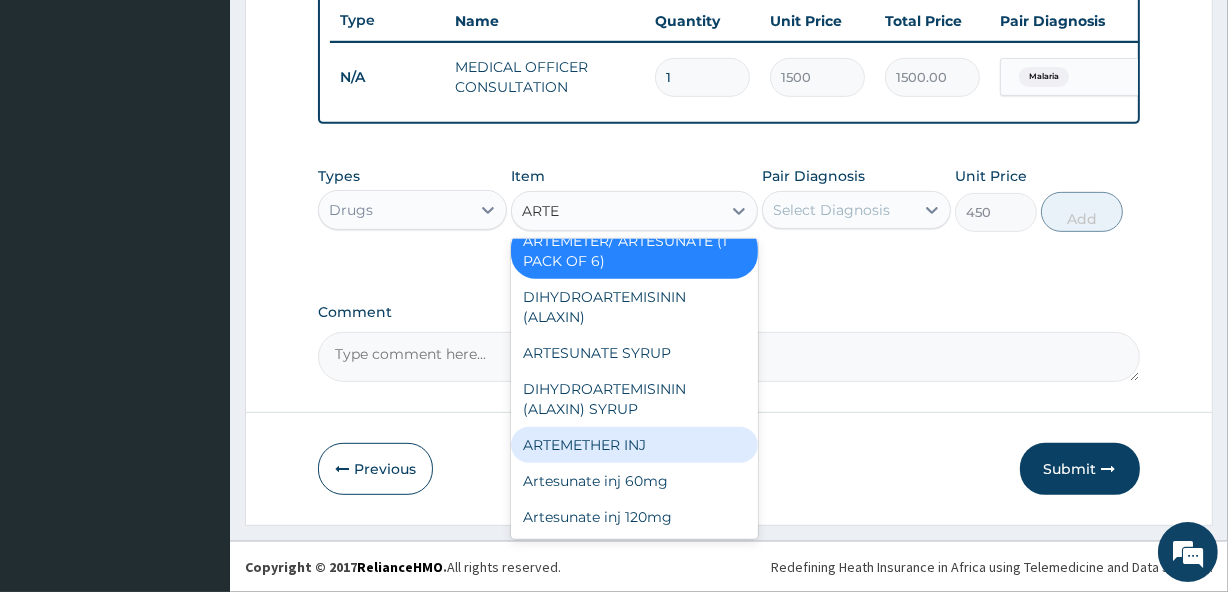 type 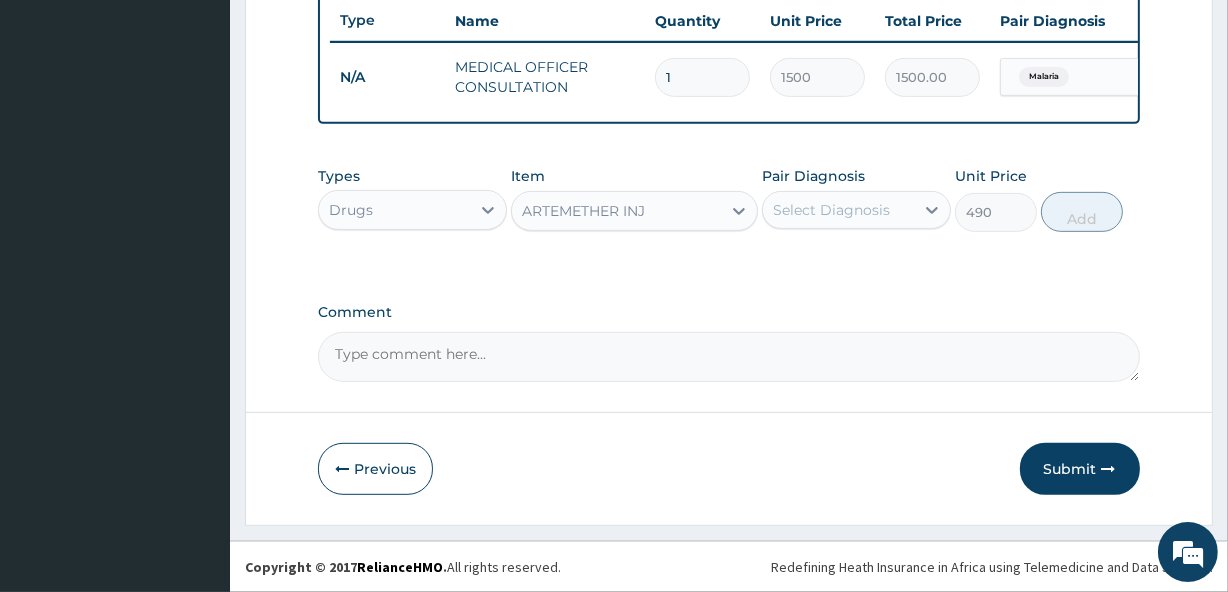 click on "Select Diagnosis" at bounding box center (838, 210) 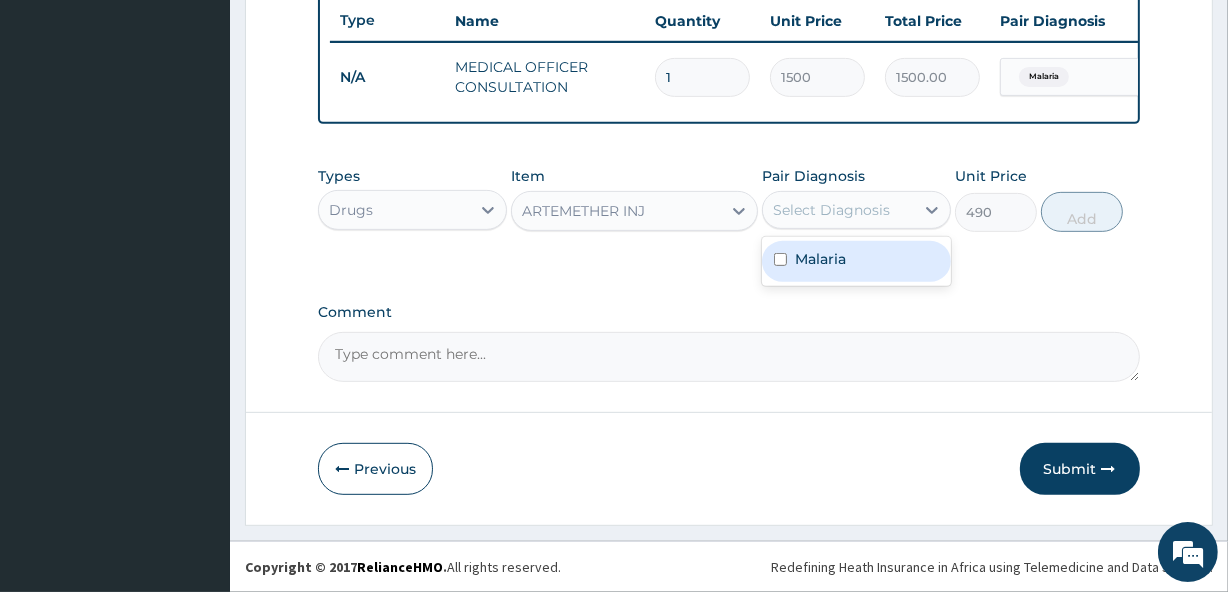 click on "Malaria" at bounding box center (856, 261) 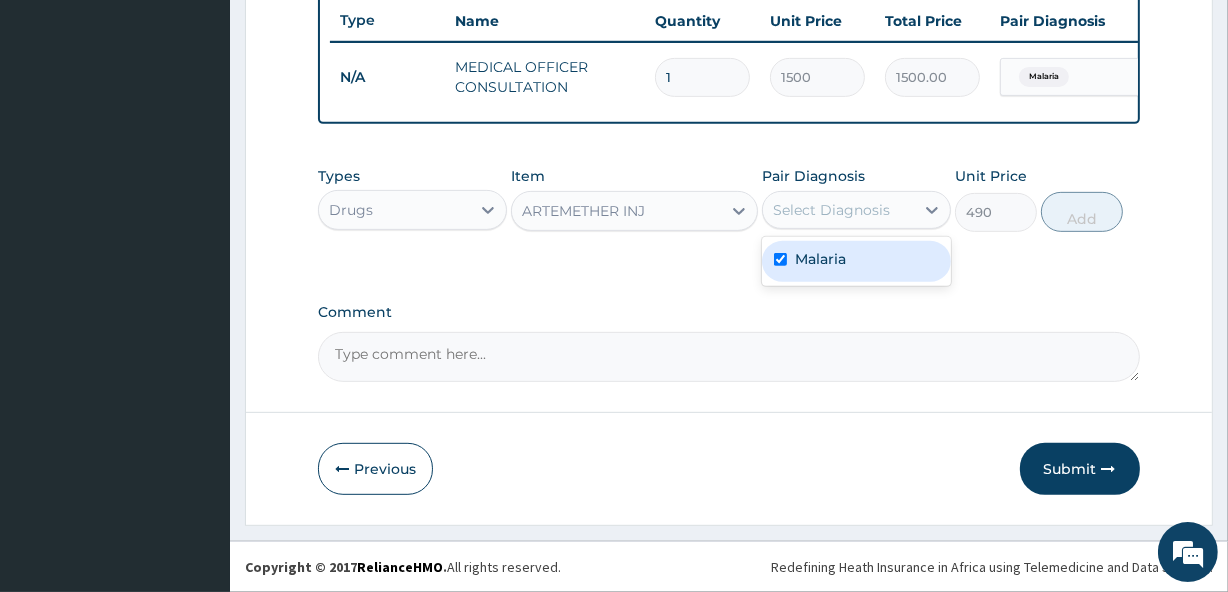 checkbox on "true" 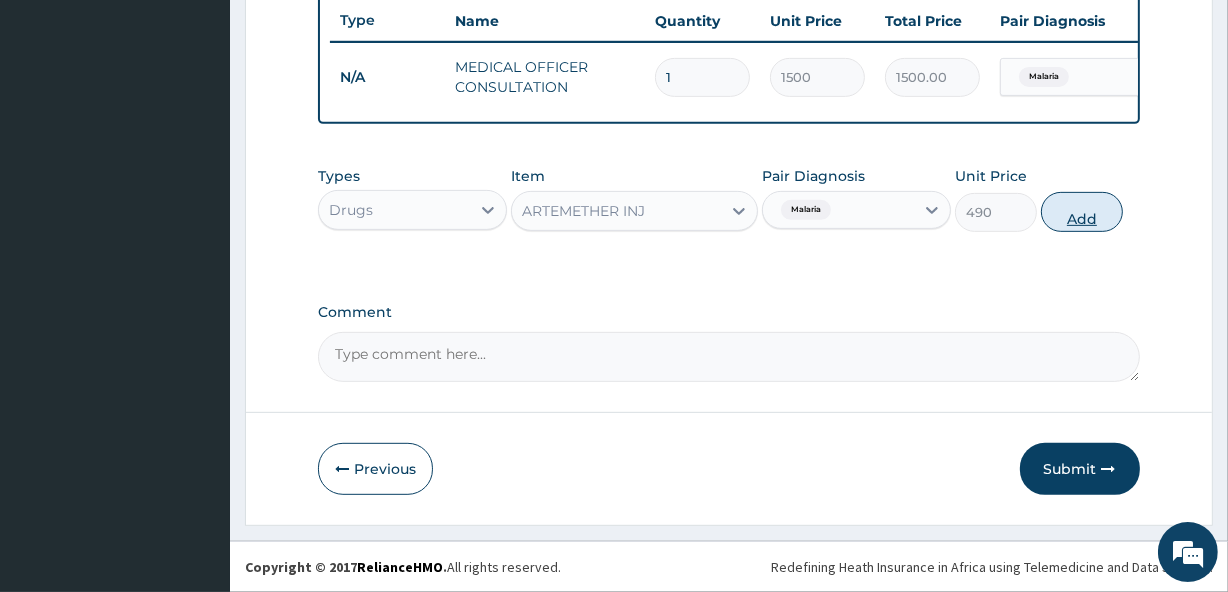 click on "Add" at bounding box center [1082, 212] 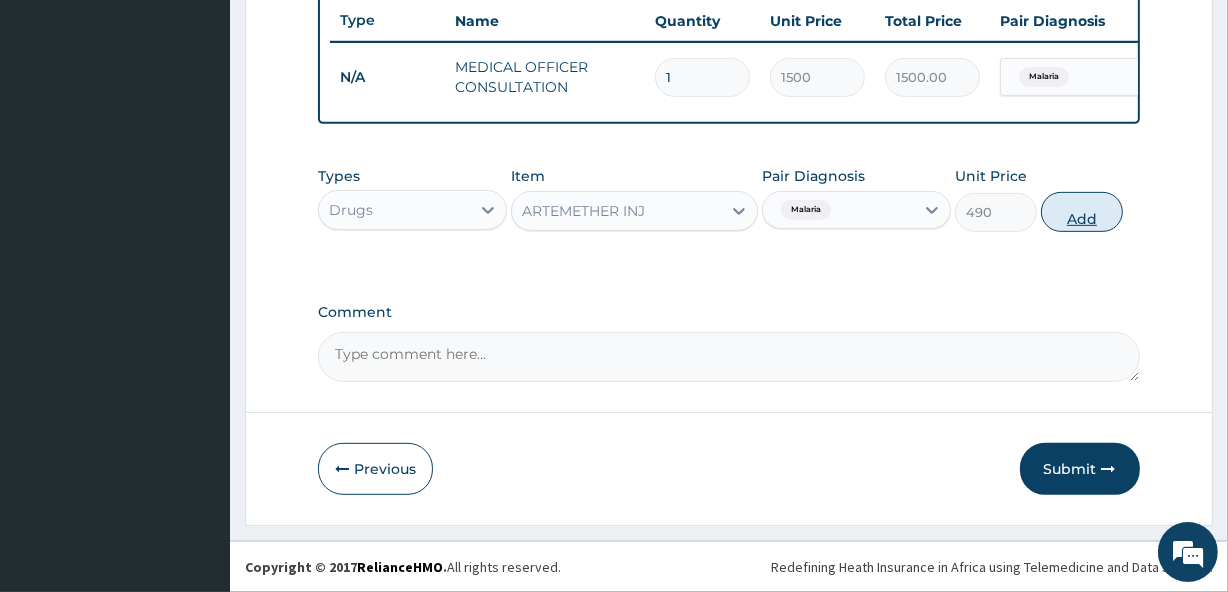 type on "0" 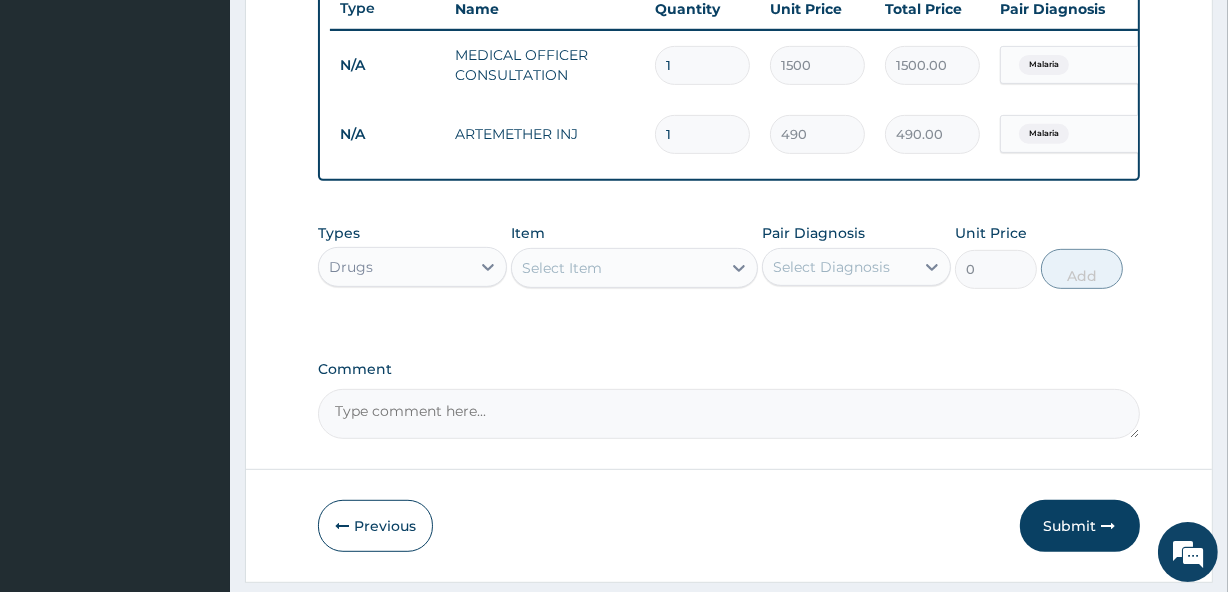 click on "Select Item" at bounding box center (562, 268) 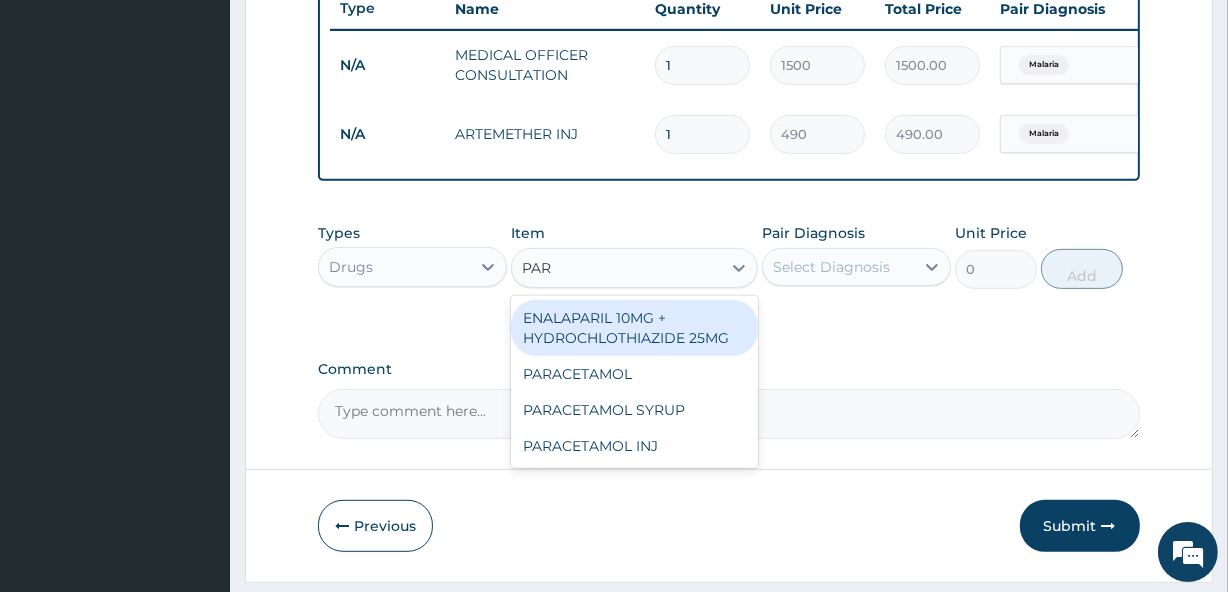 type on "PARA" 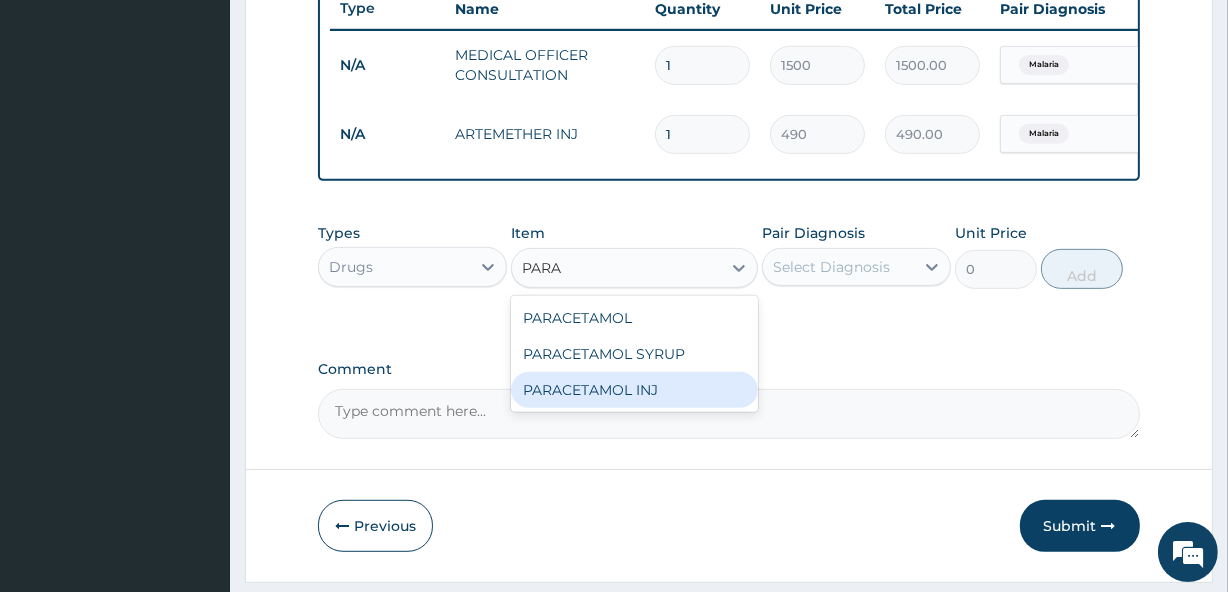 click on "PARACETAMOL INJ" at bounding box center [634, 390] 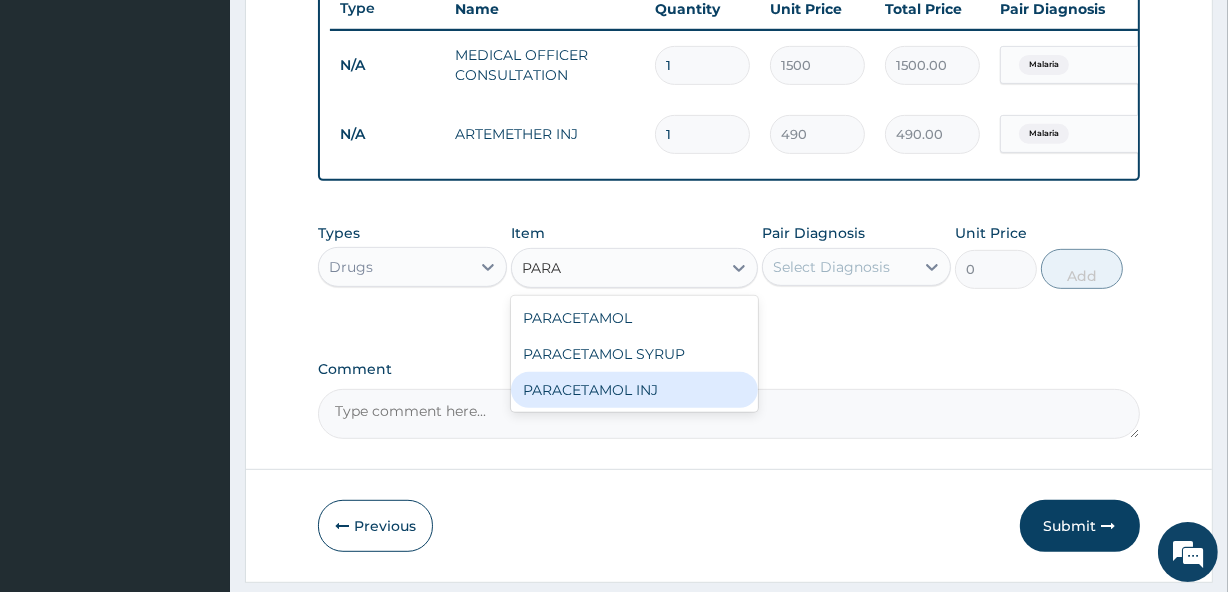 type 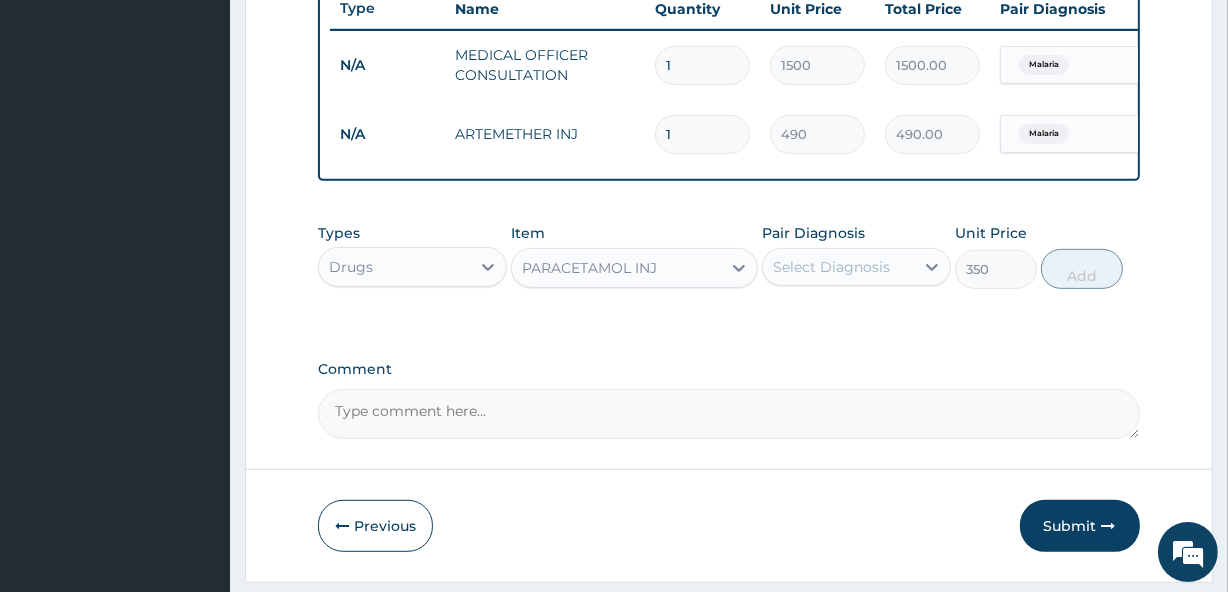 click on "Select Diagnosis" at bounding box center (831, 267) 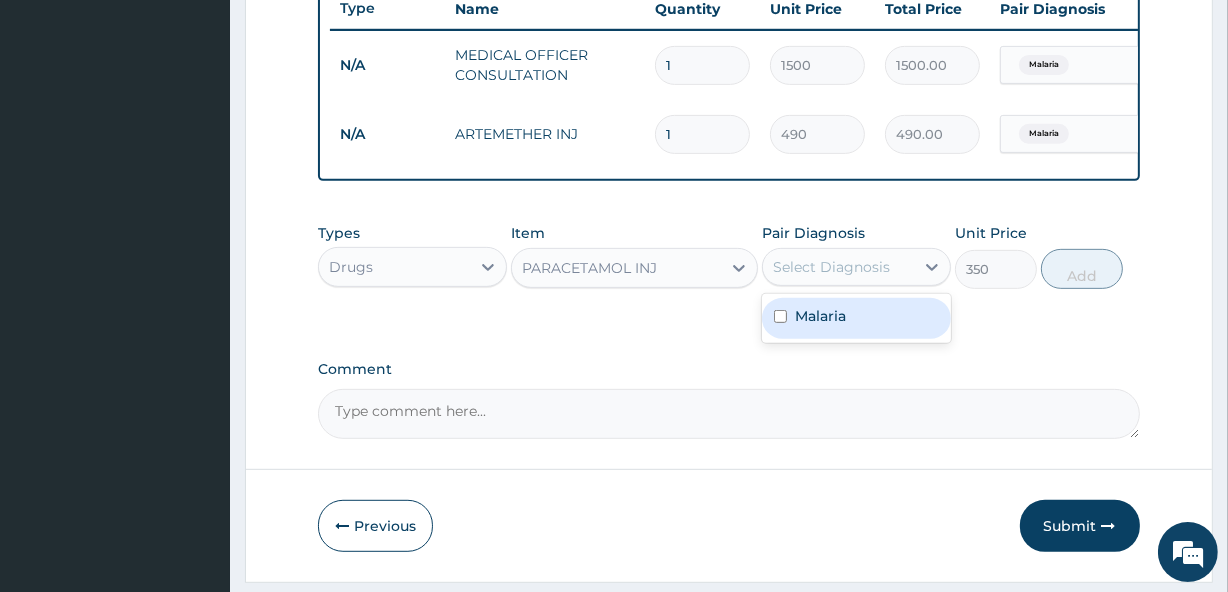 click on "Malaria" at bounding box center (856, 318) 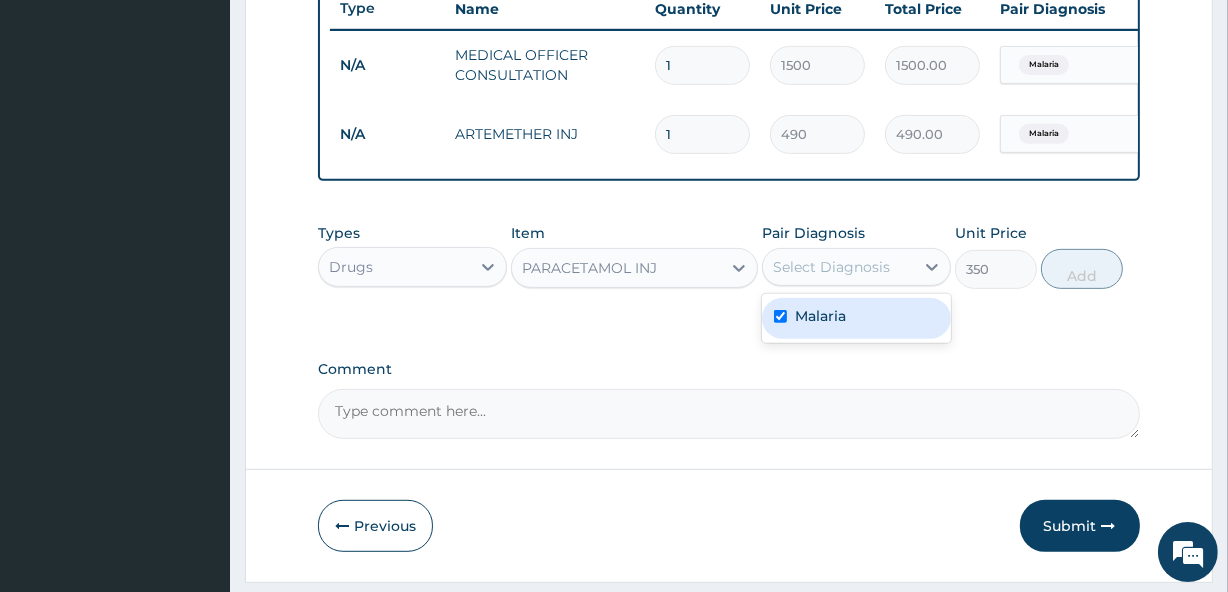 checkbox on "true" 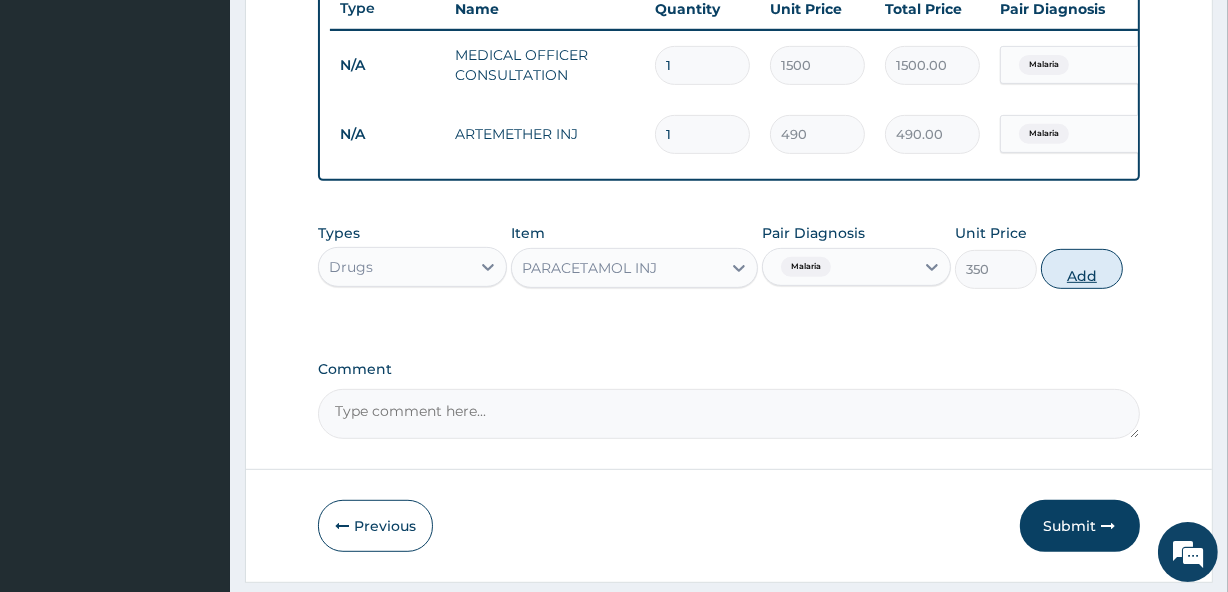 click on "Add" at bounding box center (1082, 269) 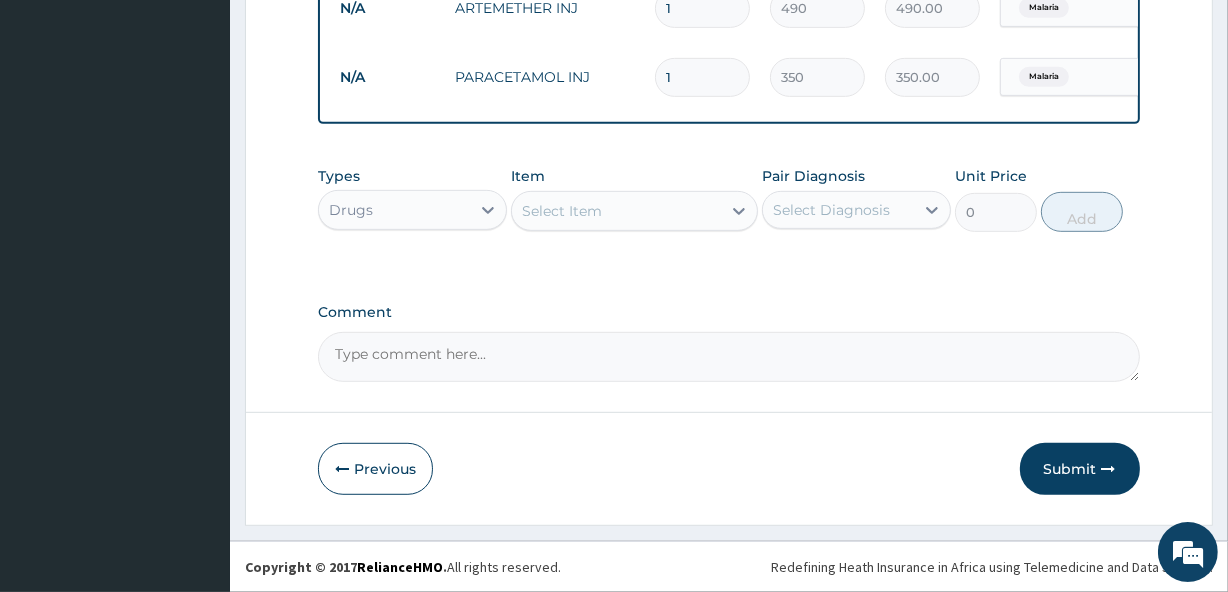 scroll, scrollTop: 906, scrollLeft: 0, axis: vertical 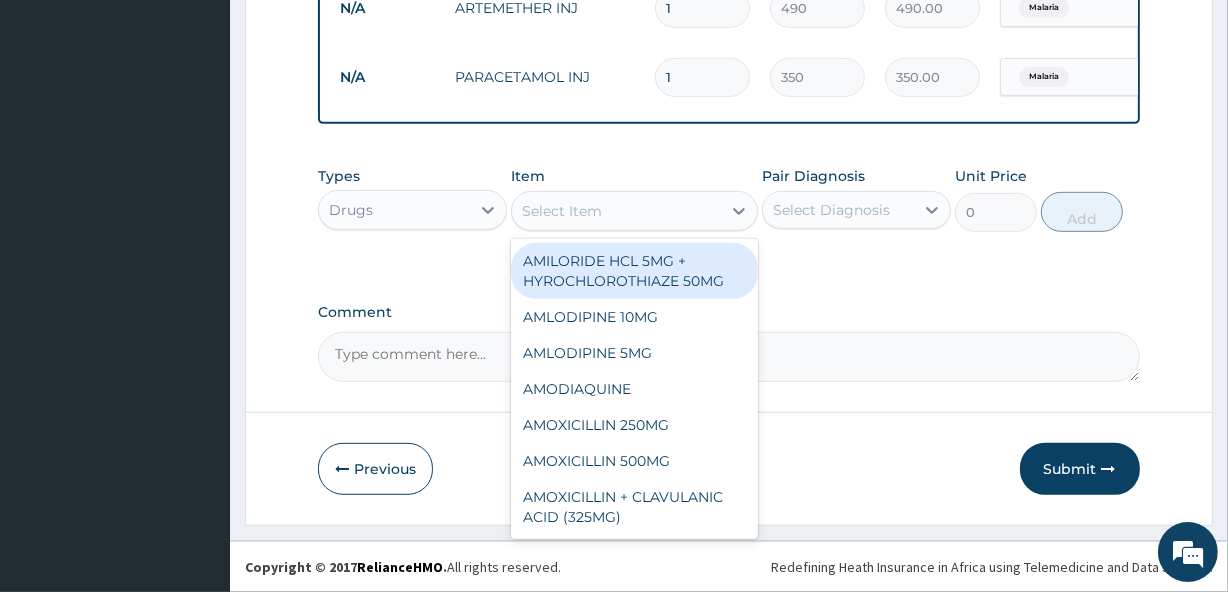 click on "Select Item" at bounding box center [562, 211] 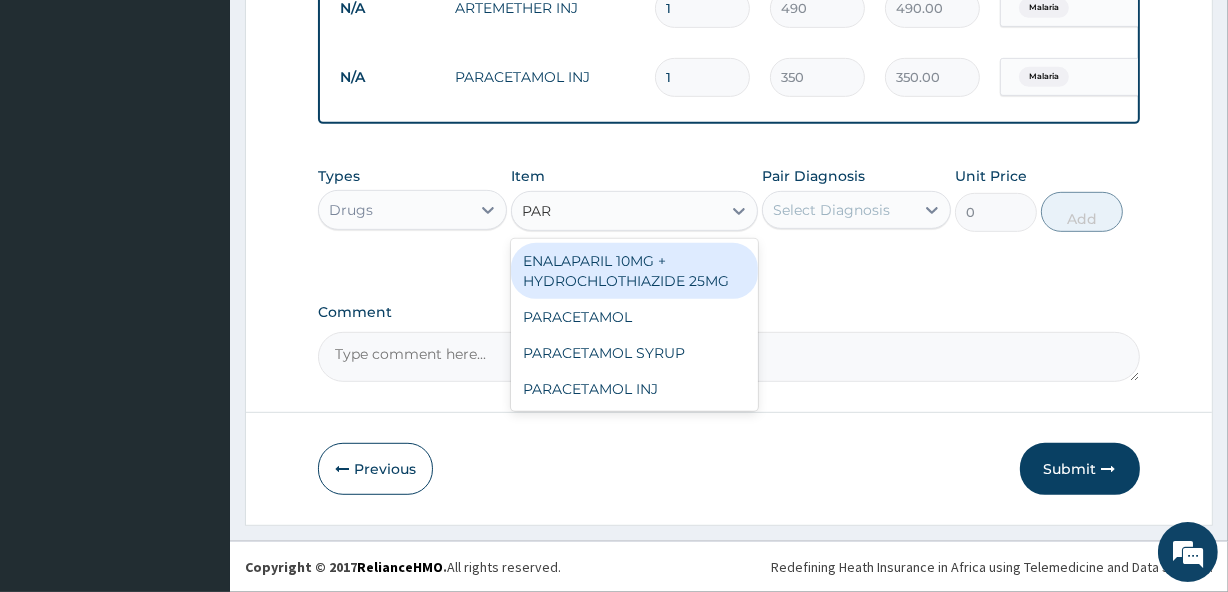type on "PARA" 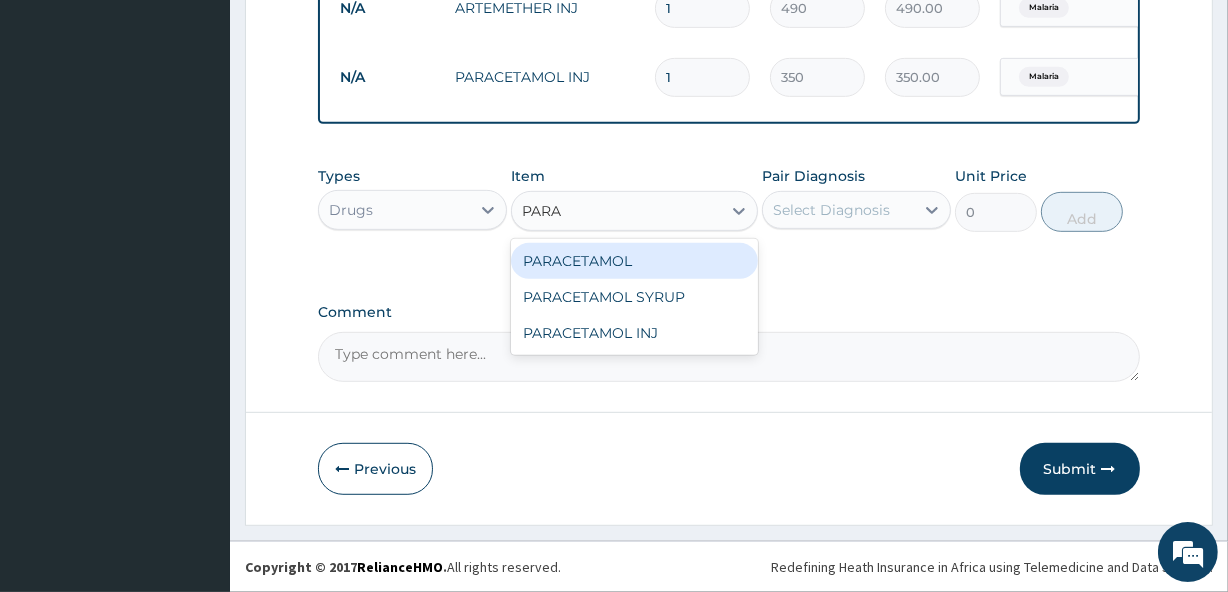 click on "PARACETAMOL" at bounding box center (634, 261) 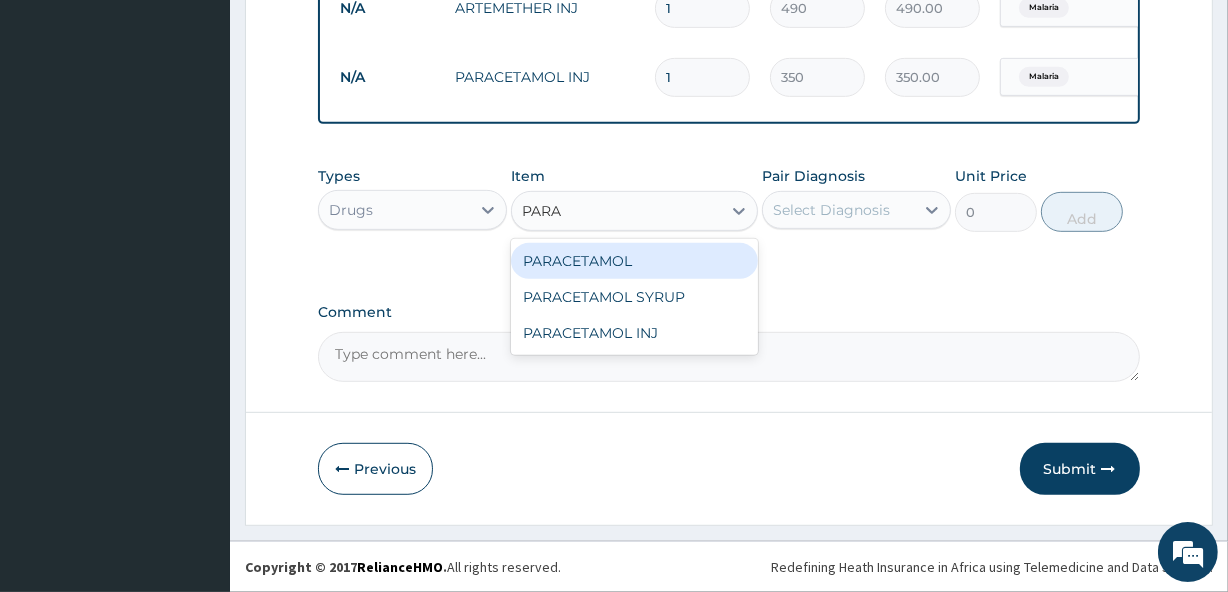 type 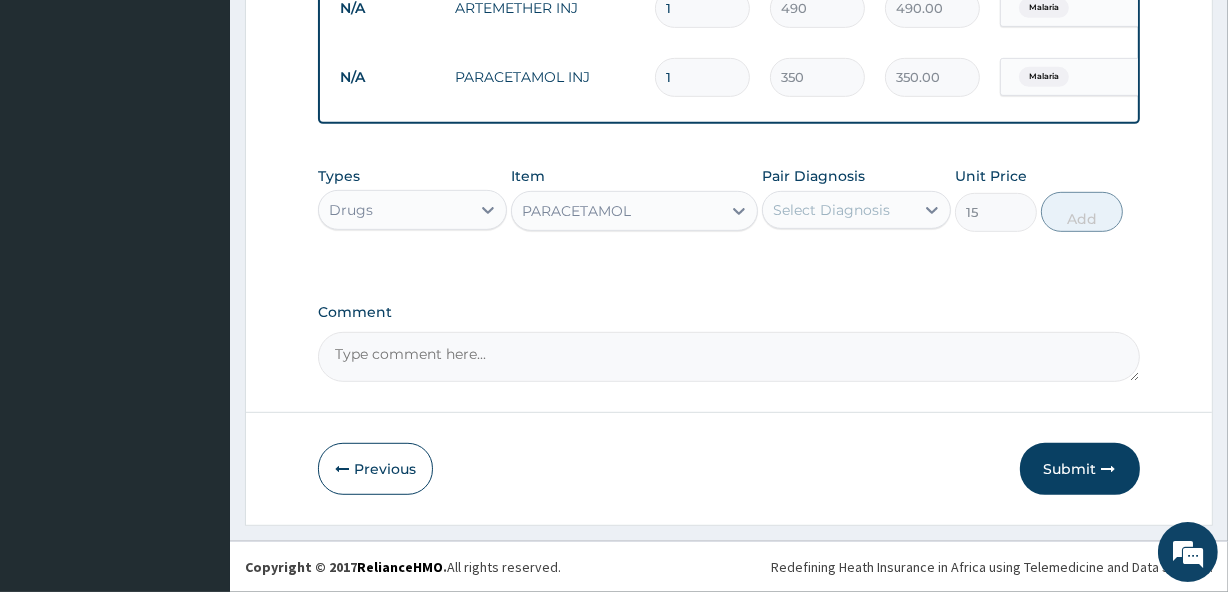 click on "Select Diagnosis" at bounding box center (831, 210) 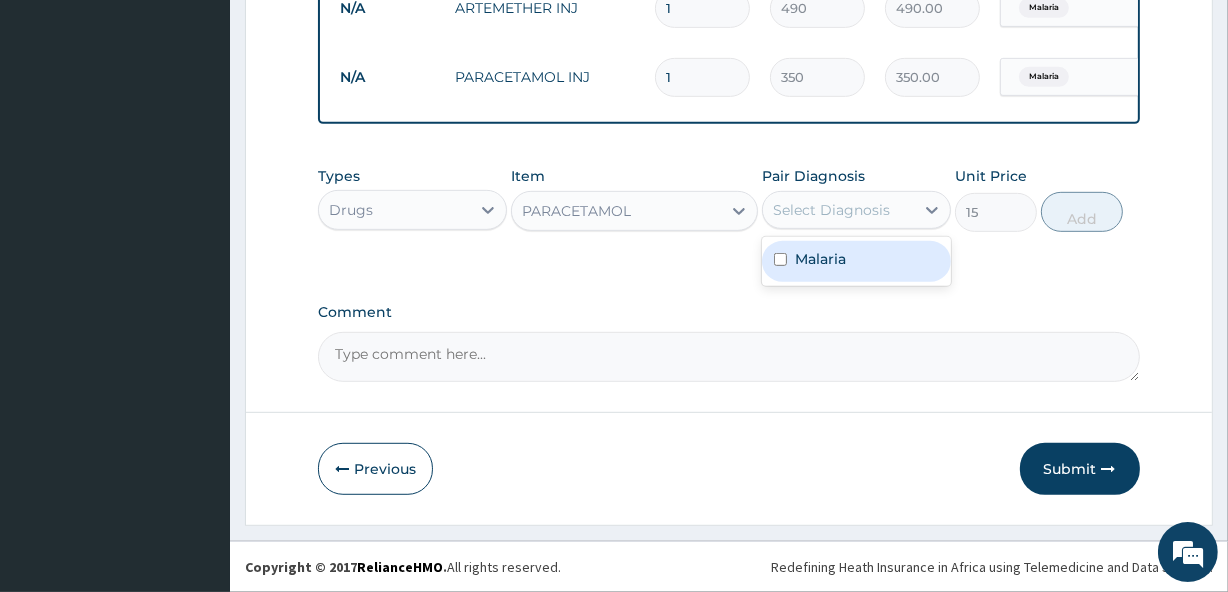 click on "Malaria" at bounding box center [856, 261] 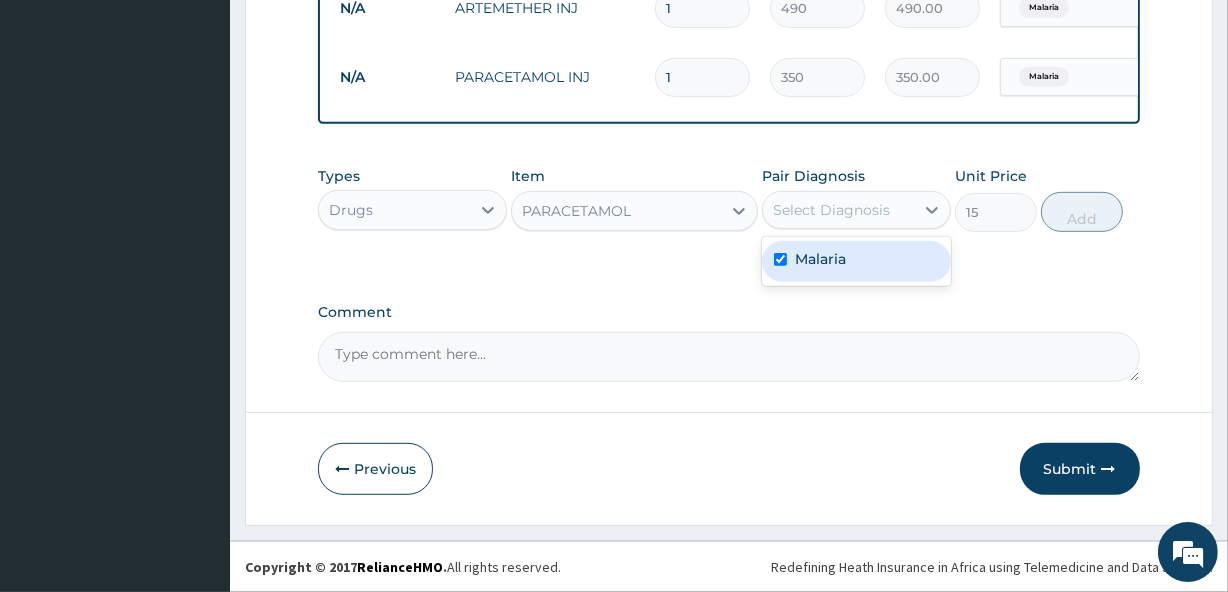 checkbox on "true" 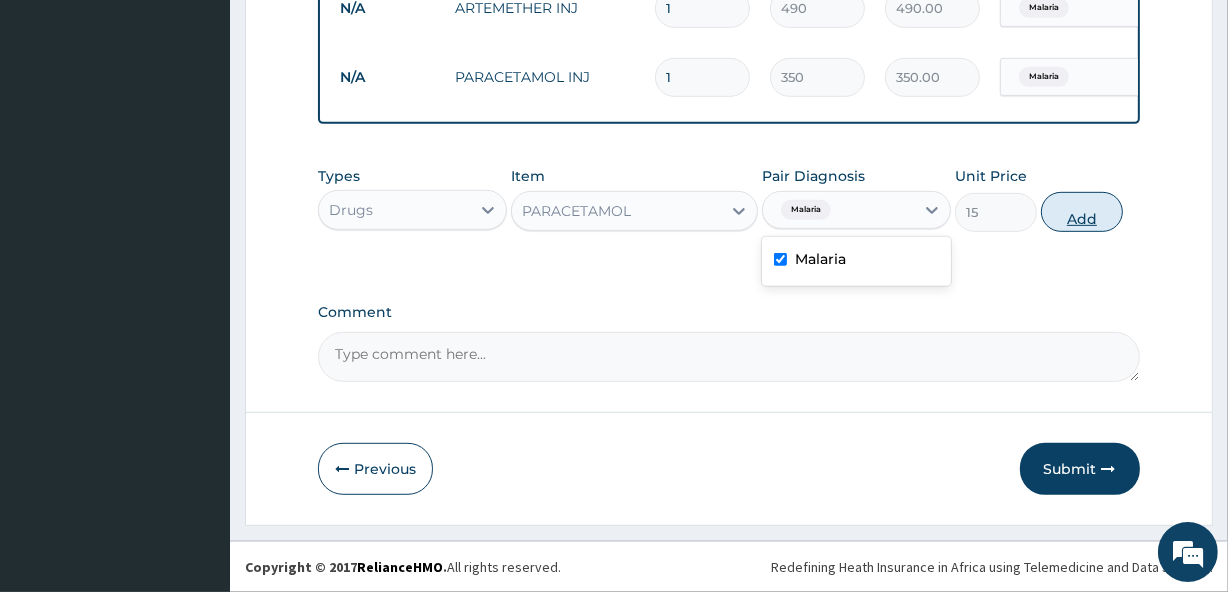click on "Add" at bounding box center [1082, 212] 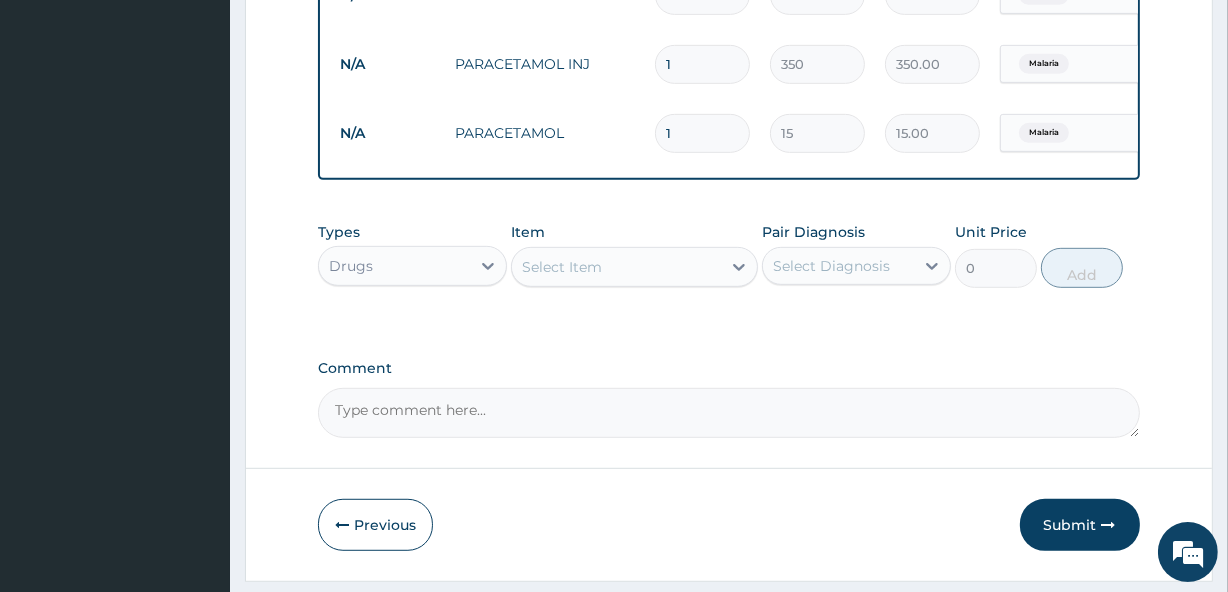 click on "Select Item" at bounding box center [616, 267] 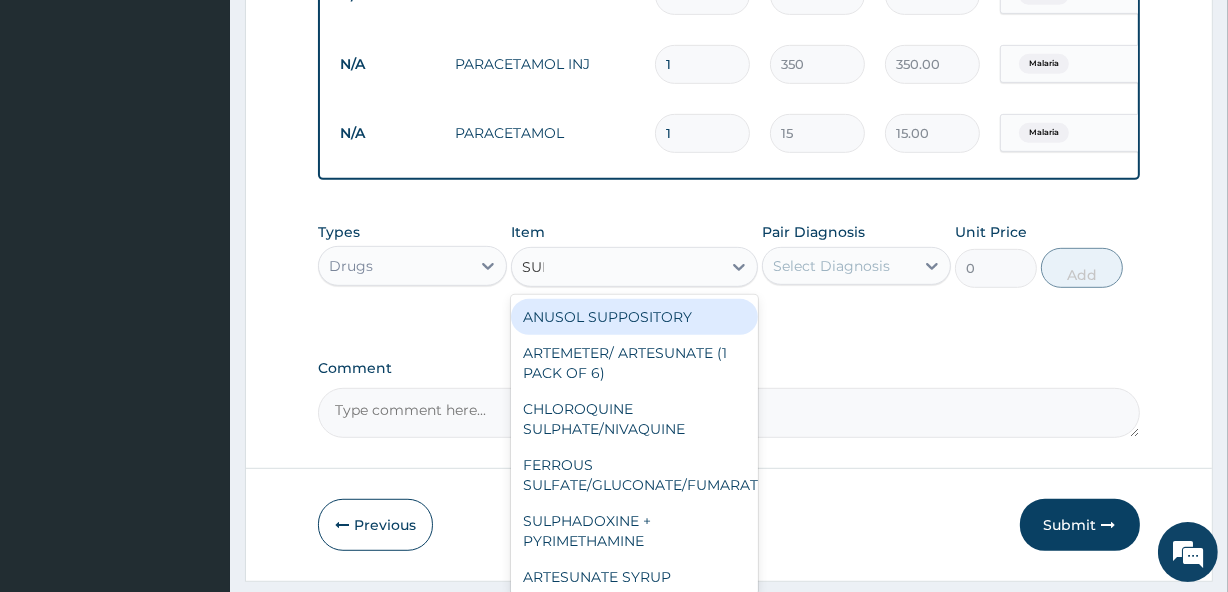 type on "SULP" 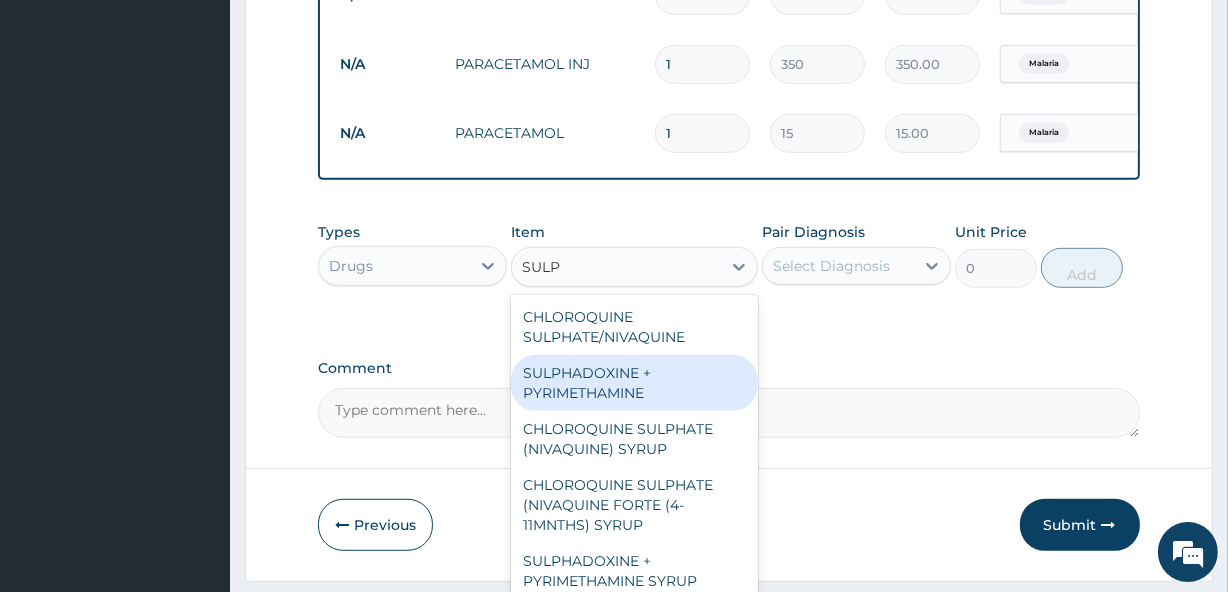 click on "SULPHADOXINE + PYRIMETHAMINE" at bounding box center (634, 383) 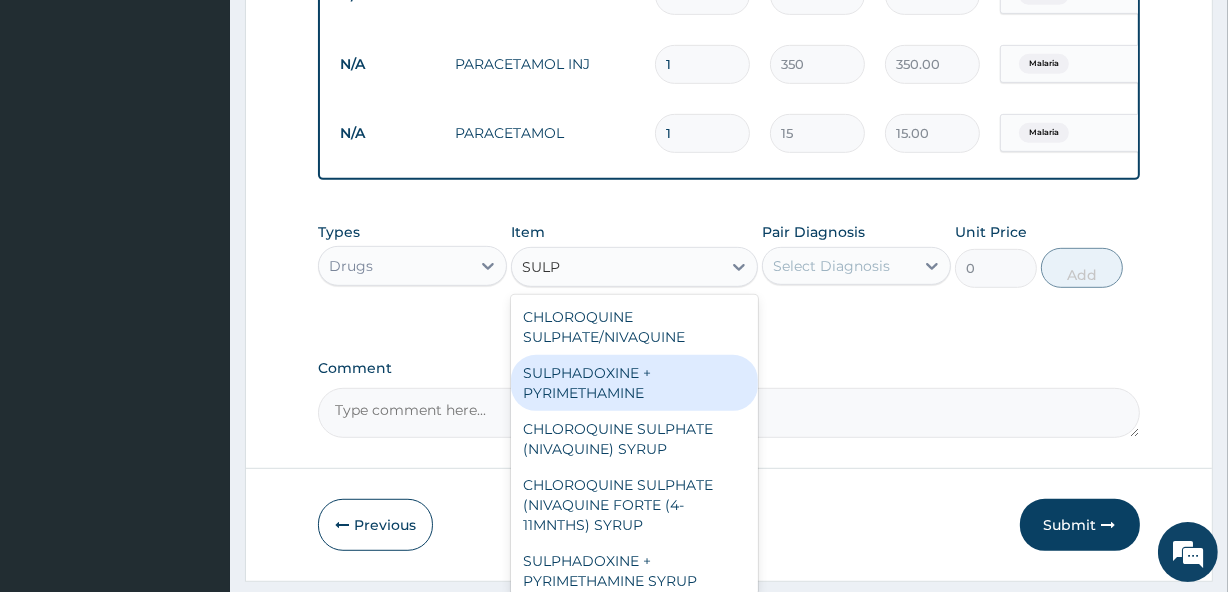 type 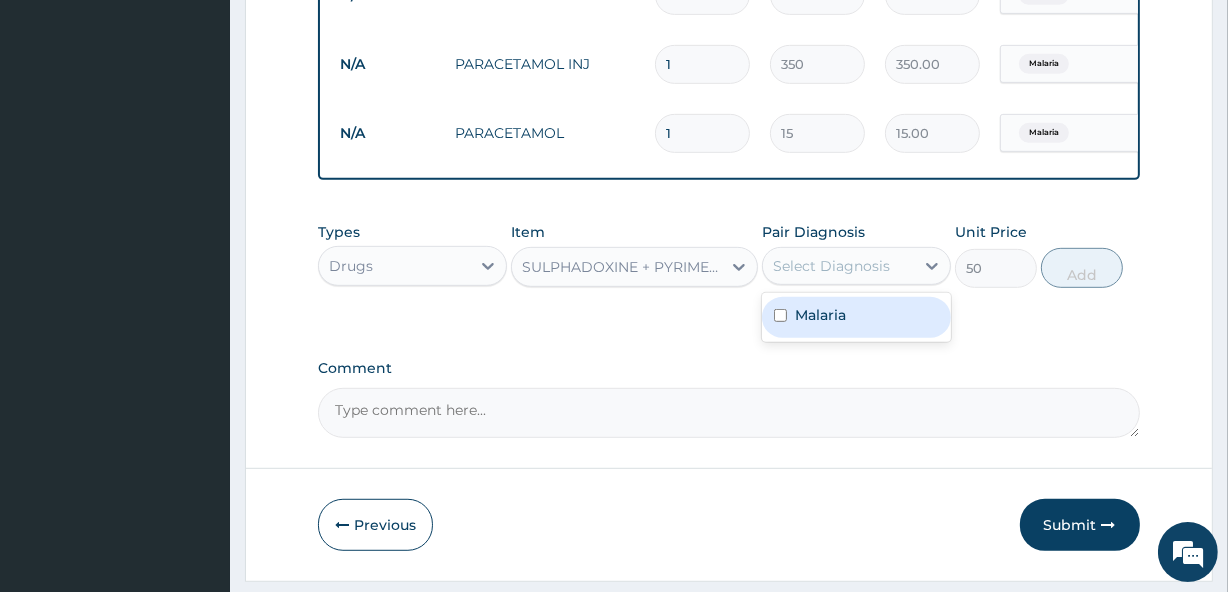 click on "Select Diagnosis" at bounding box center [831, 266] 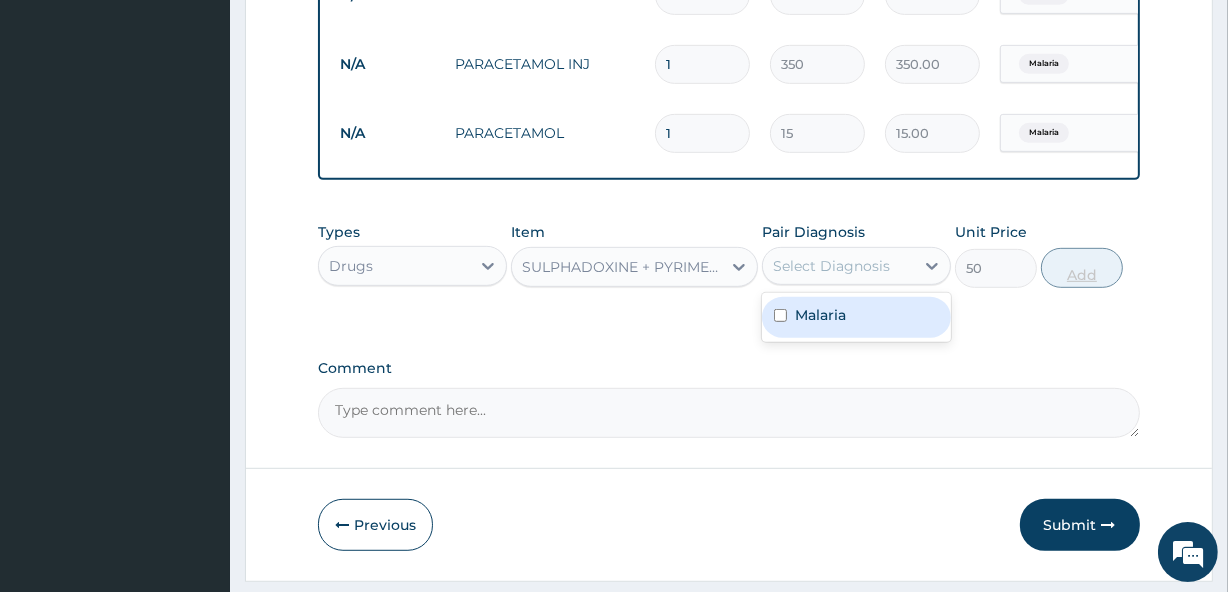 click on "Types Drugs Item SULPHADOXINE + PYRIMETHAMINE Pair Diagnosis option Malaria, selected. option Malaria focused, 1 of 1. 1 result available. Use Up and Down to choose options, press Enter to select the currently focused option, press Escape to exit the menu, press Tab to select the option and exit the menu. Select Diagnosis Malaria Unit Price 50 Add" at bounding box center (728, 255) 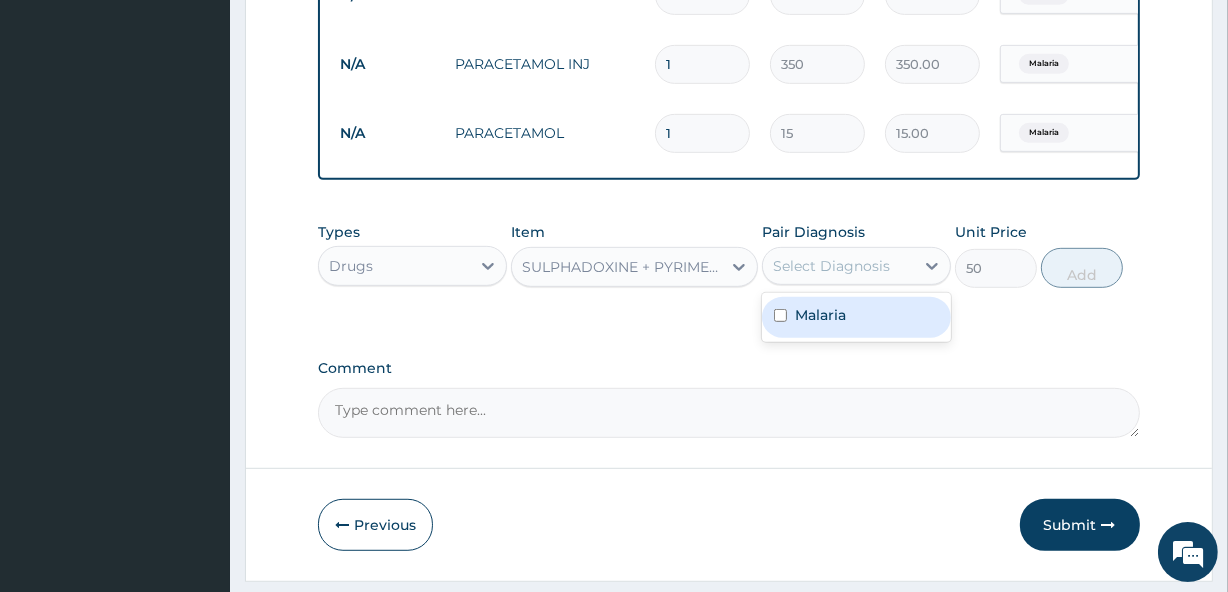 click on "Malaria" at bounding box center [856, 317] 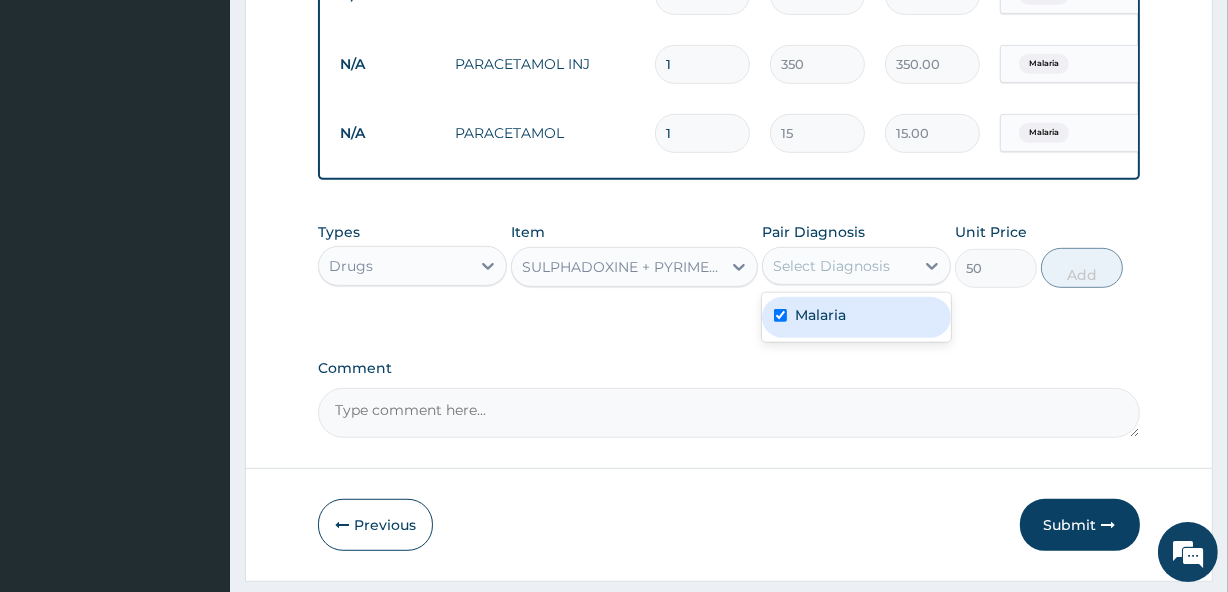 checkbox on "true" 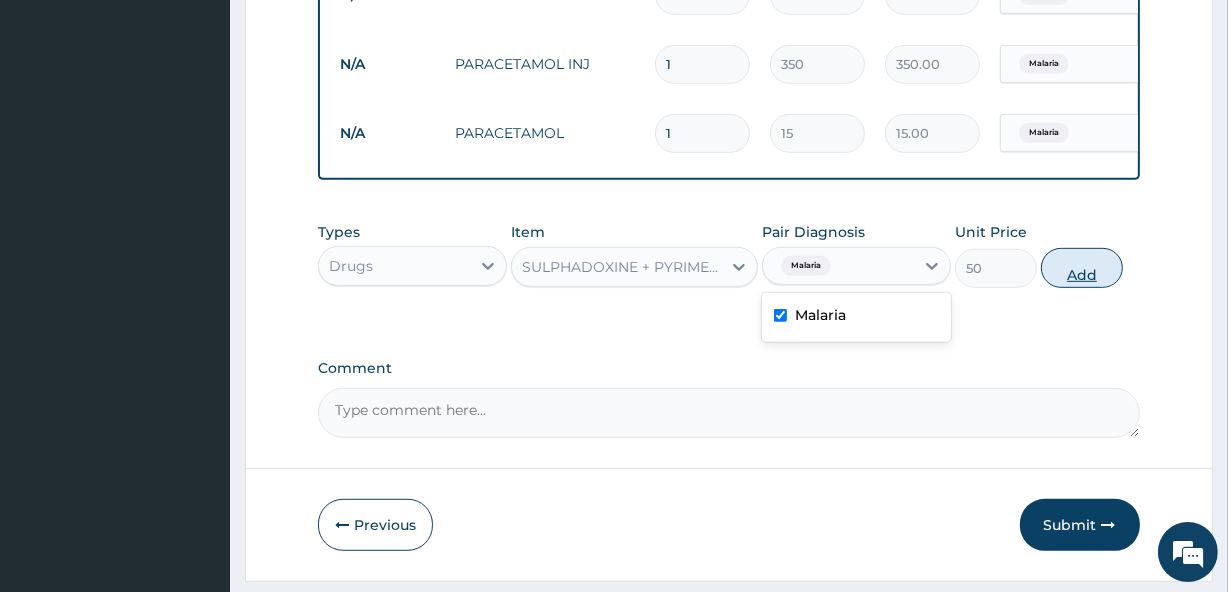 click on "Add" at bounding box center (1082, 268) 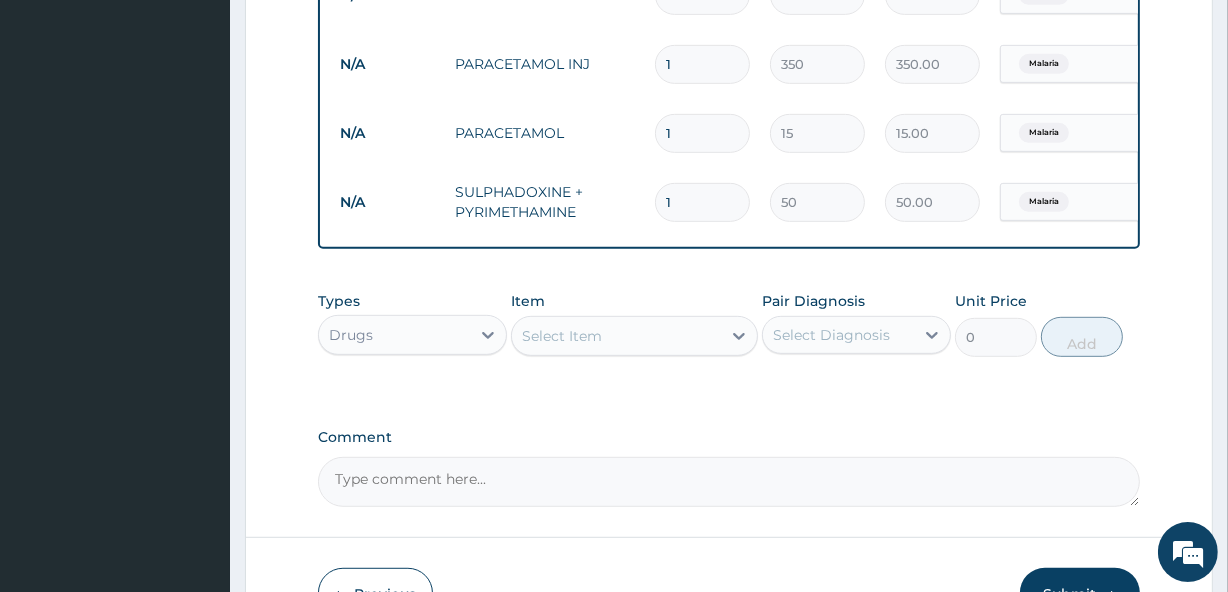 click on "Select Item" at bounding box center [616, 336] 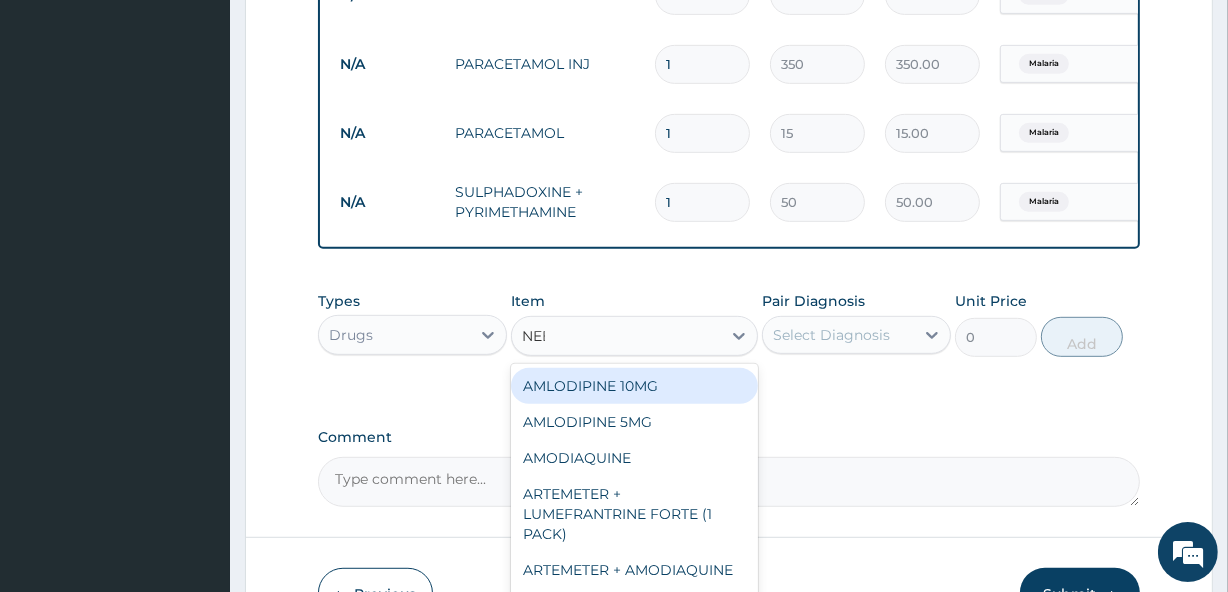 type on "NEED" 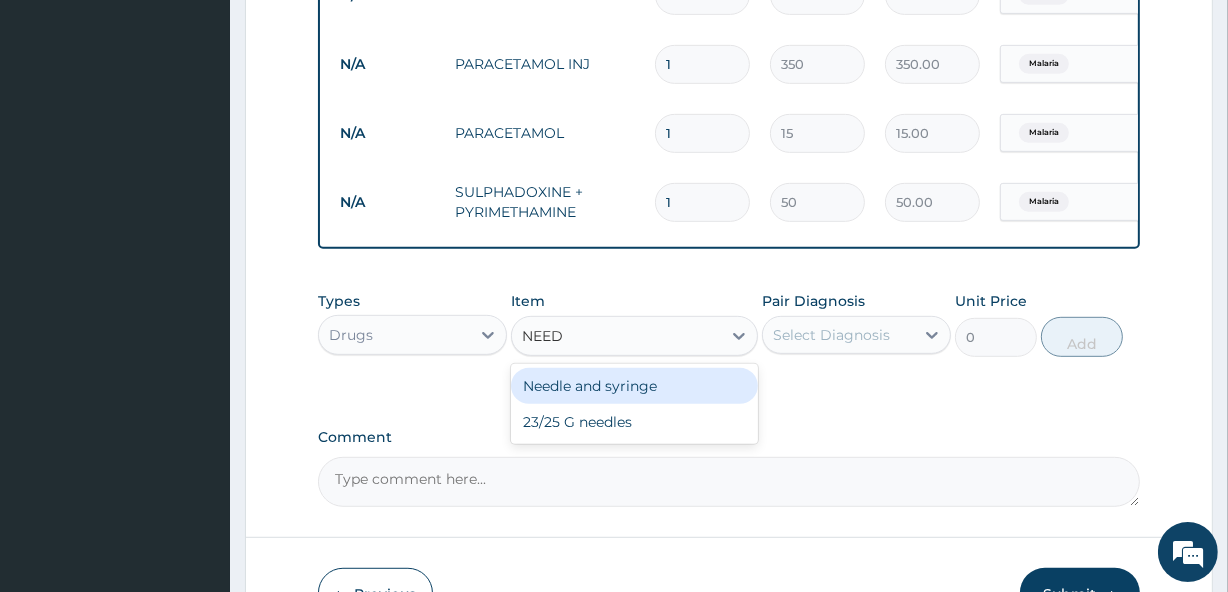 click on "Needle and syringe" at bounding box center [634, 386] 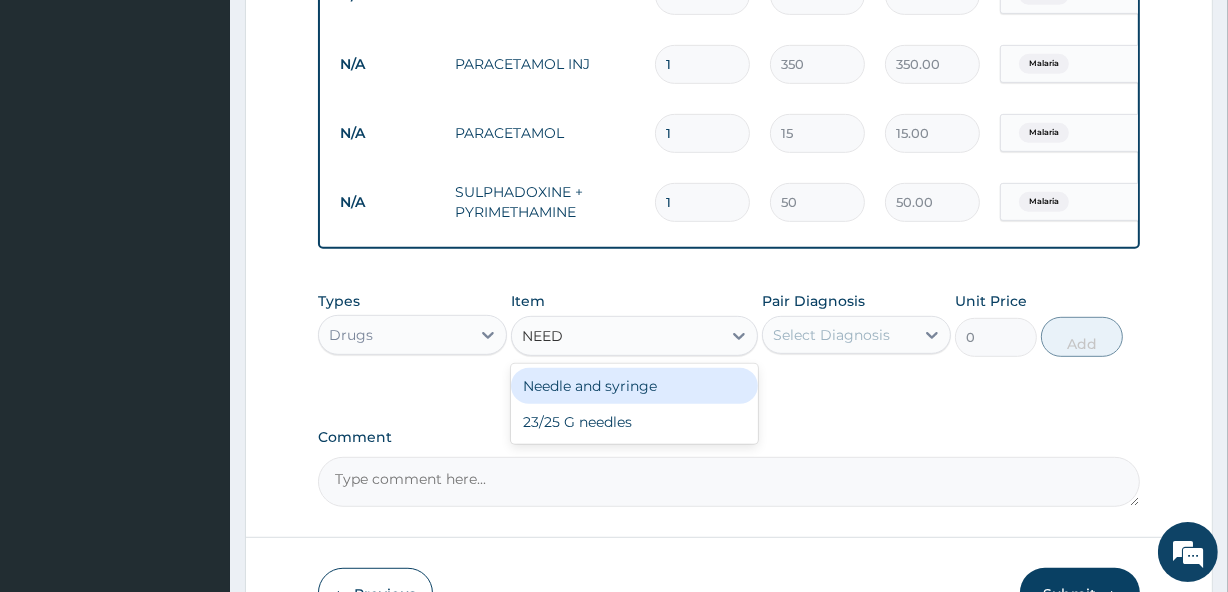 type 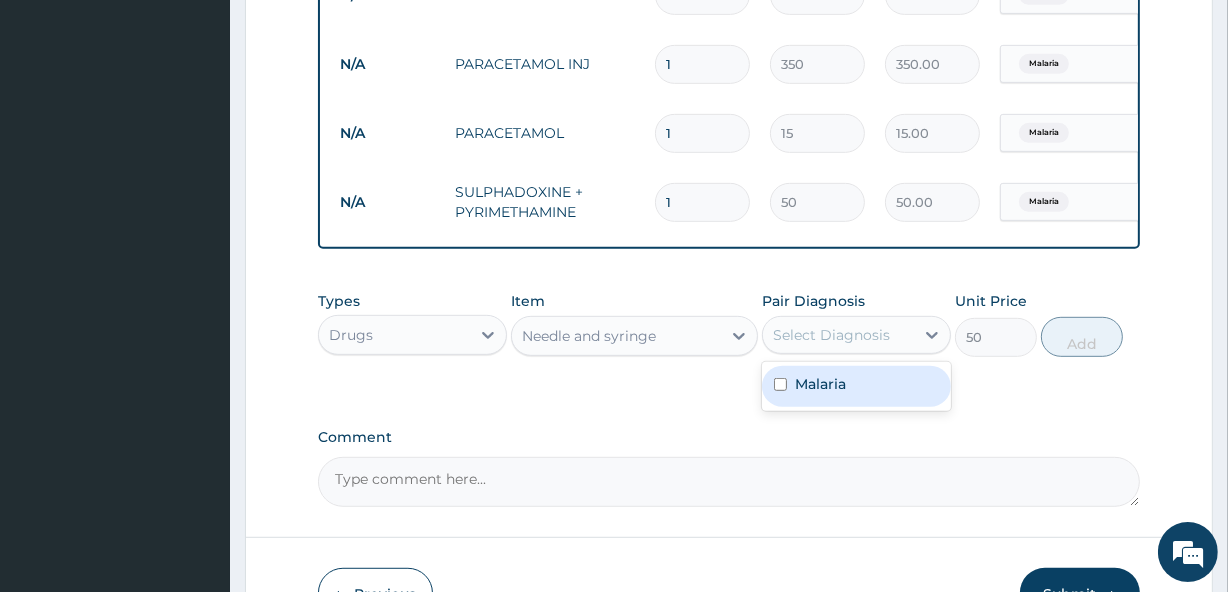click on "Select Diagnosis" at bounding box center (831, 335) 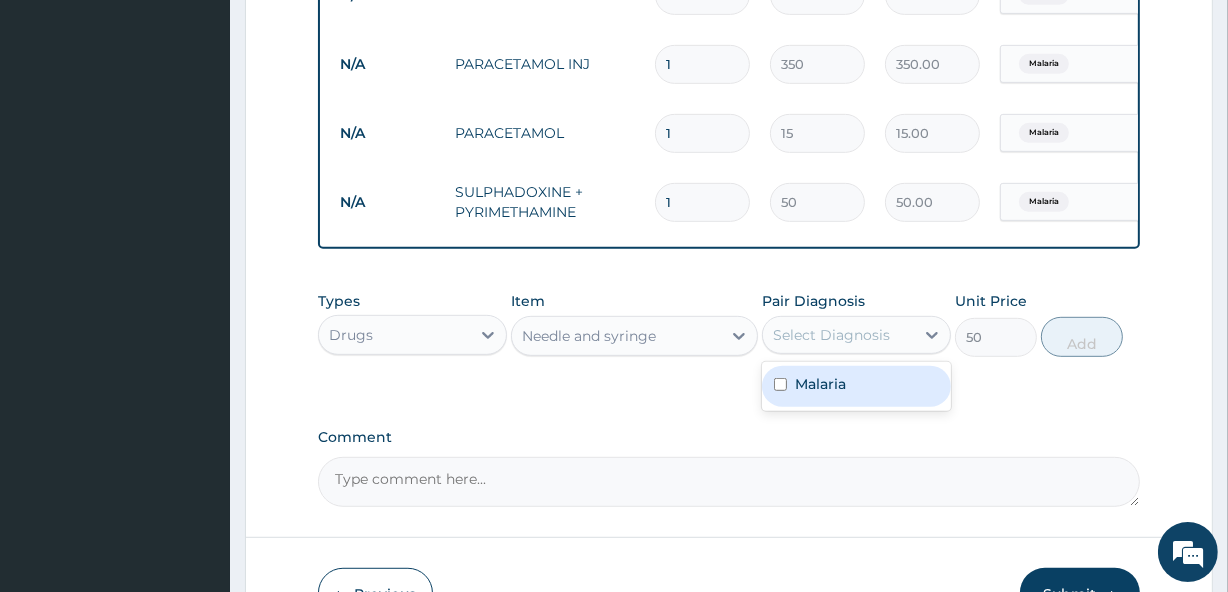 click on "Malaria" at bounding box center [856, 386] 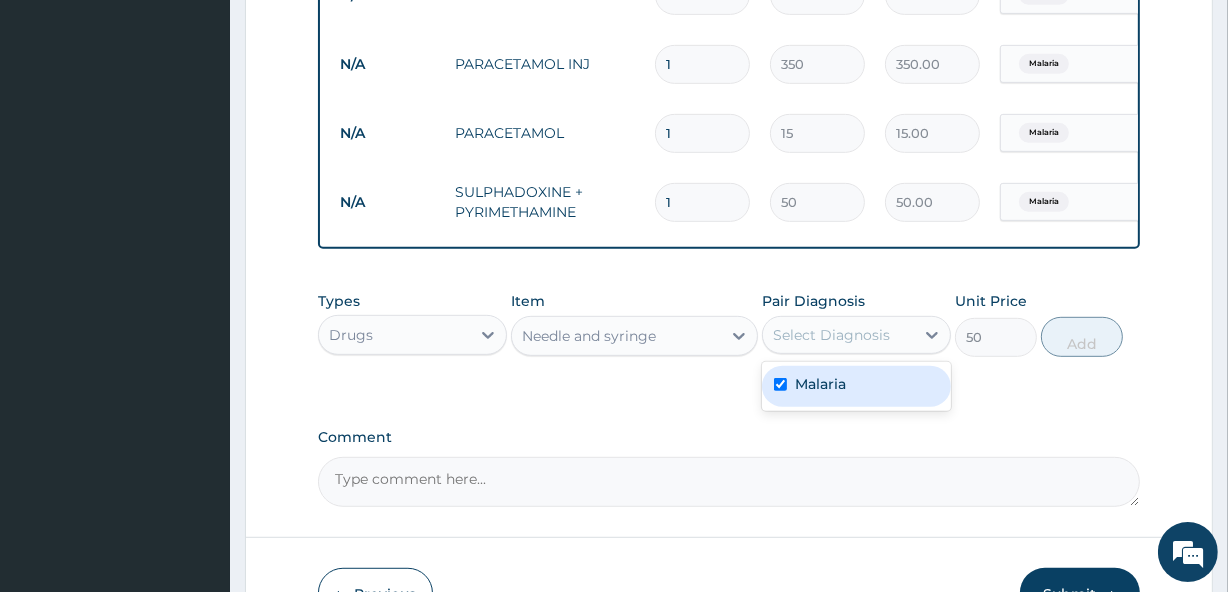 checkbox on "true" 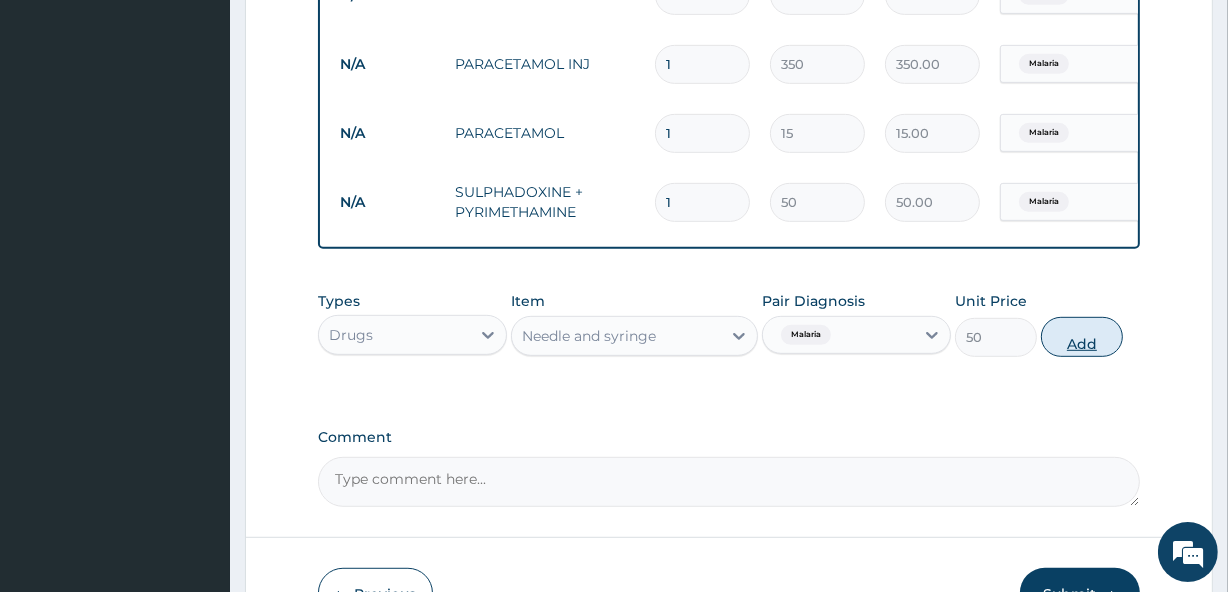 click on "Add" at bounding box center [1082, 337] 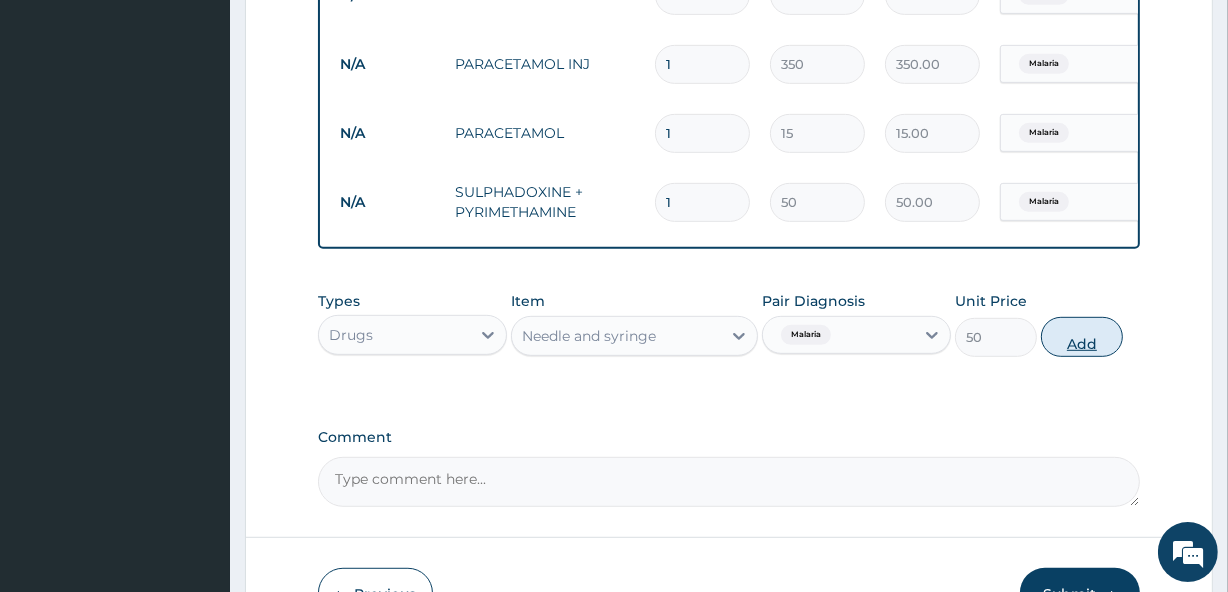 type on "0" 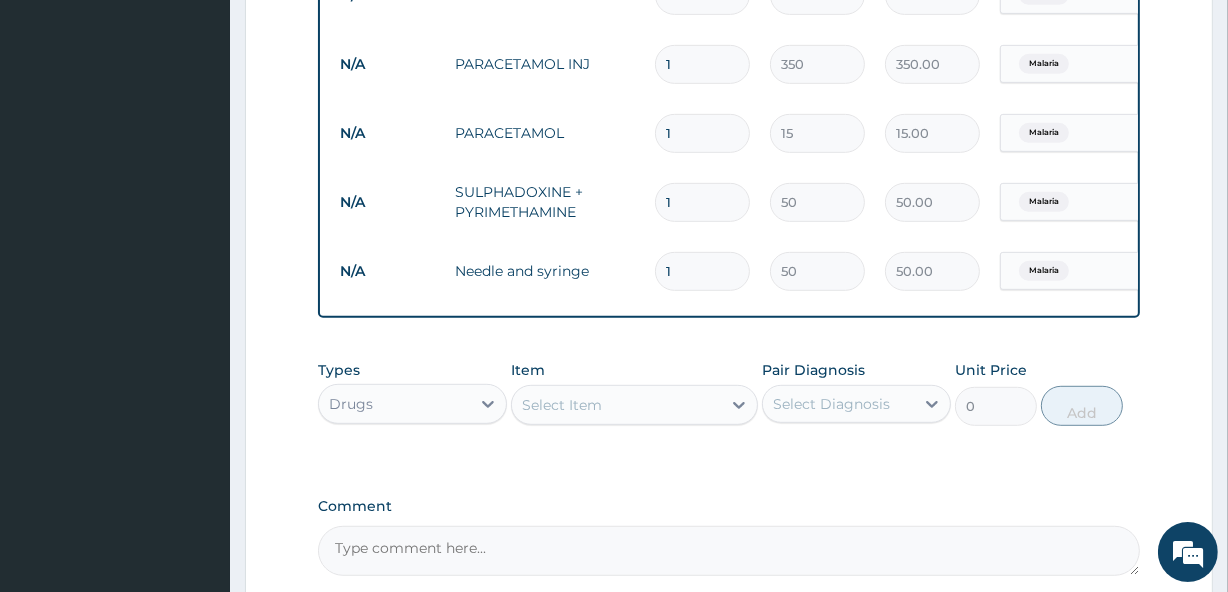 type 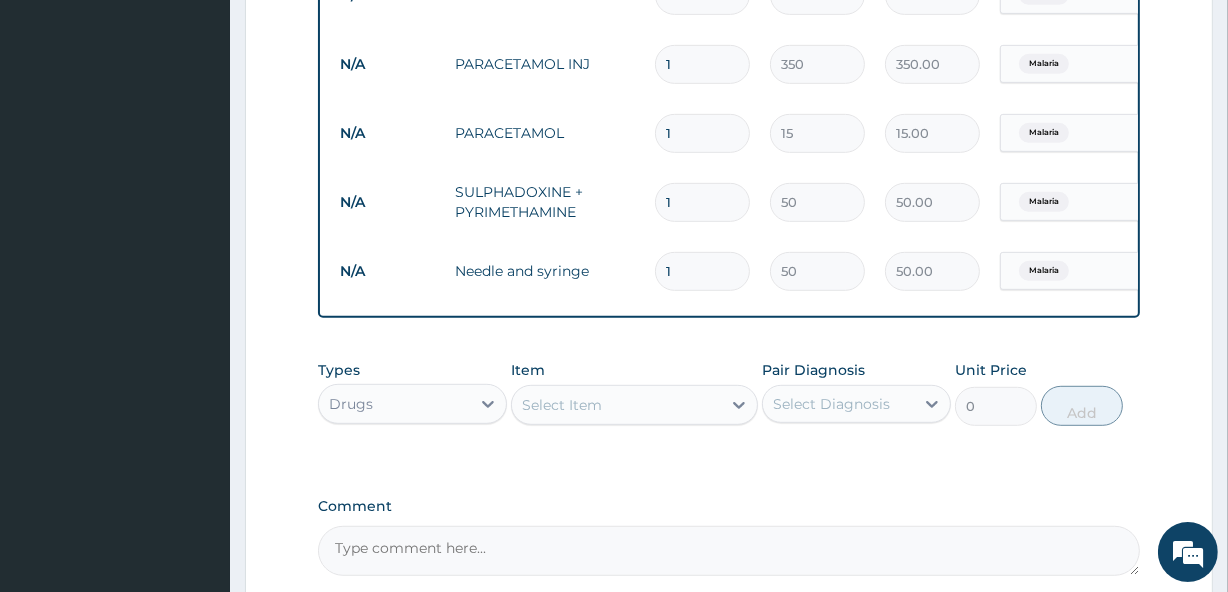 type on "0.00" 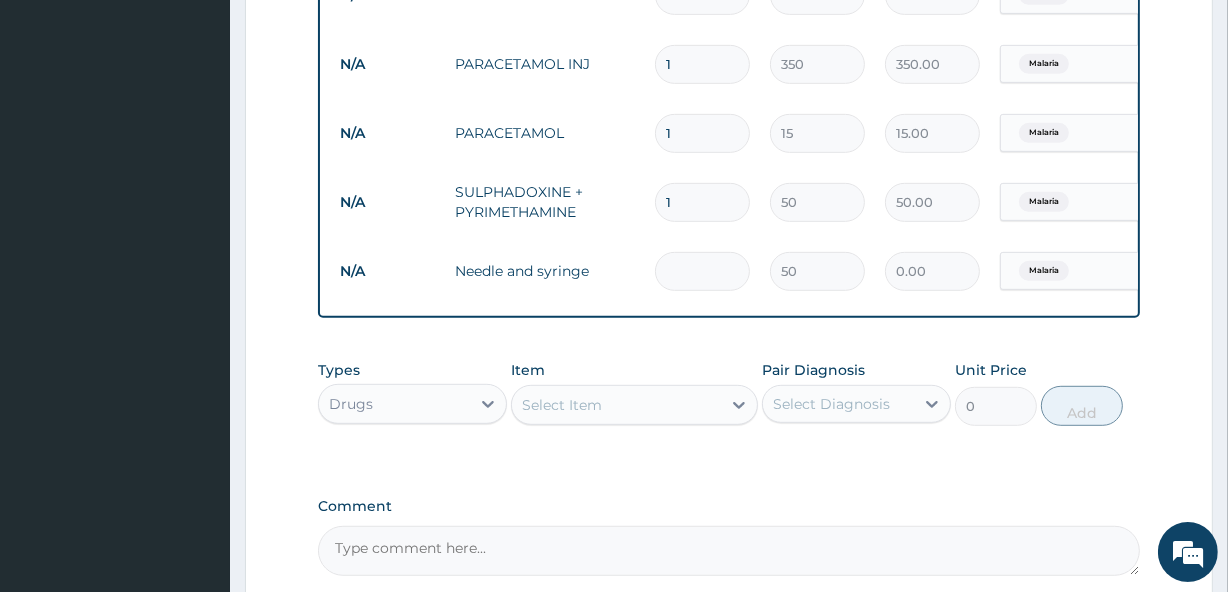 type on "4" 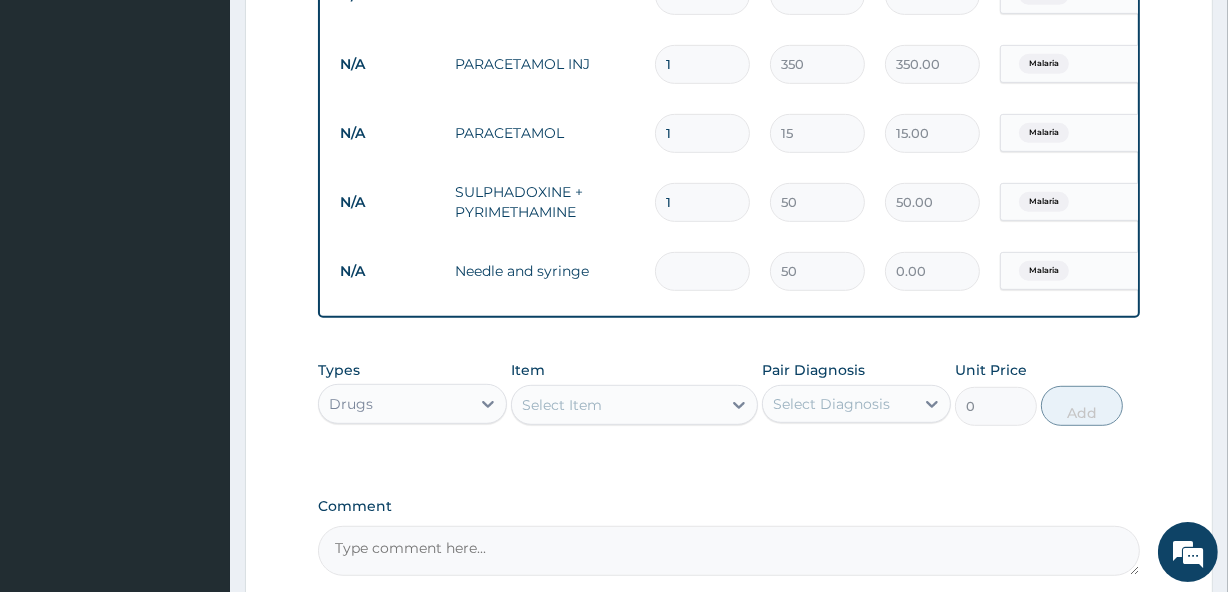 type on "200.00" 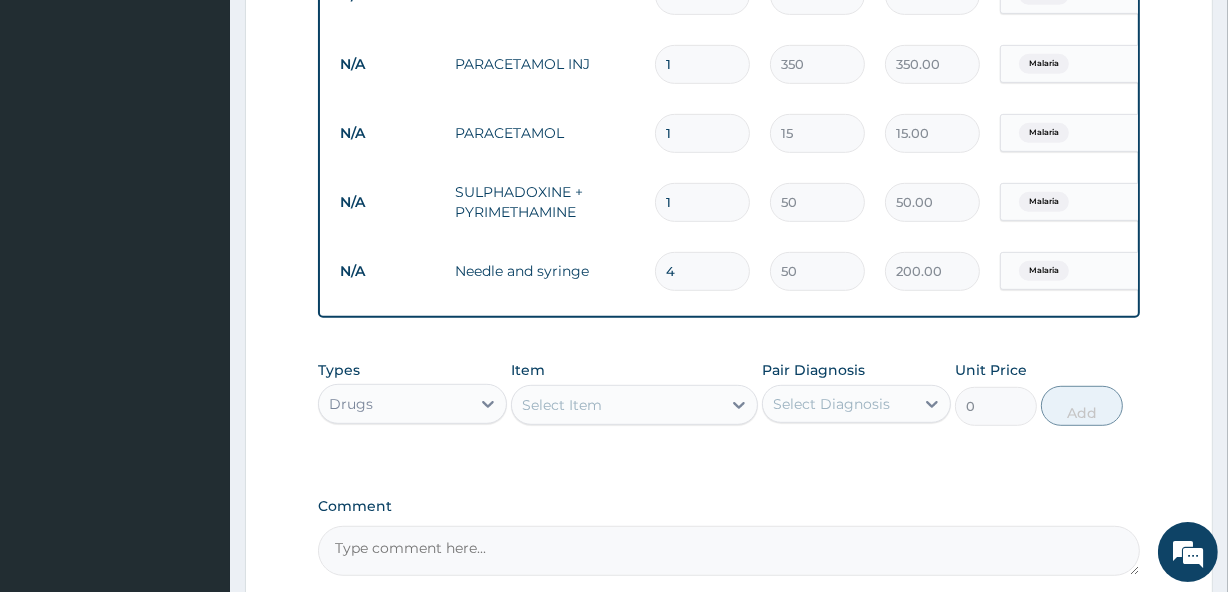 type on "4" 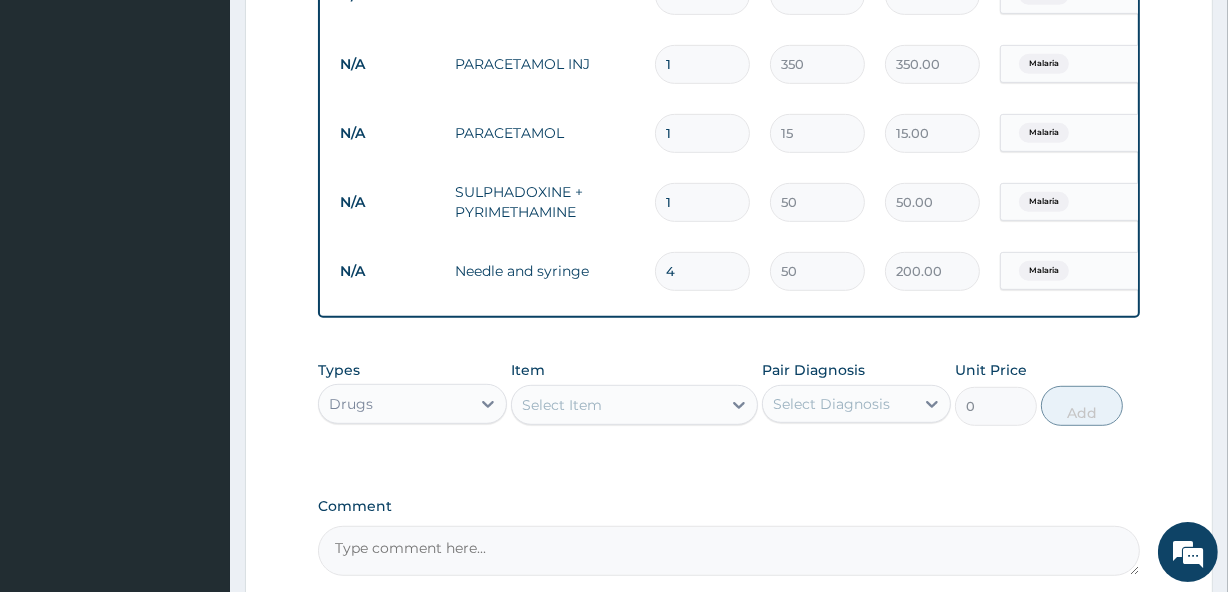 click on "1" at bounding box center [702, 202] 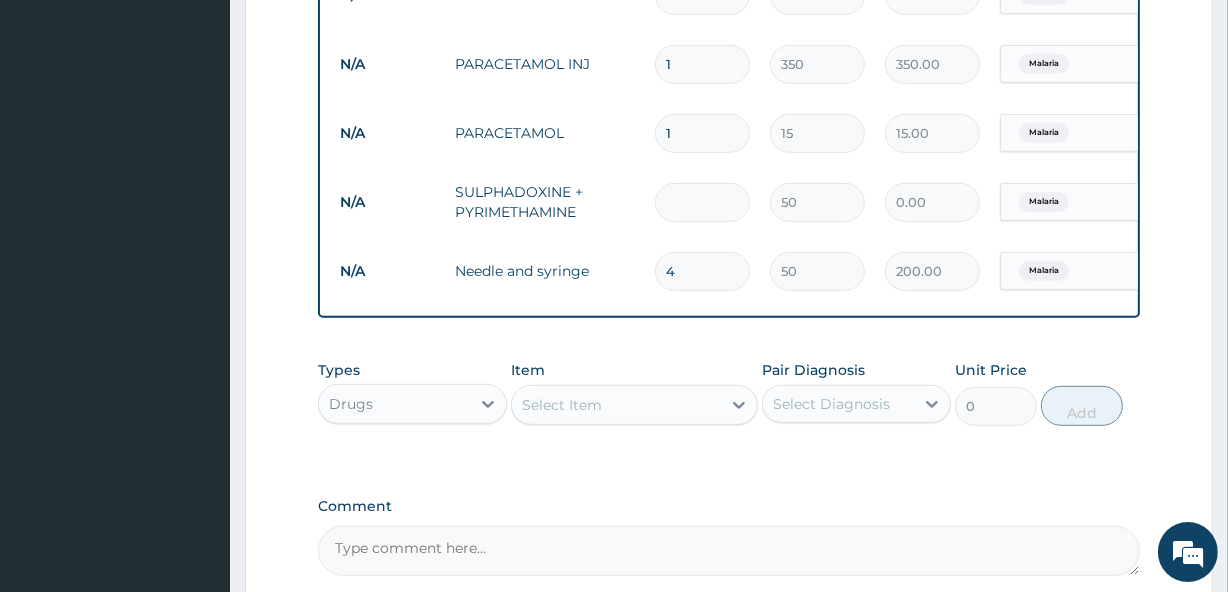 type on "2" 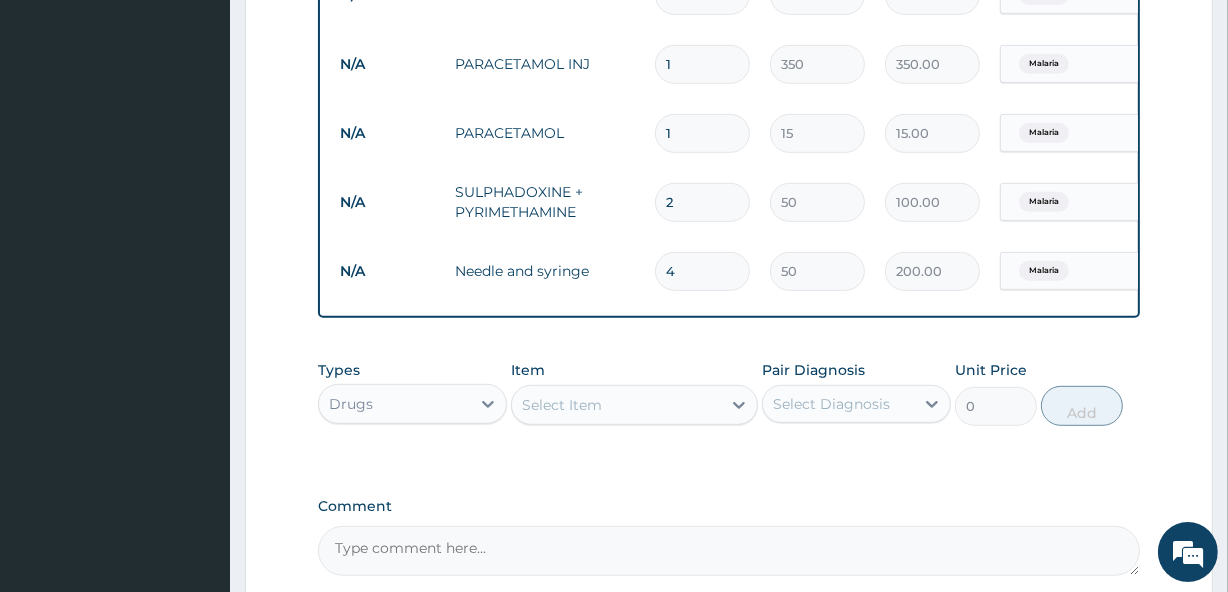 type on "2" 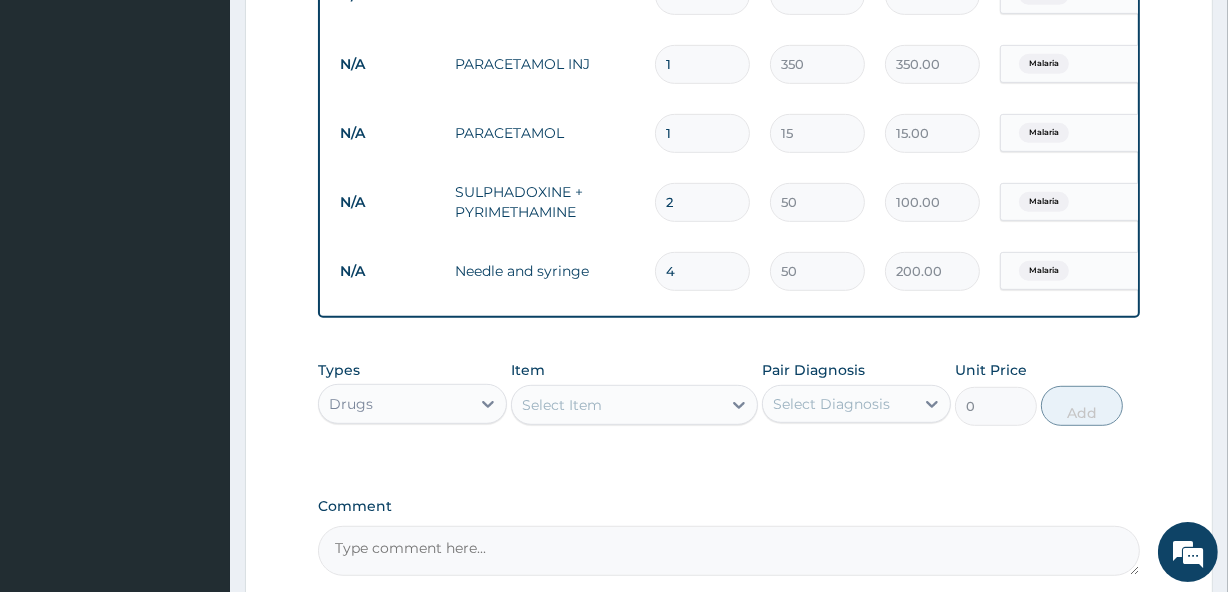 click on "1" at bounding box center [702, 133] 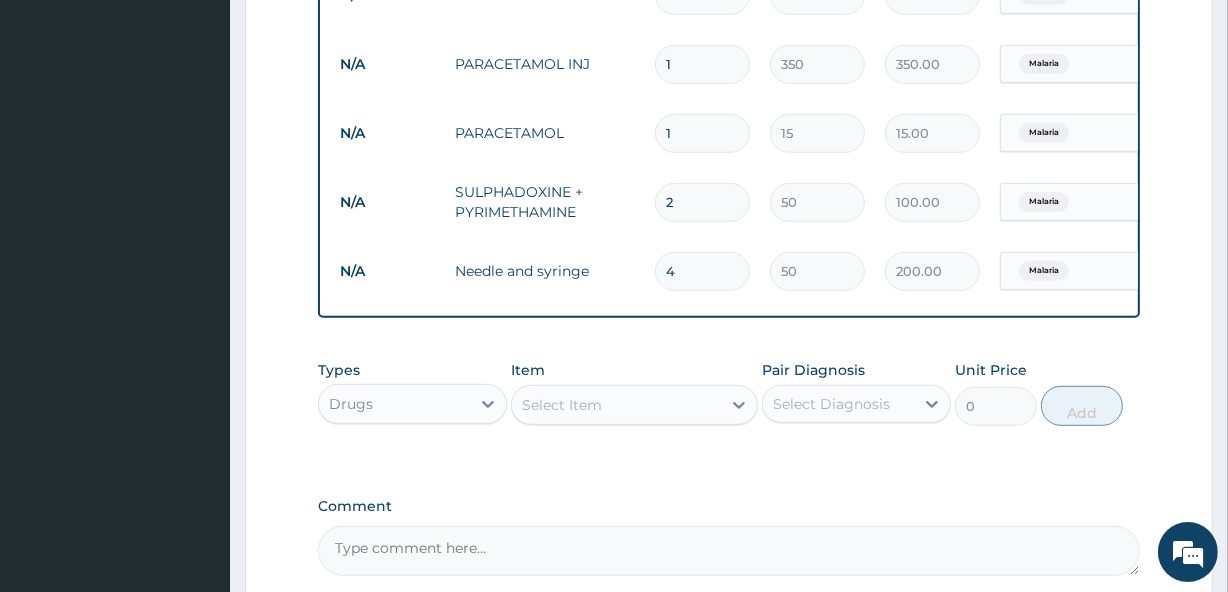 type on "18" 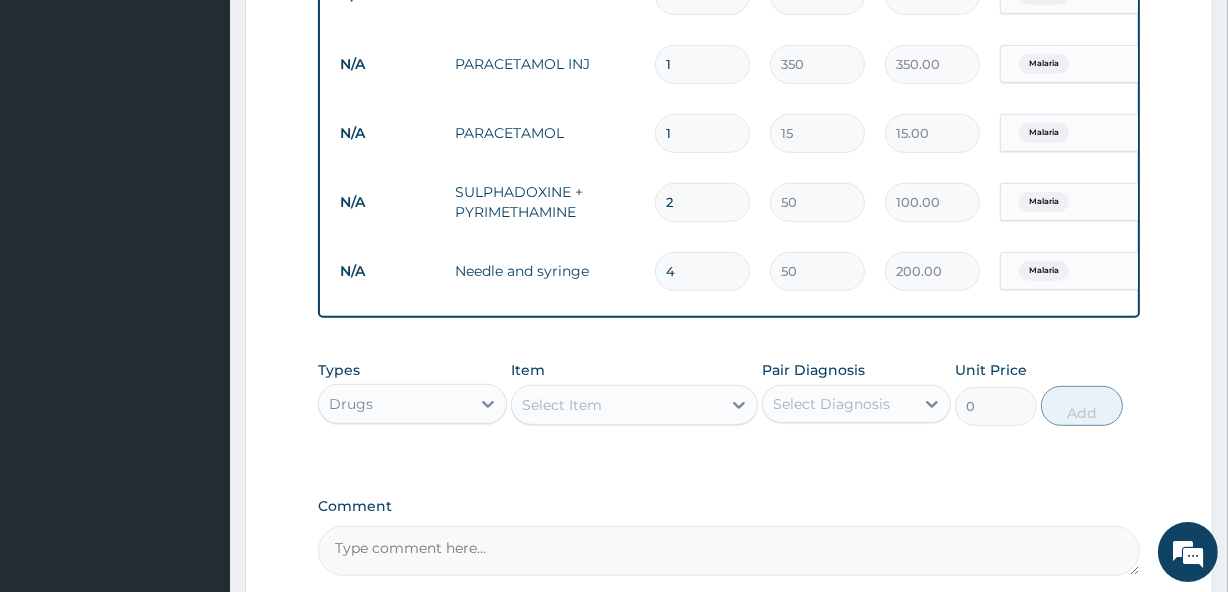 type on "270.00" 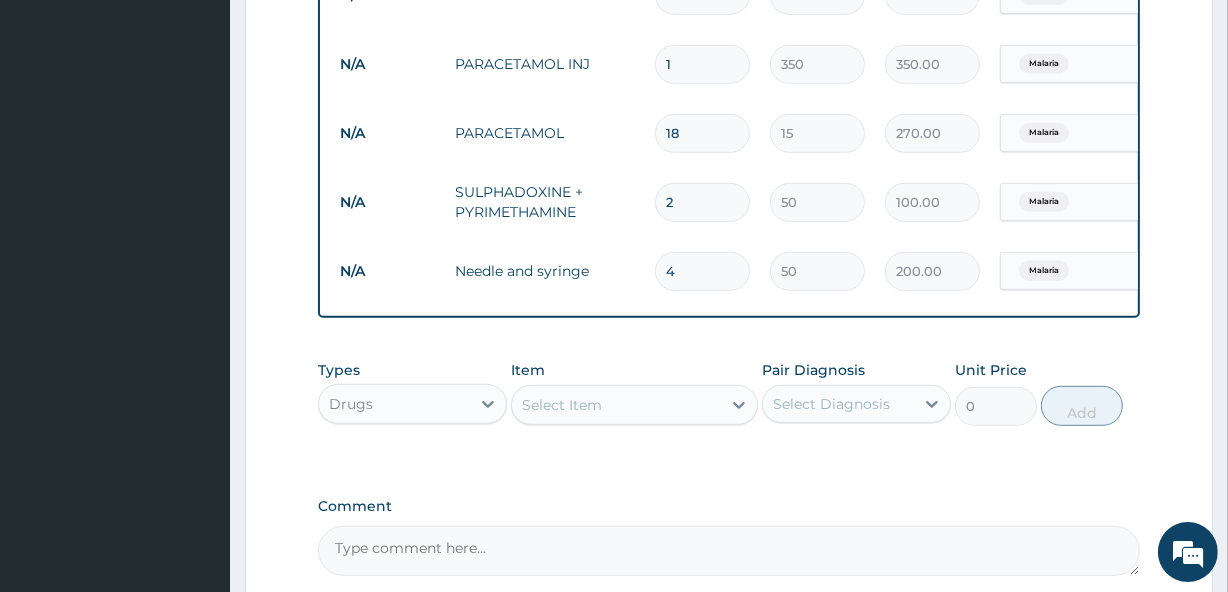 type on "18" 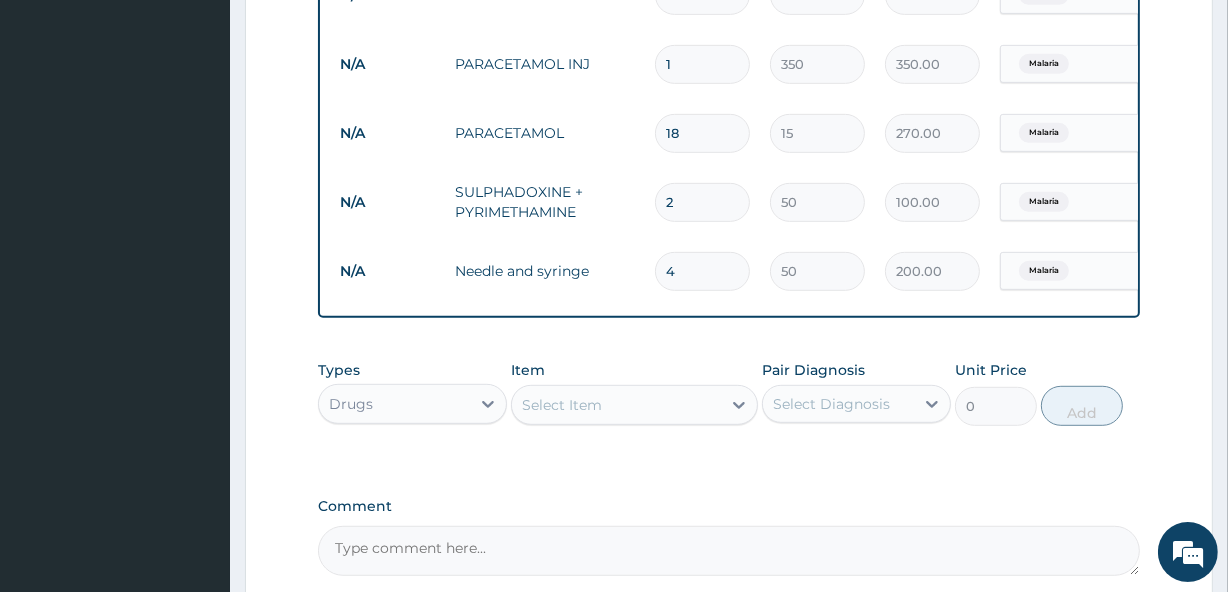 click on "1" at bounding box center [702, 64] 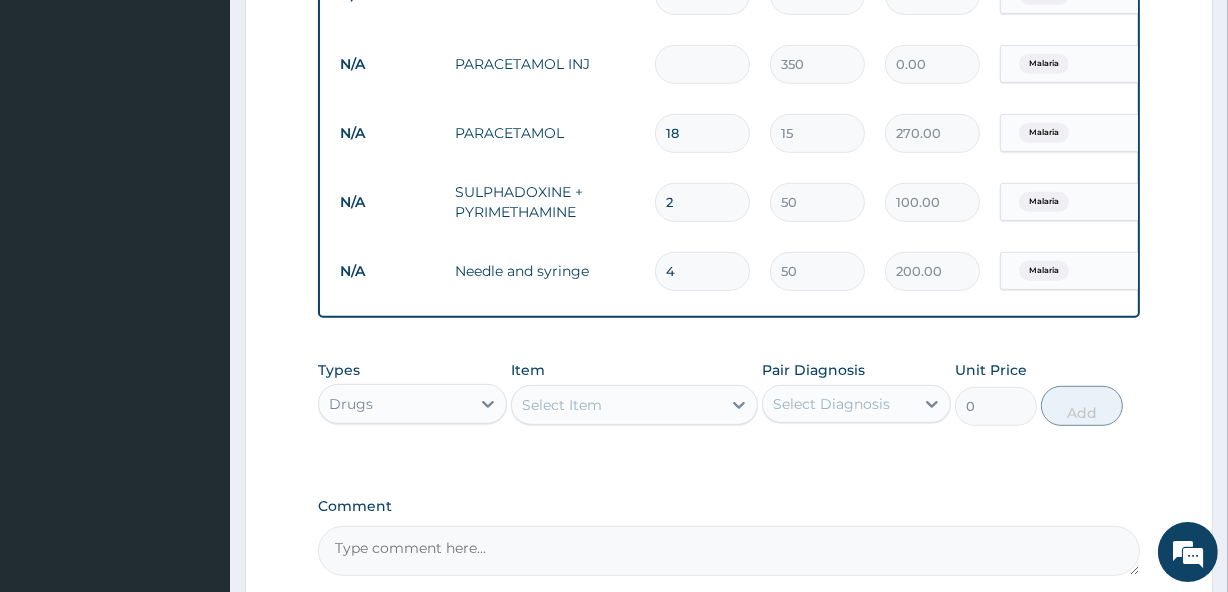 type on "3" 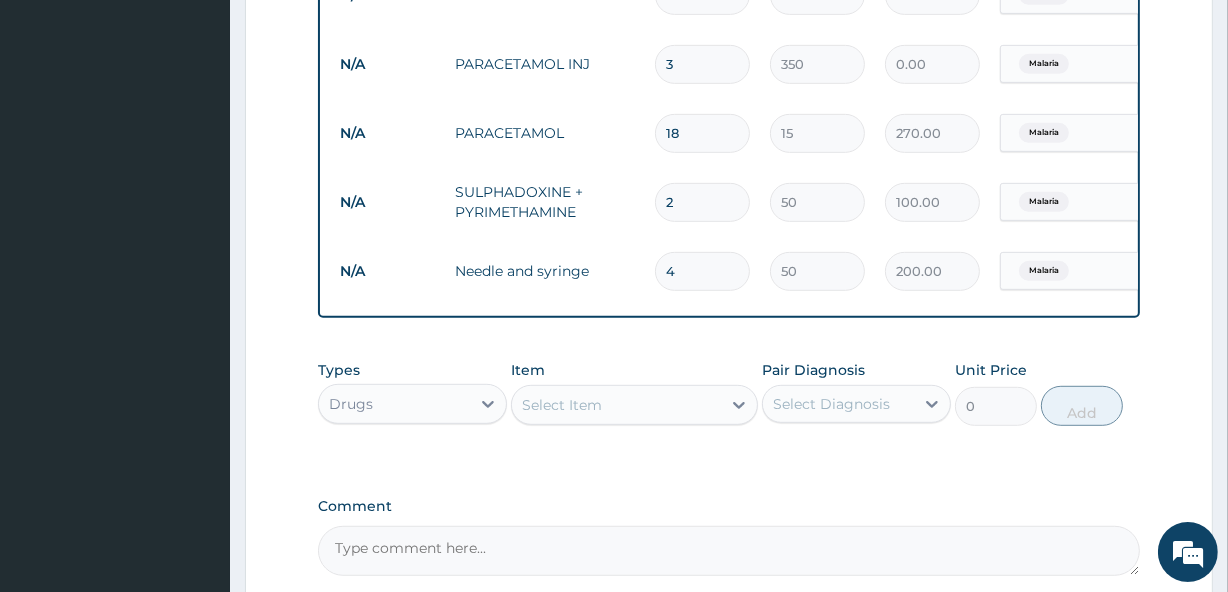 type on "1050.00" 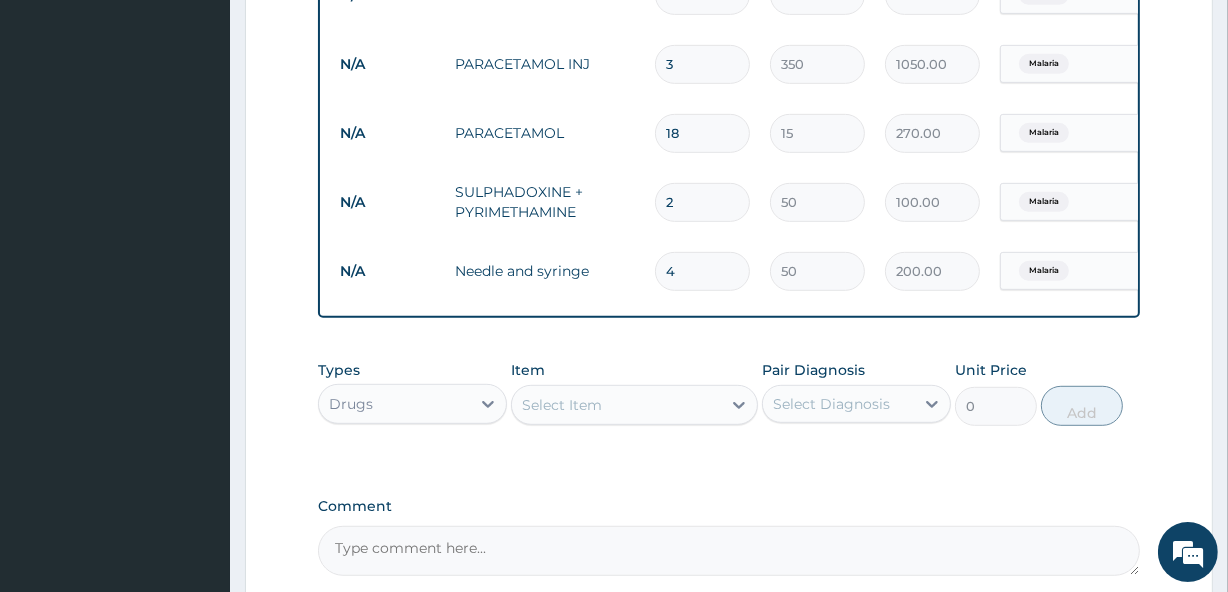 type on "3" 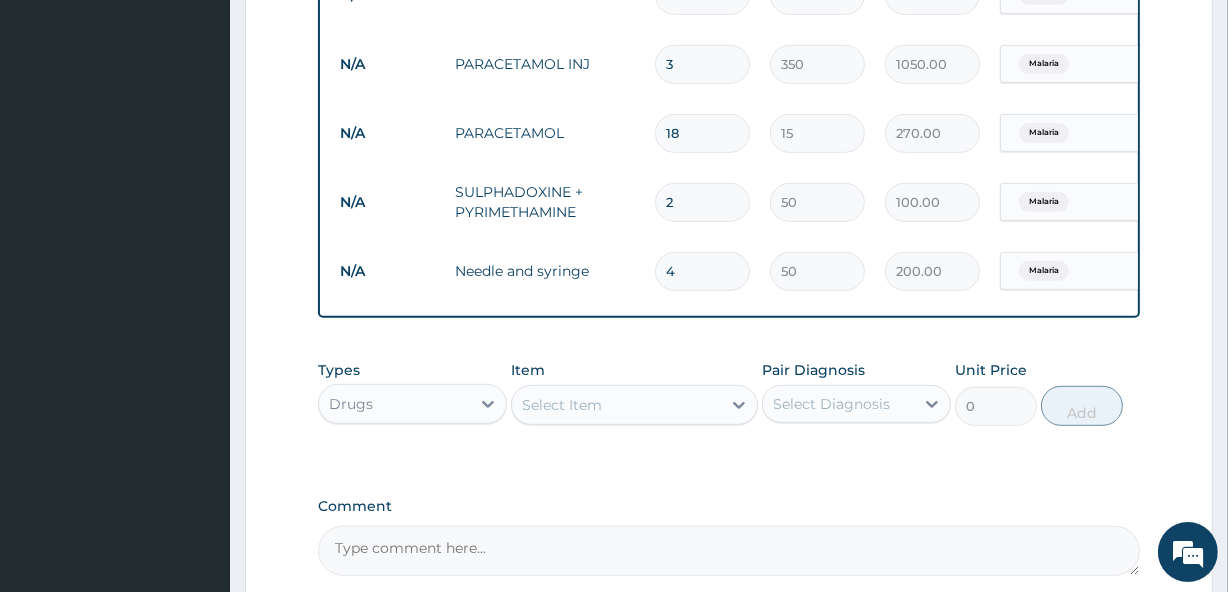 click on "1" at bounding box center [702, -5] 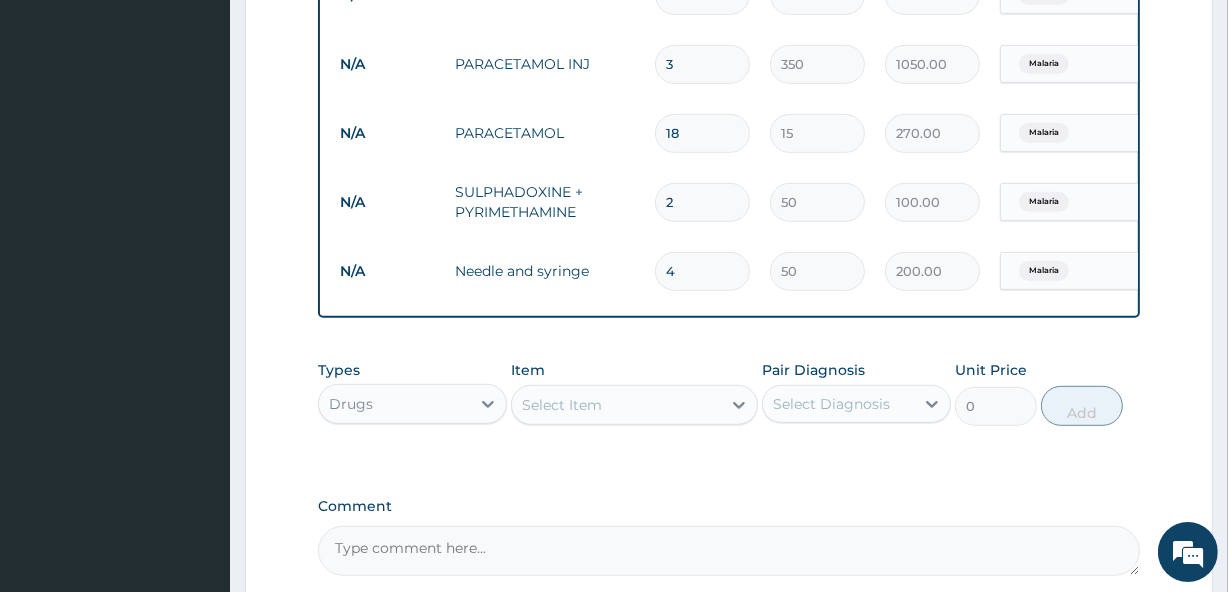 type 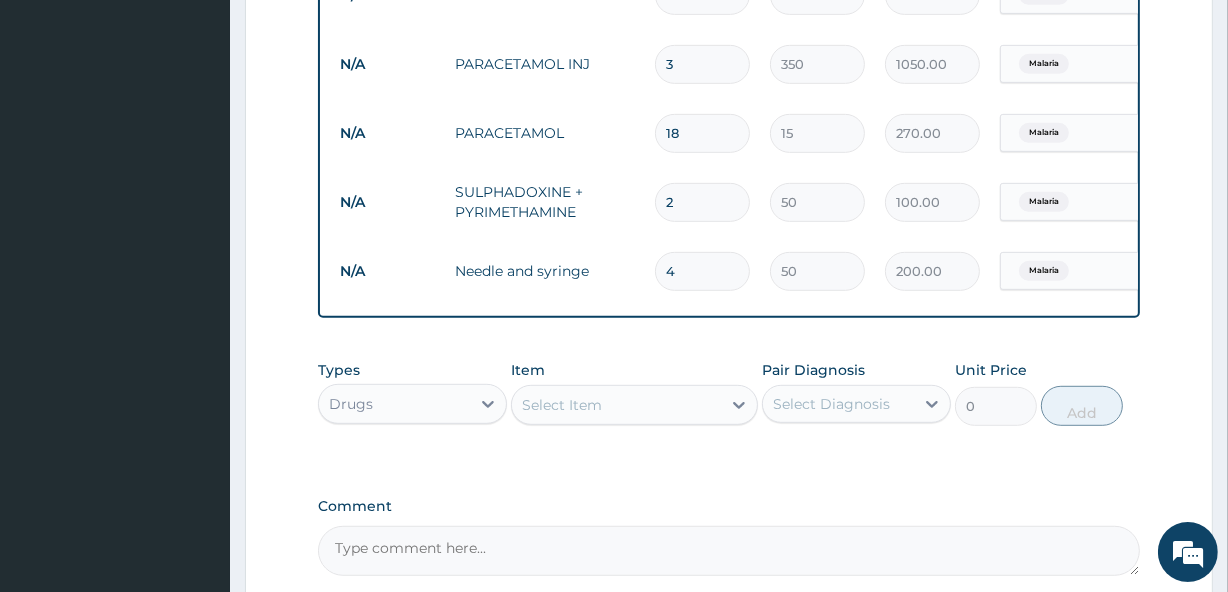 type on "0.00" 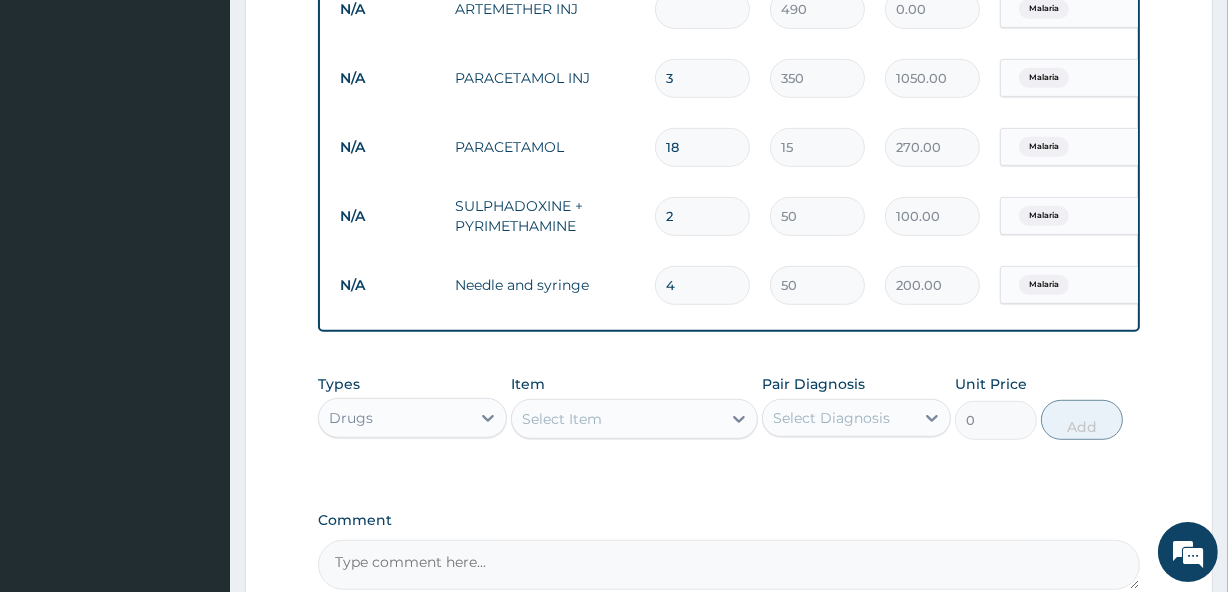 type on "3" 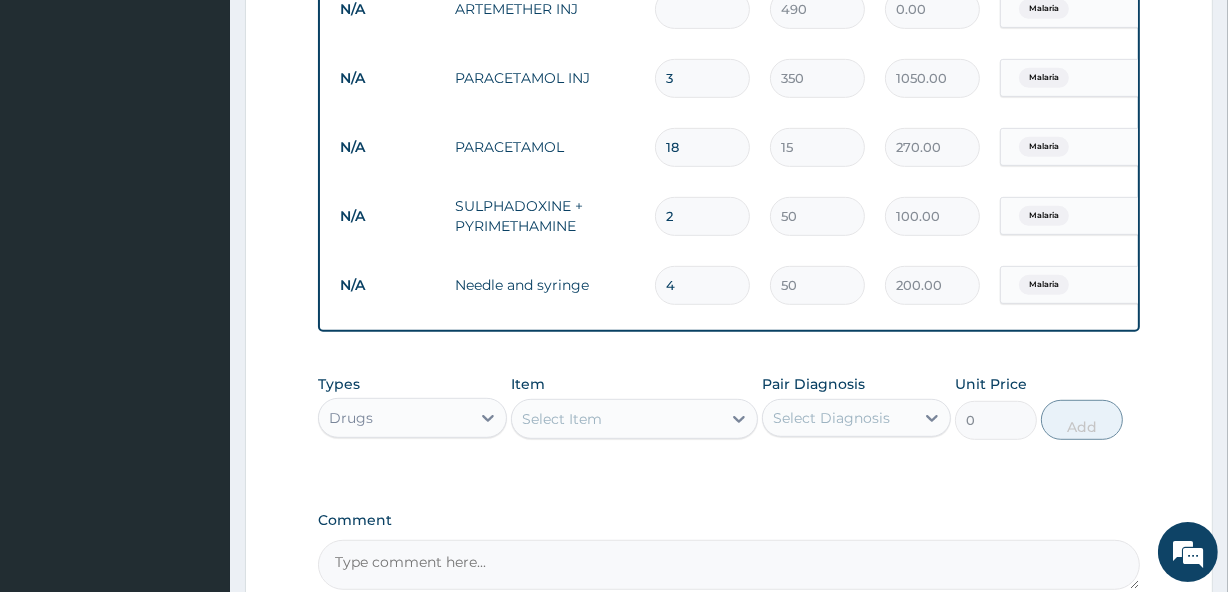 type on "1470.00" 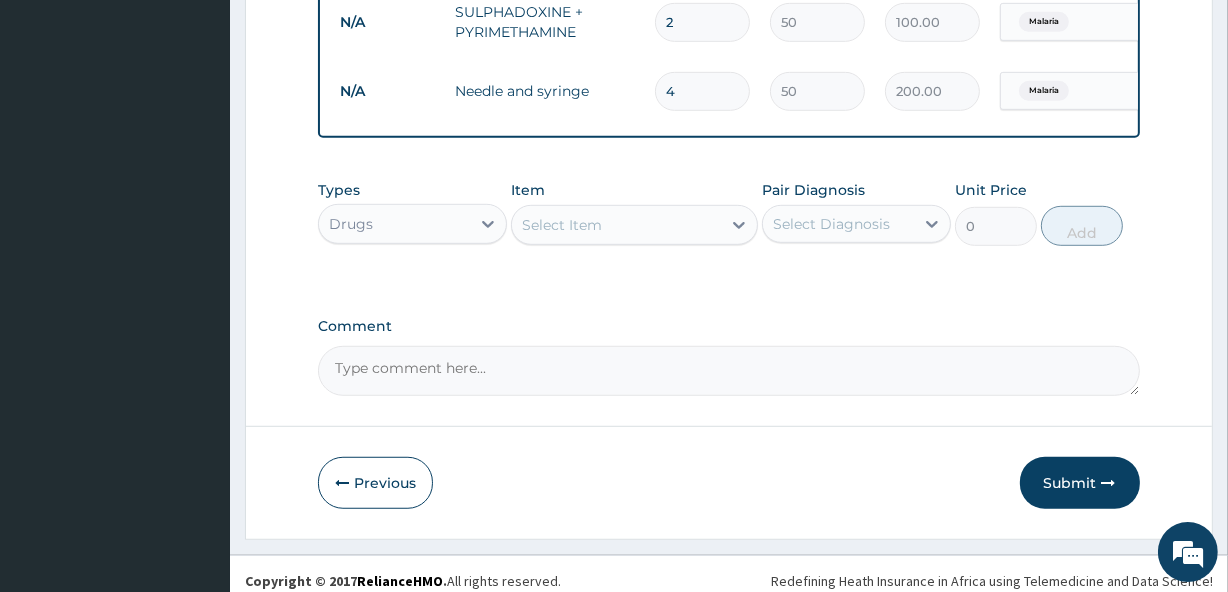 scroll, scrollTop: 1114, scrollLeft: 0, axis: vertical 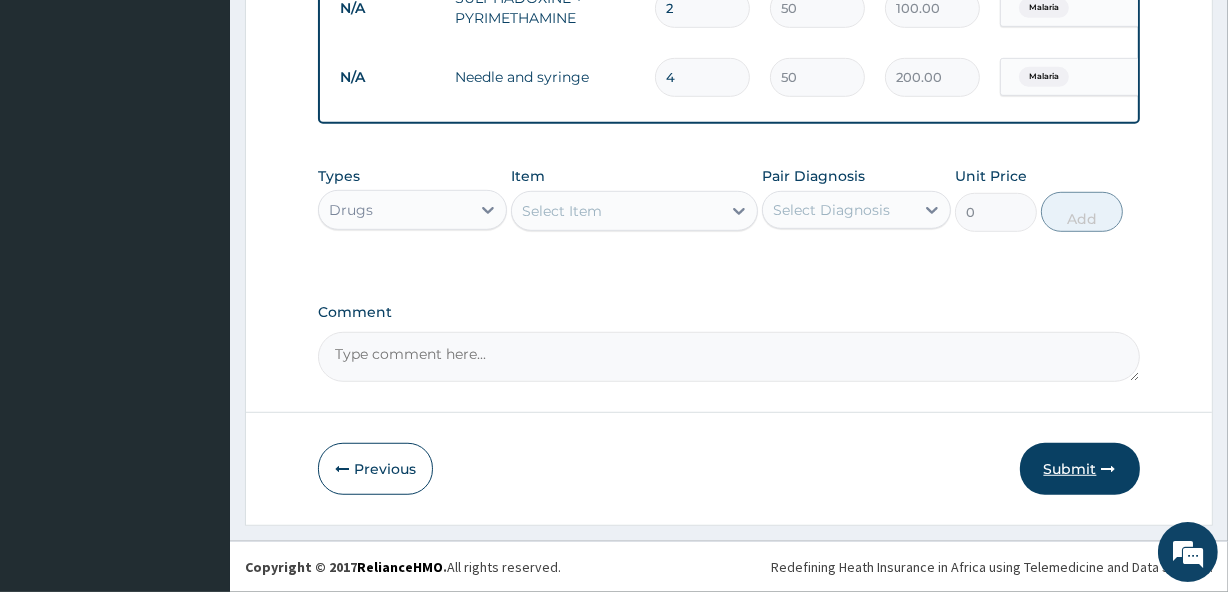 type on "3" 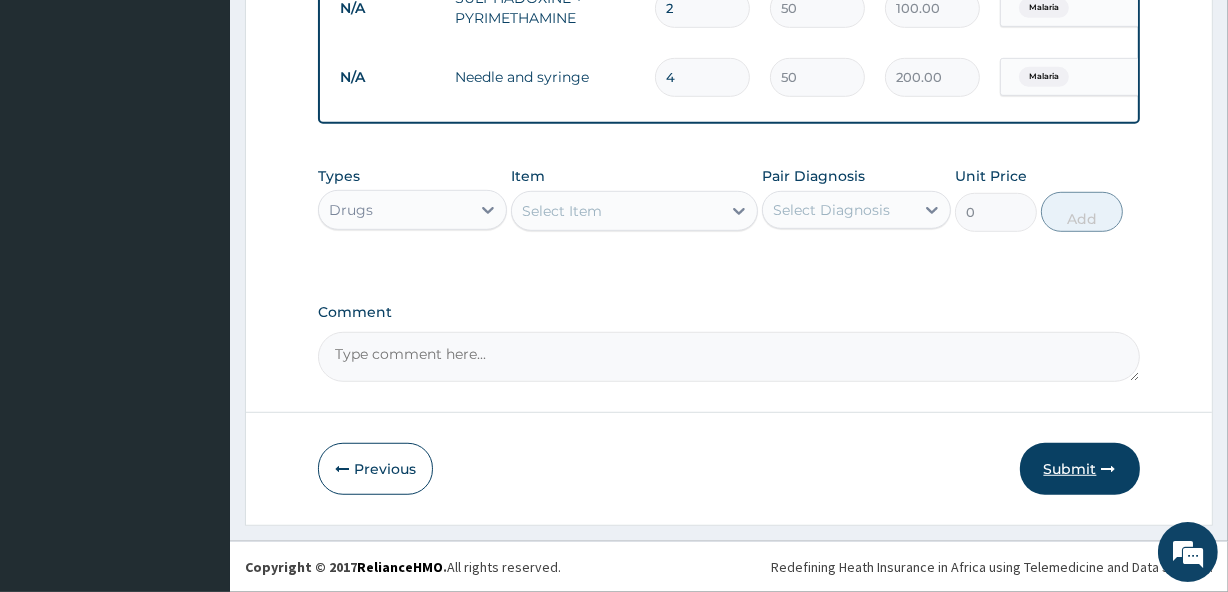 click on "Submit" at bounding box center [1080, 469] 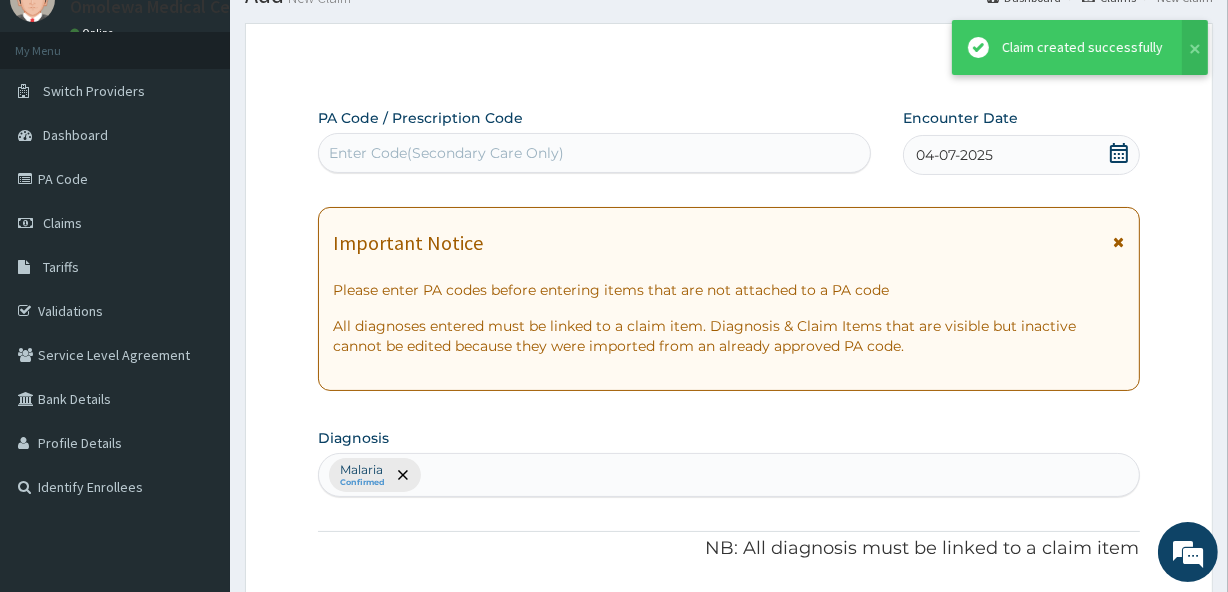 scroll, scrollTop: 1114, scrollLeft: 0, axis: vertical 